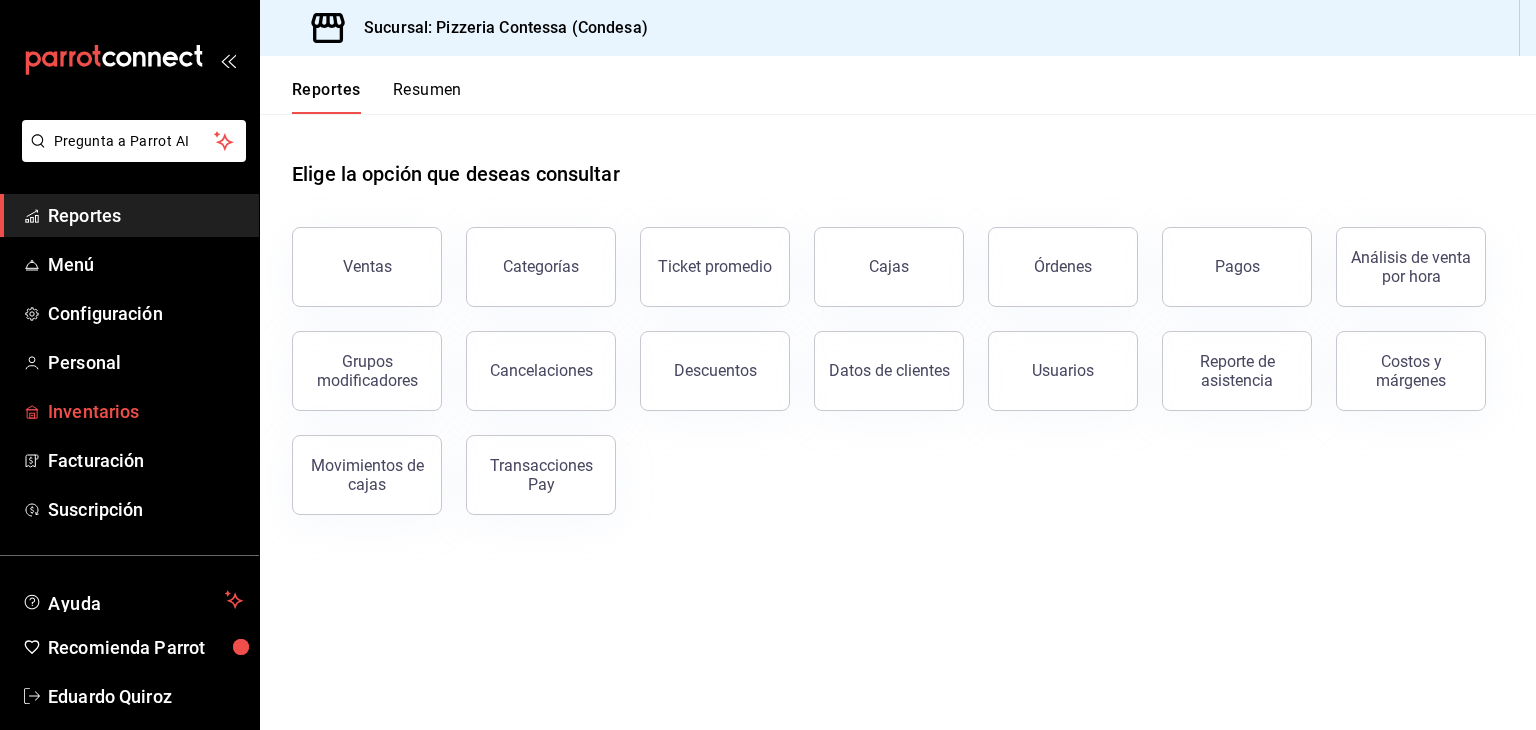 scroll, scrollTop: 0, scrollLeft: 0, axis: both 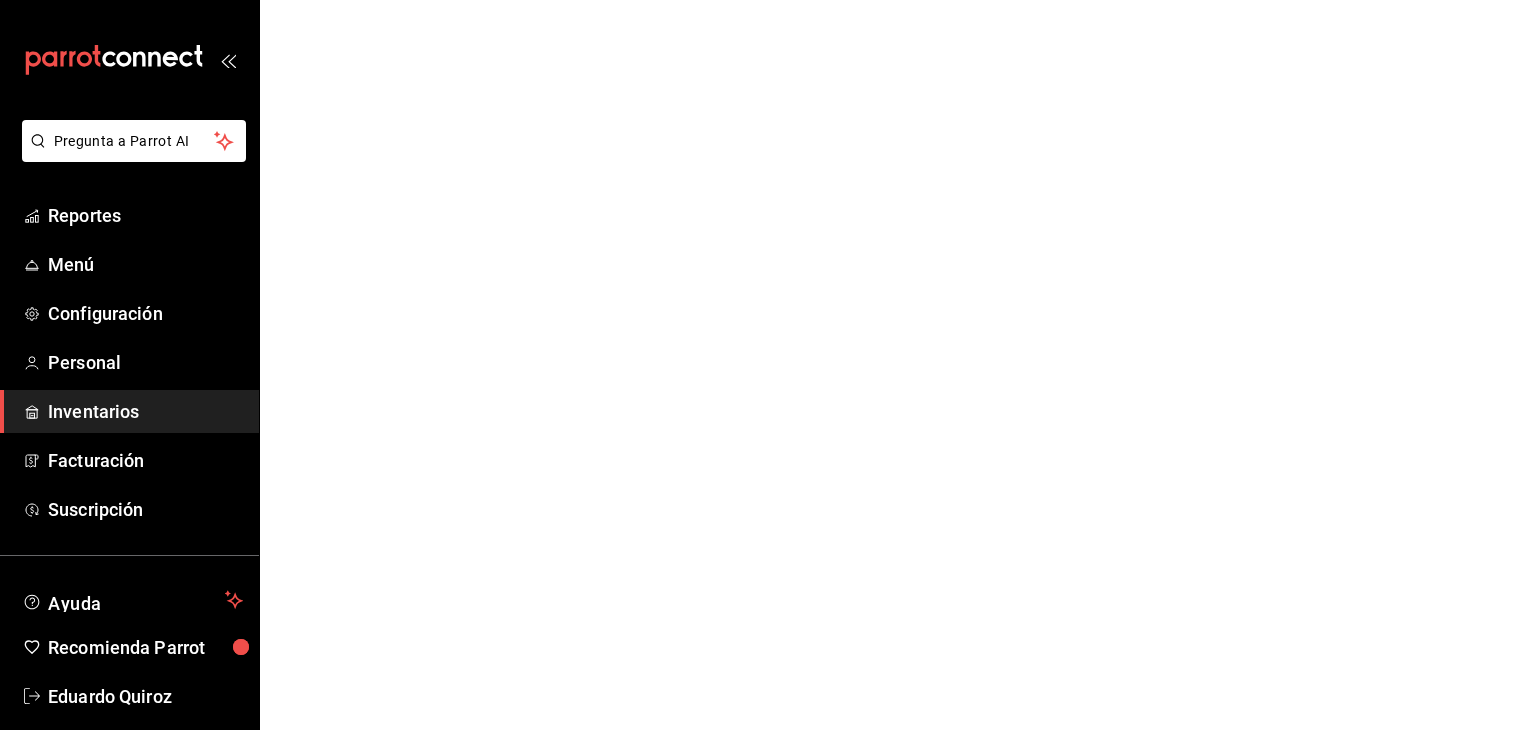 click on "Inventarios" at bounding box center [145, 411] 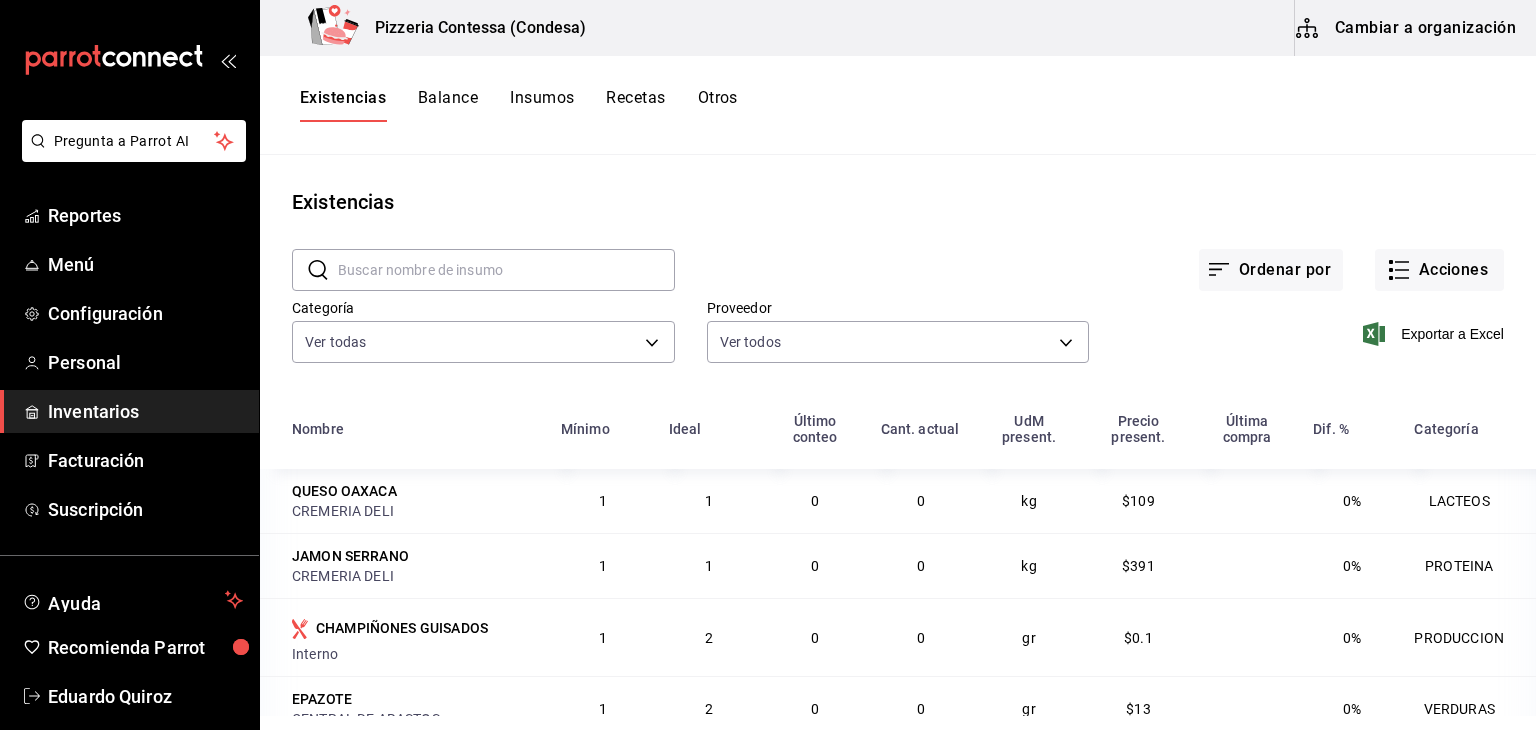 click on "Inventarios" at bounding box center (145, 411) 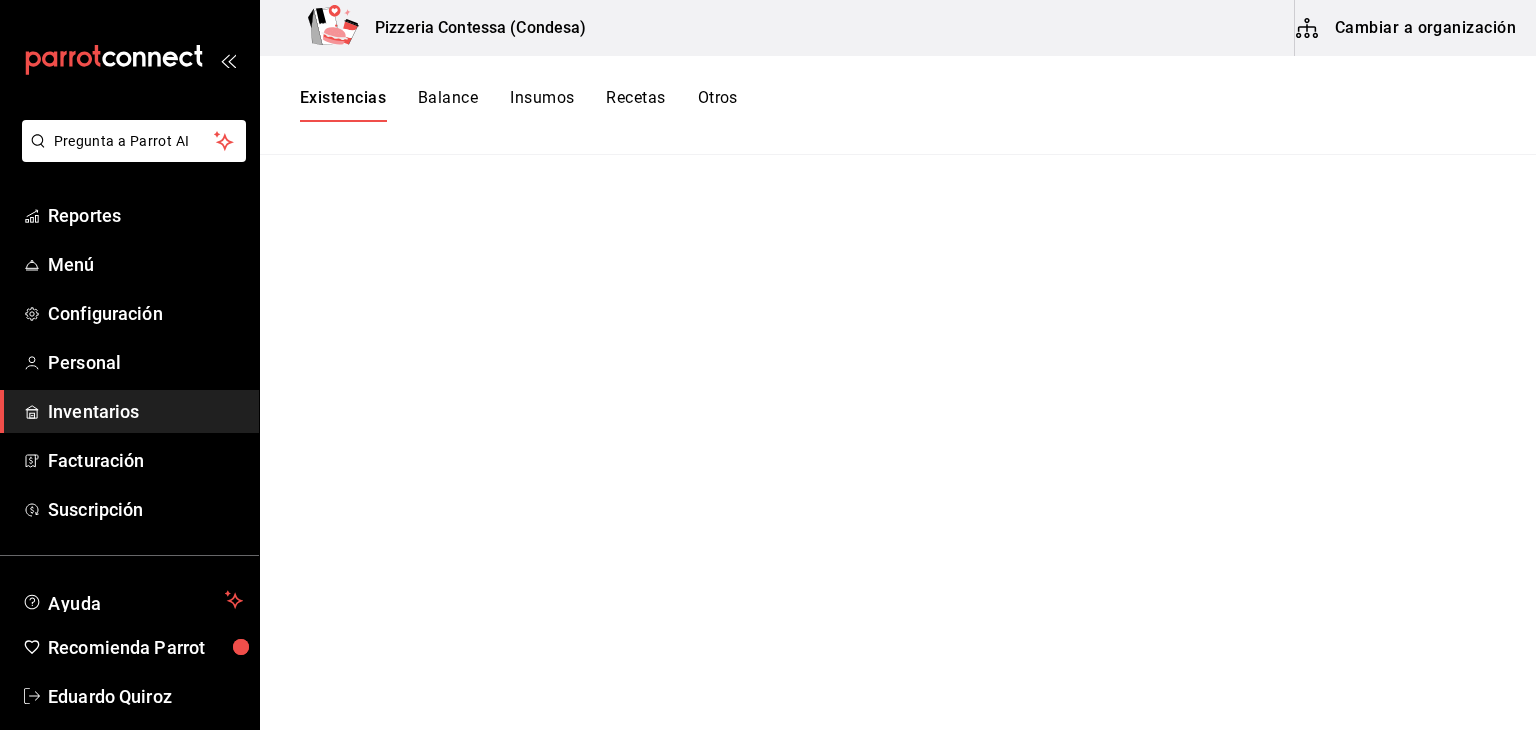 click on "Insumos" at bounding box center [542, 105] 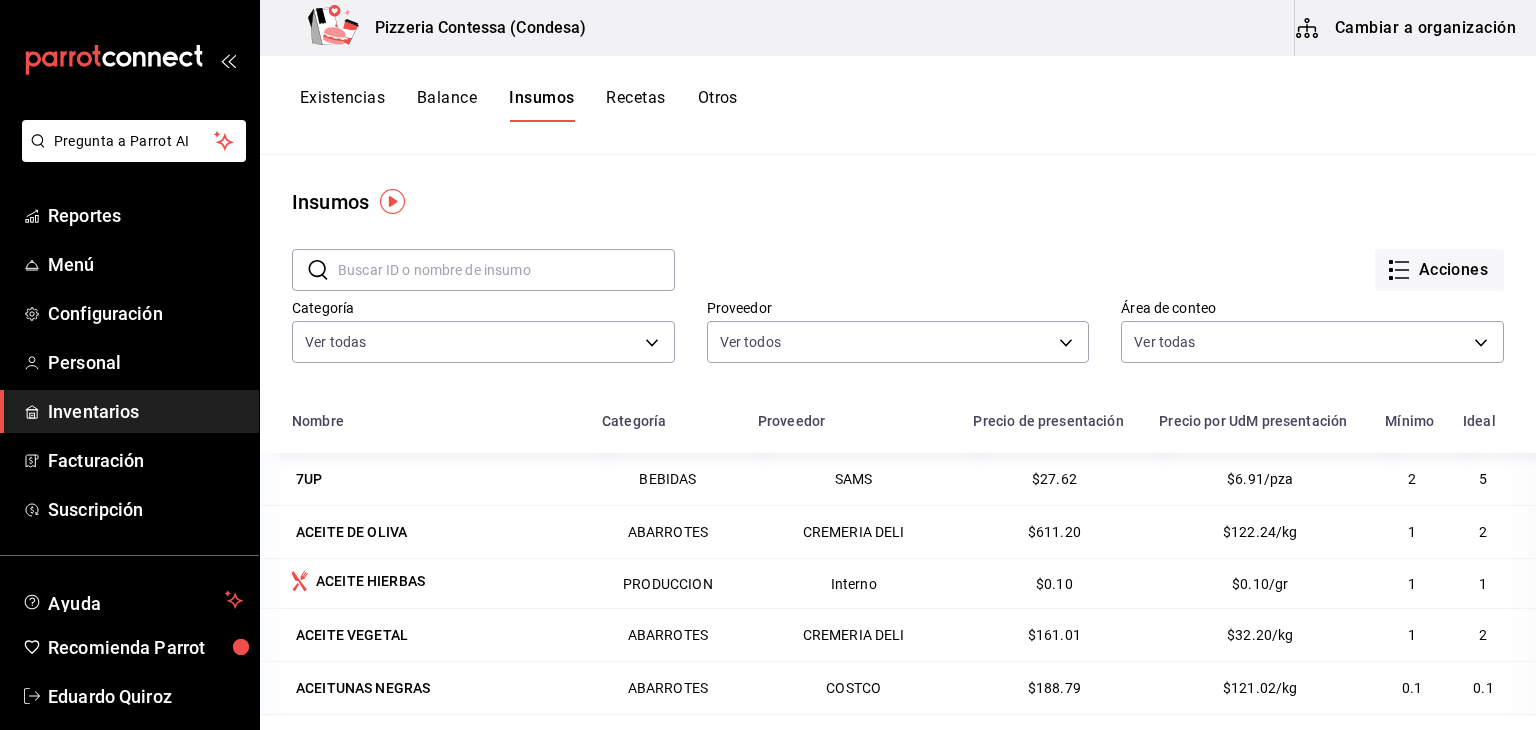 click on "Existencias" at bounding box center (342, 105) 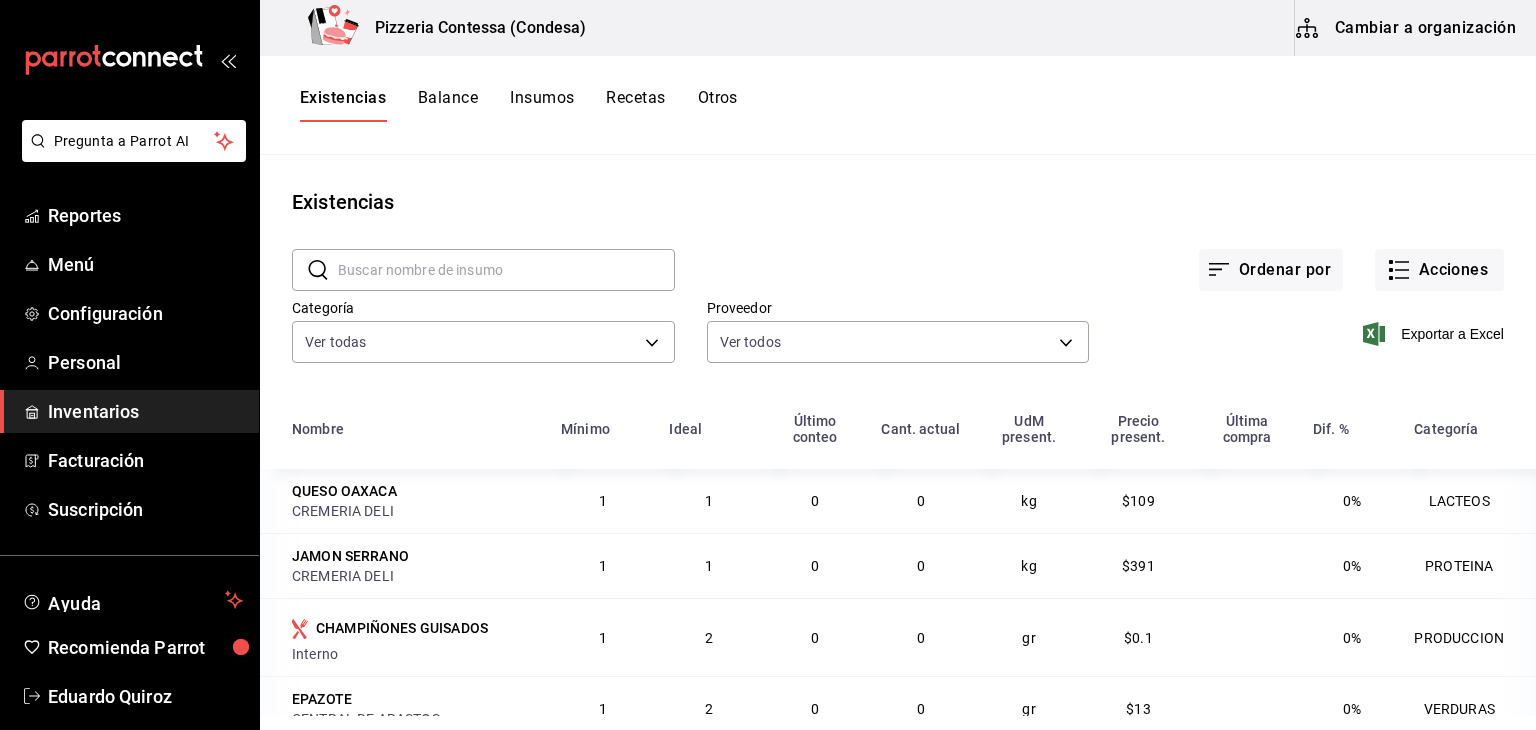 click on "Inventarios" at bounding box center [145, 411] 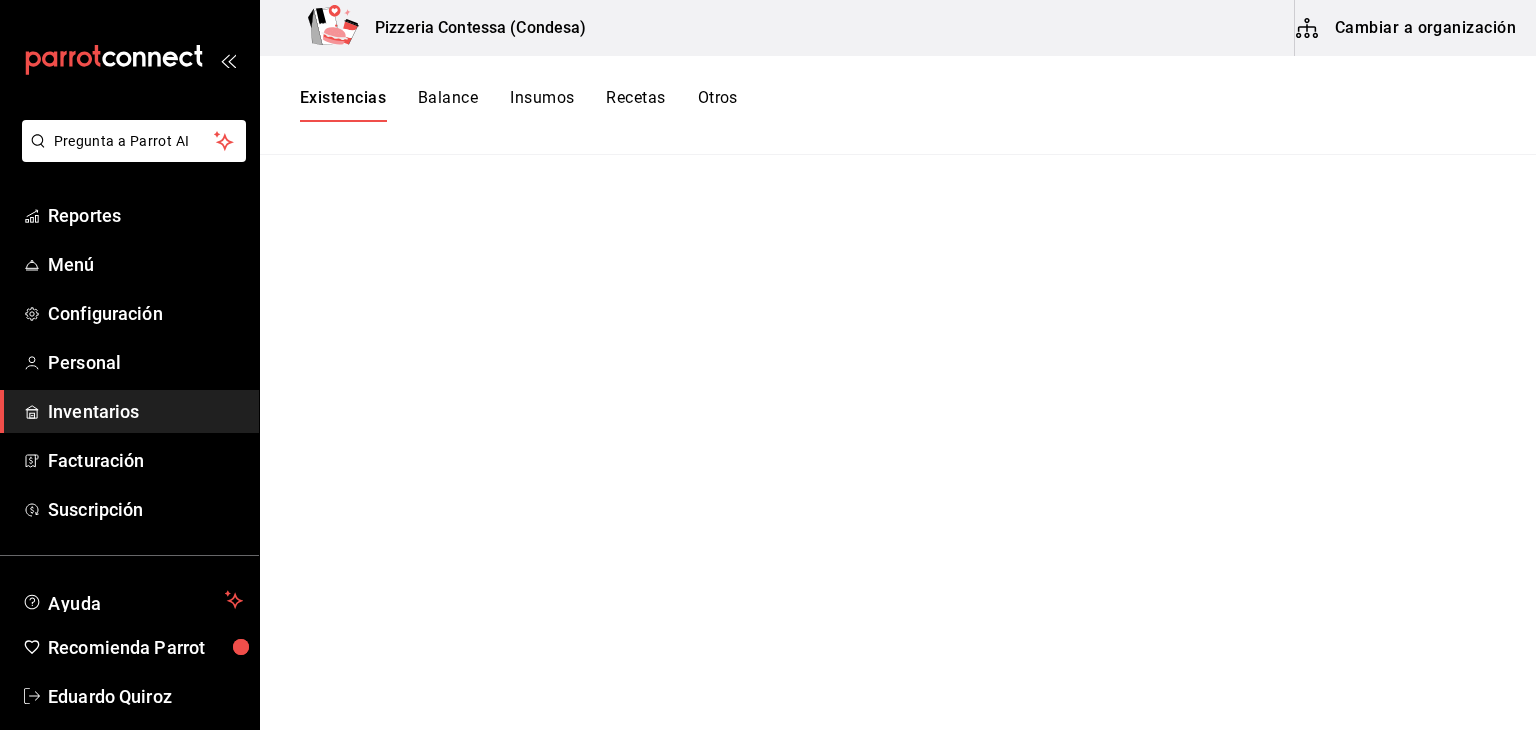 click on "Cambiar a organización" at bounding box center [1407, 28] 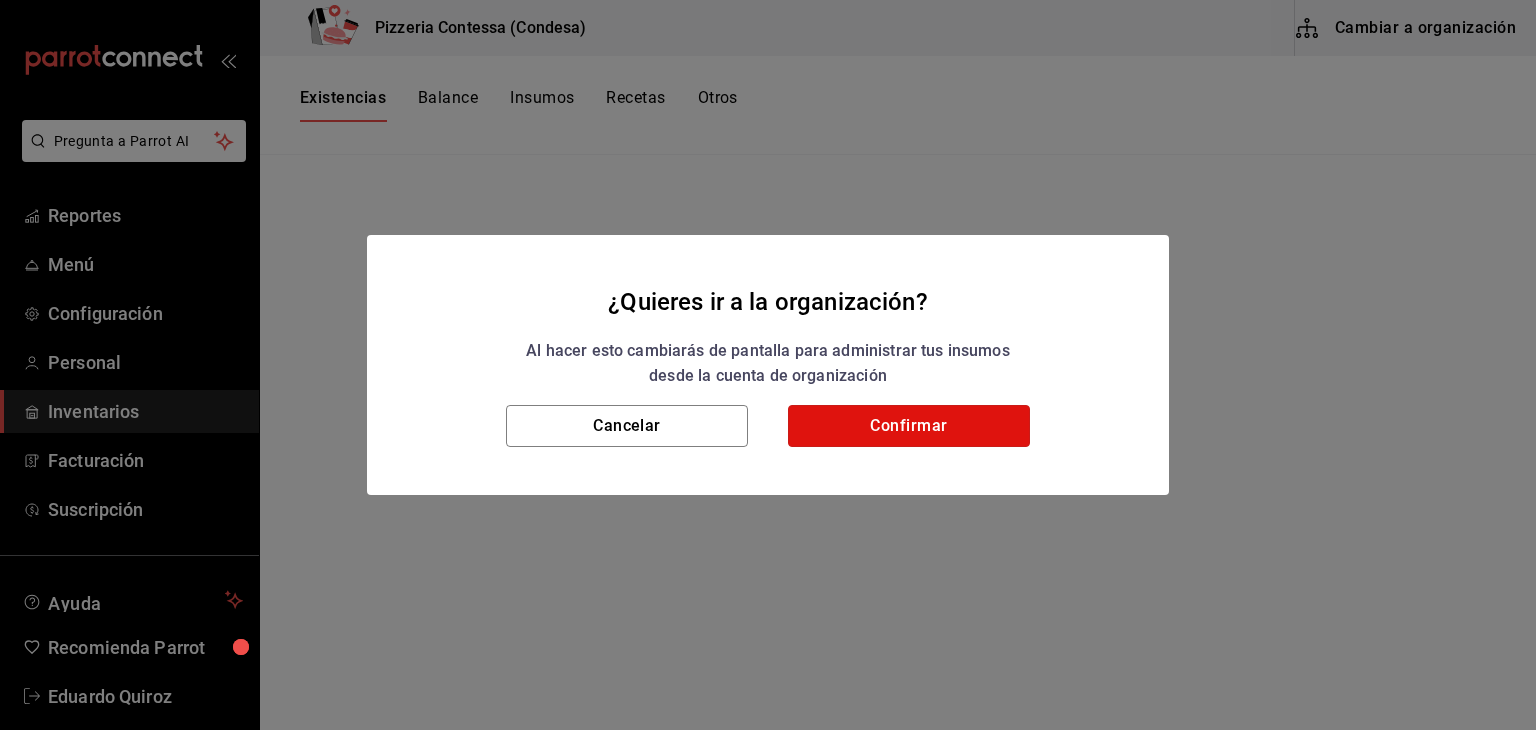 drag, startPoint x: 953, startPoint y: 417, endPoint x: 958, endPoint y: 397, distance: 20.615528 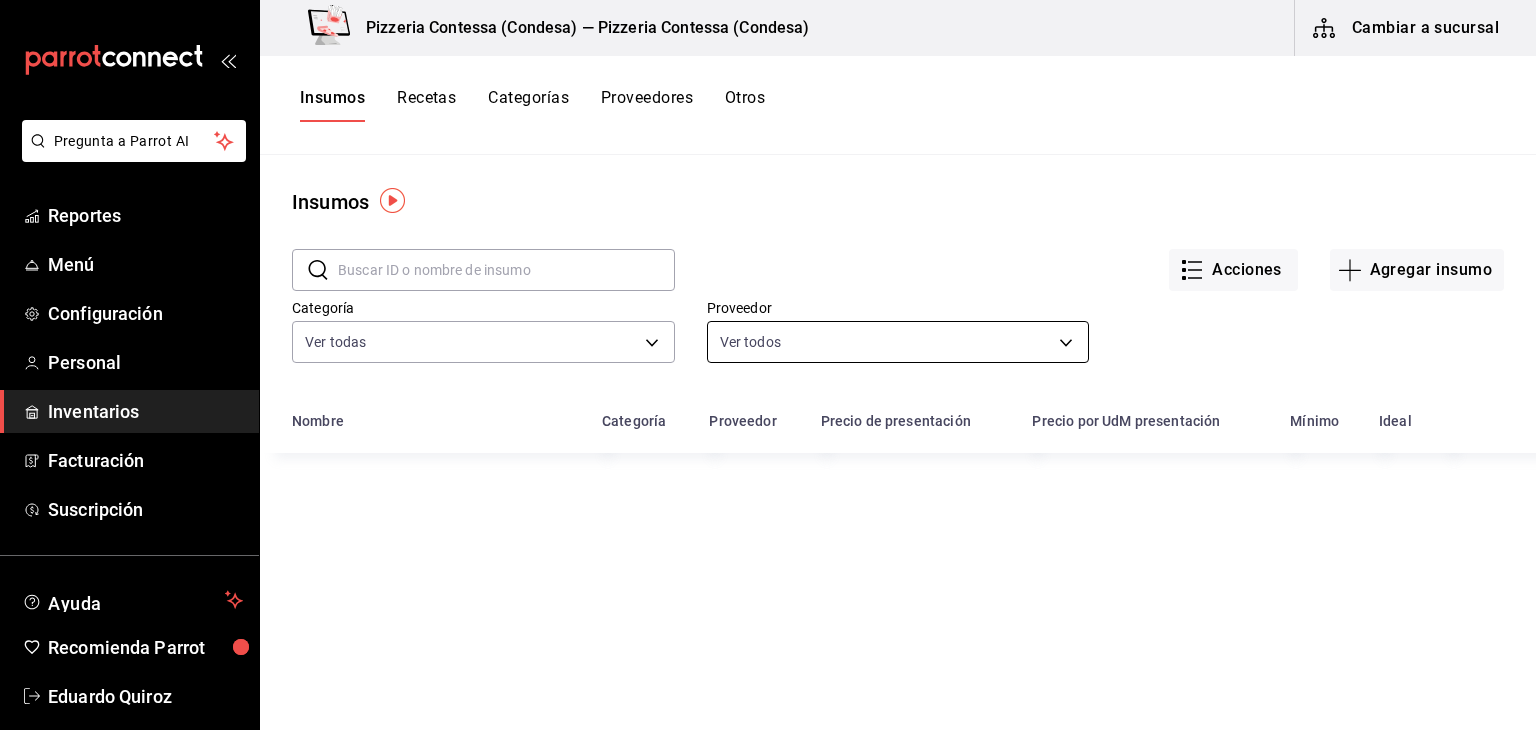 scroll, scrollTop: 100, scrollLeft: 0, axis: vertical 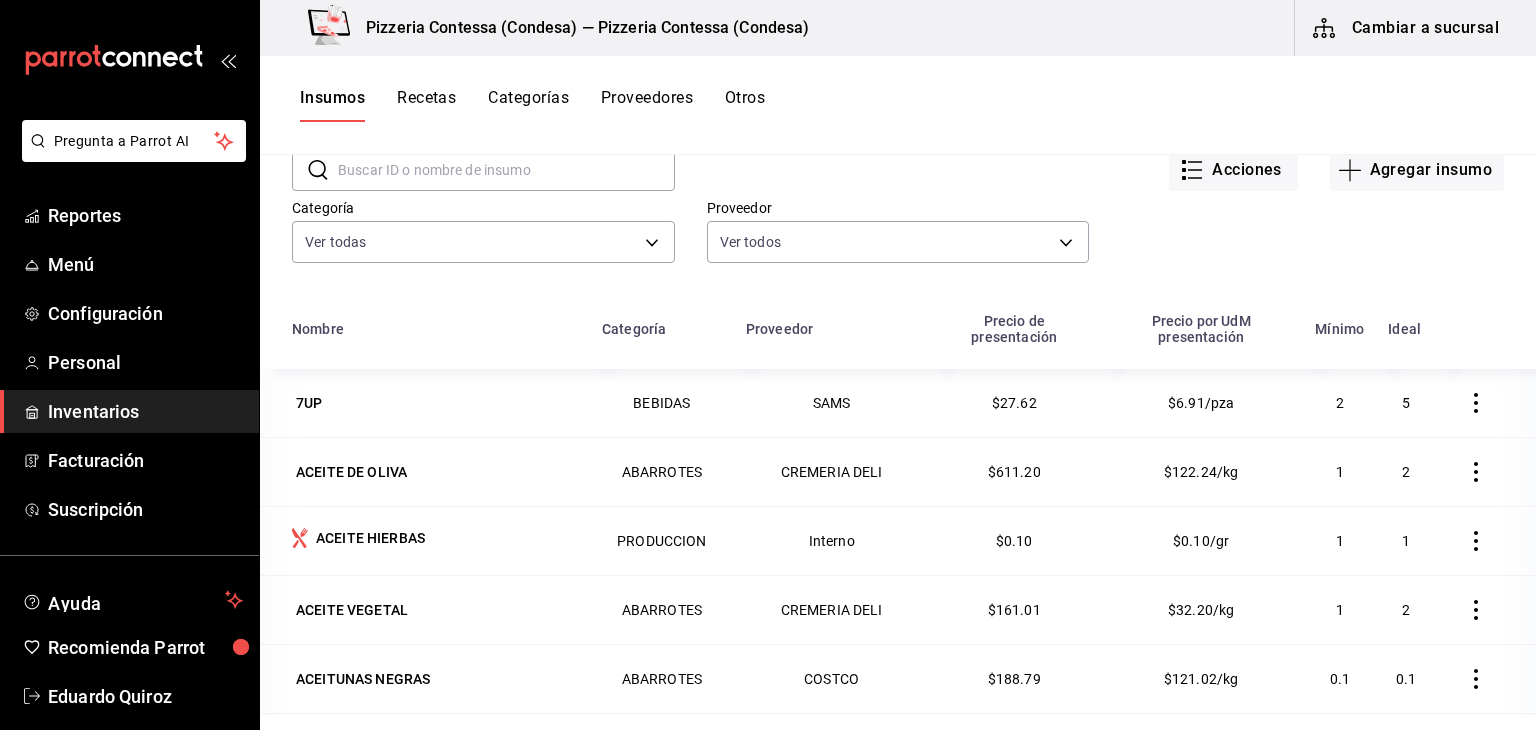 click on "Recetas" at bounding box center (426, 105) 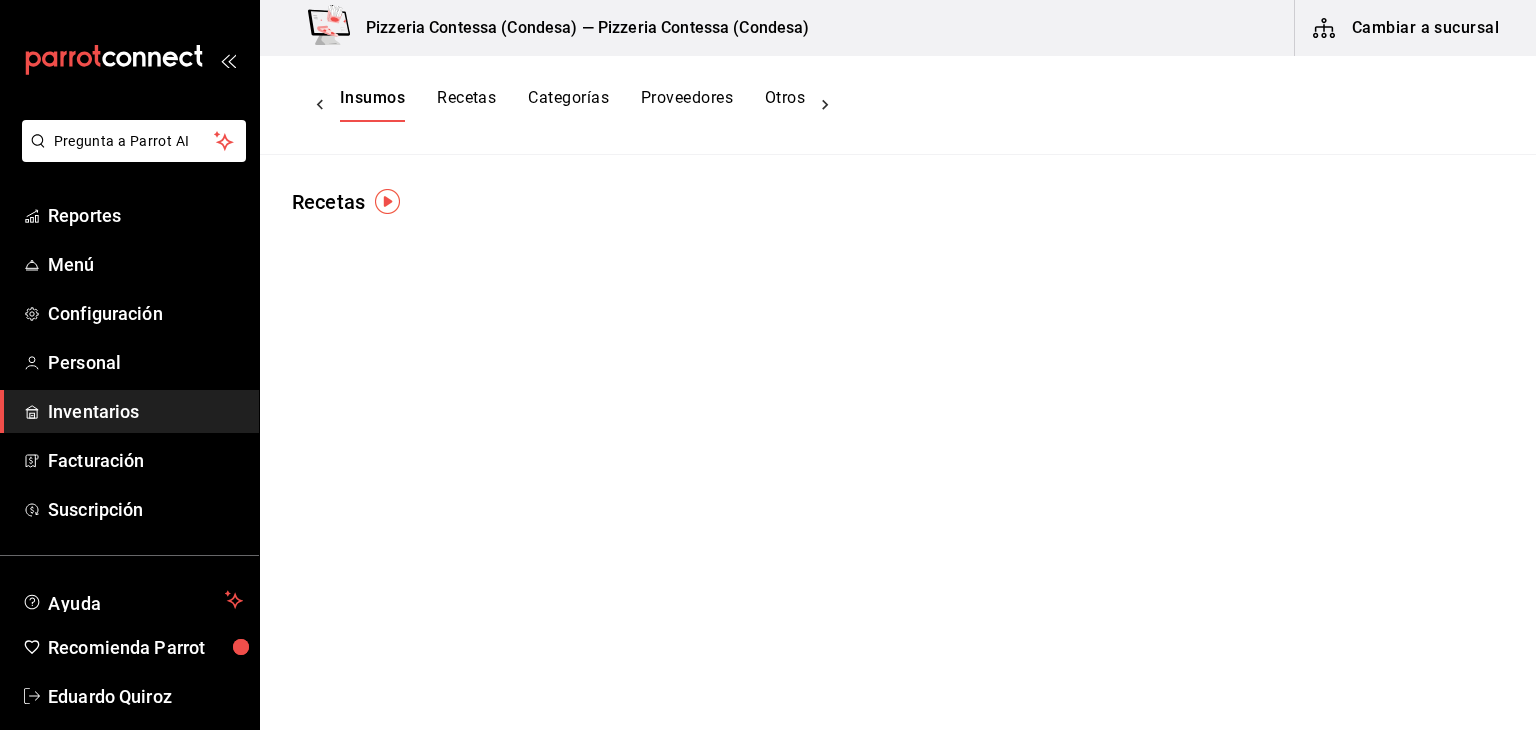 scroll, scrollTop: 0, scrollLeft: 0, axis: both 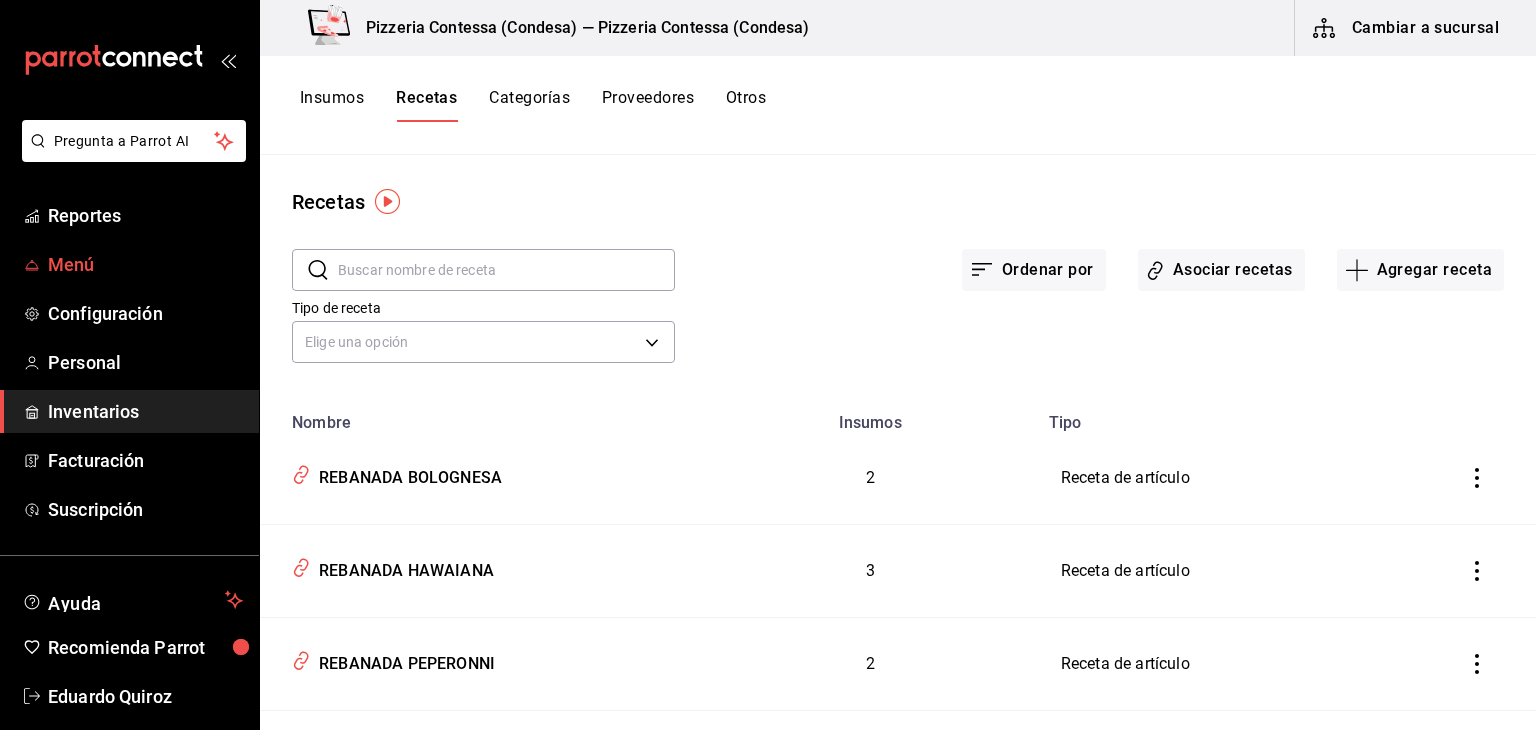click on "Menú" at bounding box center (145, 264) 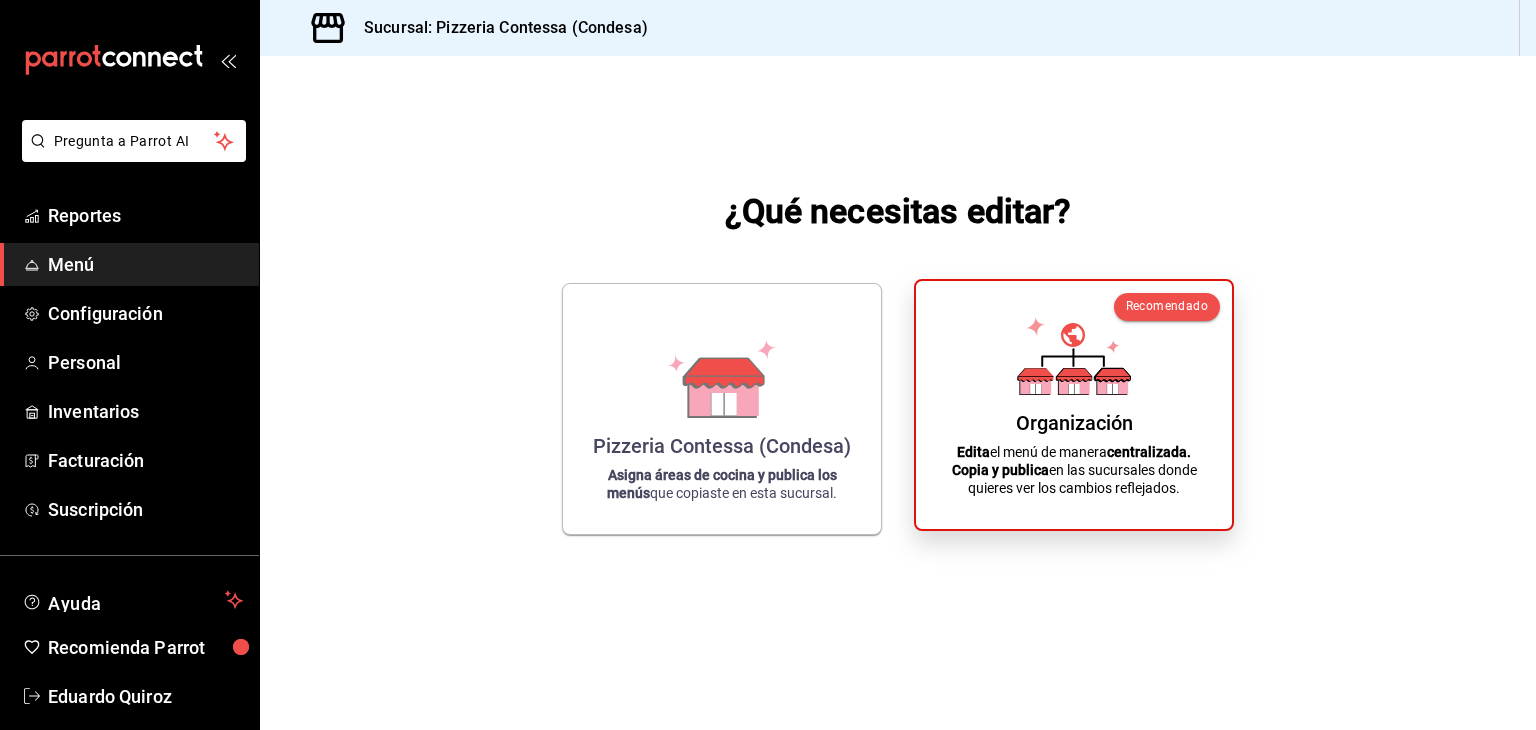 click 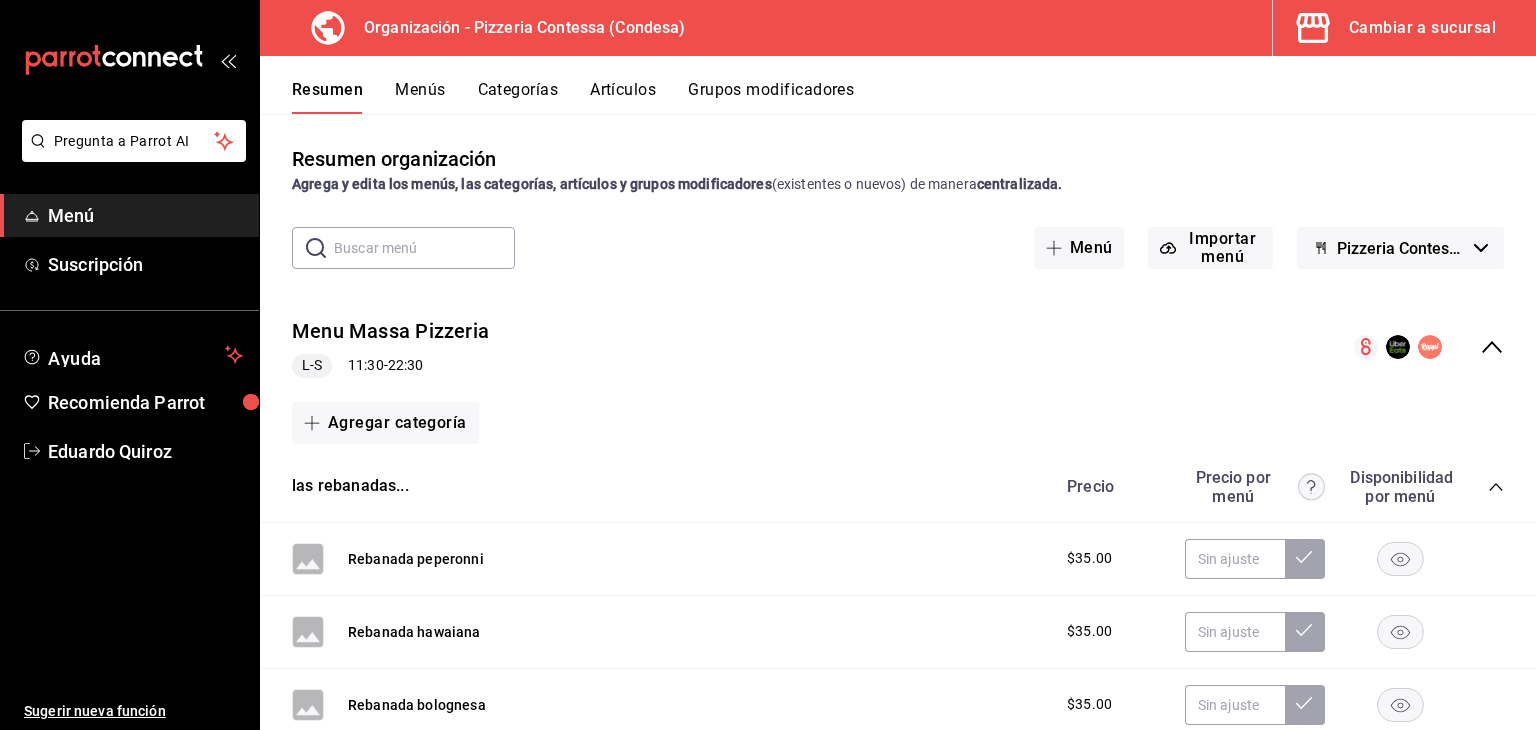scroll, scrollTop: 0, scrollLeft: 0, axis: both 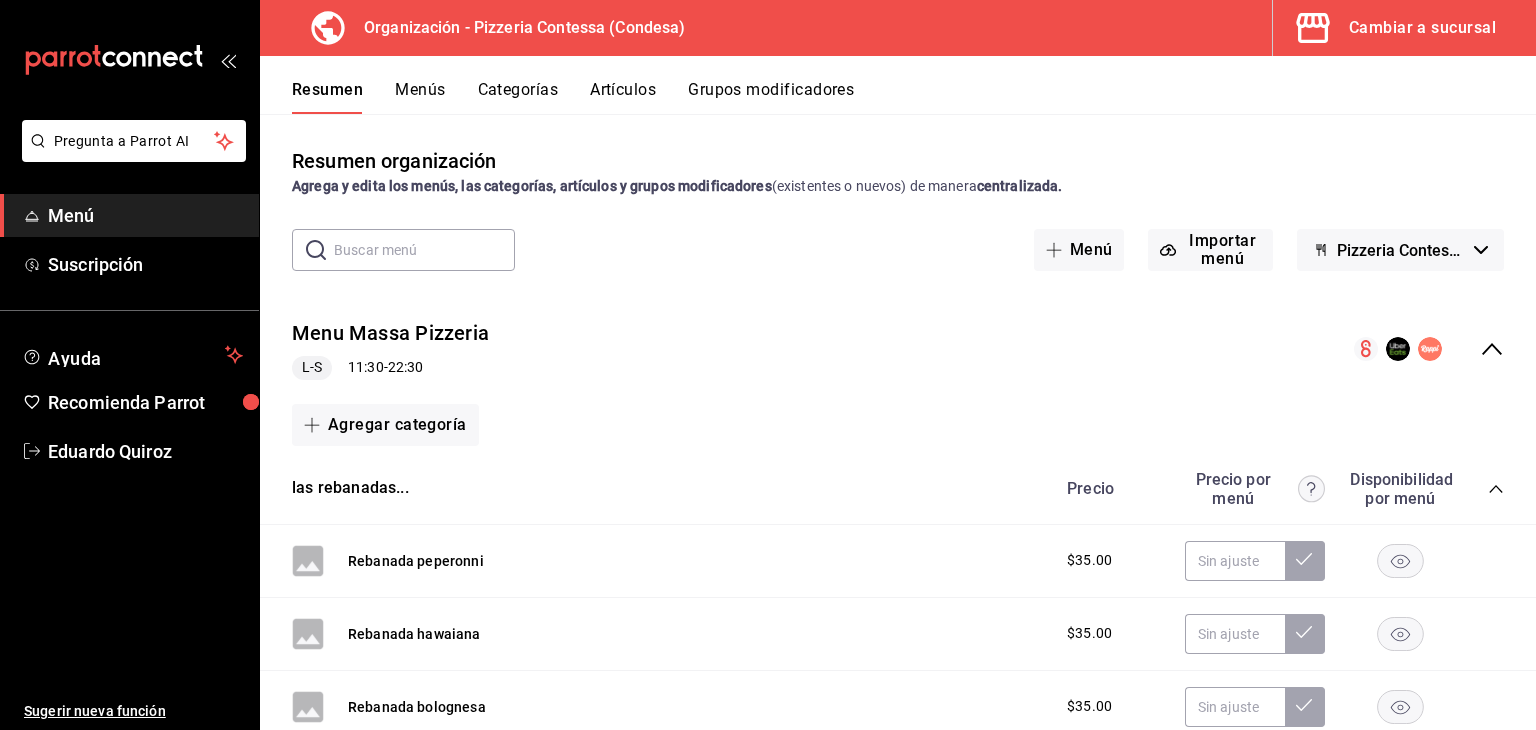click on "Artículos" at bounding box center (623, 97) 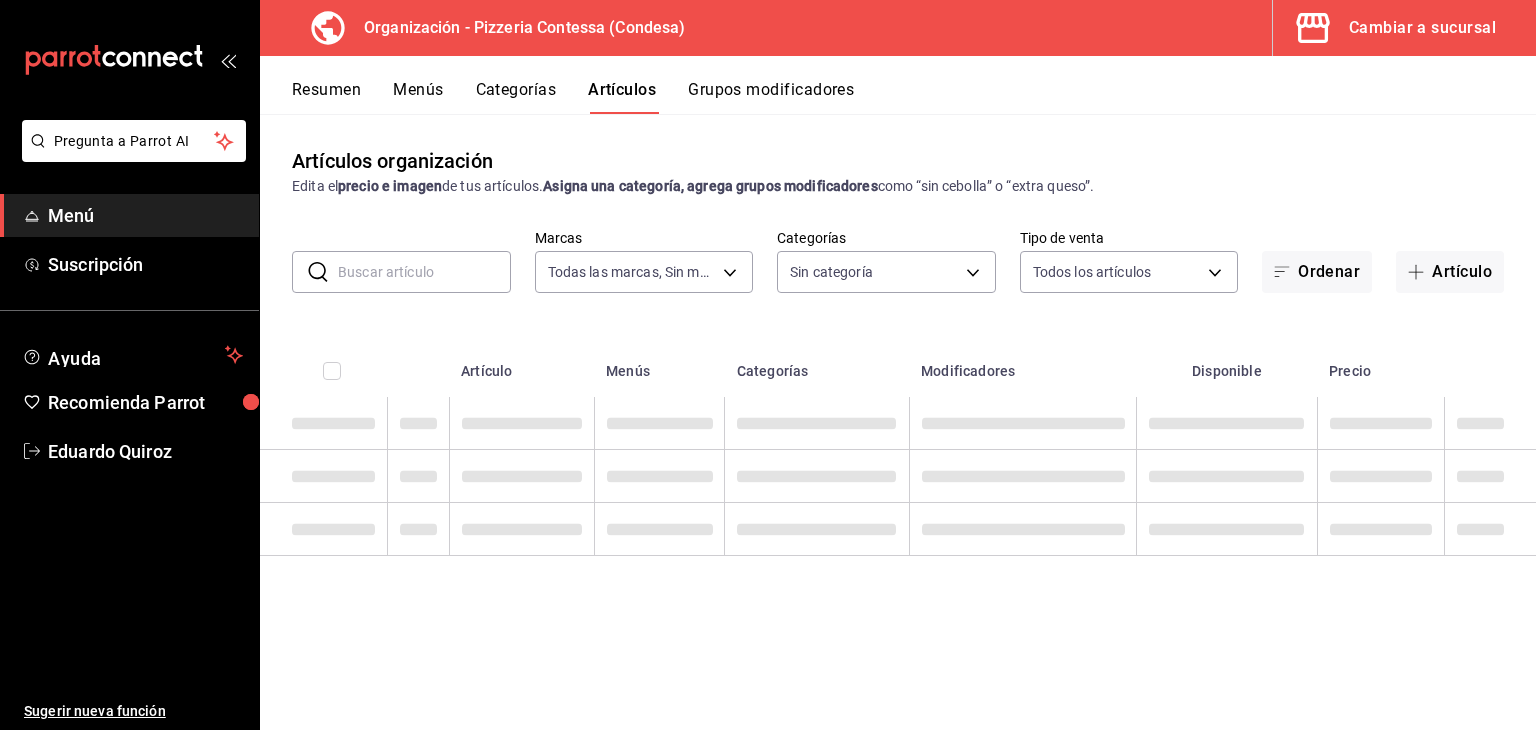 type on "ffd2d5b6-989f-41ef-afc5-5290e67978d8" 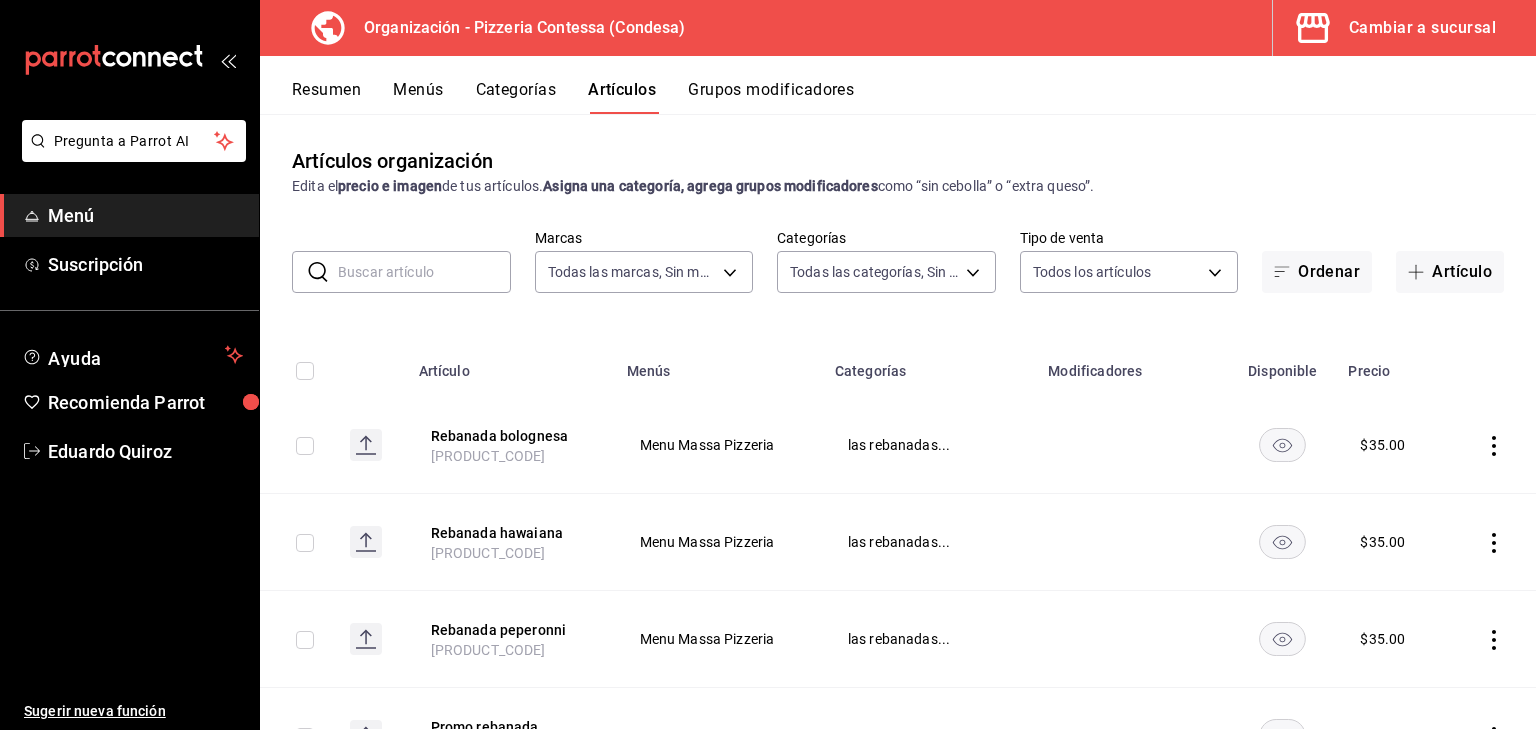 type on "[UUID],[UUID],[UUID],[UUID],[UUID],[UUID],[UUID],[UUID]" 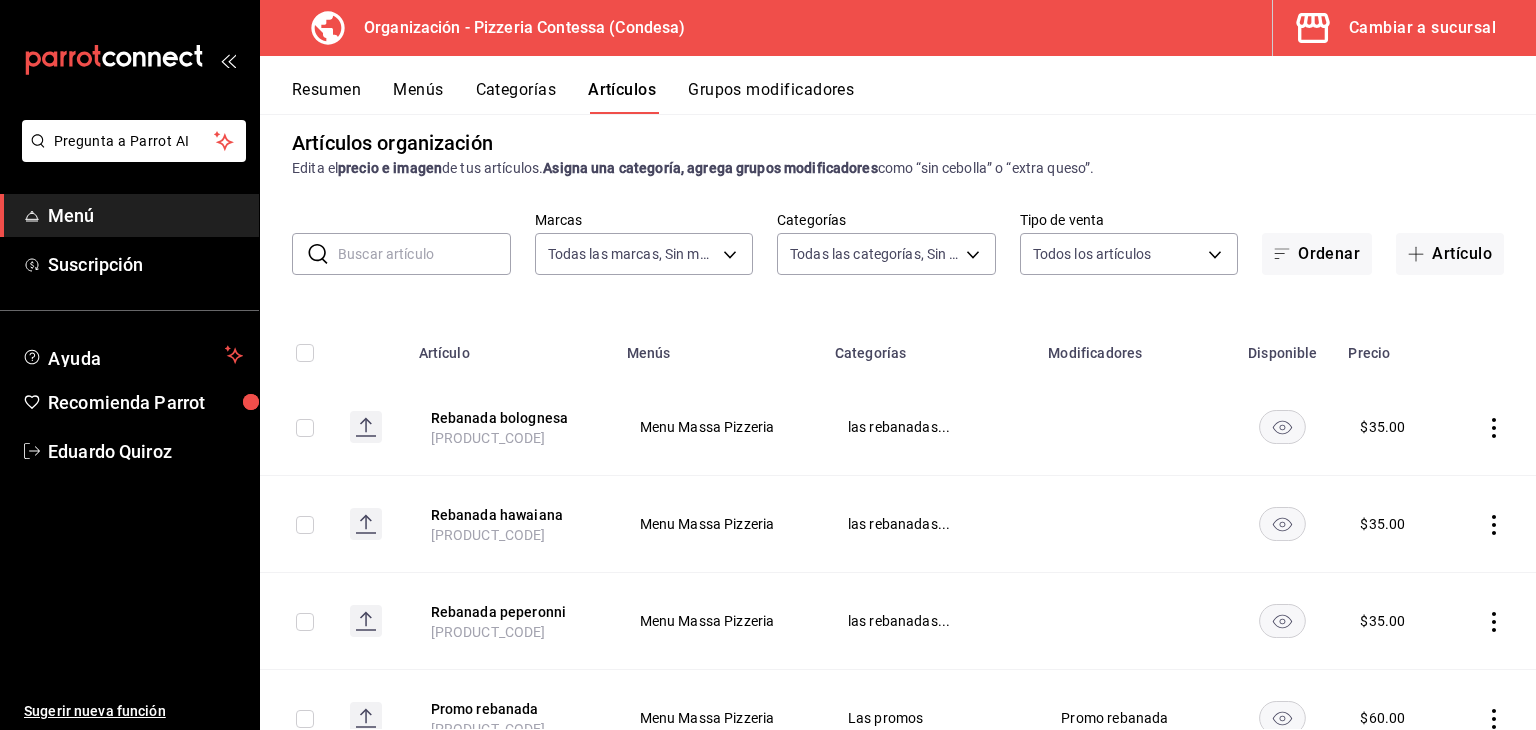 scroll, scrollTop: 0, scrollLeft: 0, axis: both 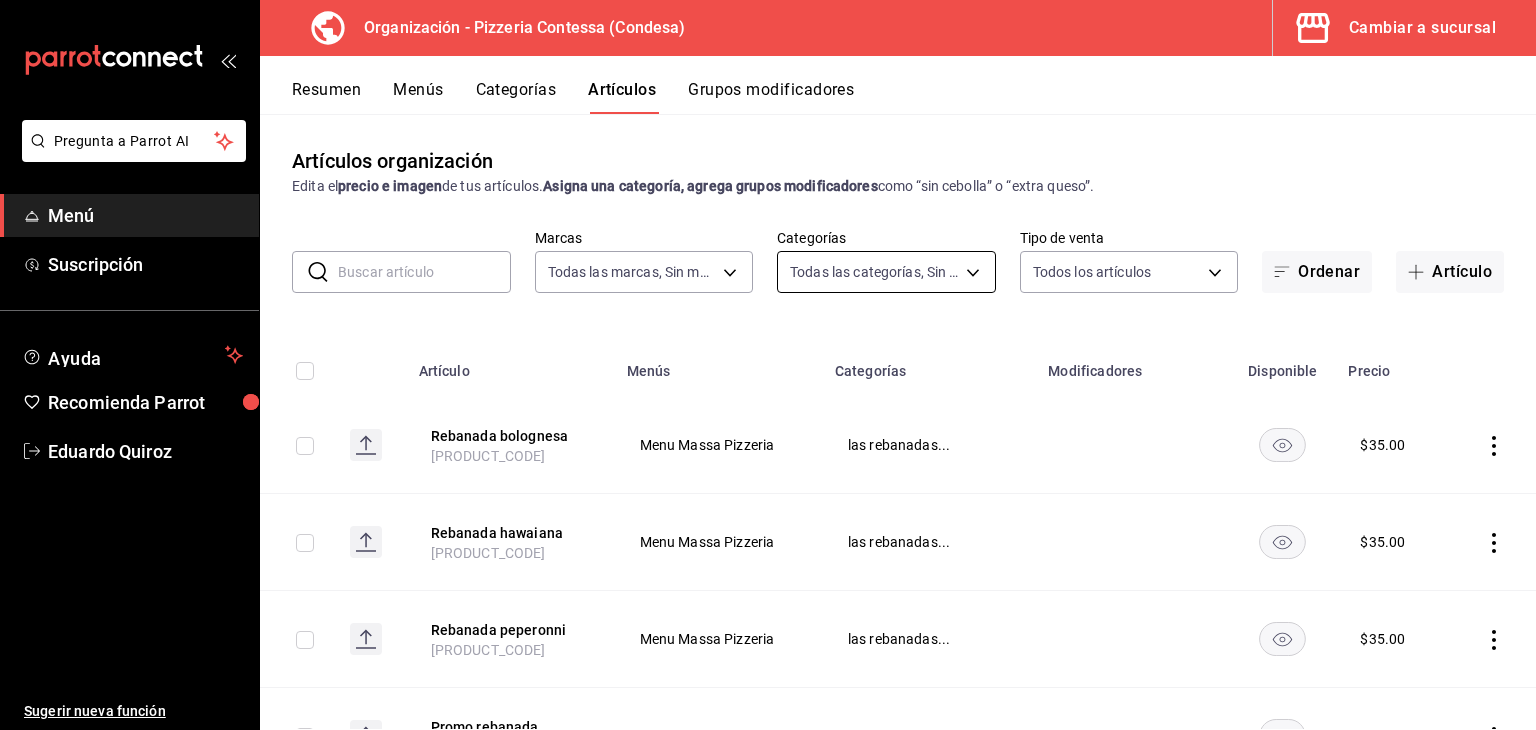 click on "Pregunta a Parrot AI Menú   Suscripción   Ayuda Recomienda Parrot   [FIRST] [LAST]   Sugerir nueva función   Organización - Pizzeria Contessa (Condesa) Cambiar a sucursal Resumen Menús Categorías Artículos Grupos modificadores Artículos organización Edita el  precio e imagen  de tus artículos.  Asigna una categoría, agrega grupos modificadores  como “sin cebolla” o “extra queso”. ​ ​ Marcas Todas las marcas, Sin marca ffd2d5b6-989f-41ef-afc5-5290e67978d8 Categorías Todas las categorías, Sin categoría cd37cac2-c4c9-49a6-ae30-1d7a3cd4d3f2,cf877e83-9796-43f3-b994-a5e9562efdd4,bb0b1c16-f8b7-4da8-9d10-5addaf872379,6311a80c-1f67-4a66-89da-f50c66b758ca,b44dbd63-a331-4d81-83cd-3a8867acfc41,68a05afc-51e1-43d5-a706-86ca35d8873f,b3647eab-4677-4bfb-81e1-f18eaaddc35a,ba246a2e-3d57-42fa-bf0b-fee00fcabe1d Tipo de venta Todos los artículos ALL Ordenar Artículo Artículo Menús Categorías Modificadores Disponible Precio Rebanada bolognesa AR-1754534304459 Menu Massa Pizzeria las rebanadas... $ $ $" at bounding box center (768, 365) 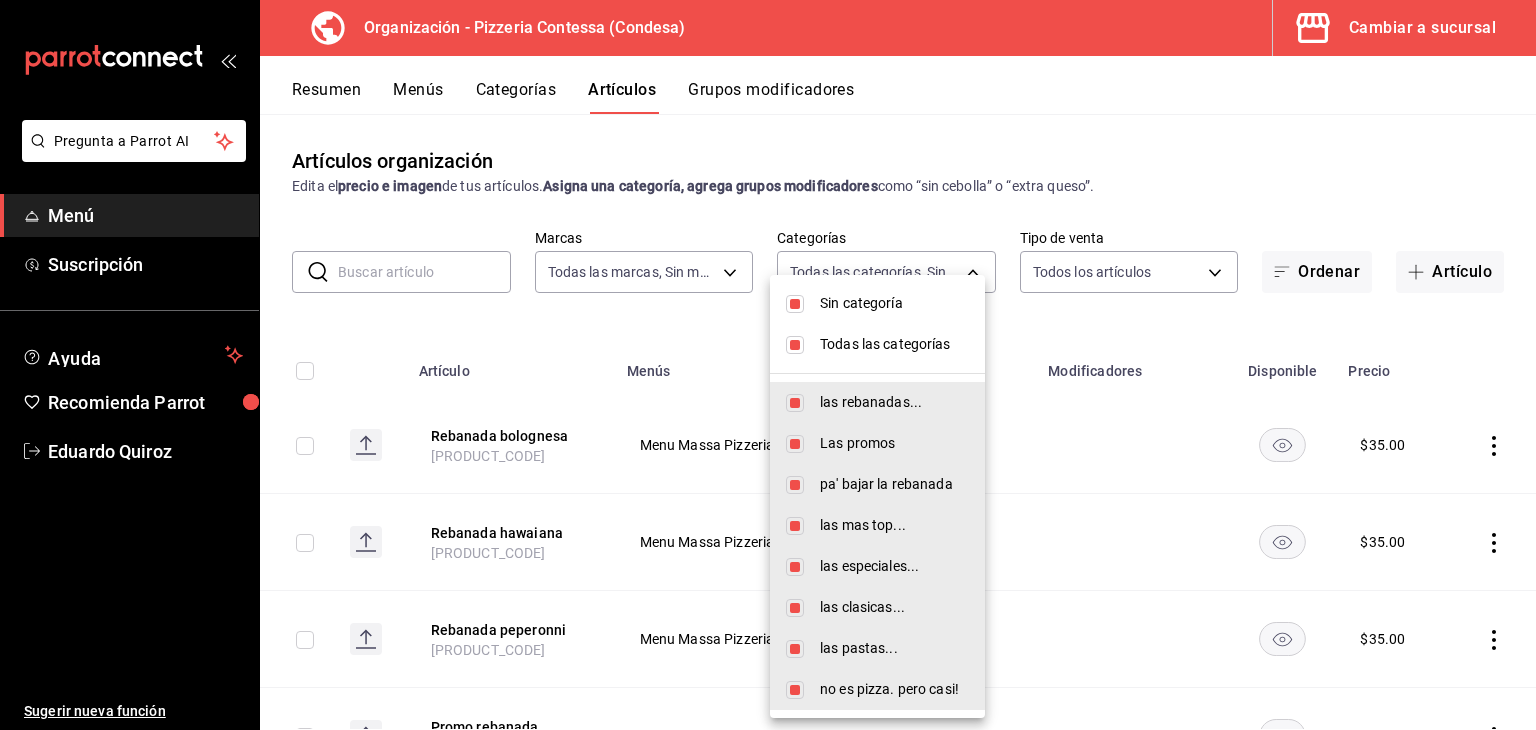 click at bounding box center [795, 345] 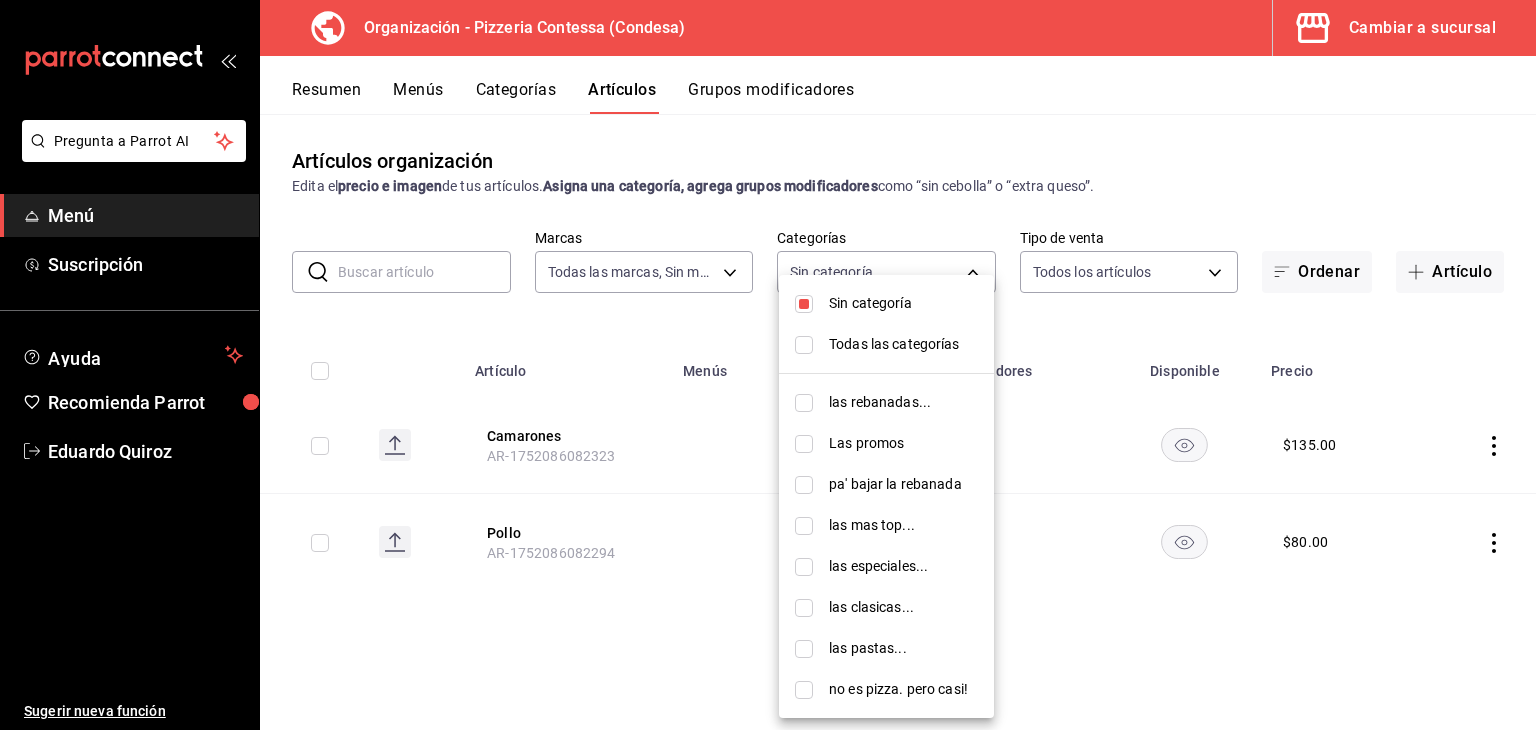 click at bounding box center [804, 304] 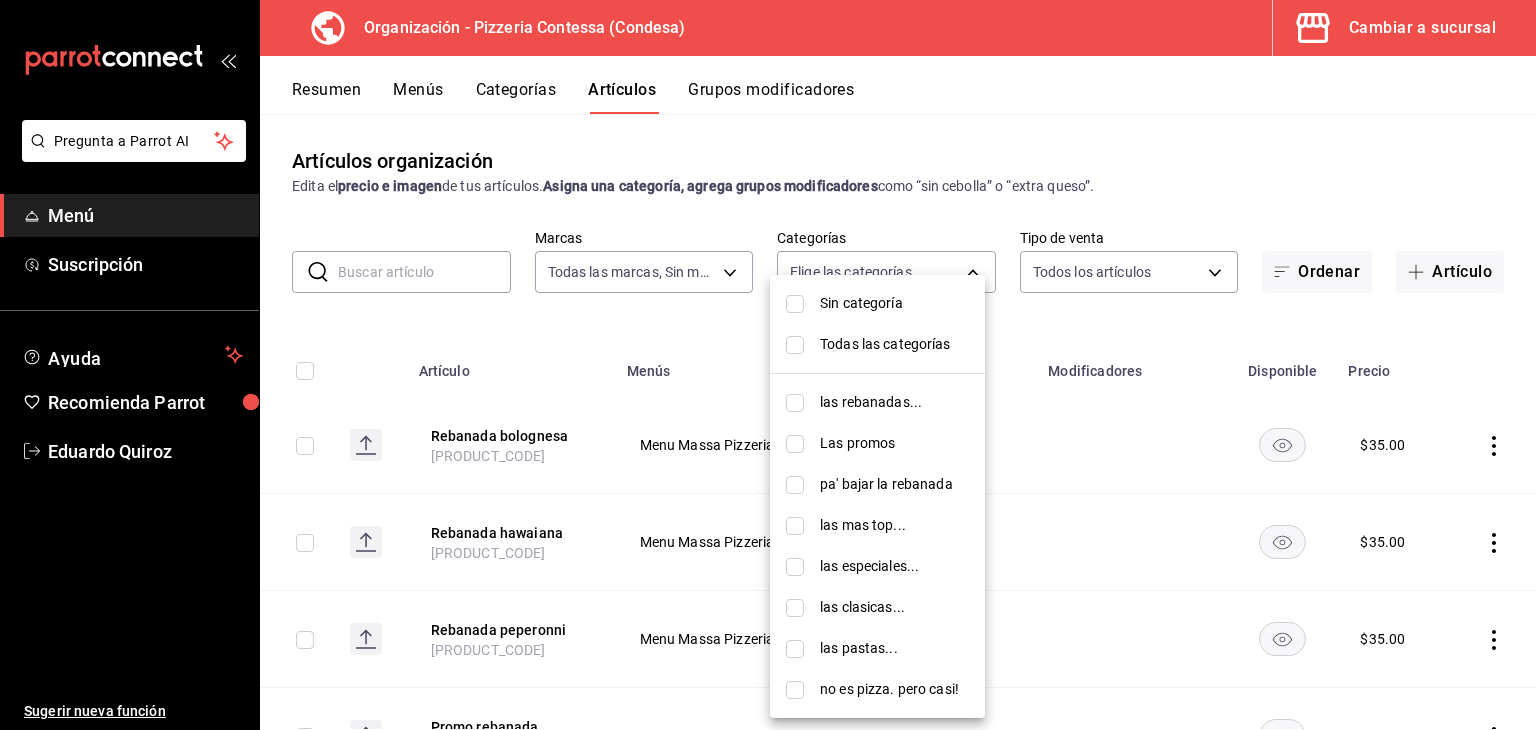 click at bounding box center [795, 608] 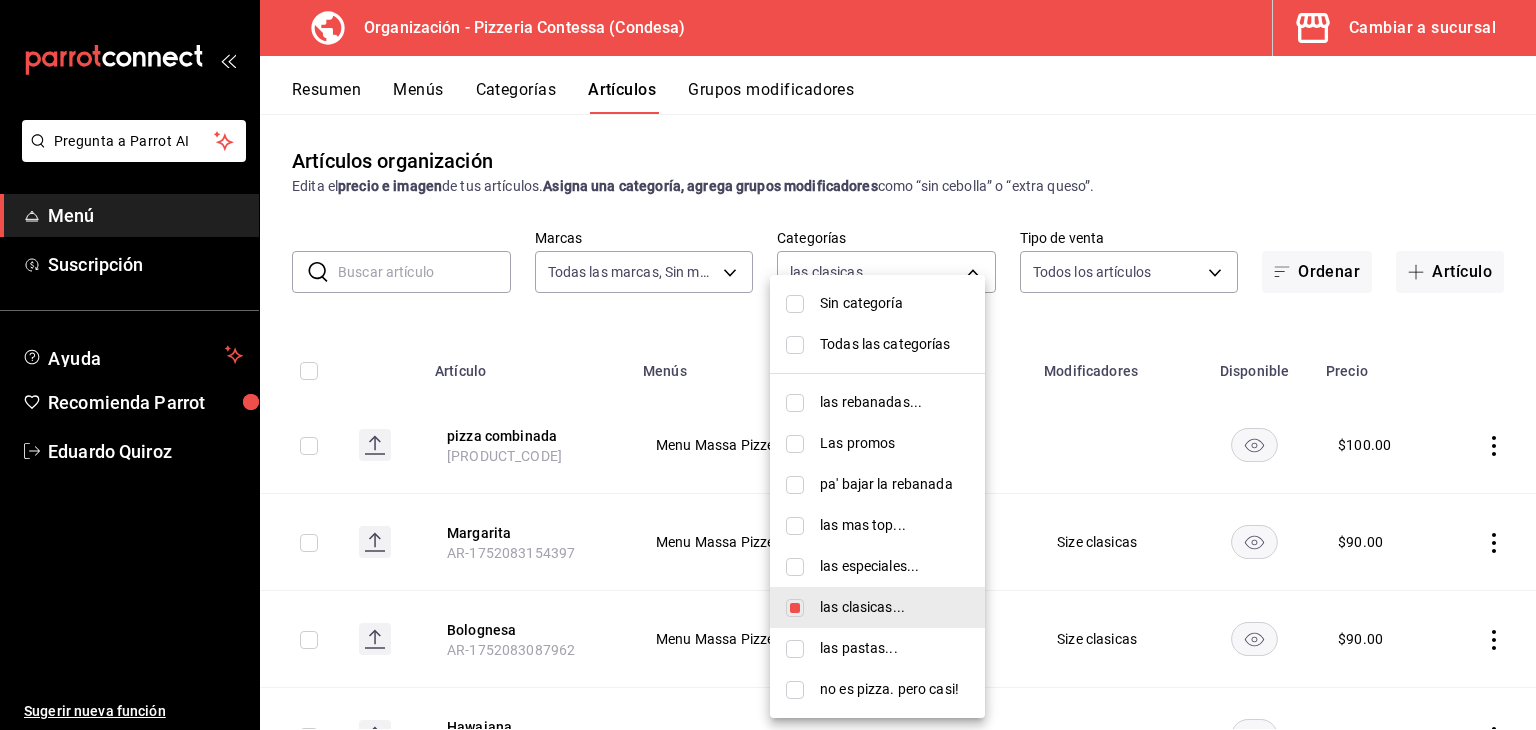 click at bounding box center (768, 365) 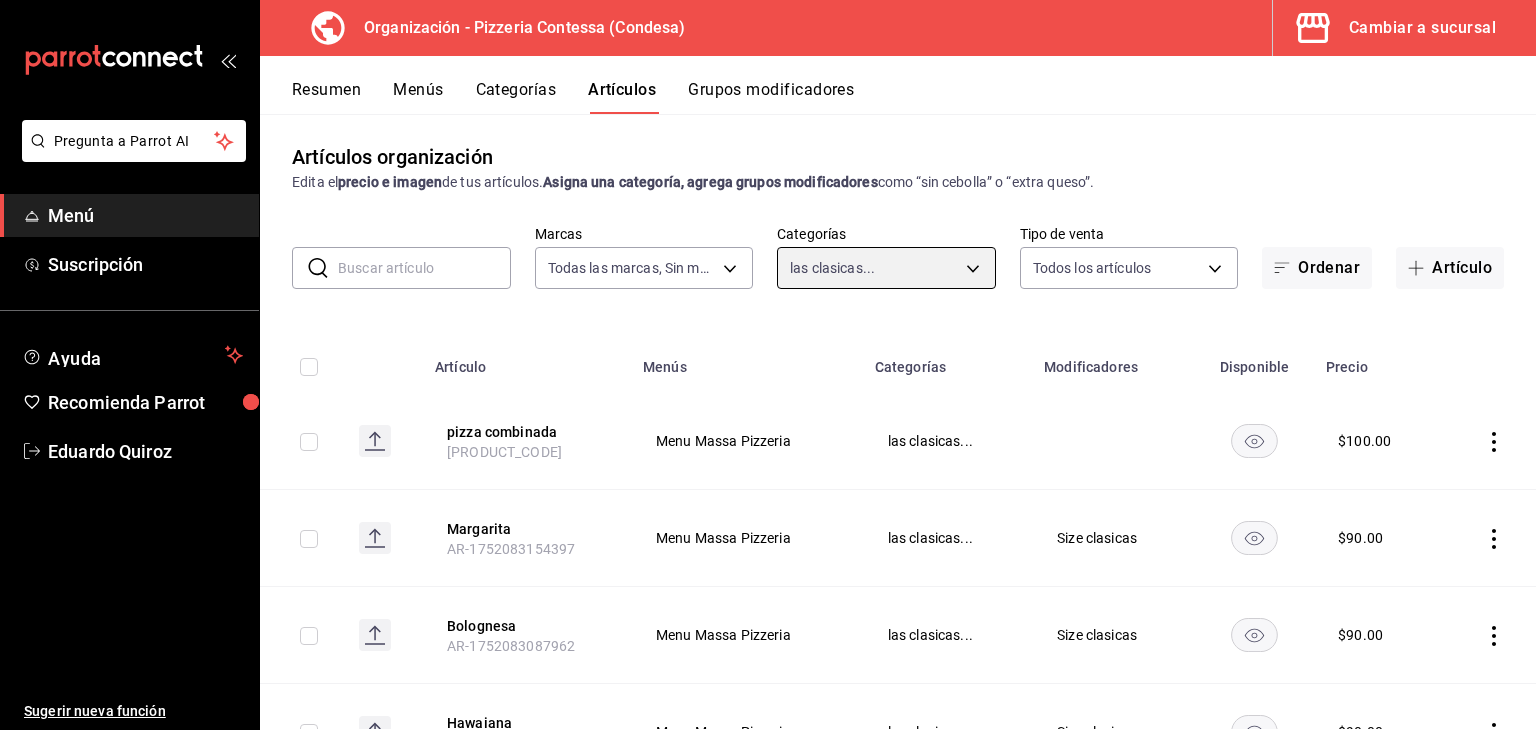scroll, scrollTop: 0, scrollLeft: 0, axis: both 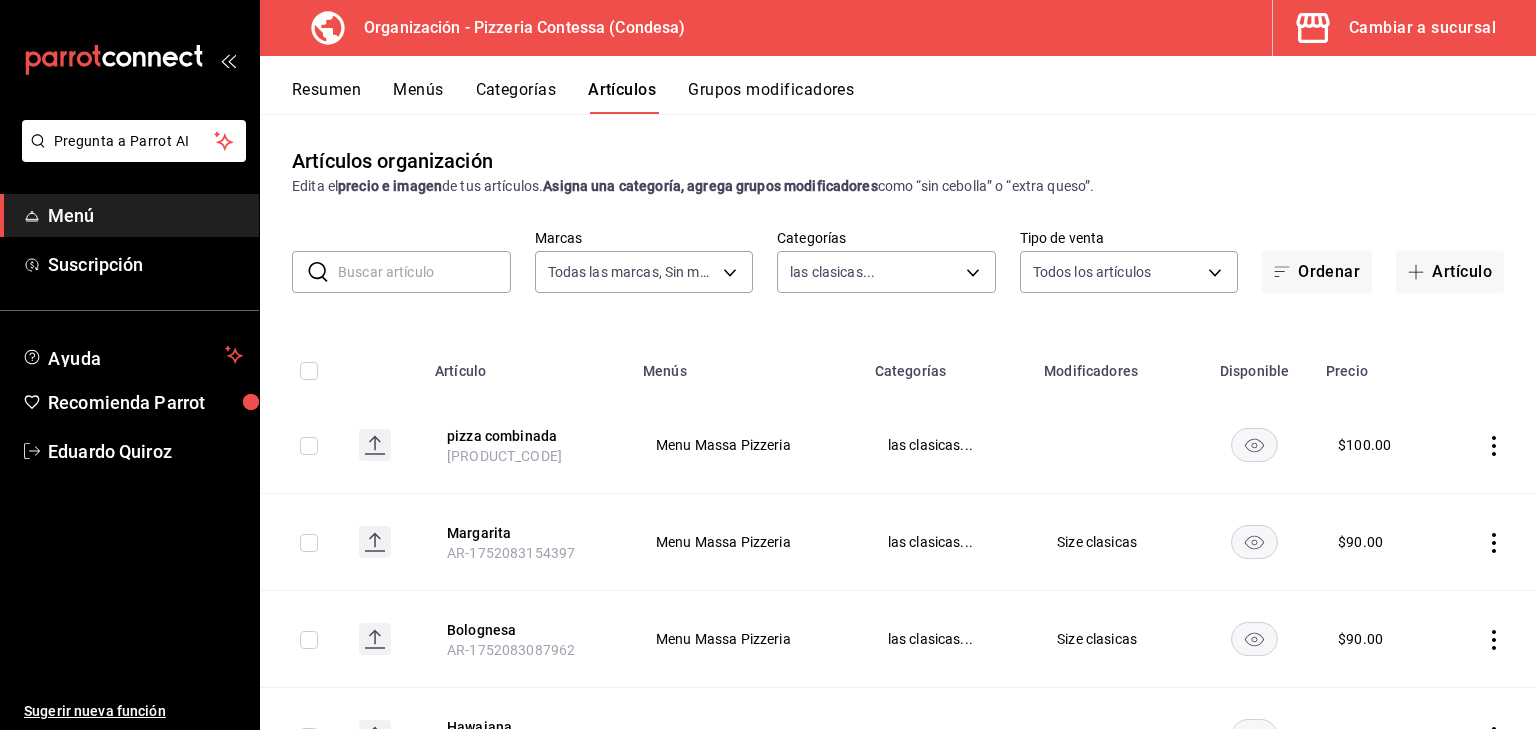 click on "Menús" at bounding box center (418, 97) 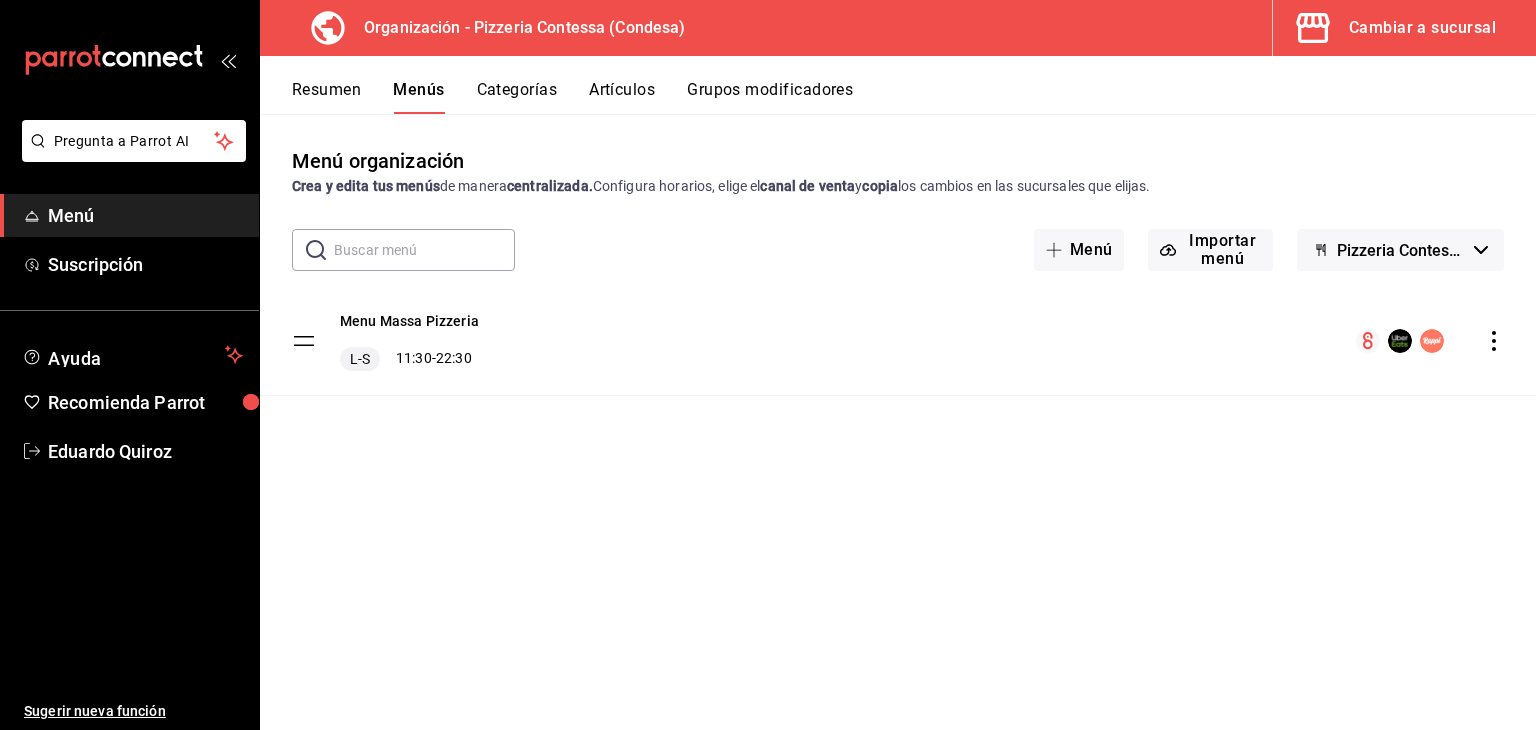 click on "Cambiar a sucursal" at bounding box center [1422, 28] 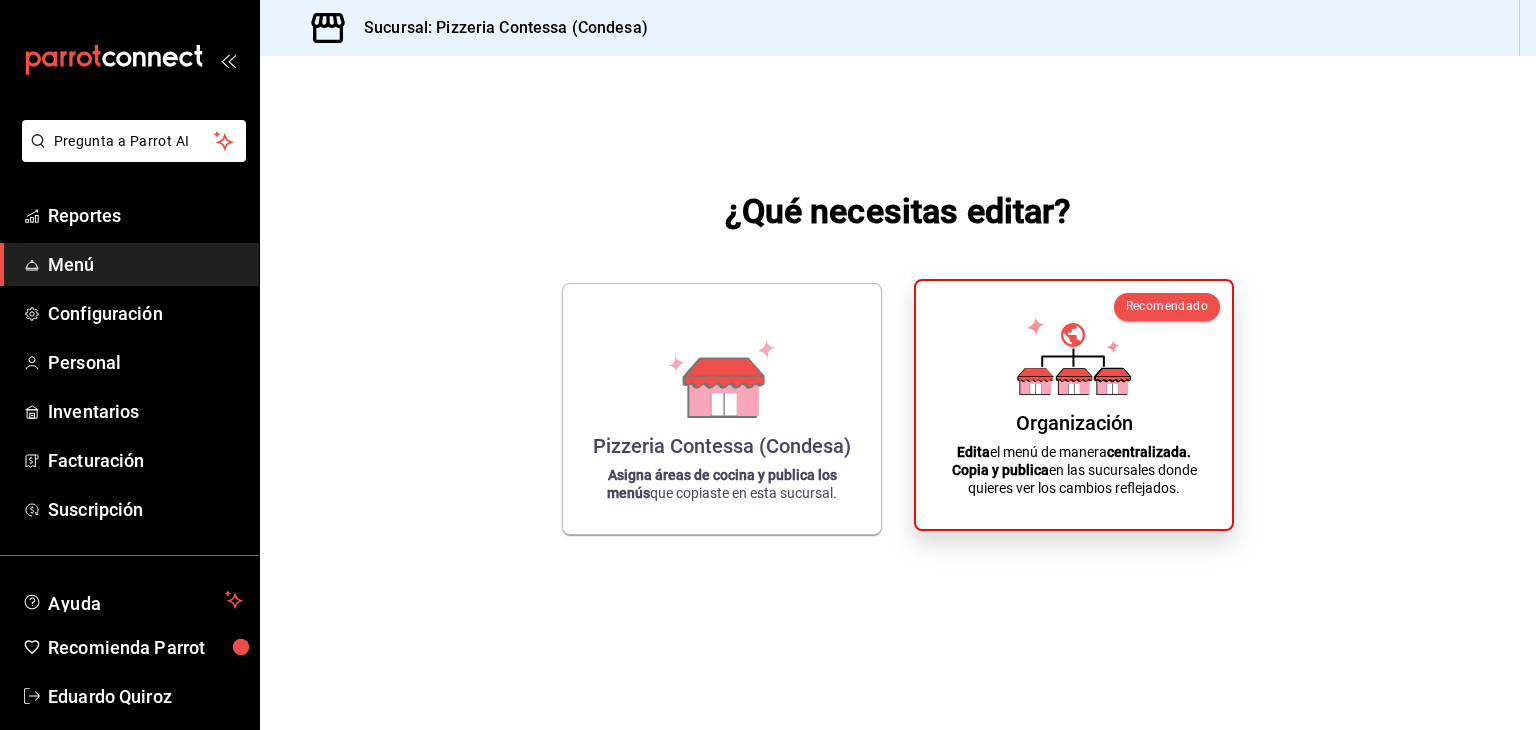 click on "Organización Edita  el menú de manera  centralizada.     Copia y publica  en las sucursales donde quieres ver los cambios reflejados." at bounding box center [1074, 405] 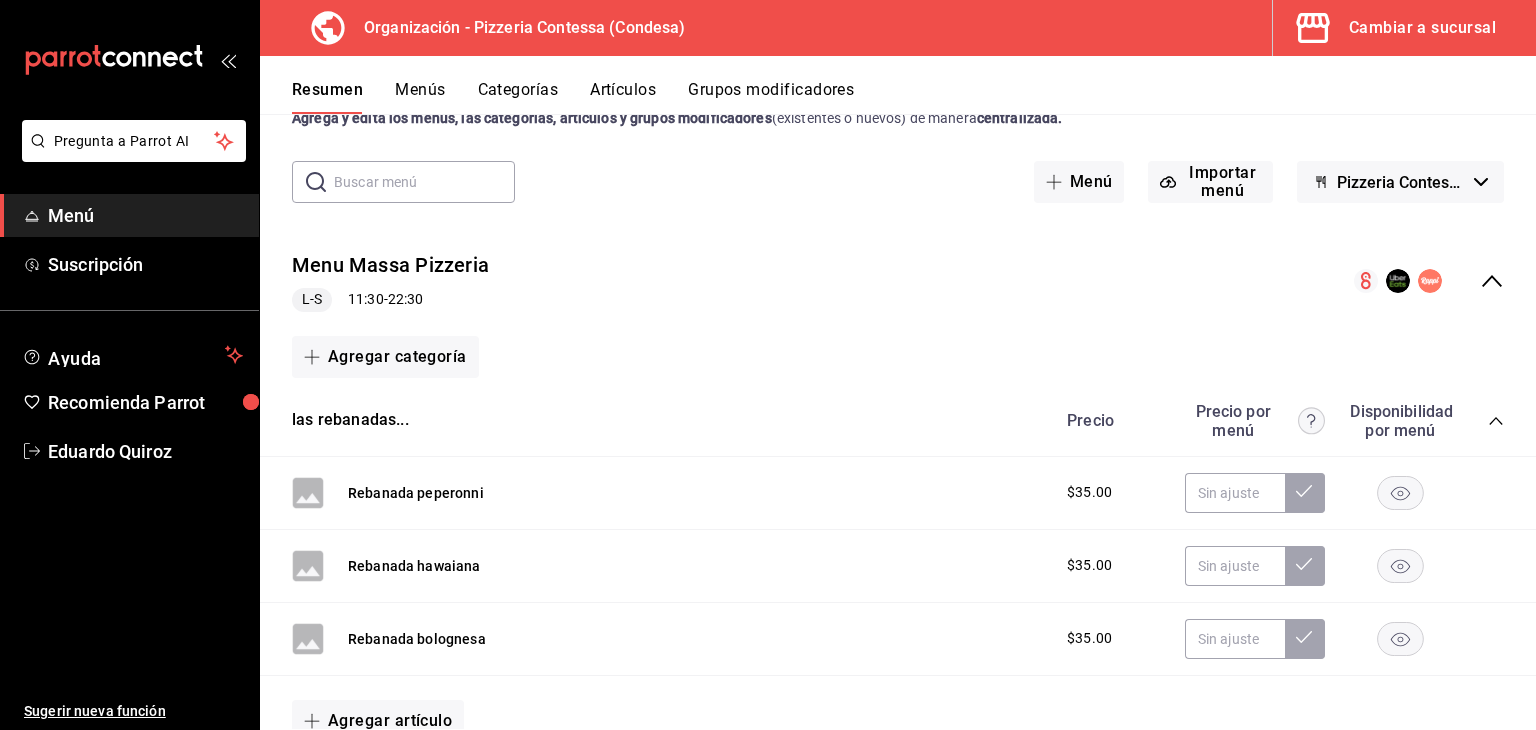 scroll, scrollTop: 0, scrollLeft: 0, axis: both 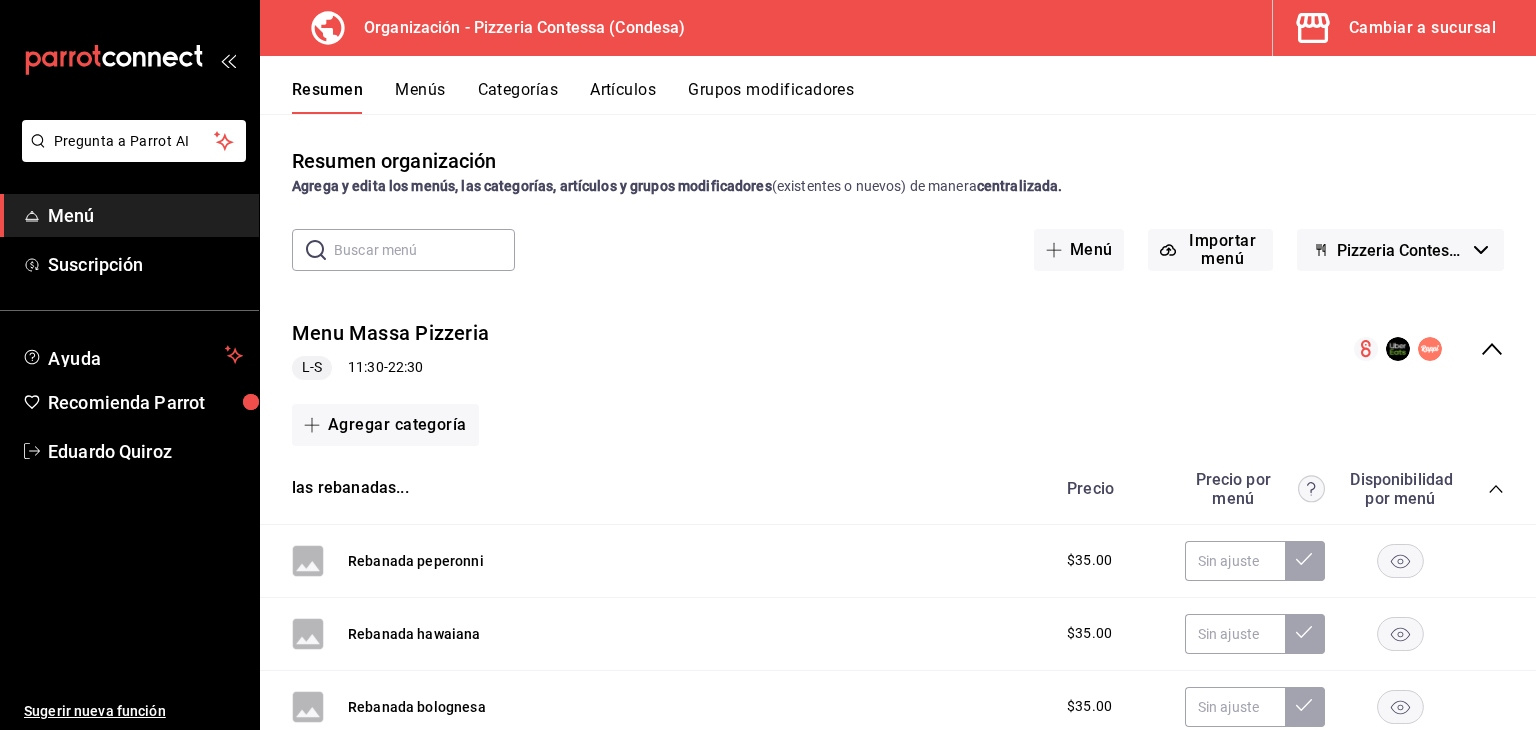 click on "Menú" at bounding box center [145, 215] 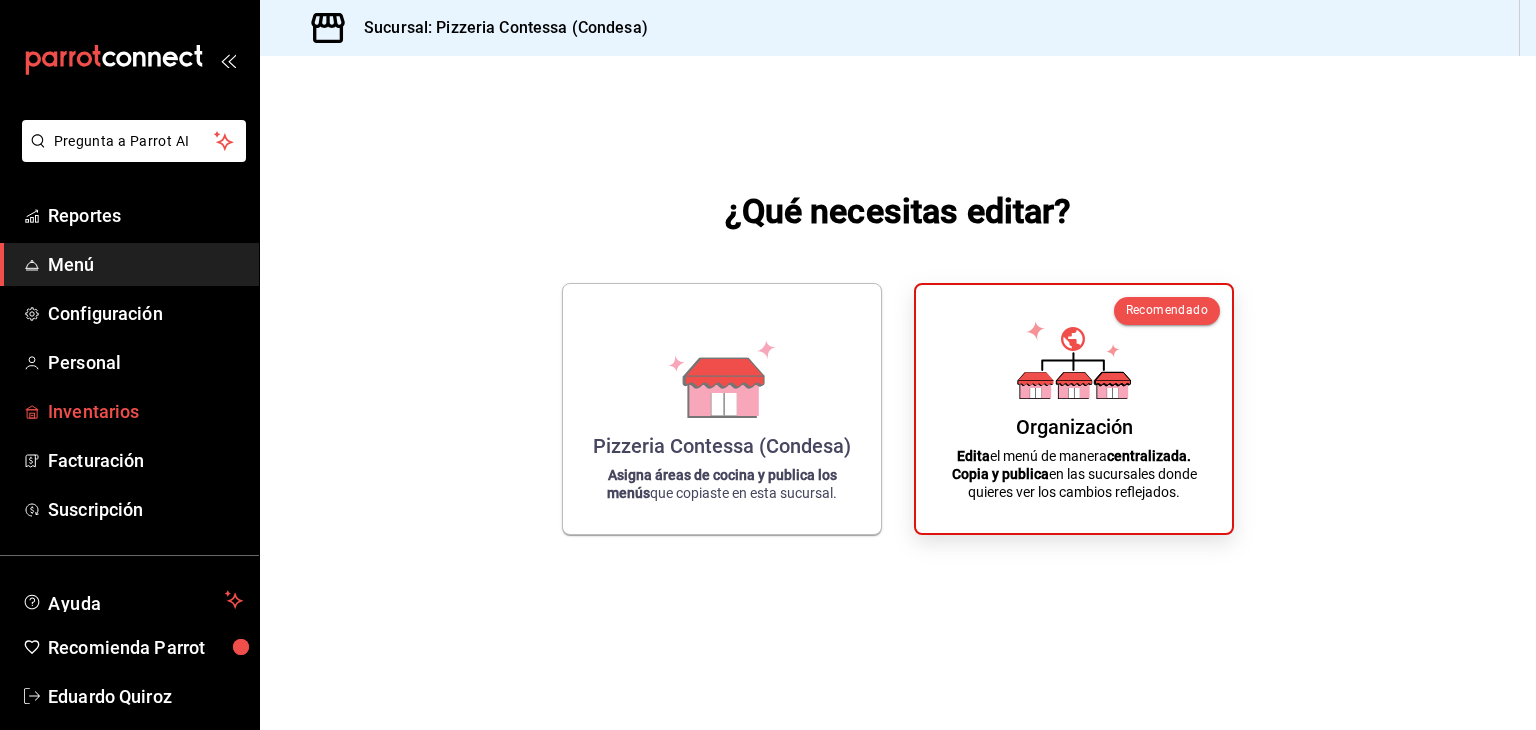 click on "Inventarios" at bounding box center [145, 411] 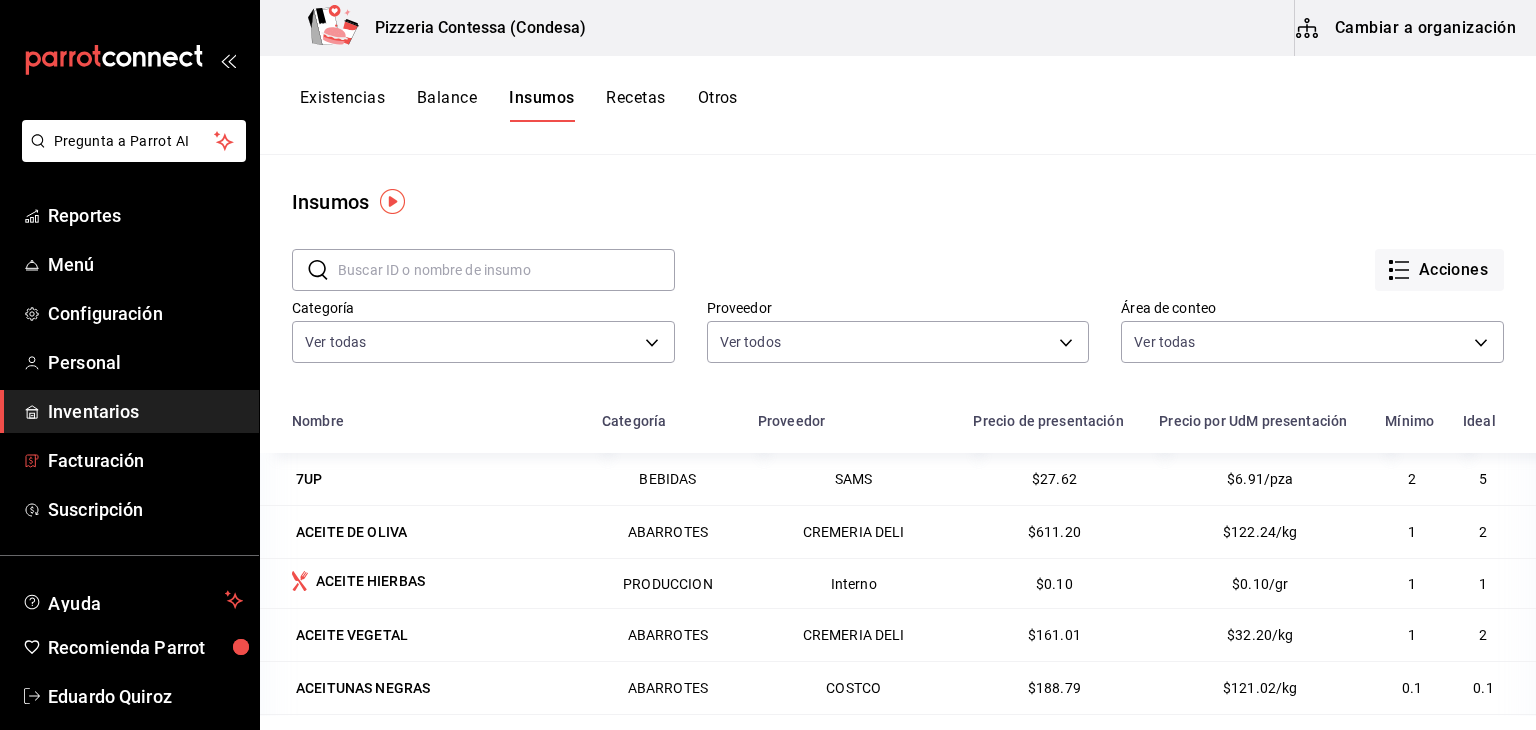 scroll, scrollTop: 24, scrollLeft: 0, axis: vertical 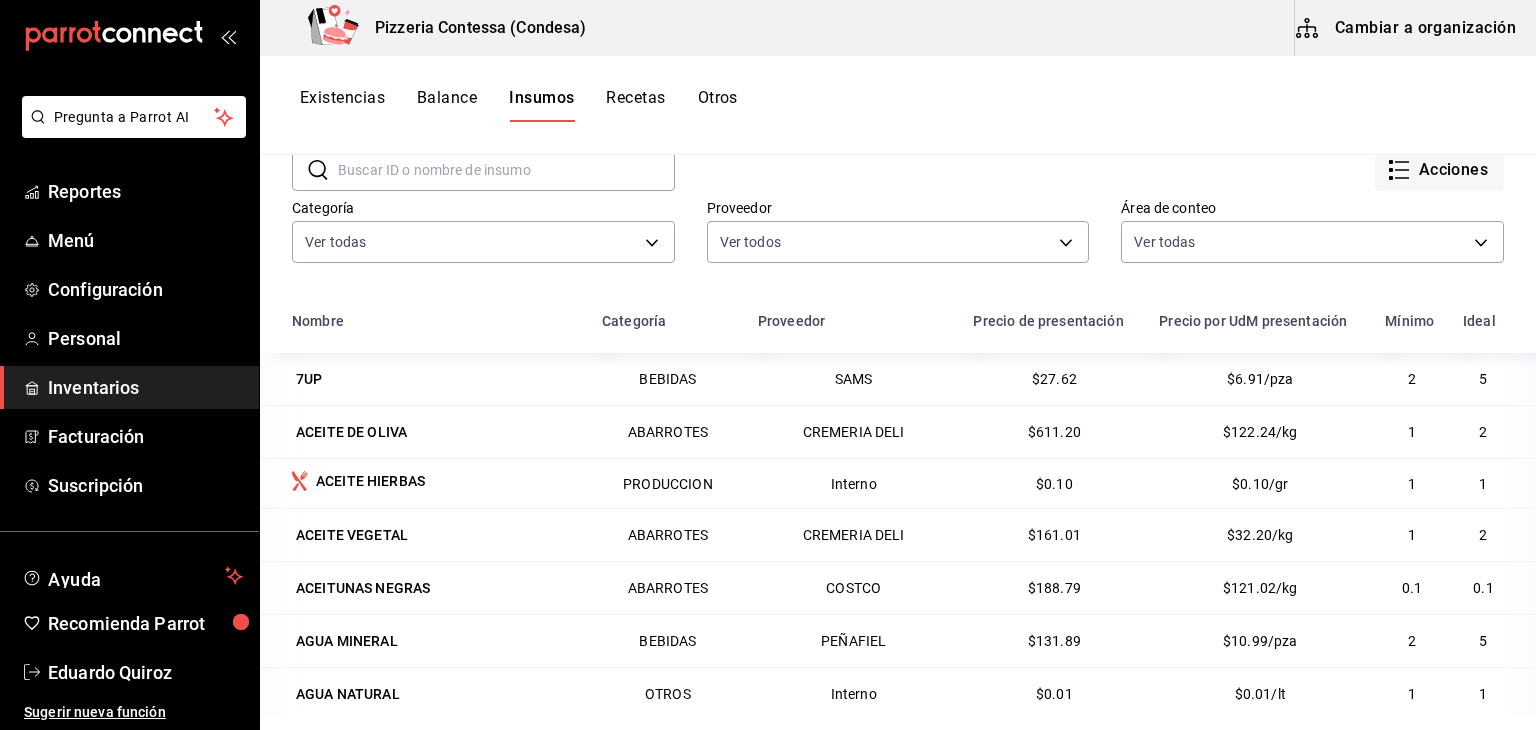 click on "Recetas" at bounding box center [635, 105] 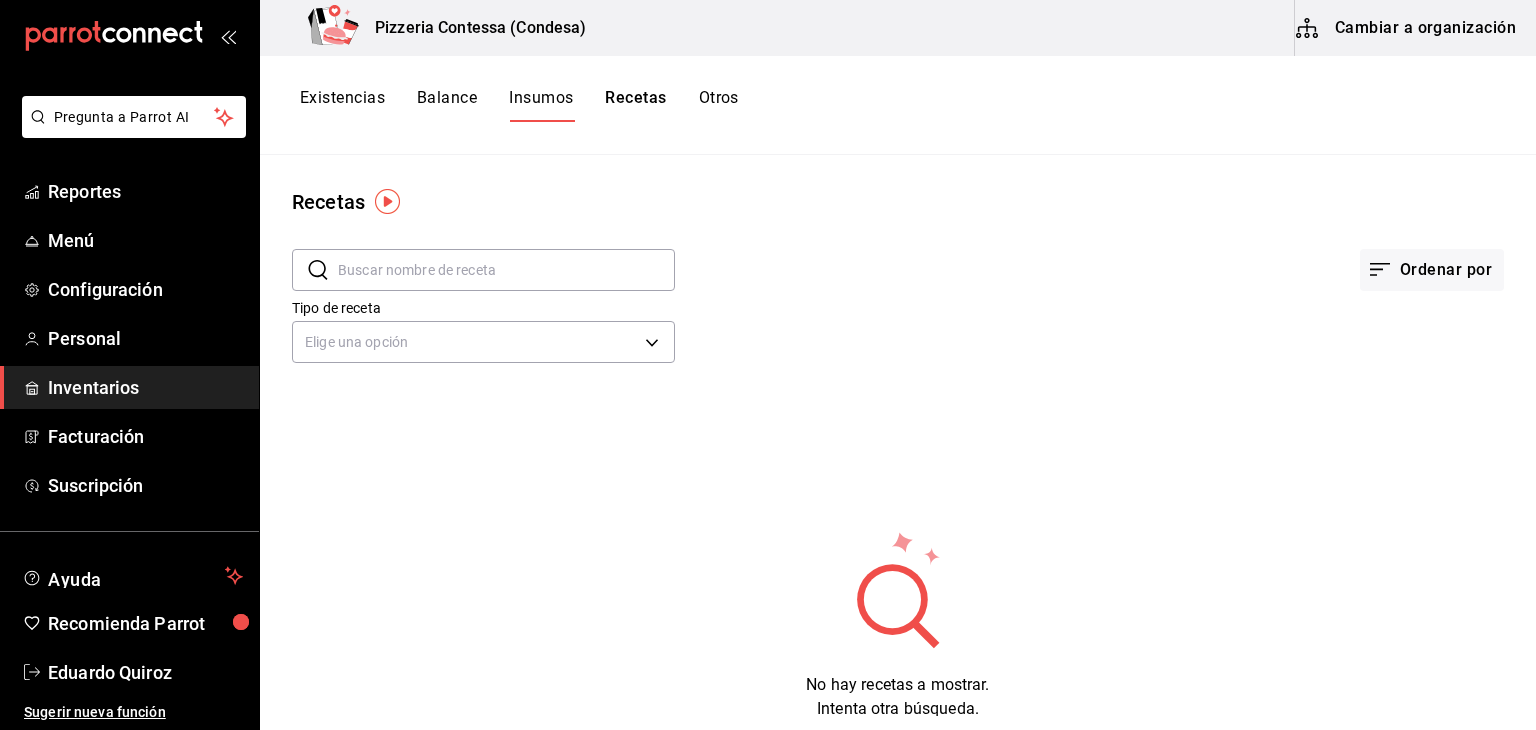 scroll, scrollTop: 0, scrollLeft: 0, axis: both 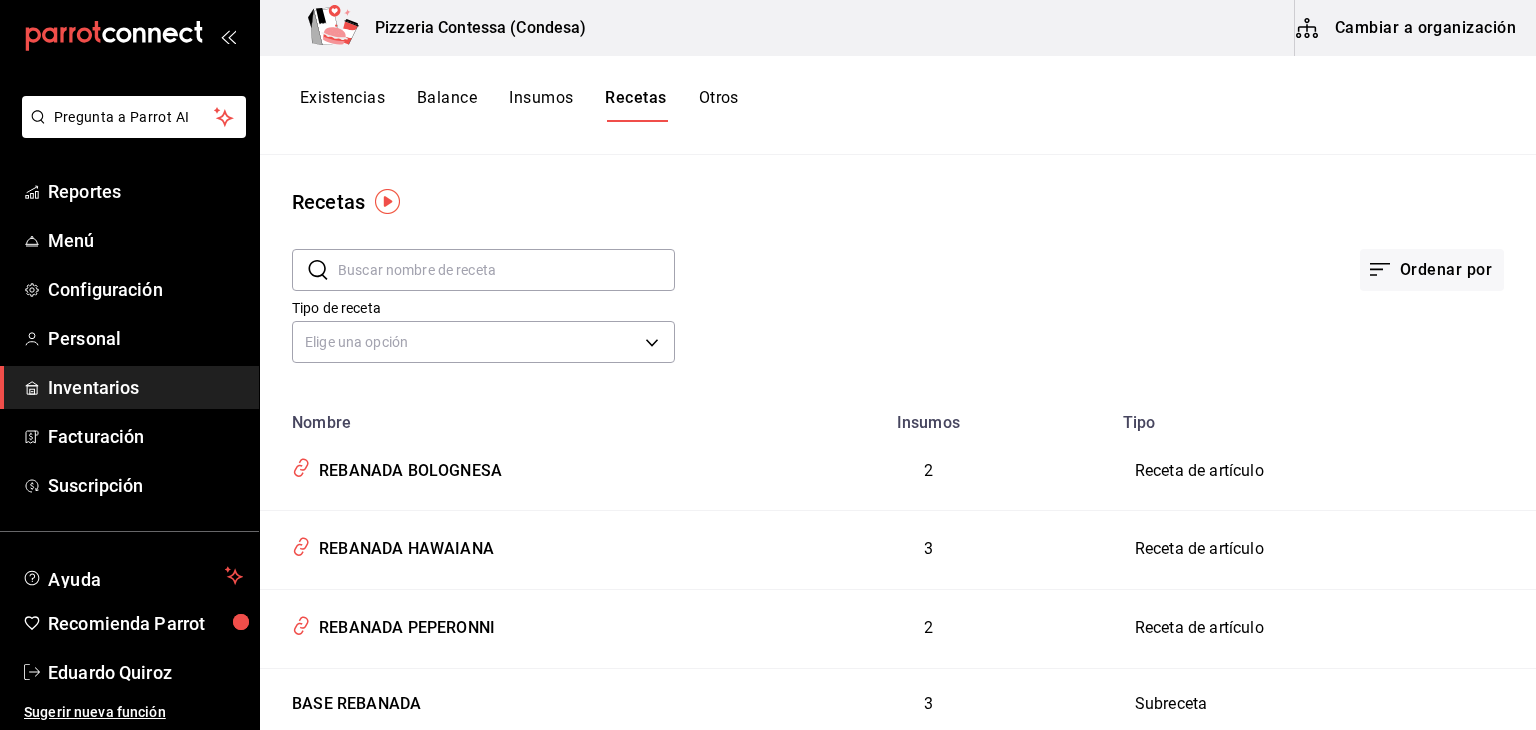 click on "Recetas" at bounding box center (635, 105) 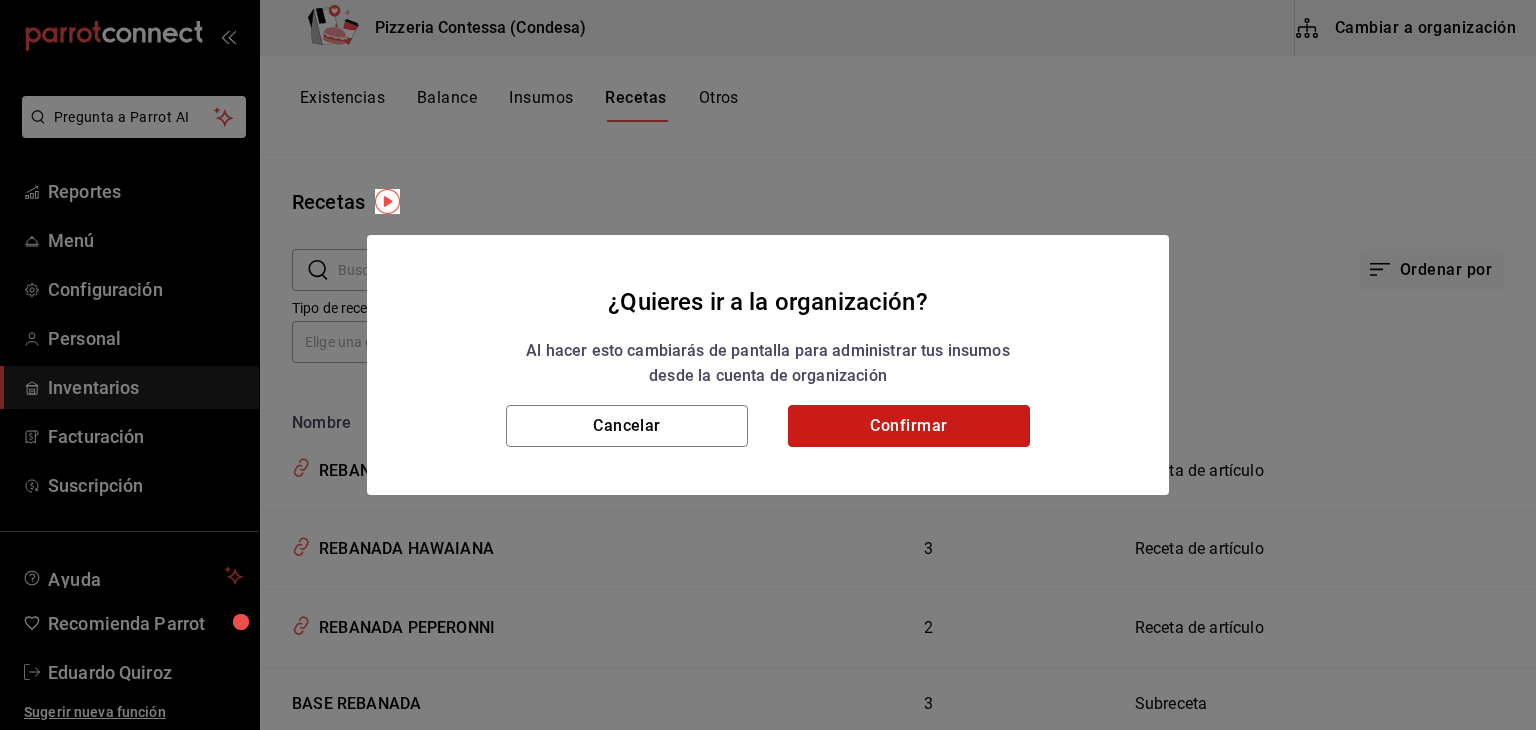click on "Confirmar" at bounding box center (909, 426) 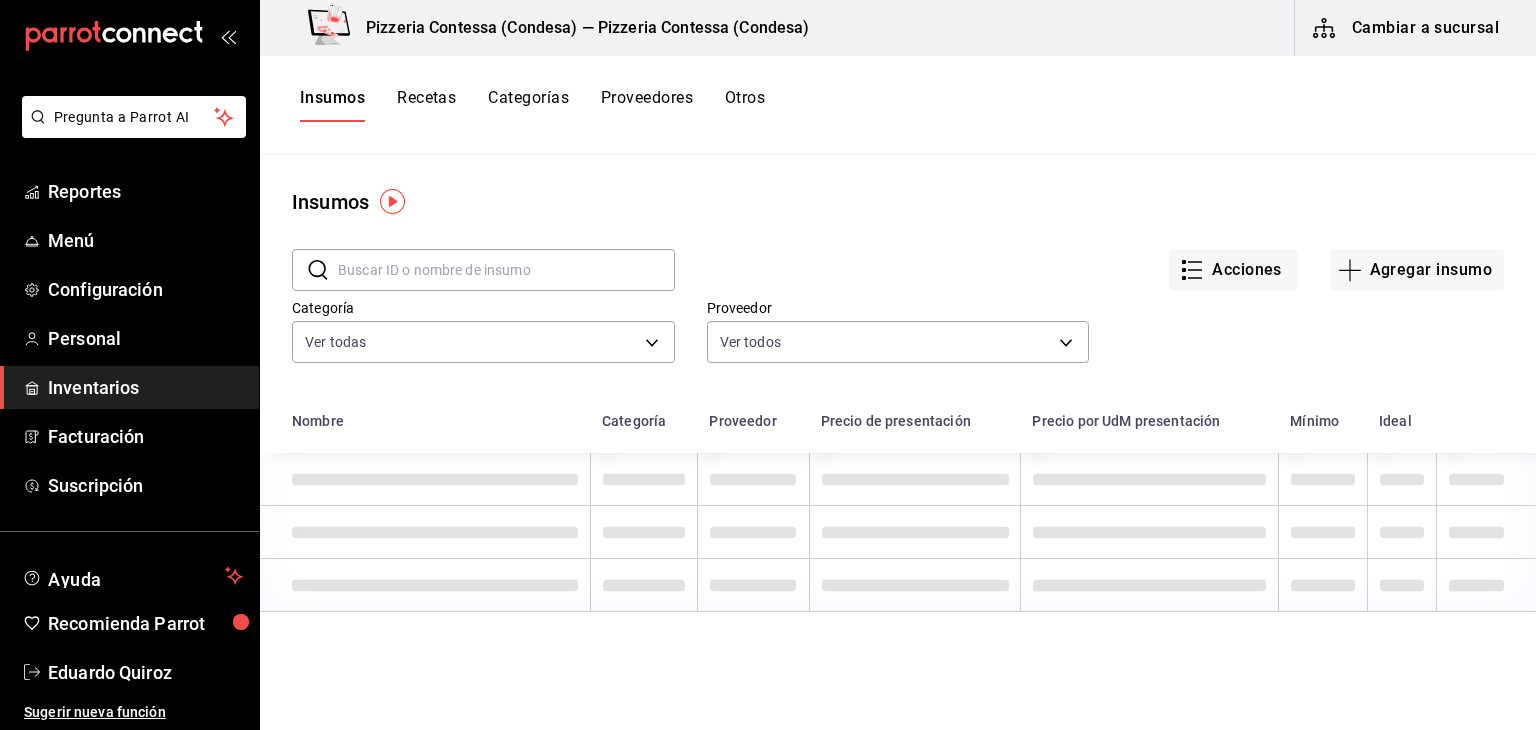 click on "Recetas" at bounding box center [426, 105] 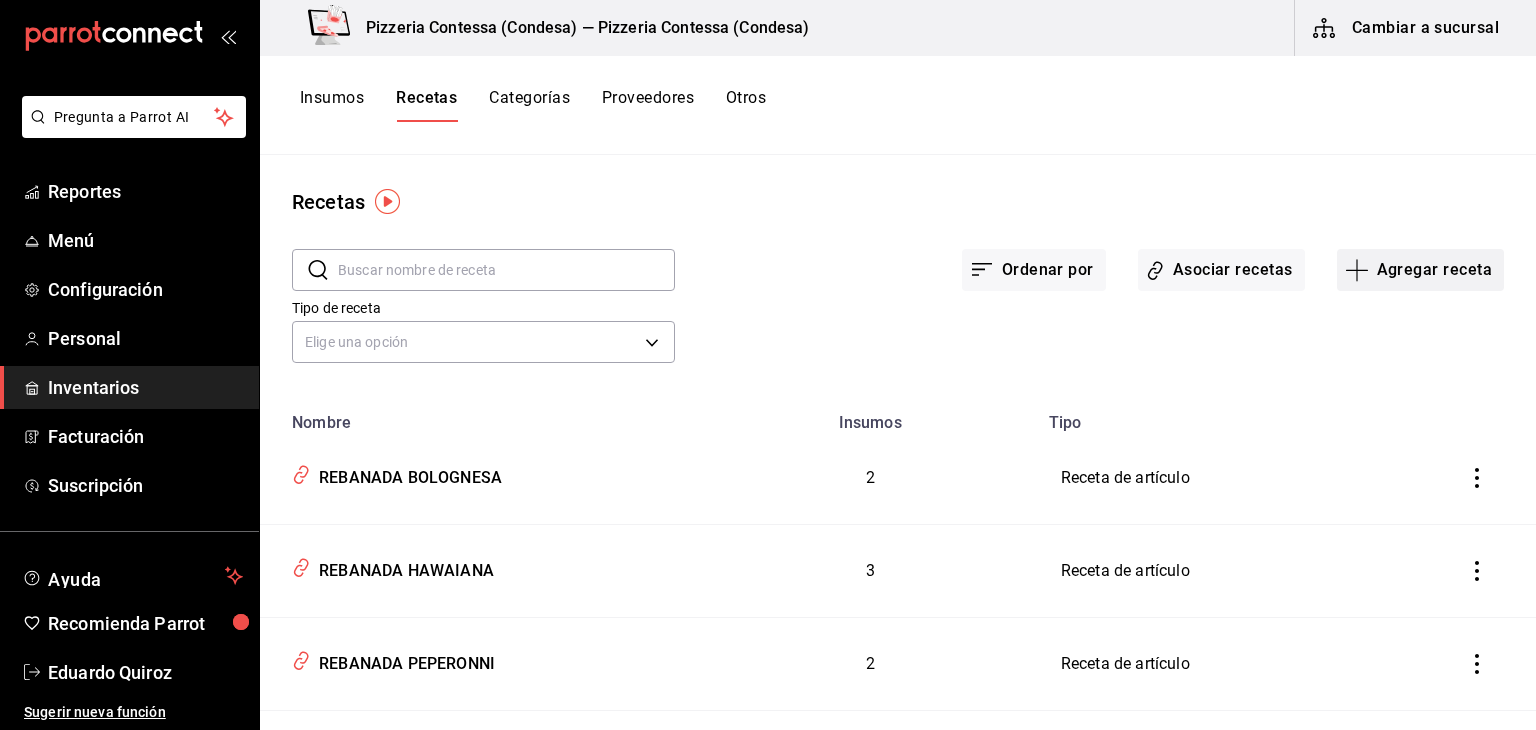 click on "Agregar receta" at bounding box center (1420, 270) 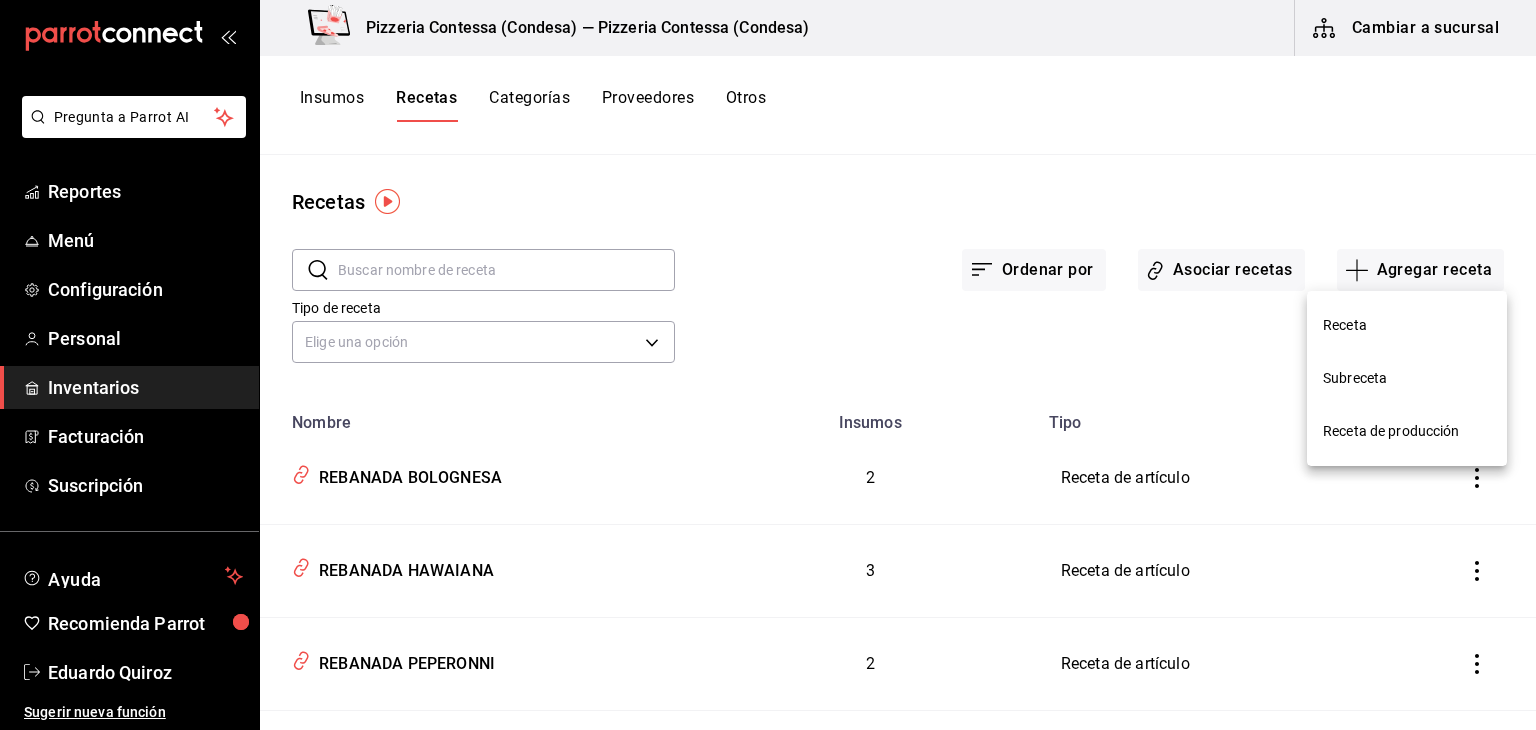 click on "Receta" at bounding box center (1407, 325) 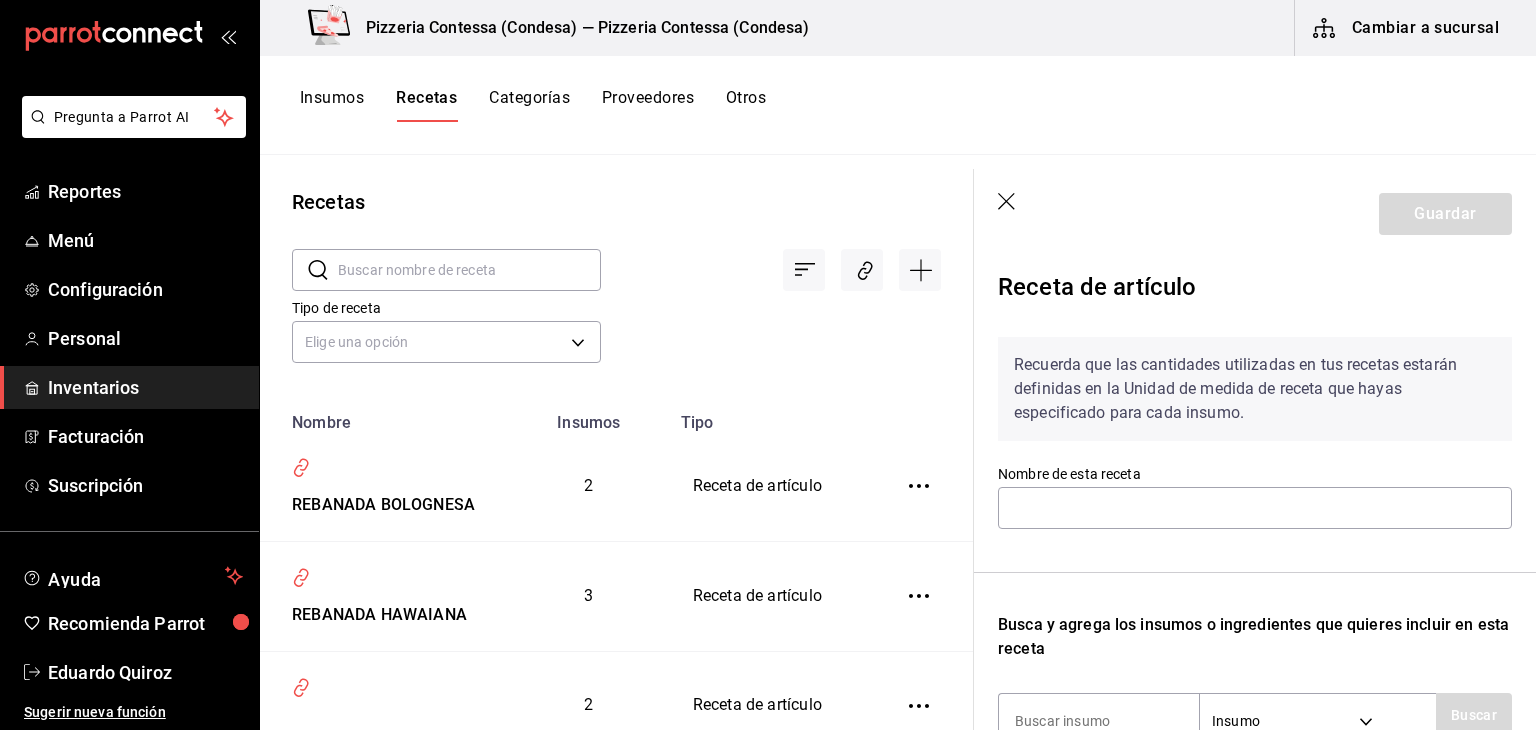 scroll, scrollTop: 0, scrollLeft: 0, axis: both 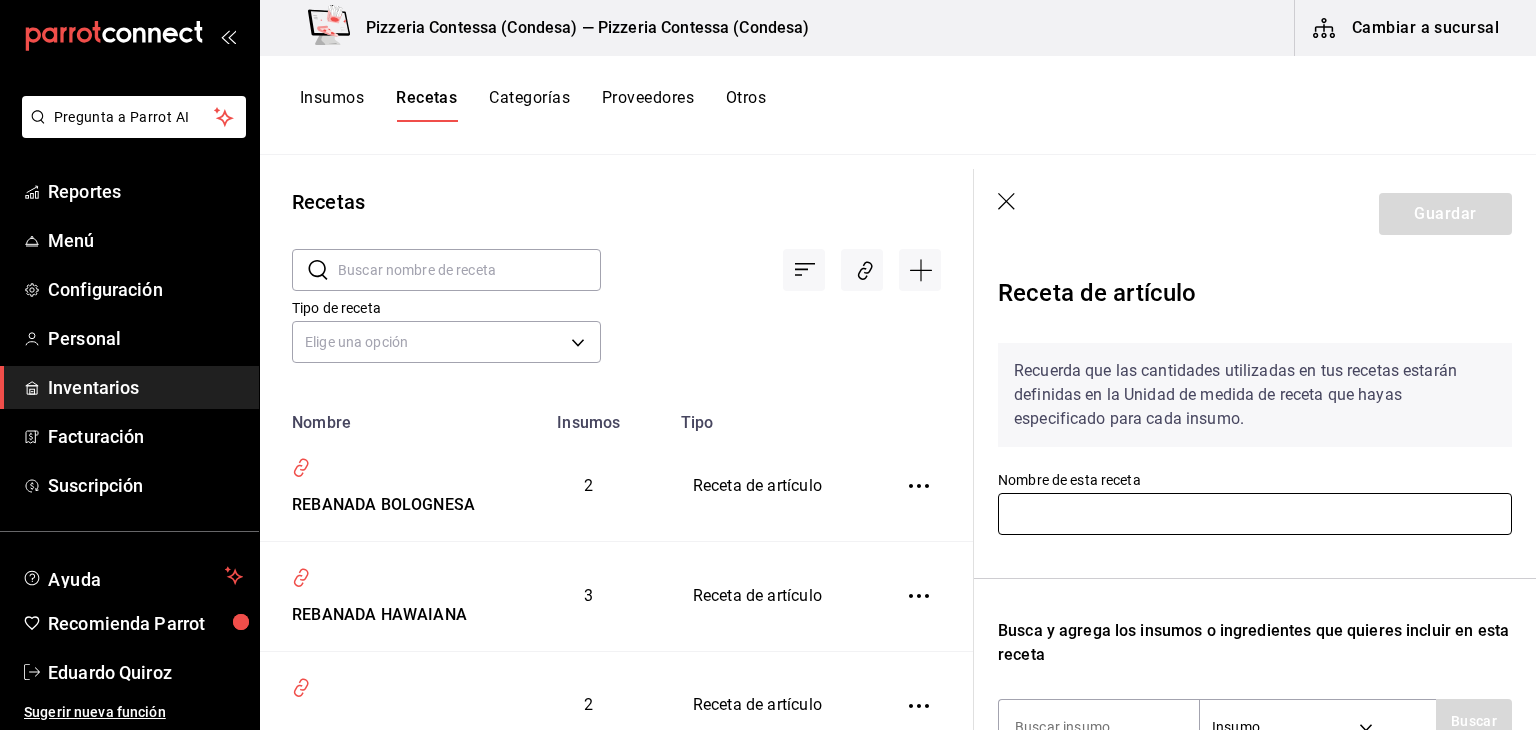click at bounding box center [1255, 514] 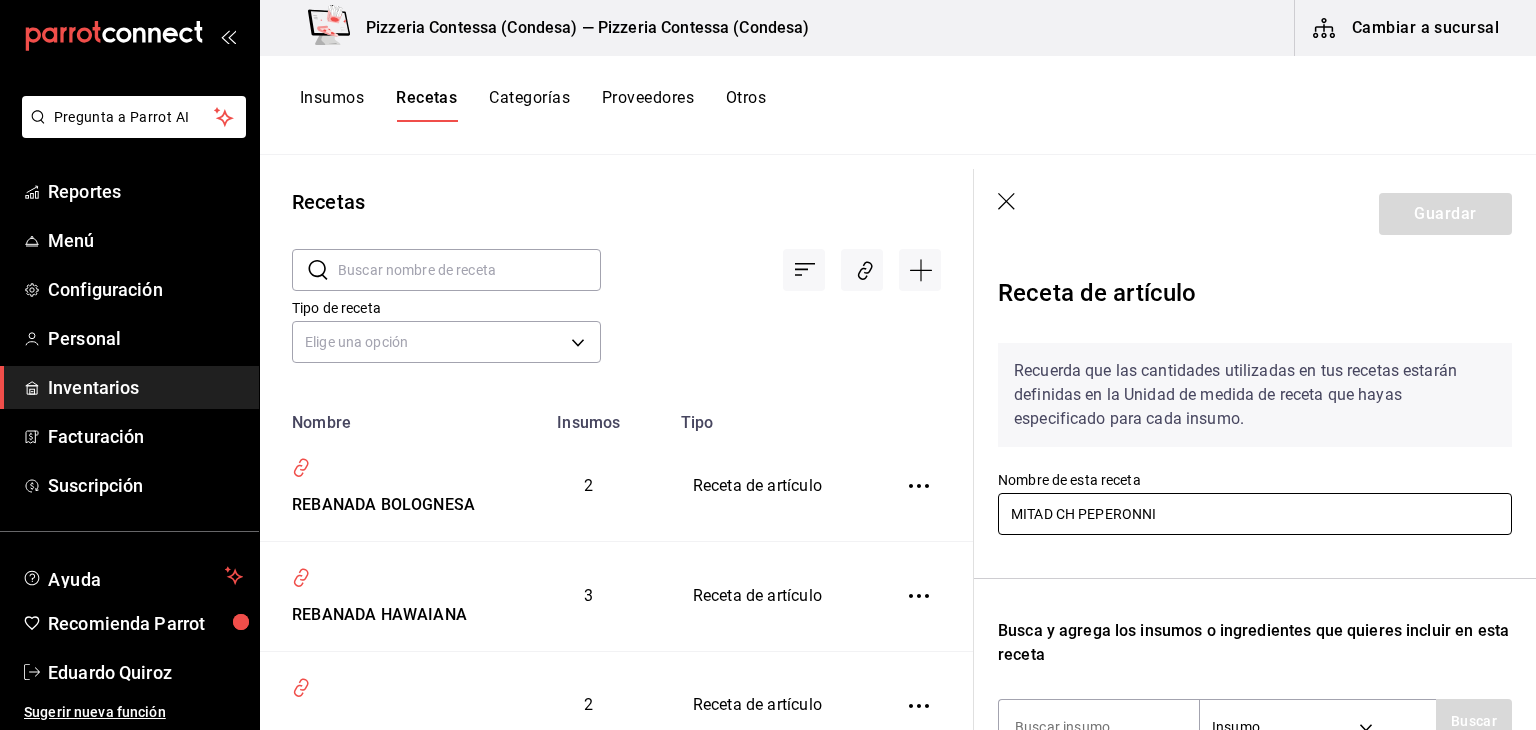 type on "MITAD CH PEPERONNI" 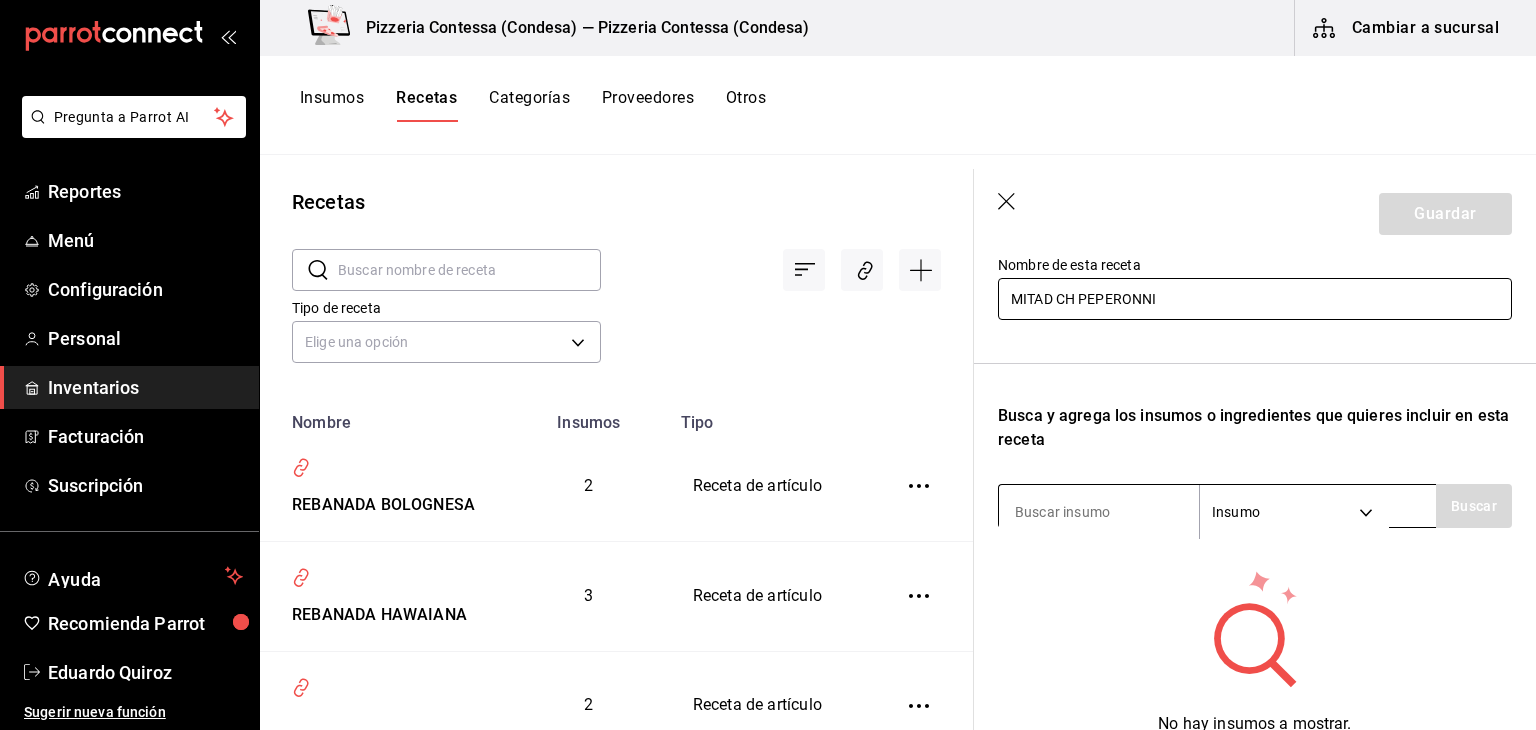 scroll, scrollTop: 0, scrollLeft: 0, axis: both 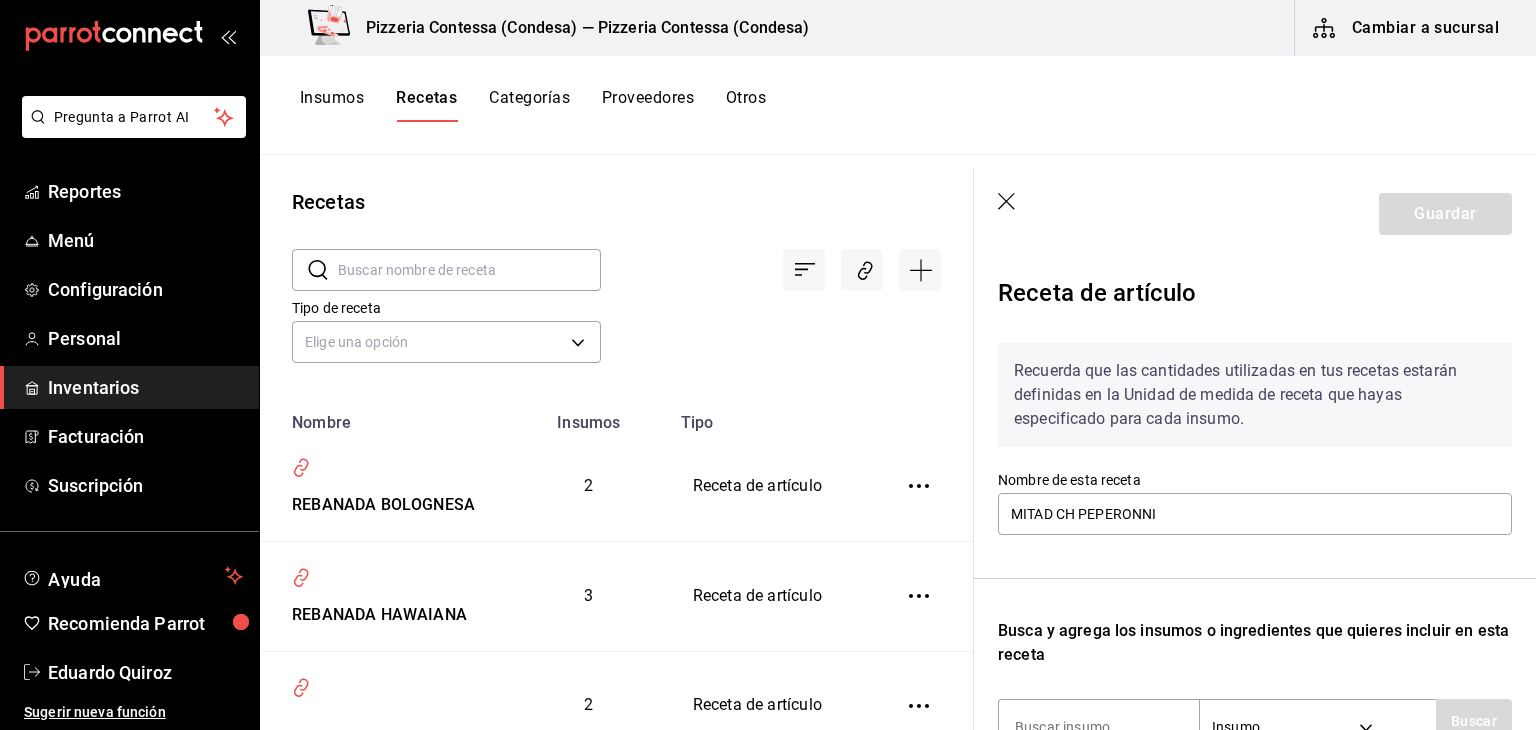 click 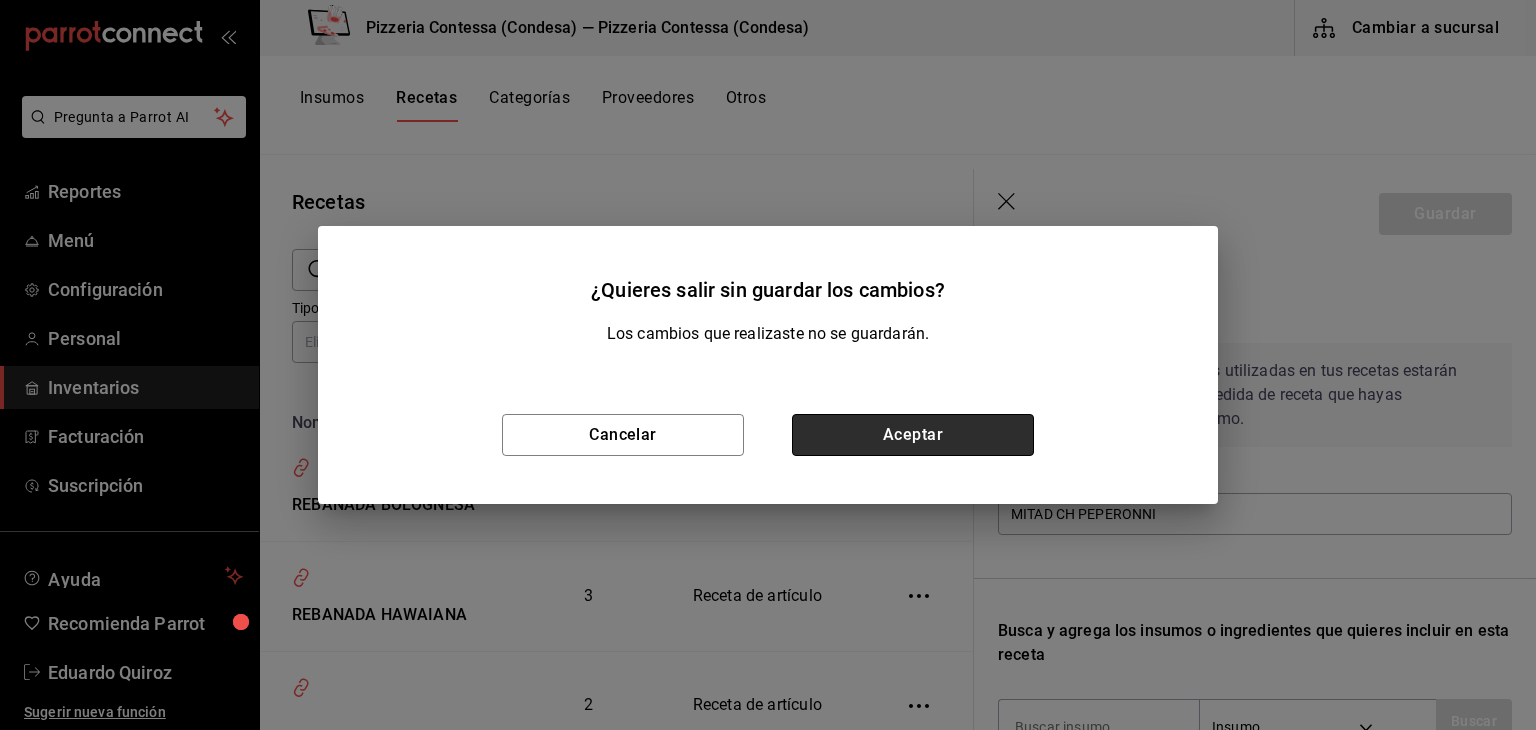 click on "Aceptar" at bounding box center [913, 435] 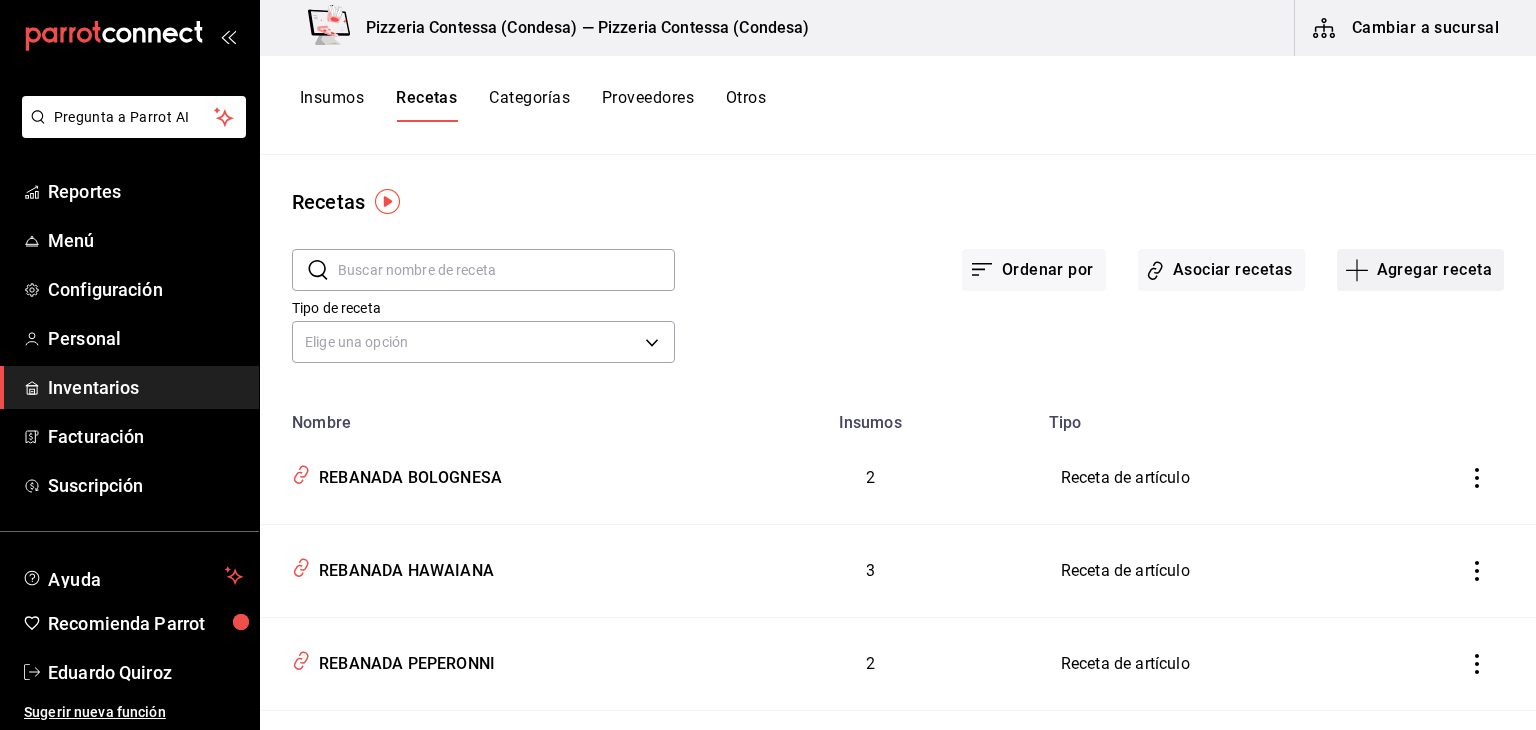 click on "Agregar receta" at bounding box center [1420, 270] 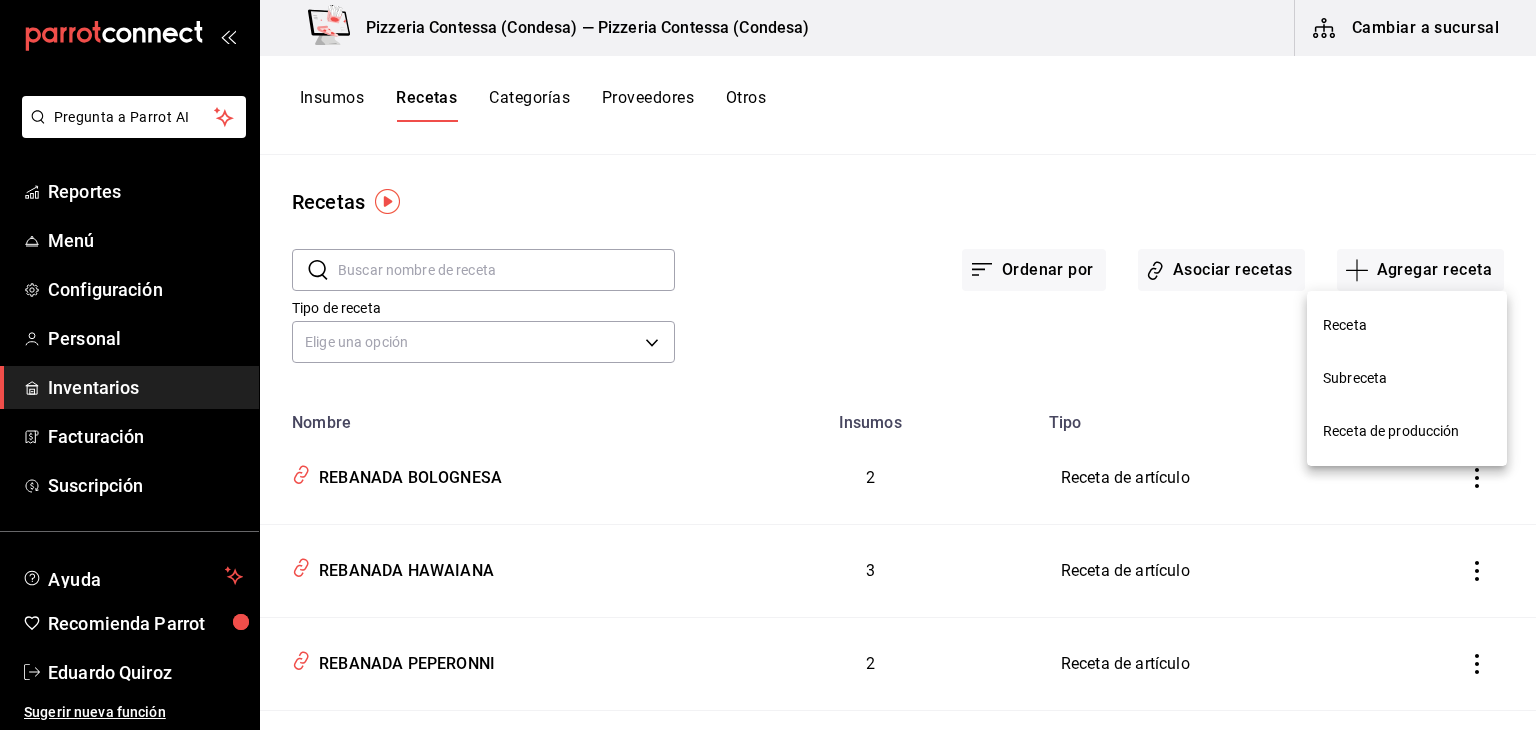 click on "Subreceta" at bounding box center [1407, 378] 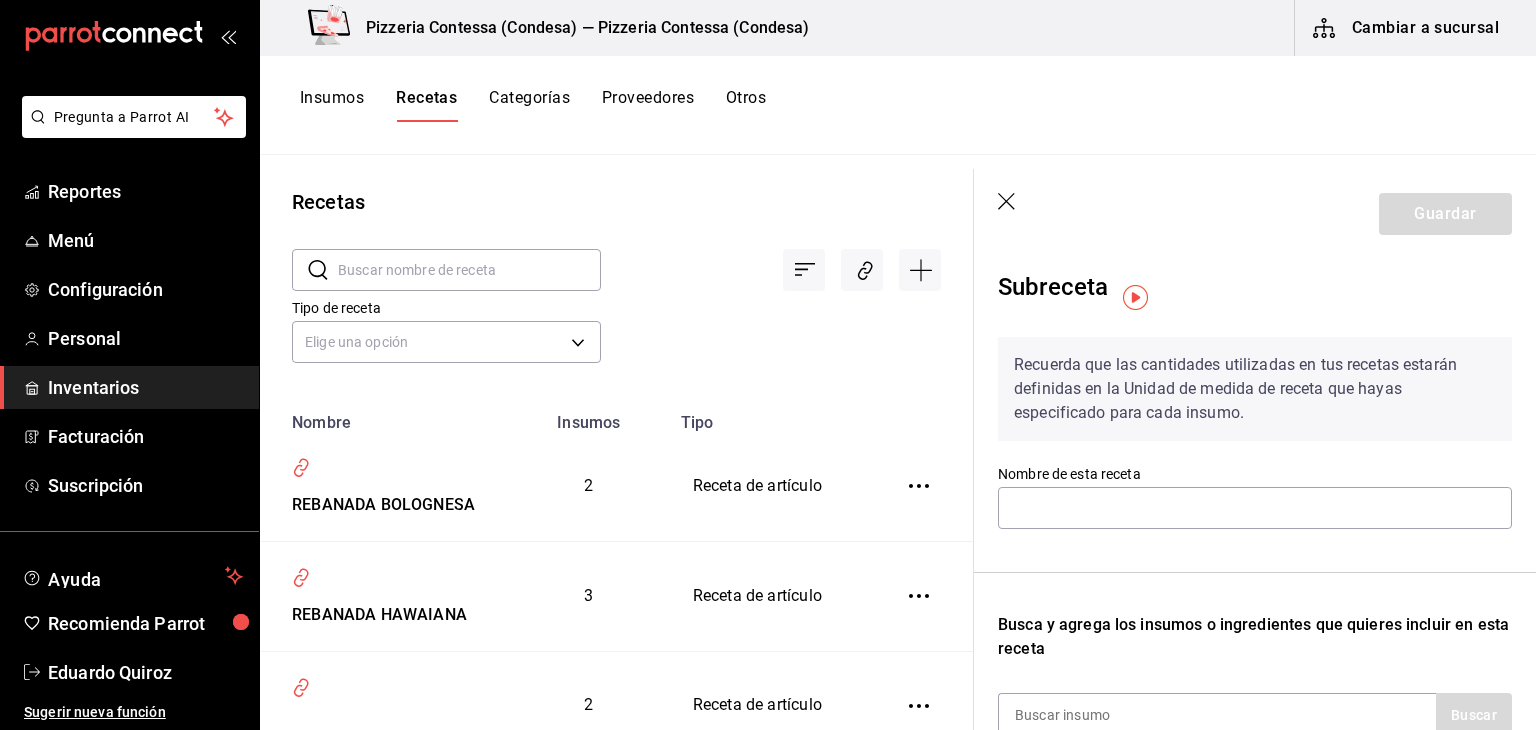 scroll, scrollTop: 0, scrollLeft: 0, axis: both 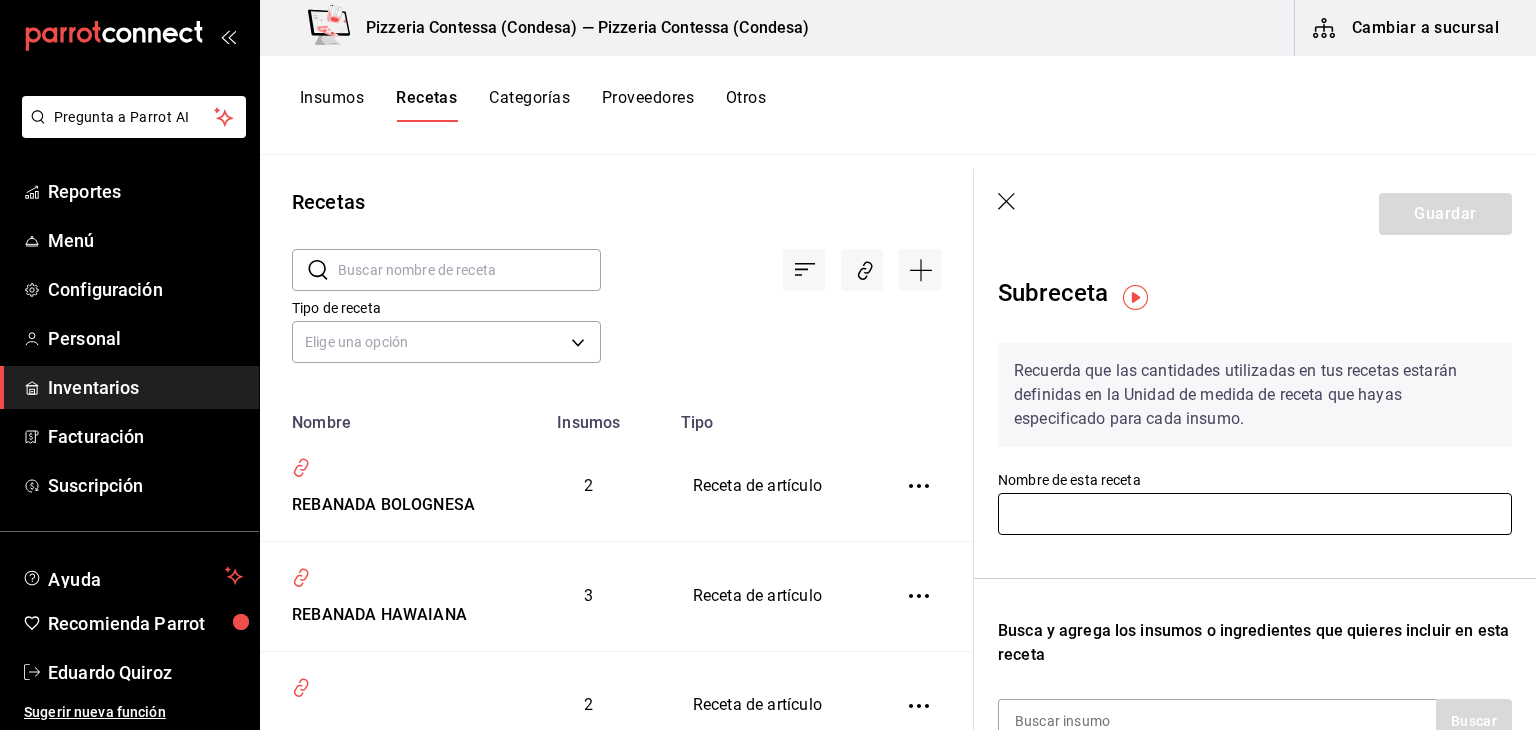 click at bounding box center (1255, 514) 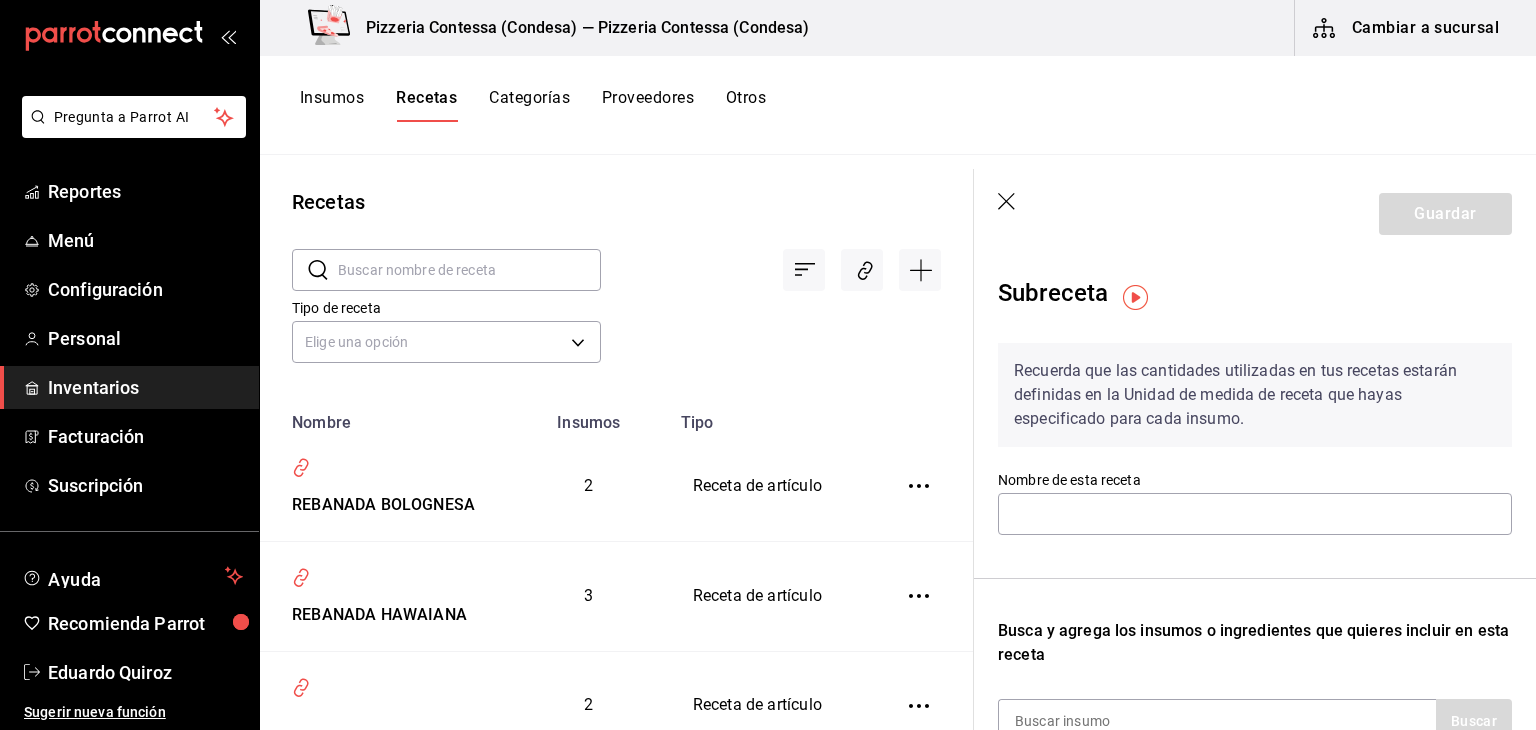 click on "Recuerda que las cantidades utilizadas en tus recetas estarán definidas en la Unidad de medida de receta que hayas especificado para cada insumo. Nombre de esta receta Busca y agrega los insumos o ingredientes que quieres incluir en esta receta Buscar No hay insumos a mostrar. Busca un insumo para agregarlo a la lista" at bounding box center (1255, 651) 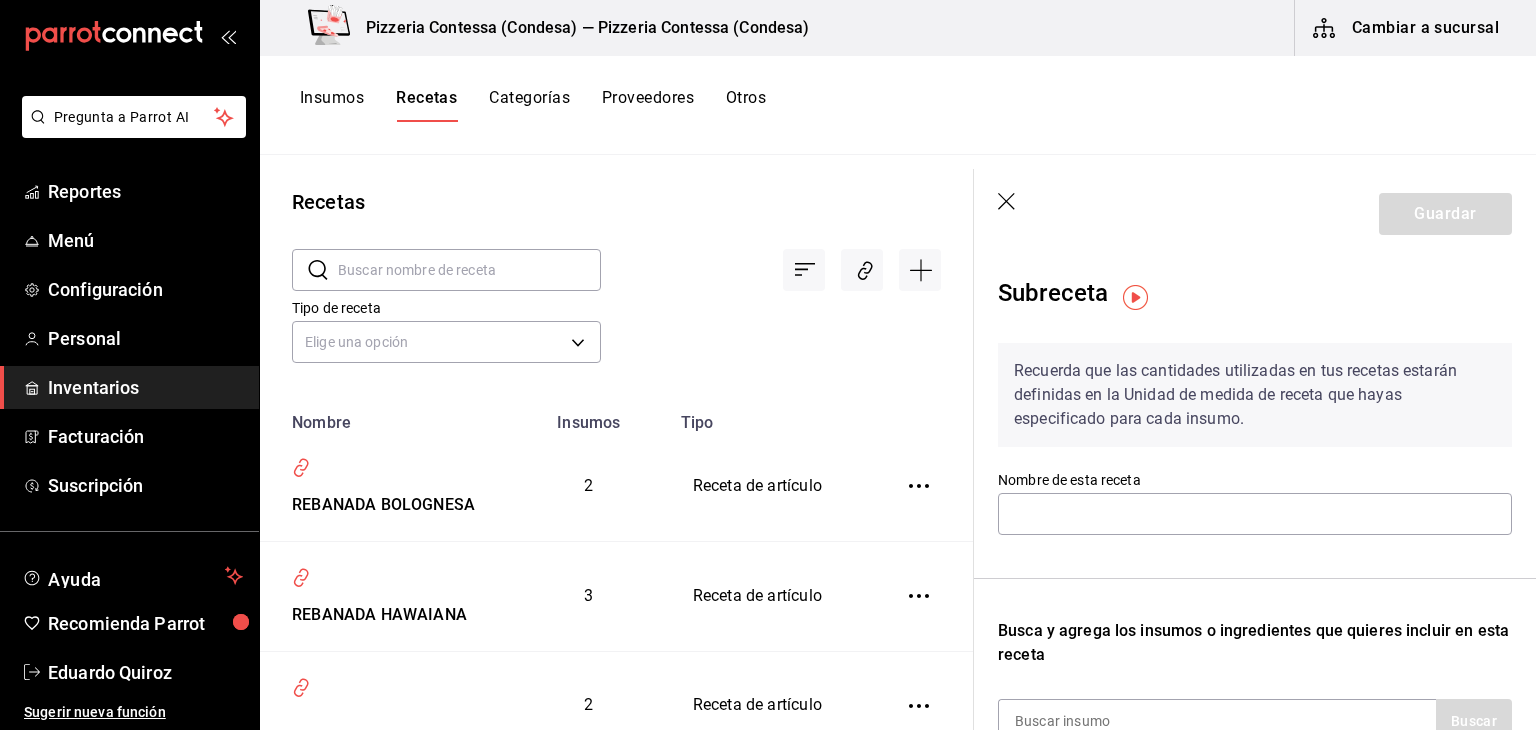 click on "Nombre de esta receta" at bounding box center (1255, 480) 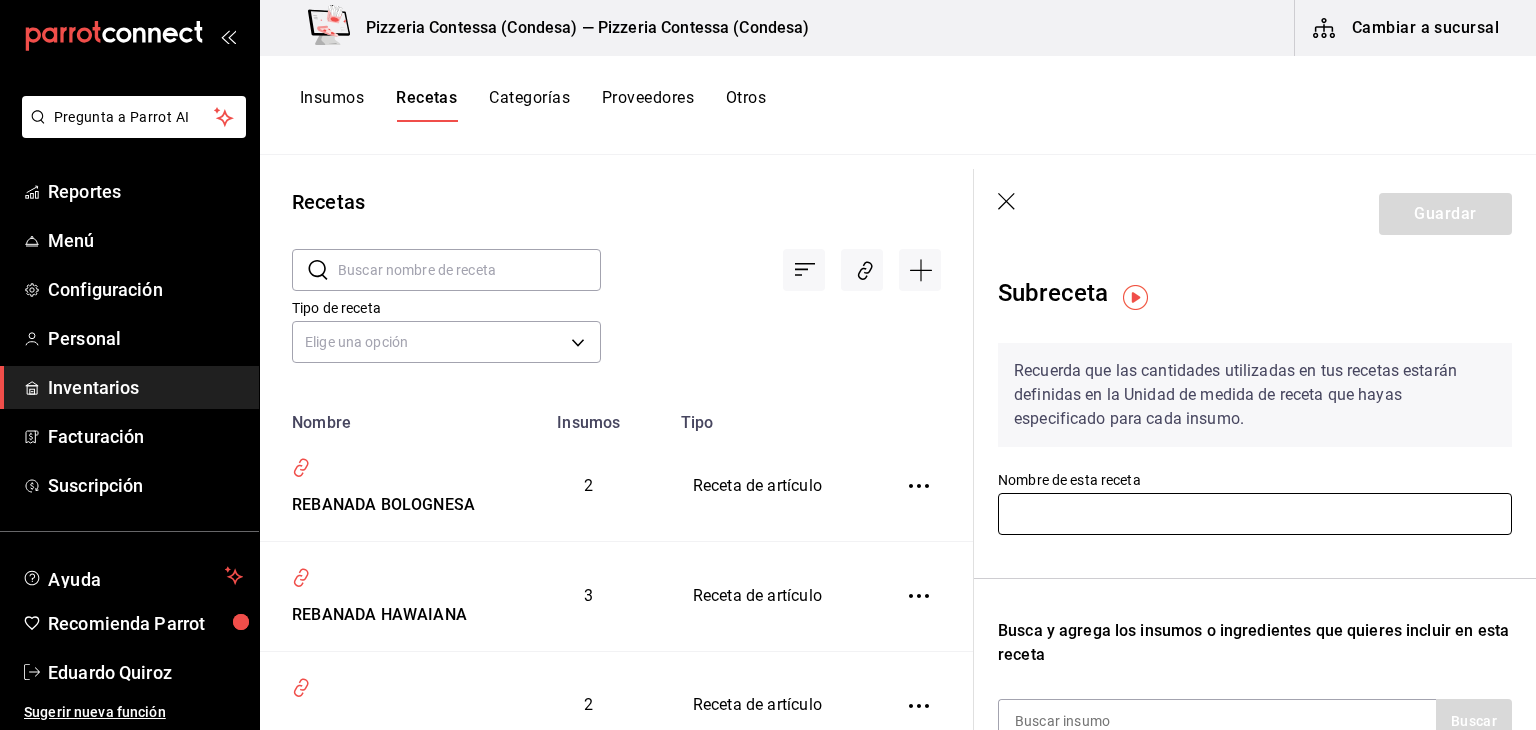 click at bounding box center (1255, 514) 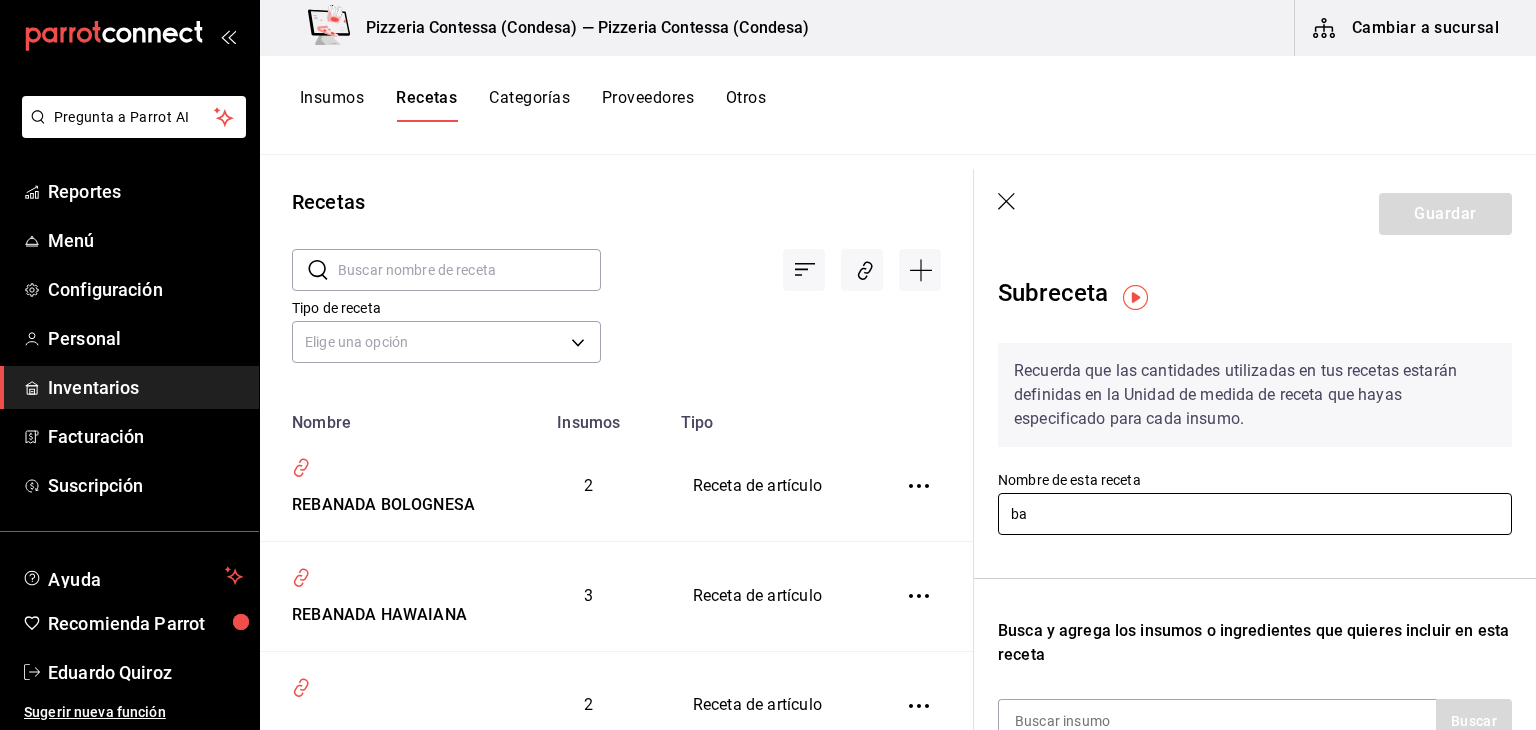 type on "b" 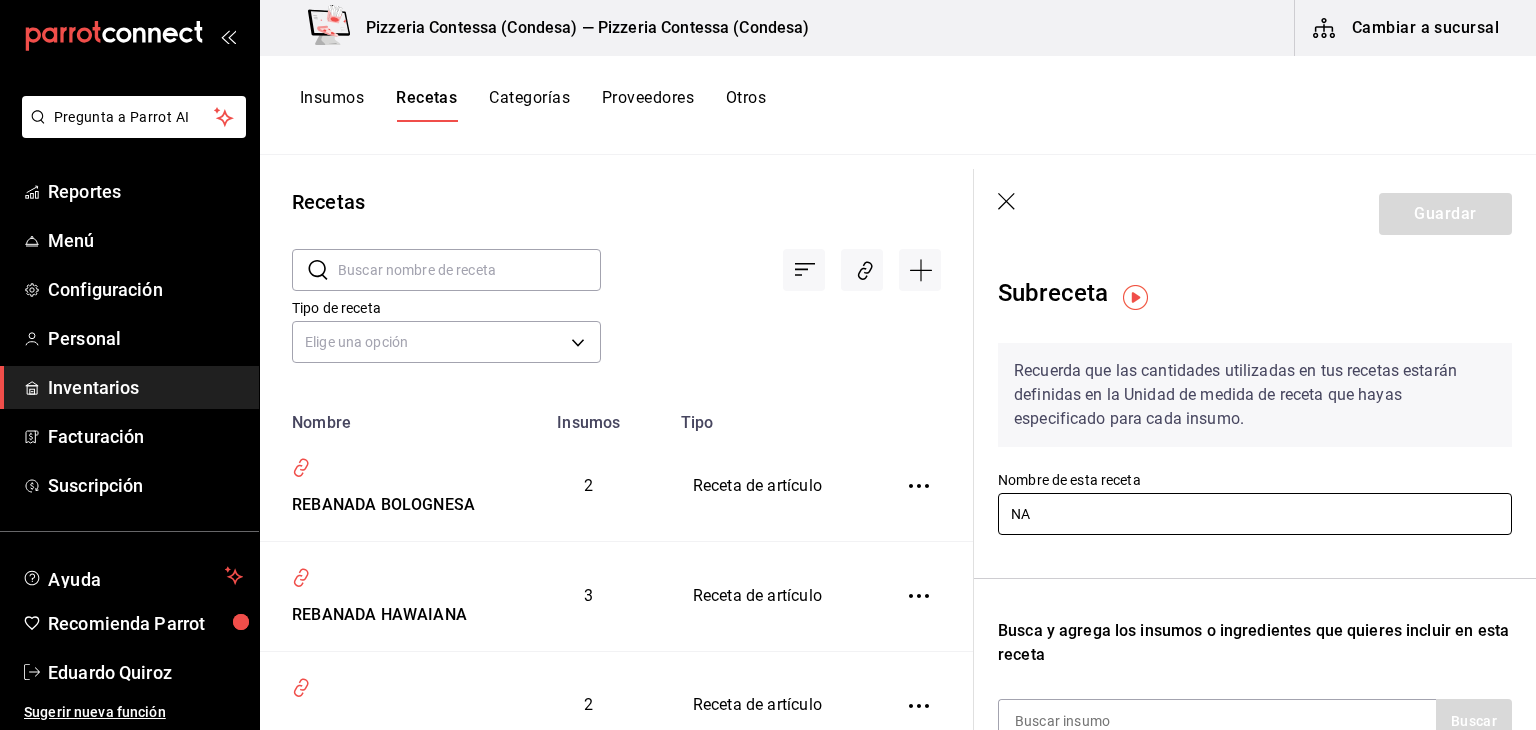 type on "N" 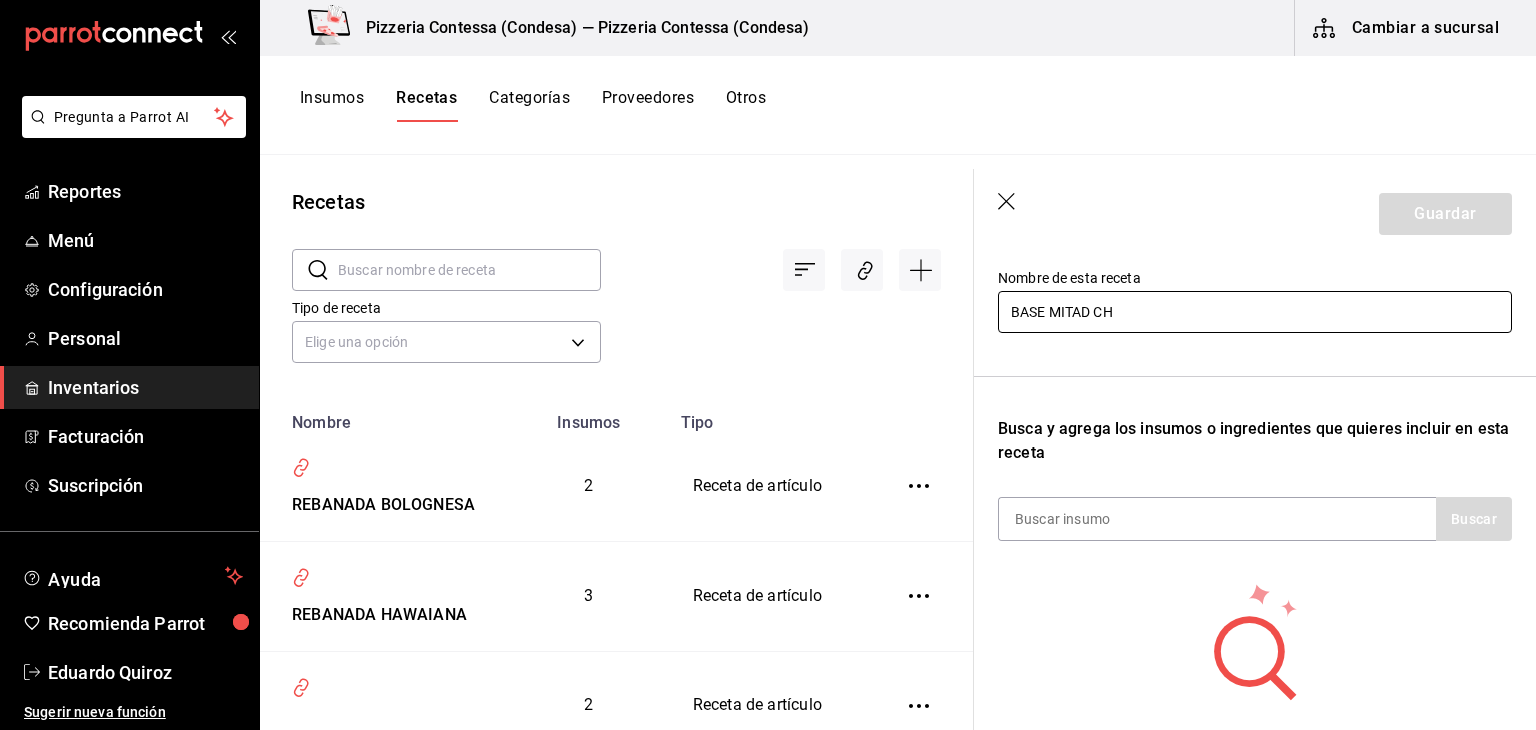 scroll, scrollTop: 200, scrollLeft: 0, axis: vertical 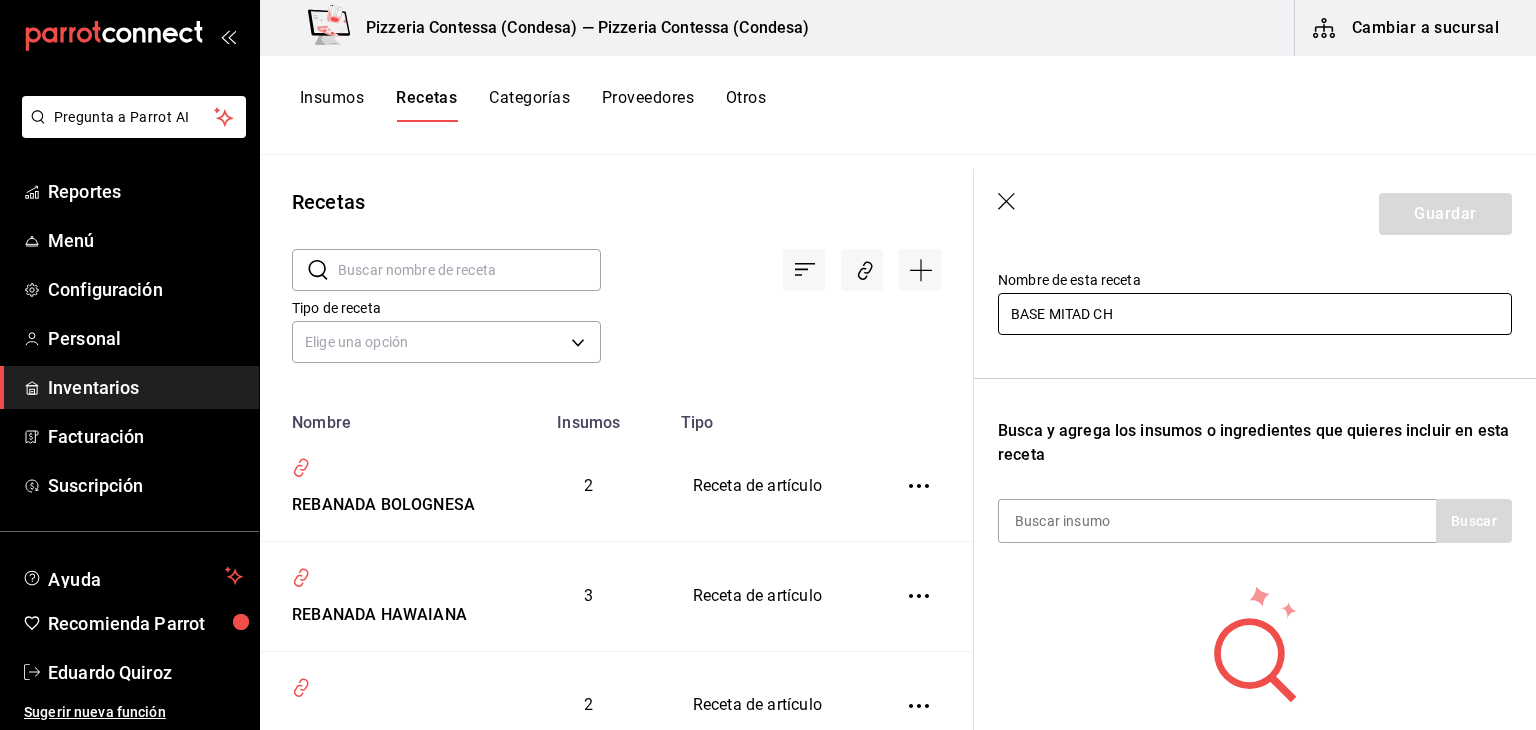 type on "BASE MITAD CH" 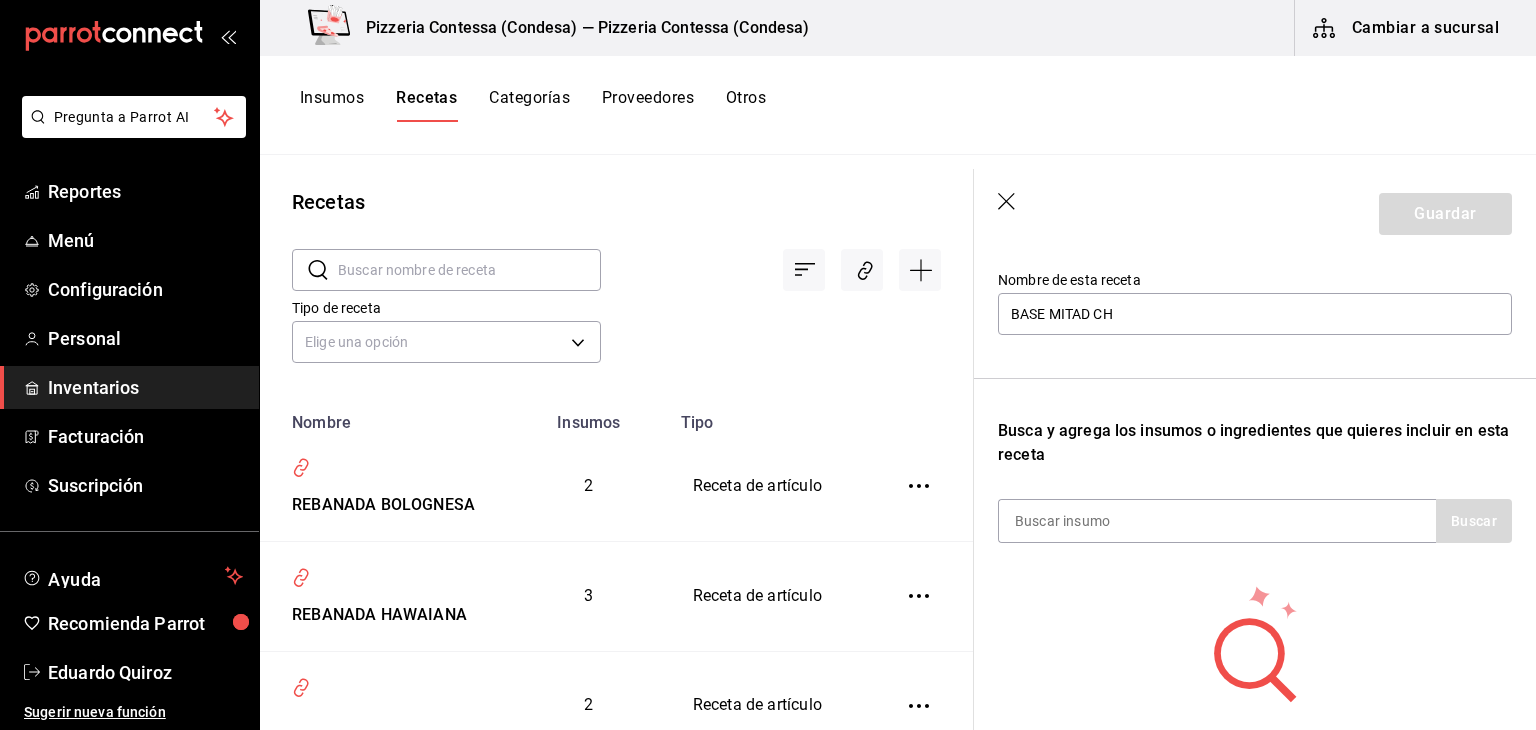 click on "Recuerda que las cantidades utilizadas en tus recetas estarán definidas en la Unidad de medida de receta que hayas especificado para cada insumo. Nombre de esta receta BASE MITAD CH Busca y agrega los insumos o ingredientes que quieres incluir en esta receta Buscar No hay insumos a mostrar. Busca un insumo para agregarlo a la lista" at bounding box center [1255, 451] 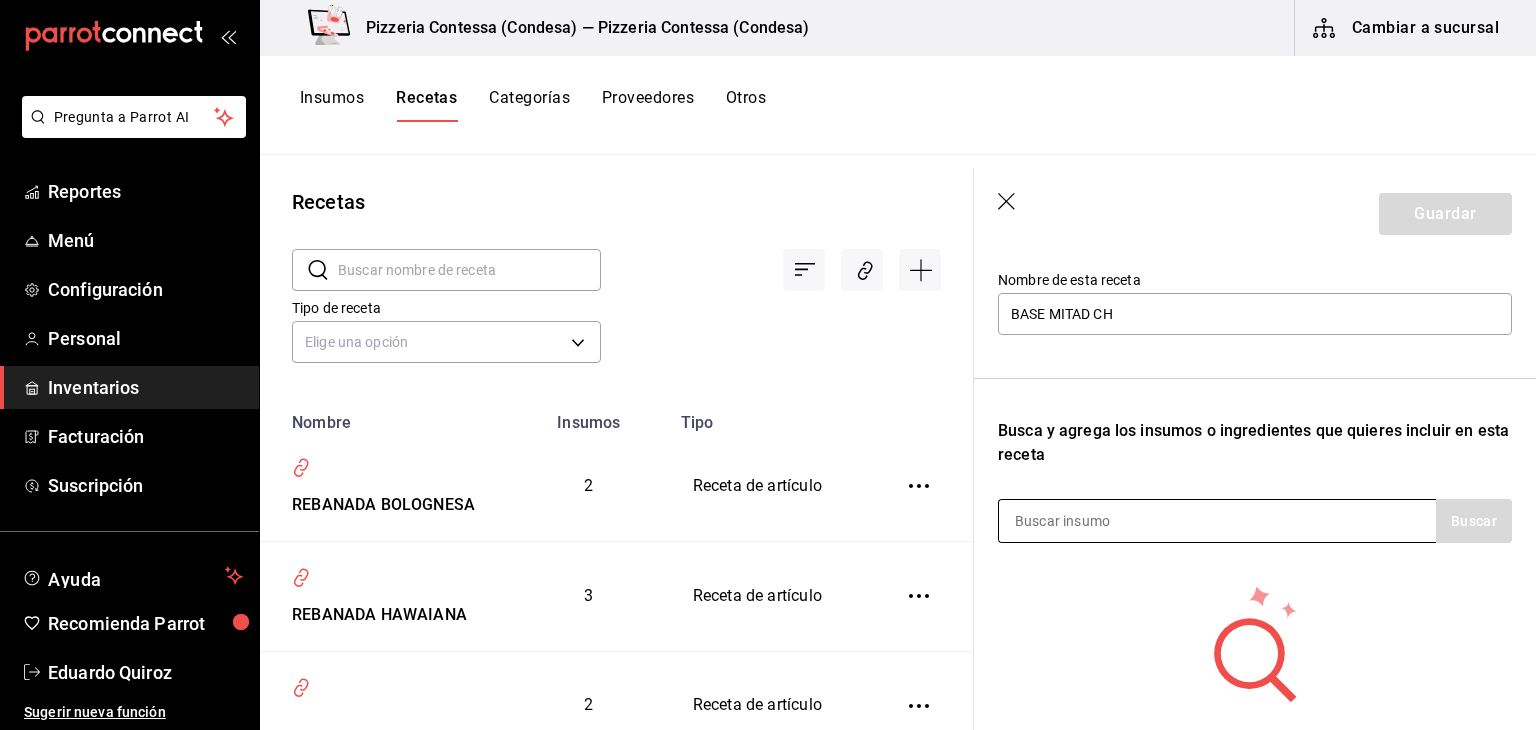 click at bounding box center [1099, 521] 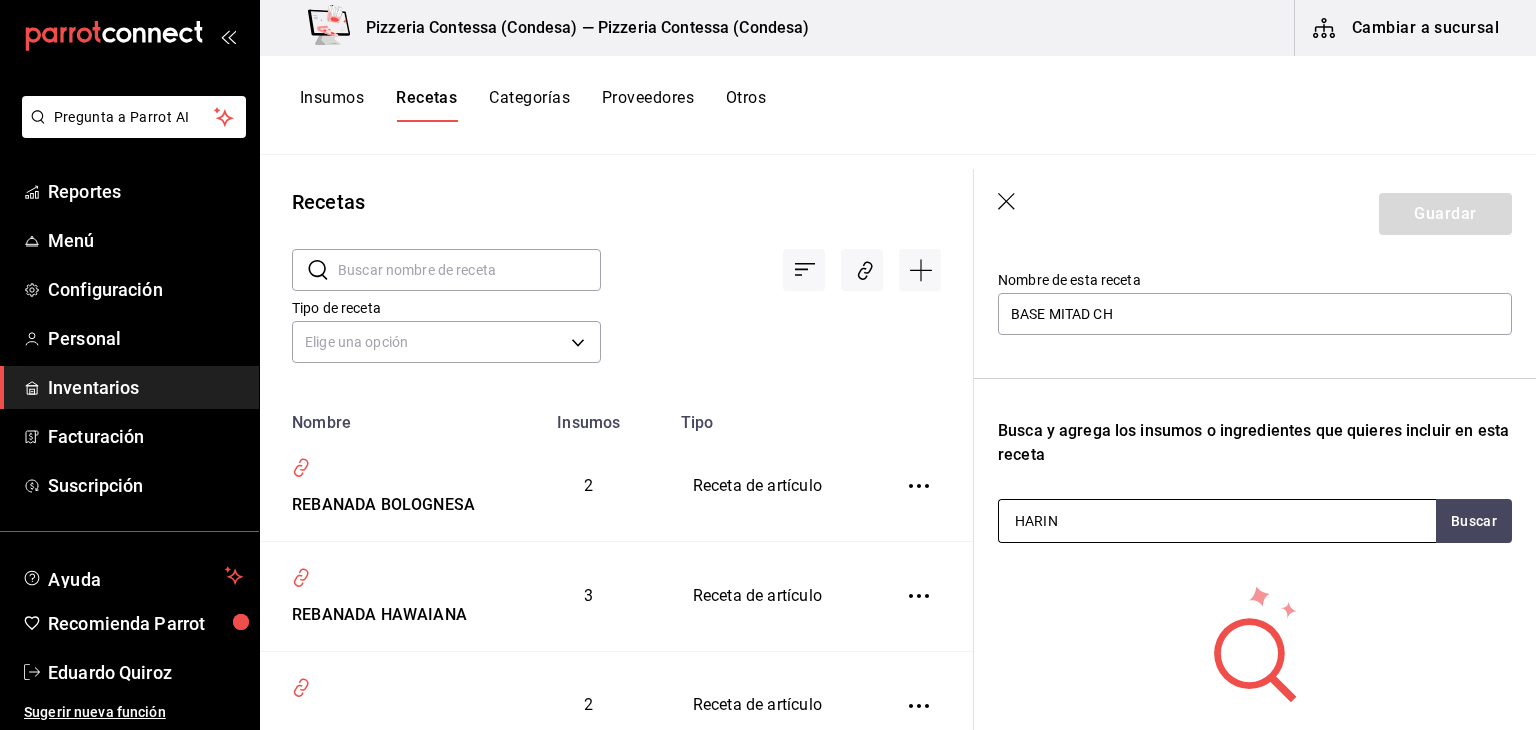 type on "HARINA" 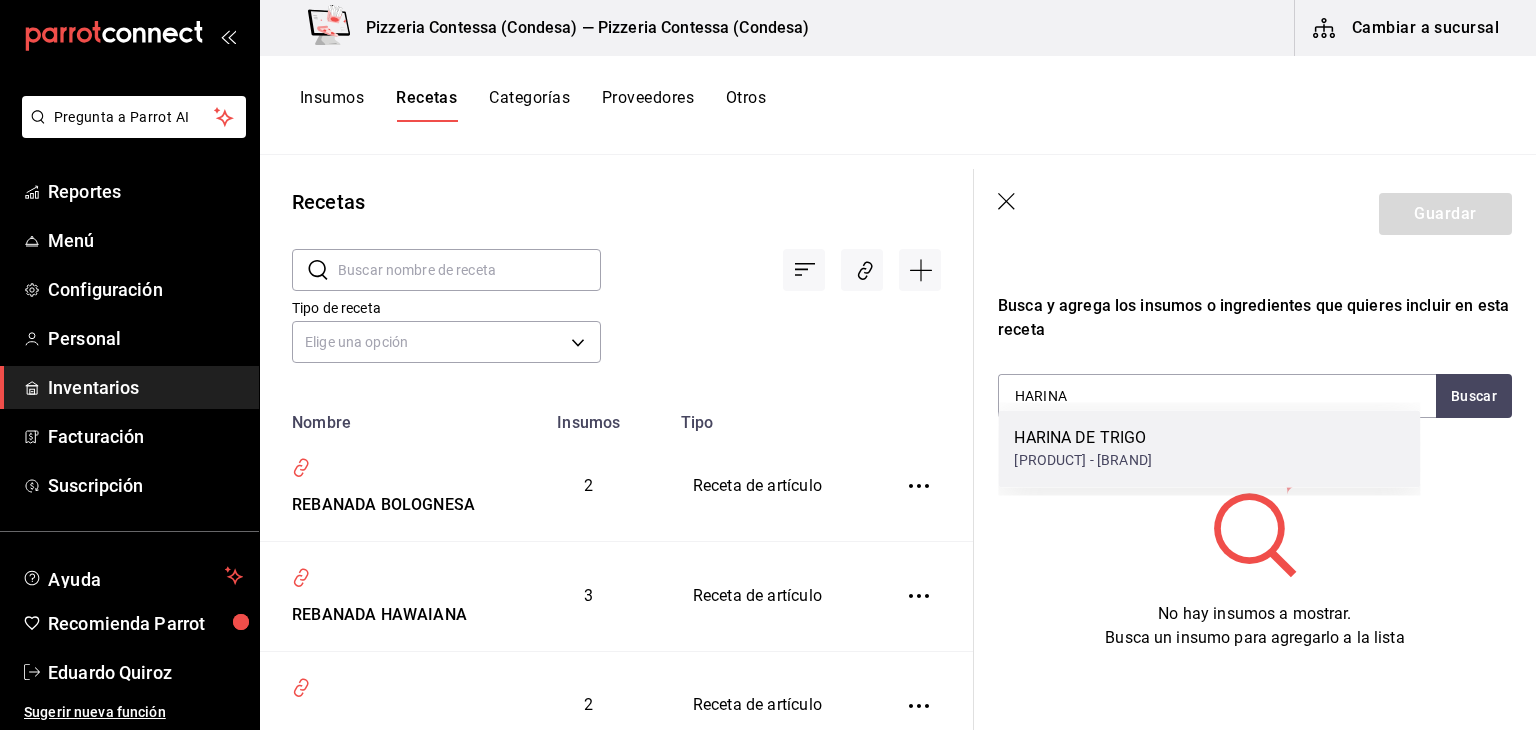 click on "HARINA DE TRIGO" at bounding box center [1083, 438] 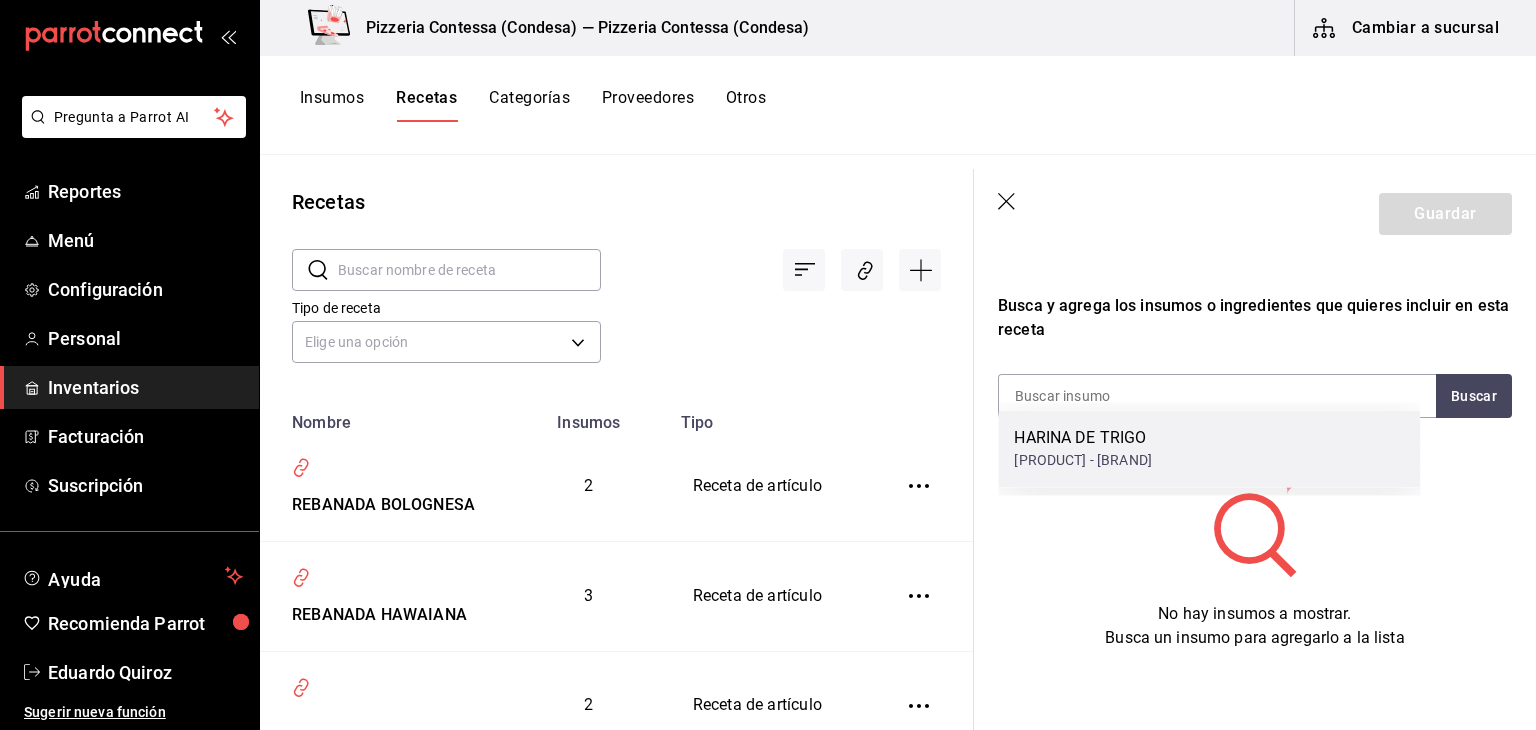 scroll, scrollTop: 333, scrollLeft: 0, axis: vertical 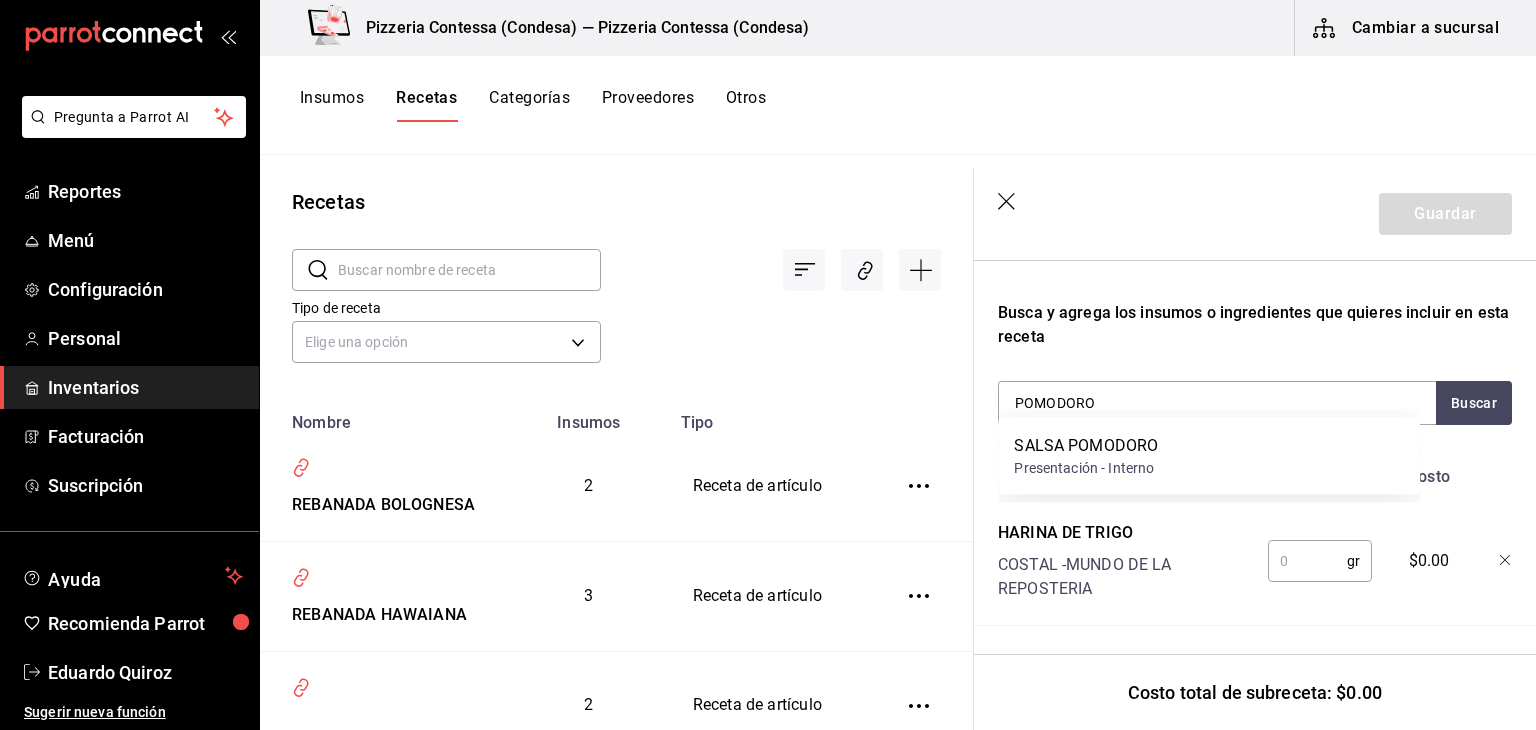 type on "POMODORO" 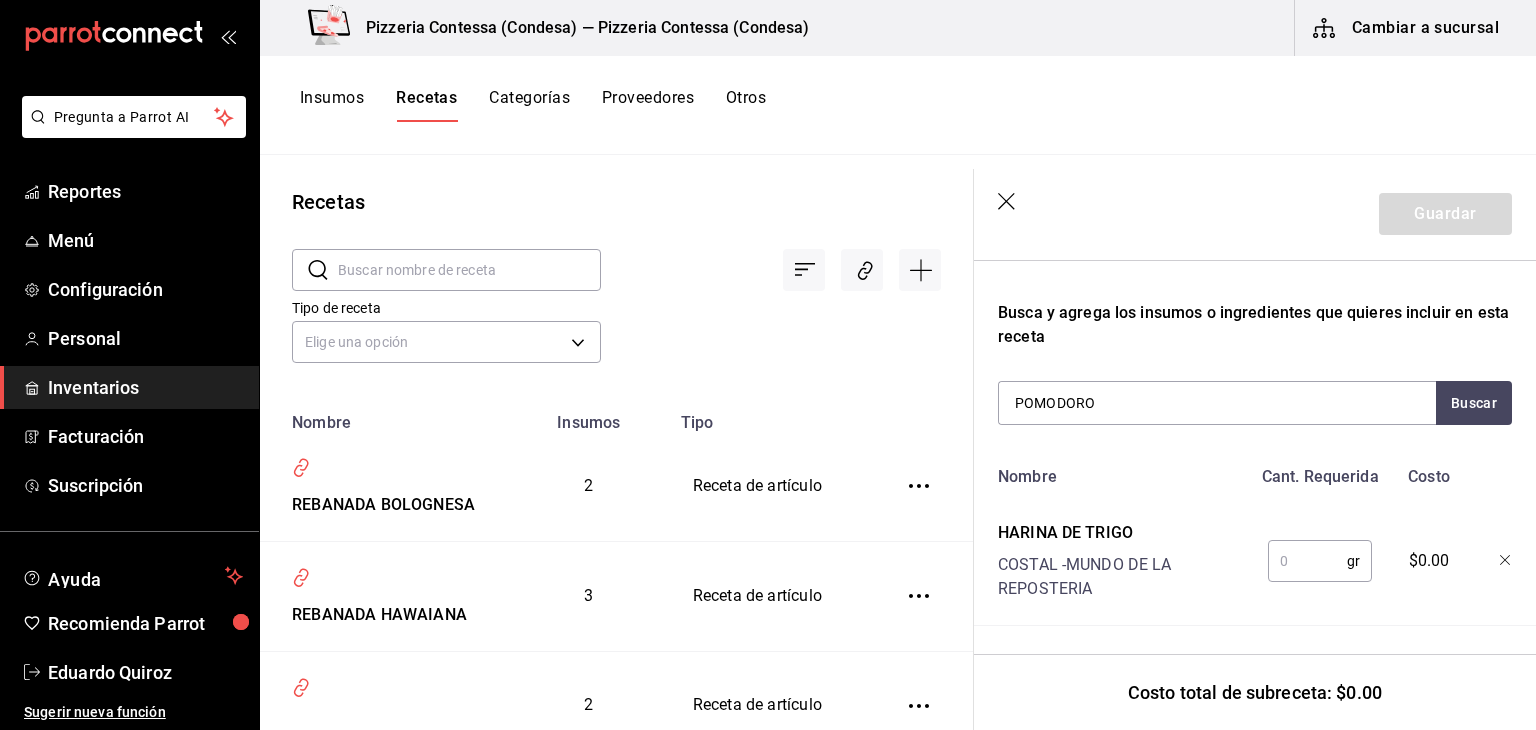 click on "[PRODUCT] - [BRAND]" at bounding box center (1124, 577) 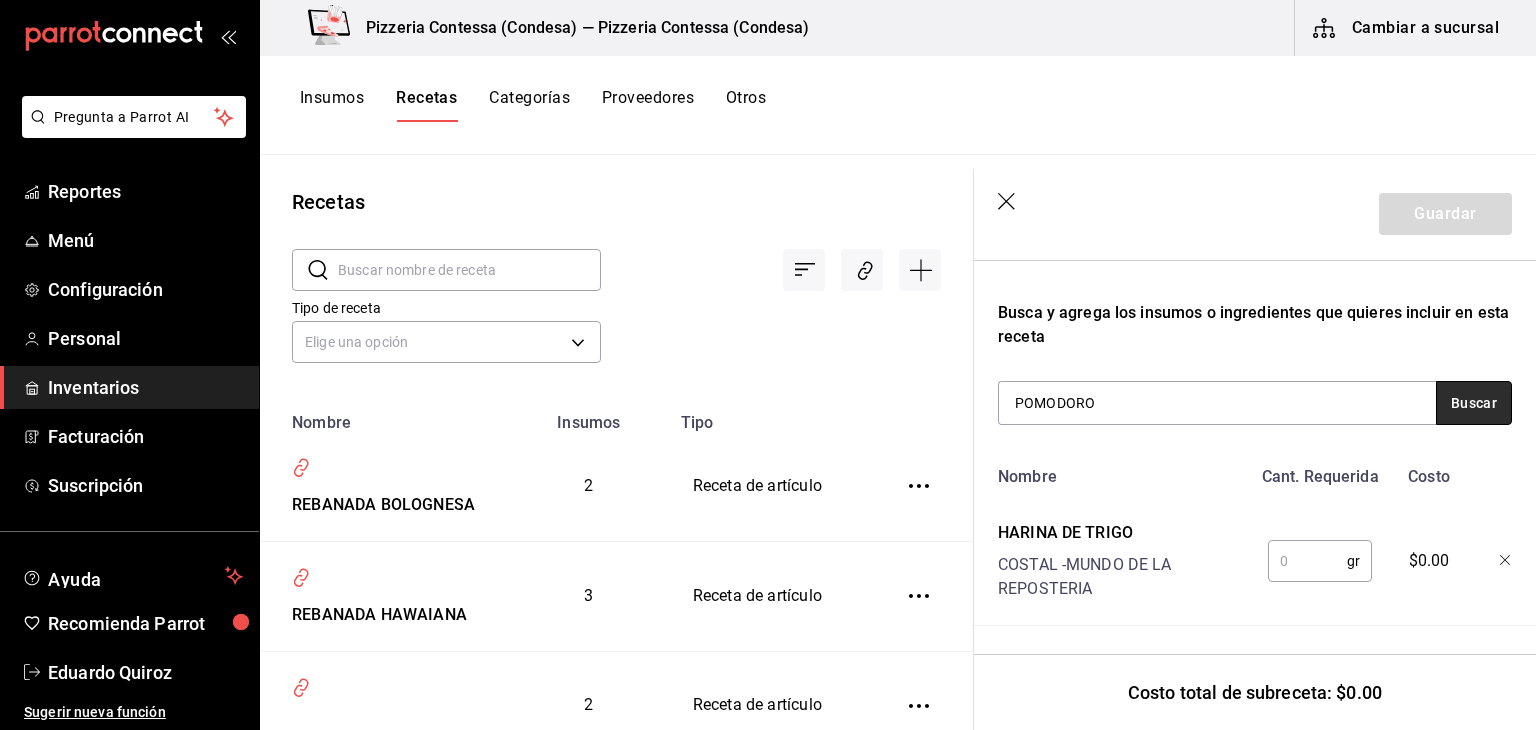 click on "Buscar" at bounding box center [1474, 403] 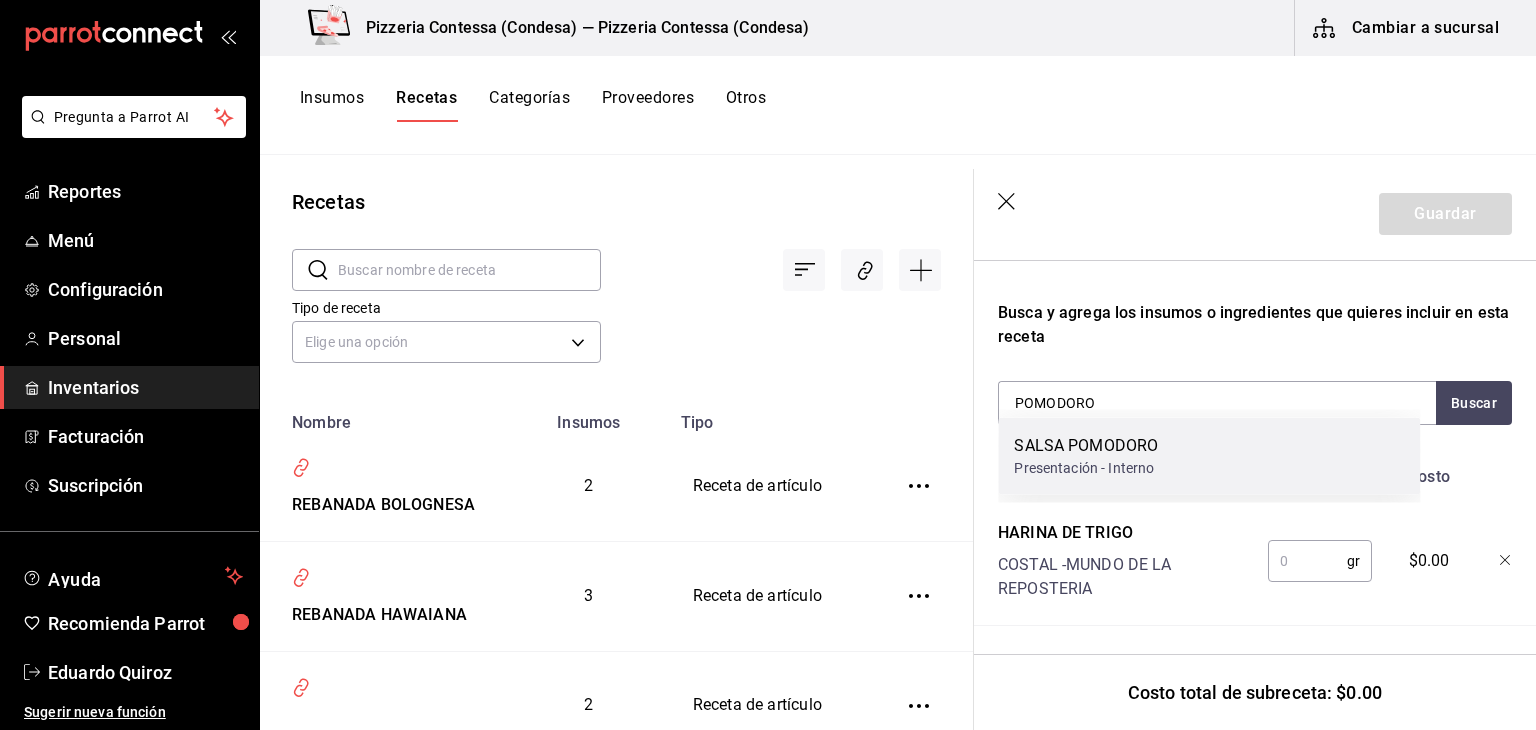 click on "SALSA POMODORO Presentación - Interno" at bounding box center (1209, 456) 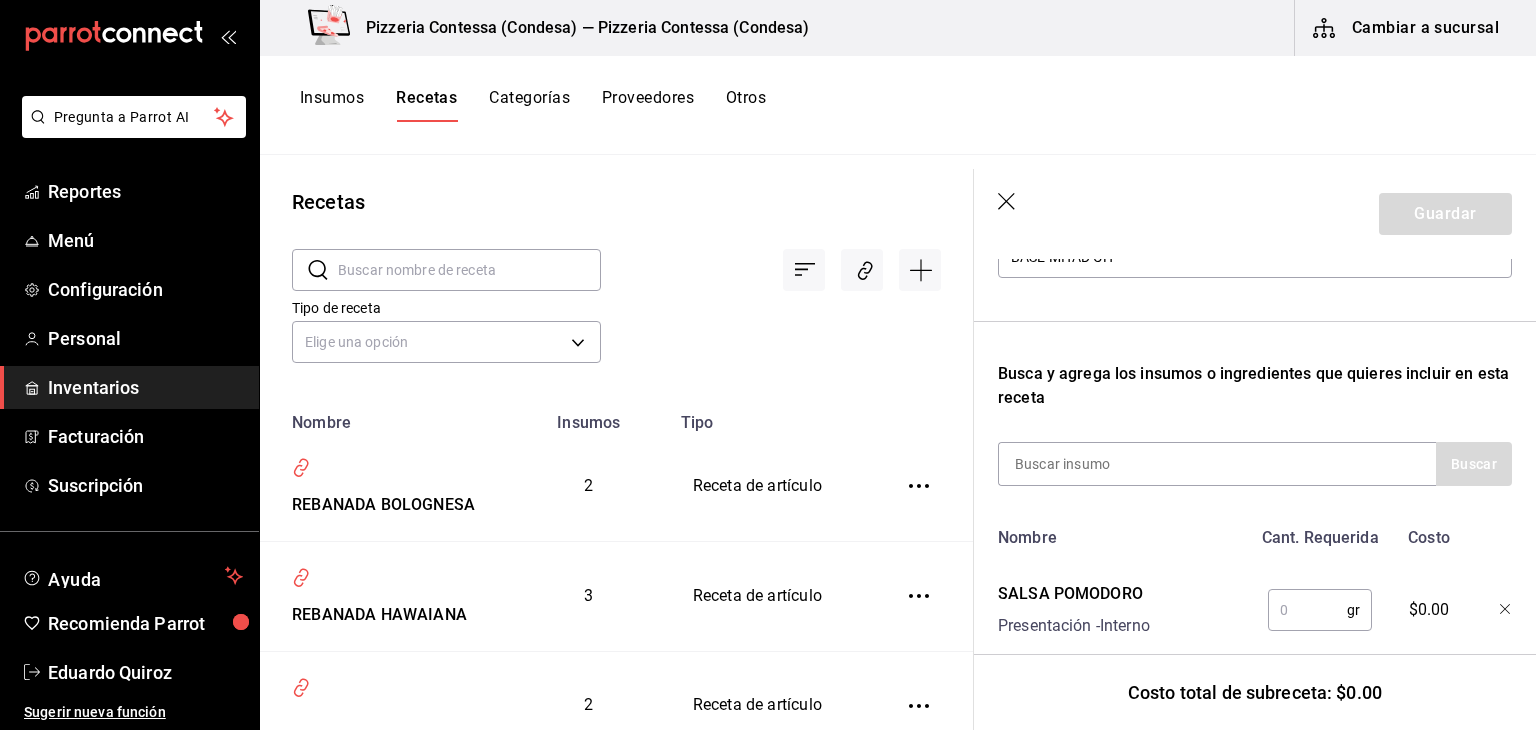 scroll, scrollTop: 238, scrollLeft: 0, axis: vertical 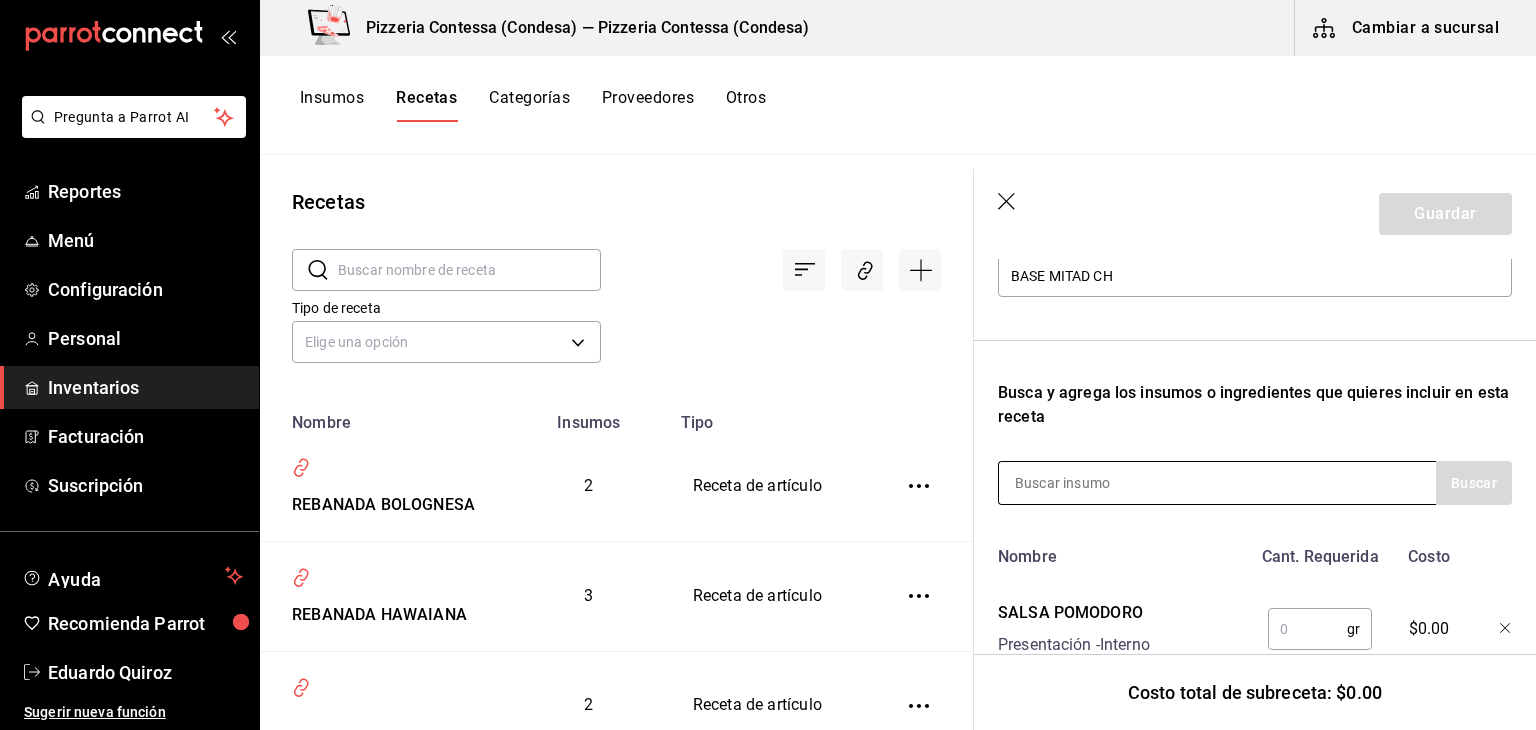 click at bounding box center [1099, 483] 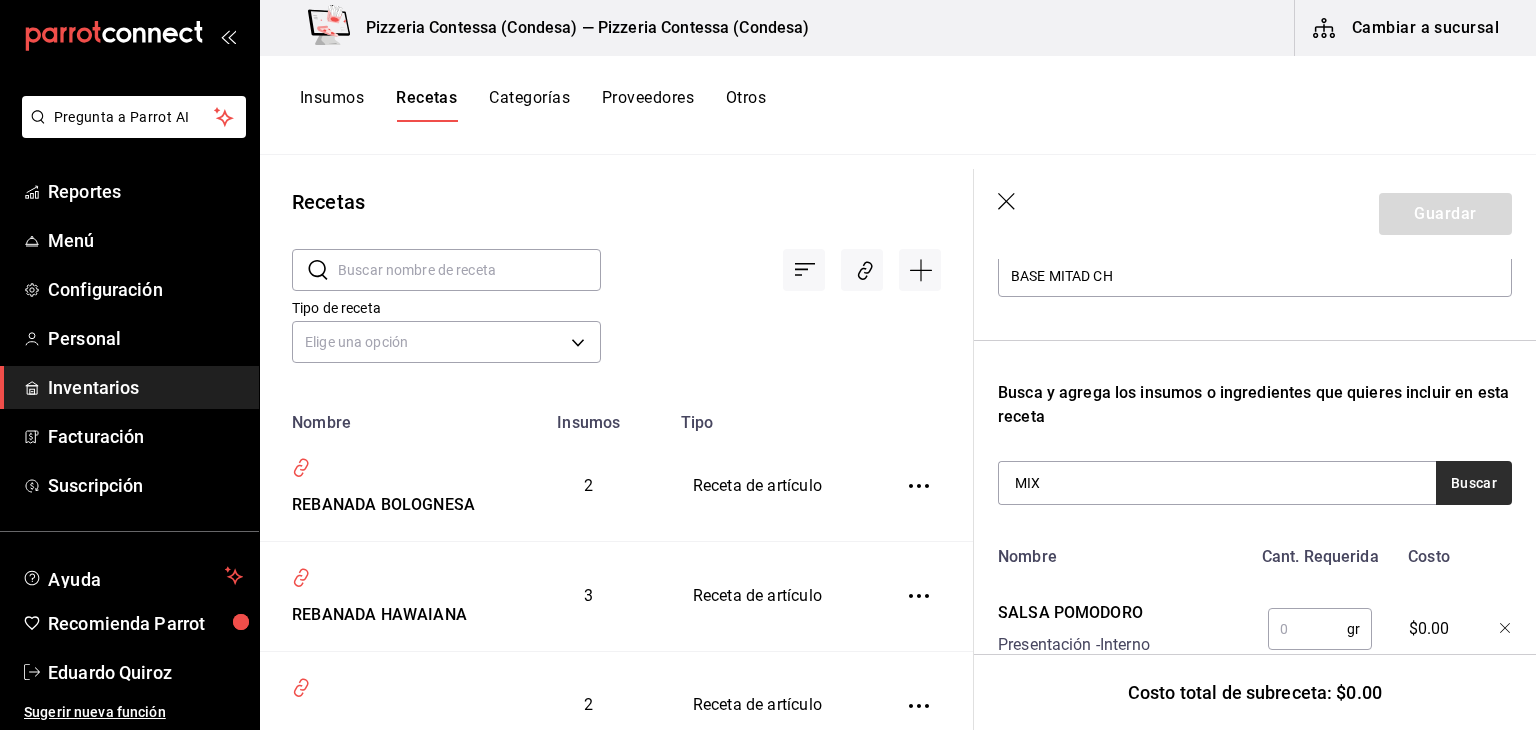 type on "MIX" 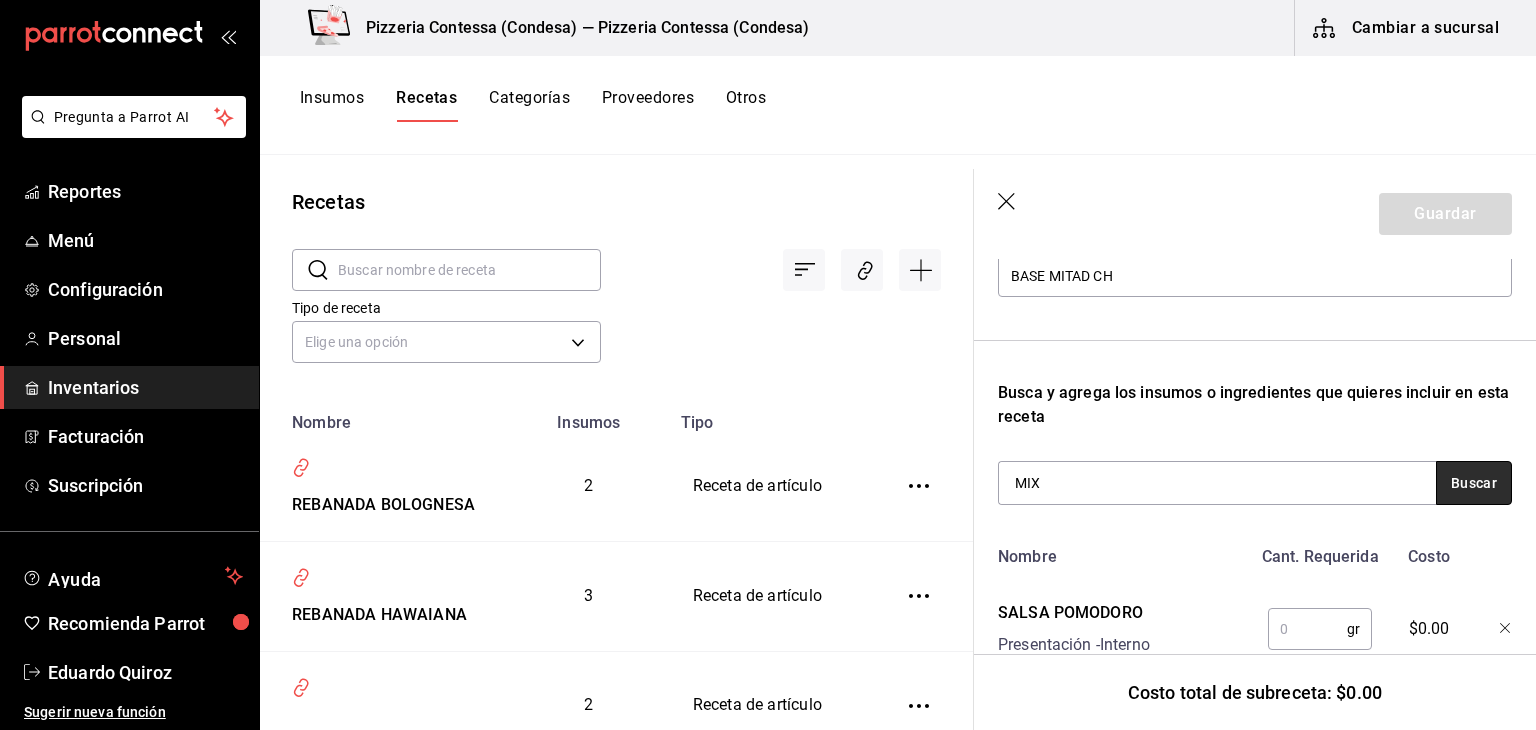 click on "Buscar" at bounding box center [1474, 483] 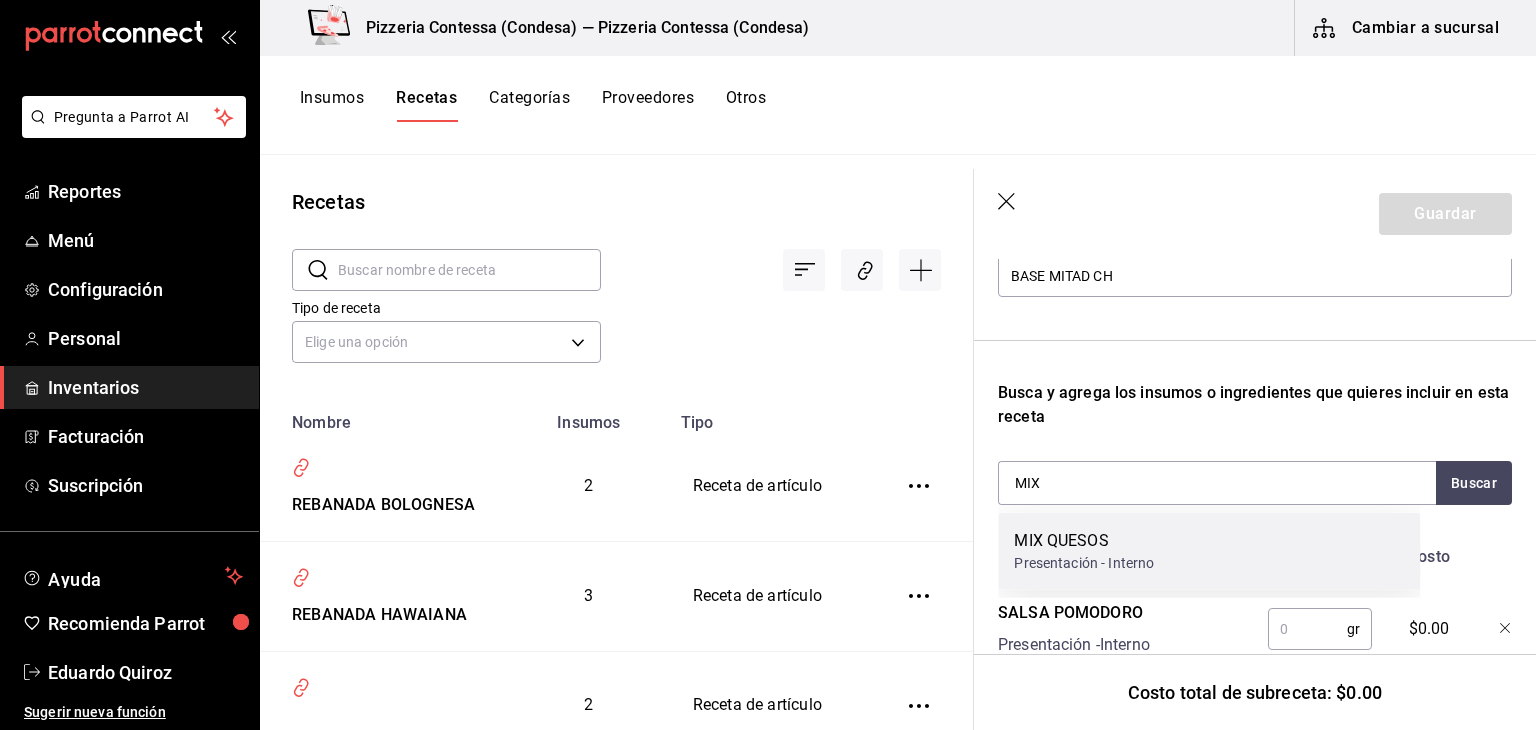 click on "MIX QUESOS Presentación - Interno" at bounding box center [1209, 551] 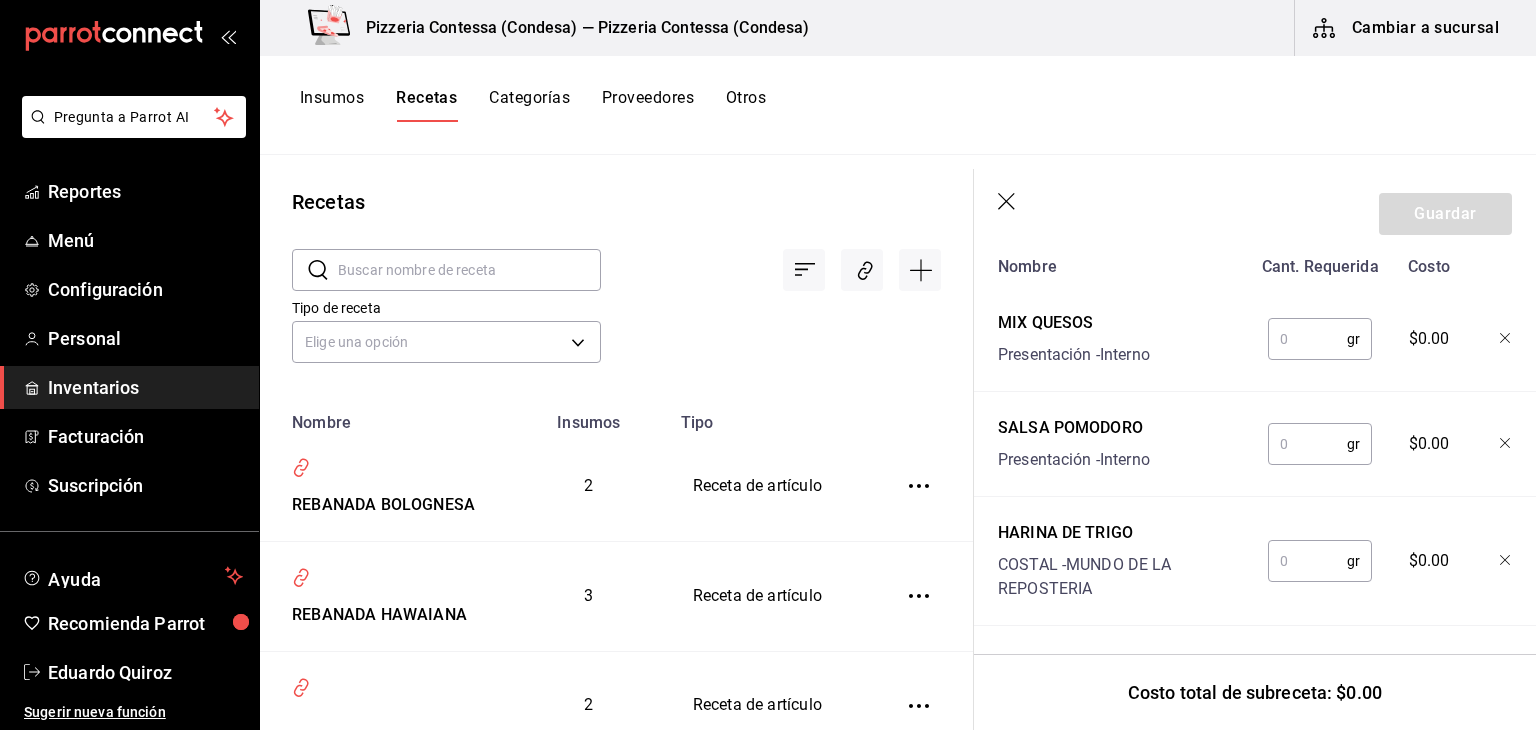 scroll, scrollTop: 543, scrollLeft: 0, axis: vertical 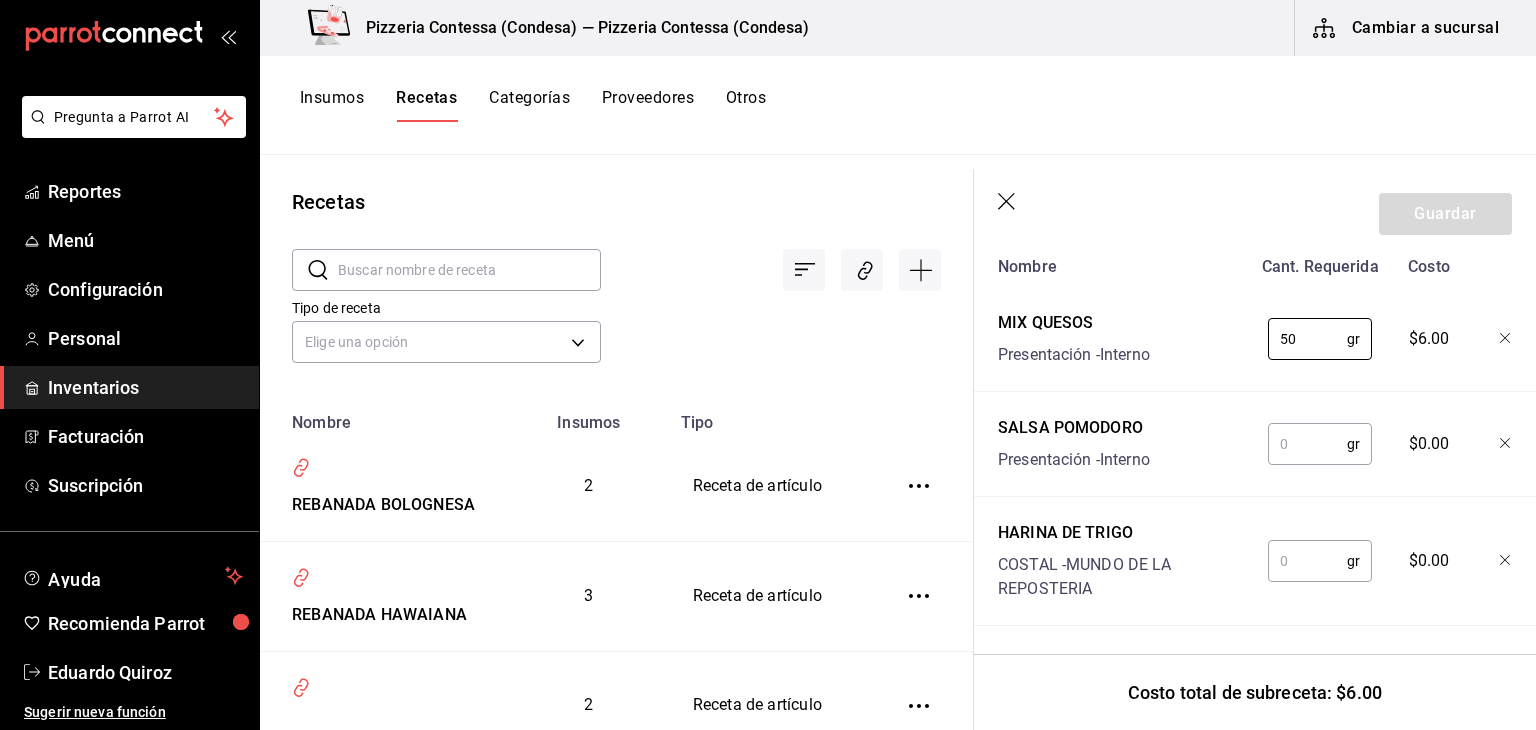 type on "50" 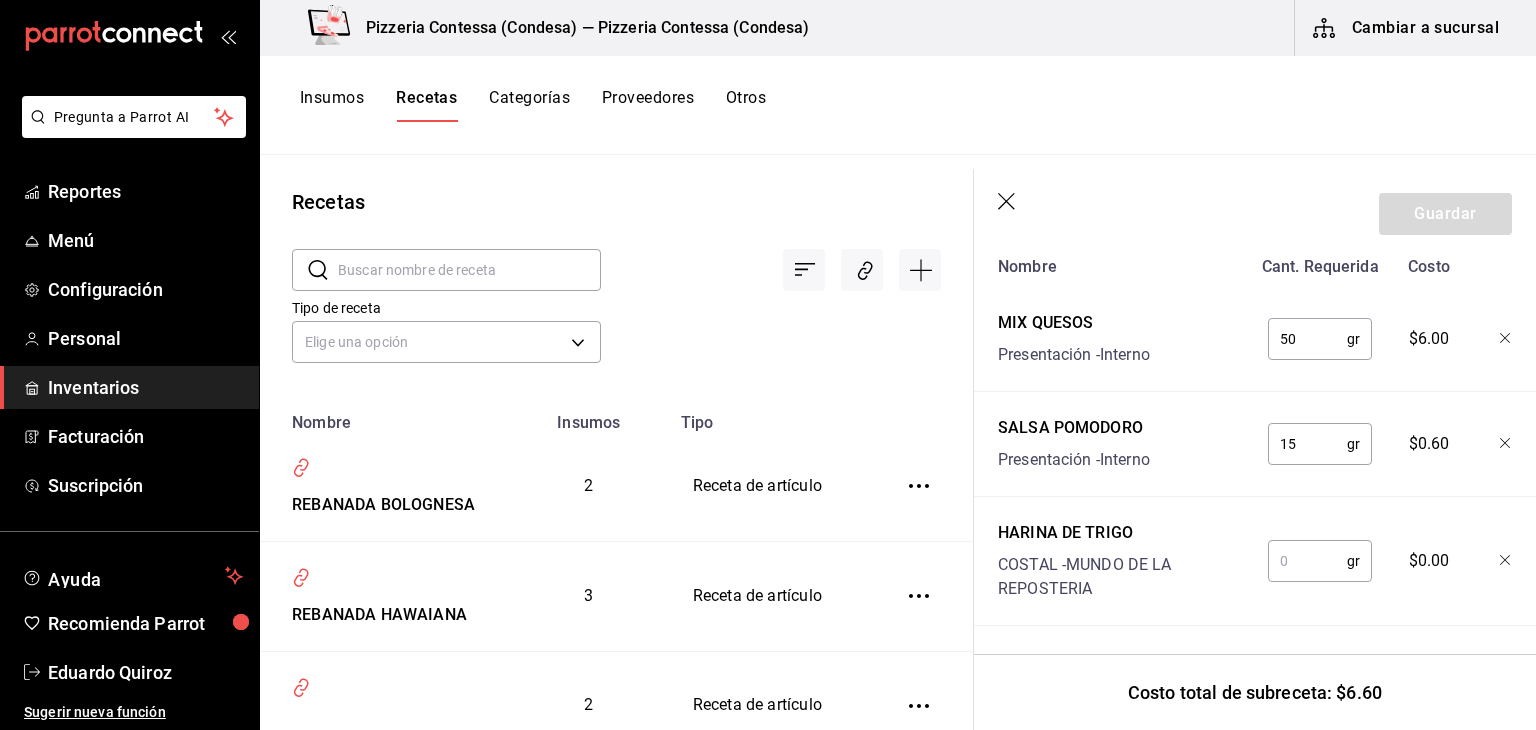 type on "15" 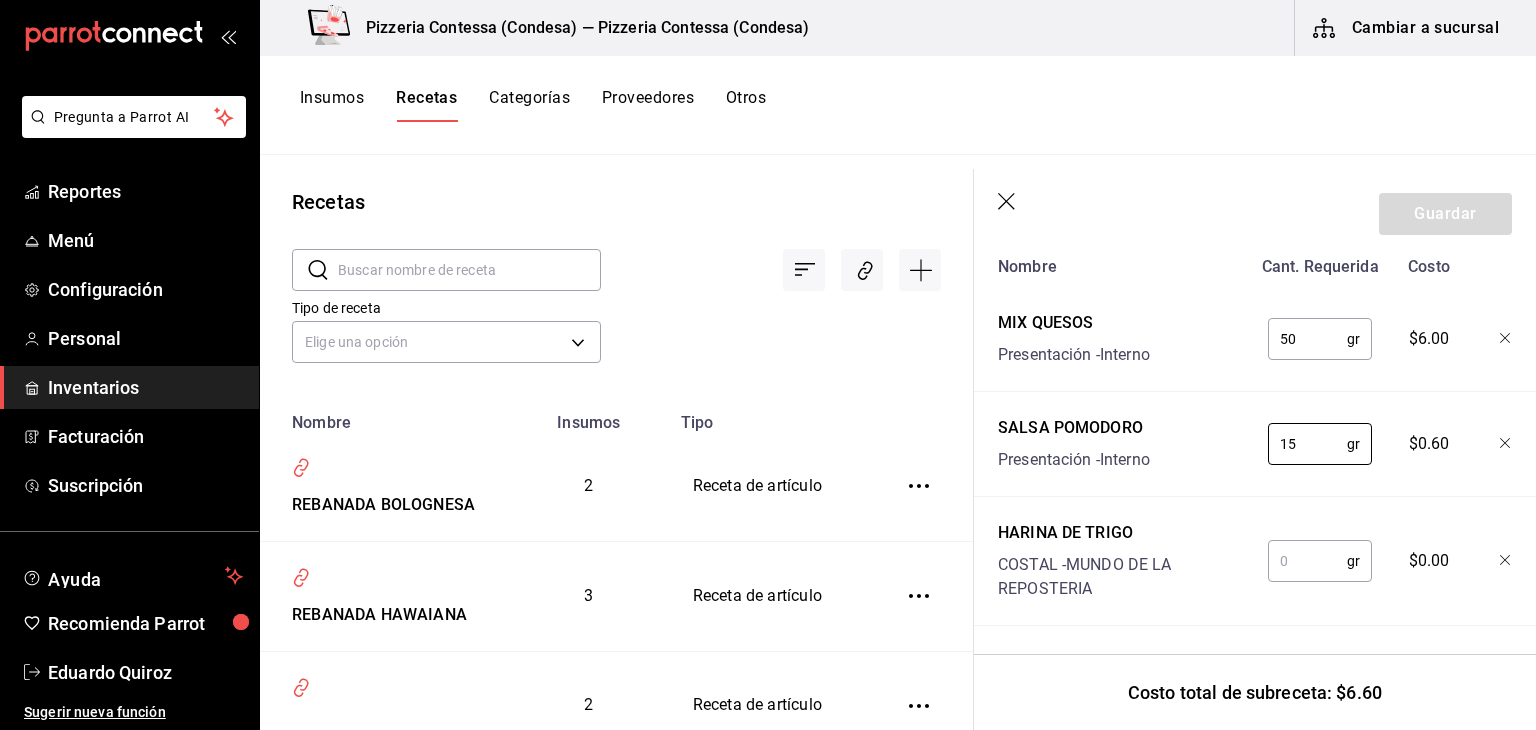 click at bounding box center (1307, 561) 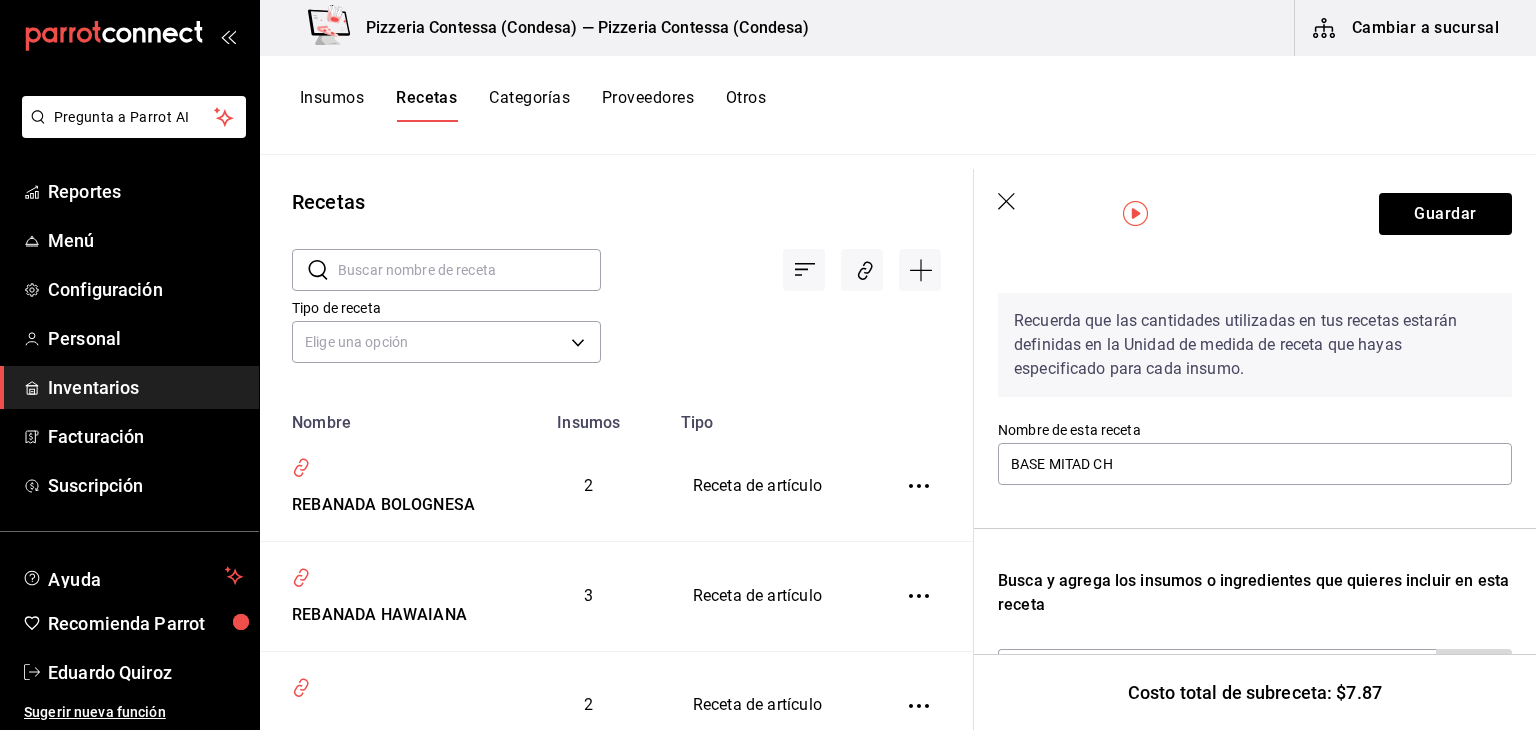 scroll, scrollTop: 0, scrollLeft: 0, axis: both 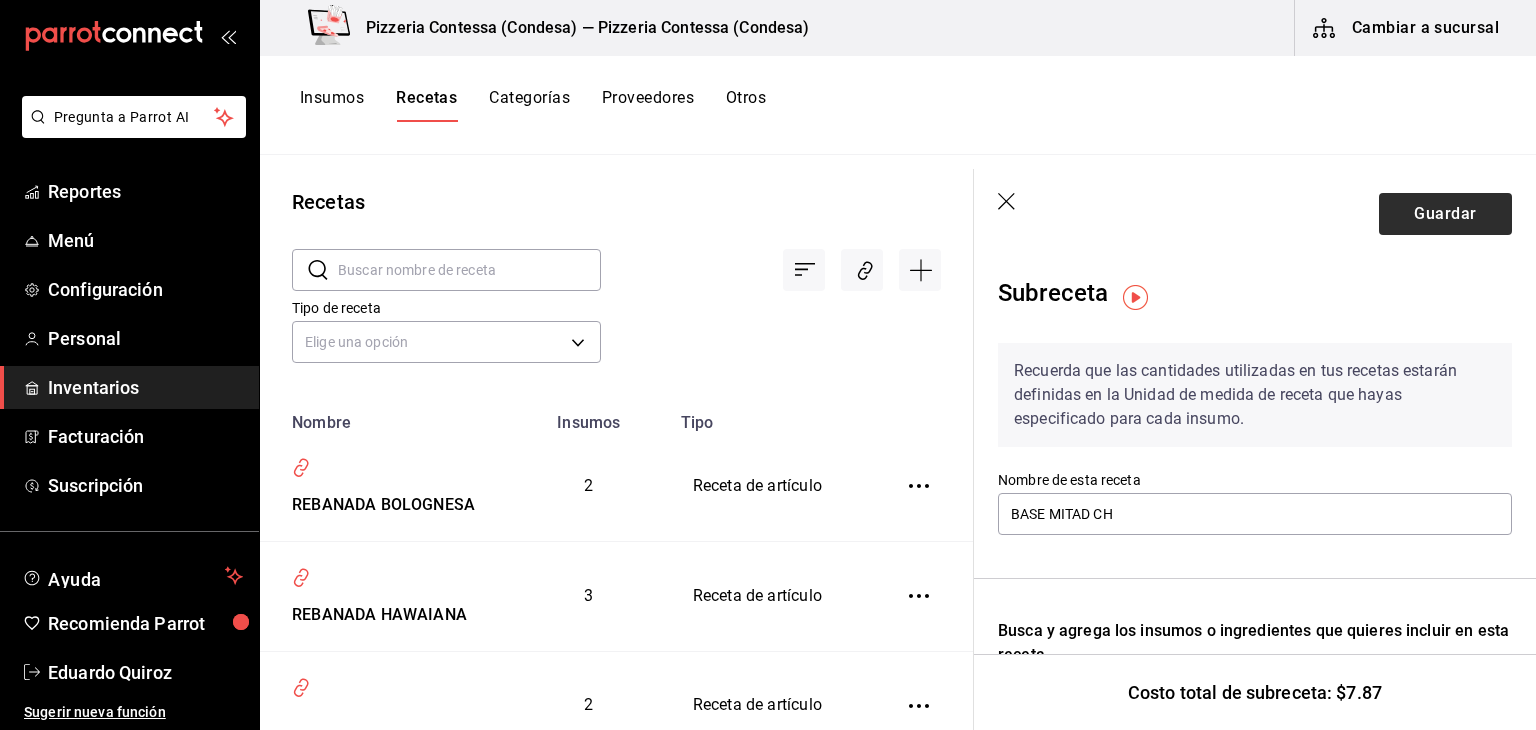 type on "70" 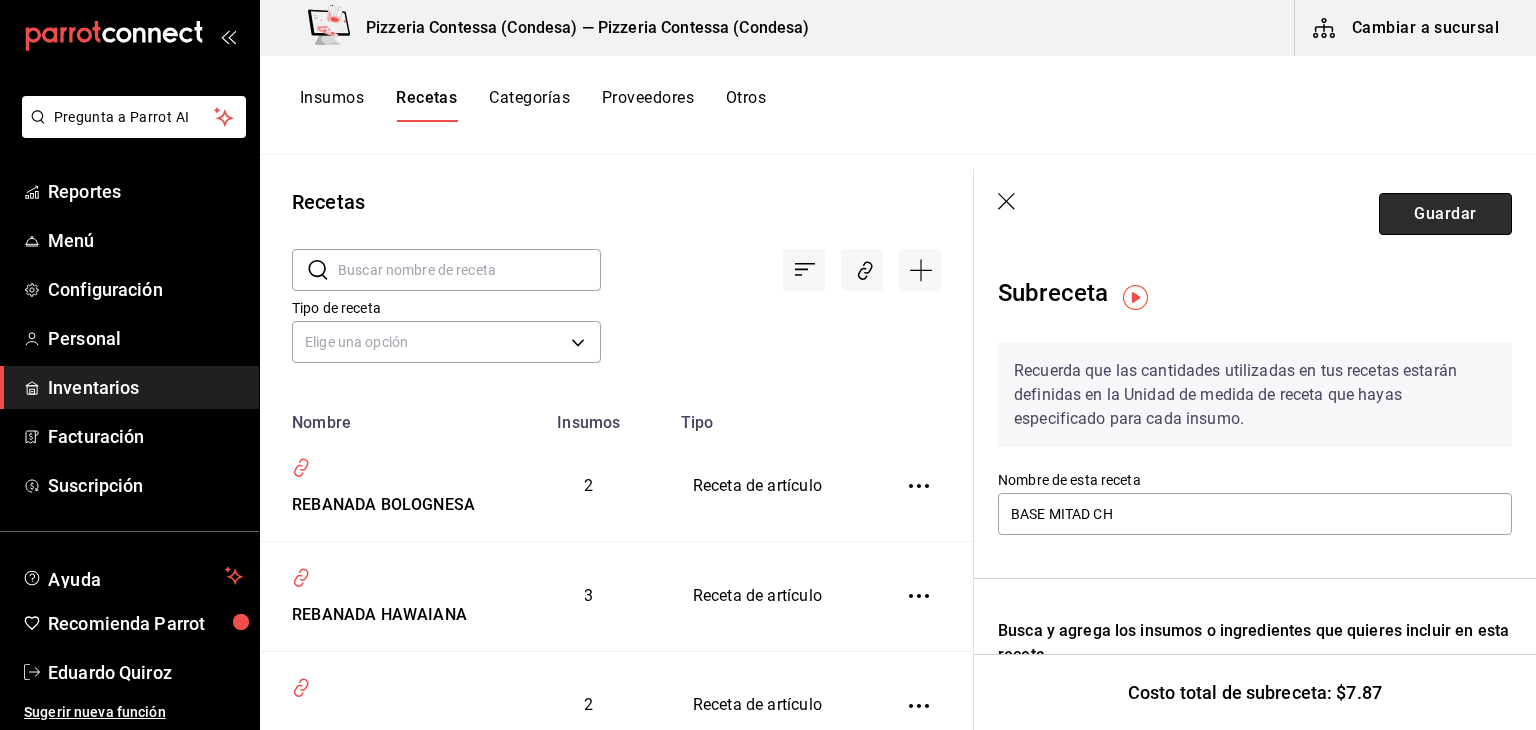 click on "Guardar" at bounding box center (1445, 214) 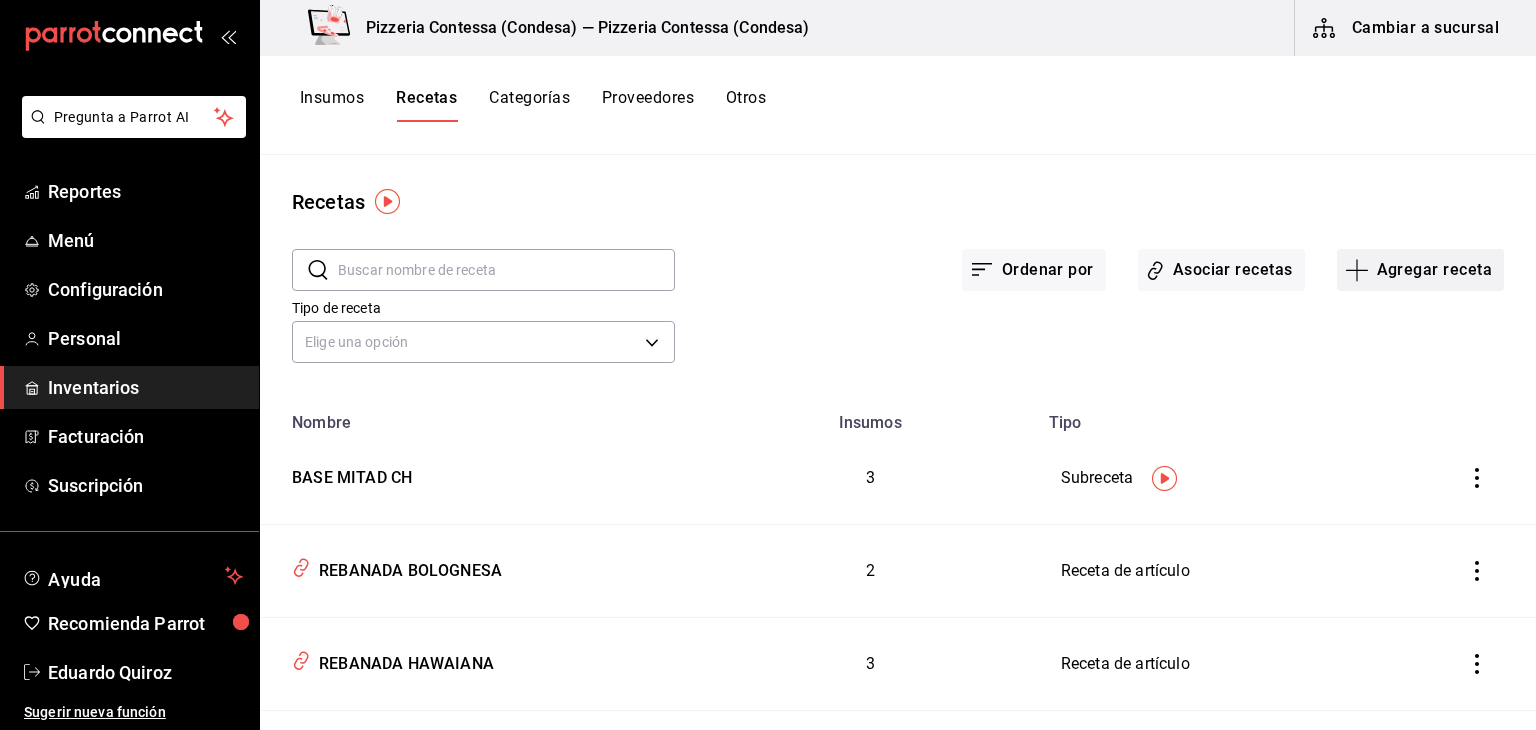 click on "Agregar receta" at bounding box center (1420, 270) 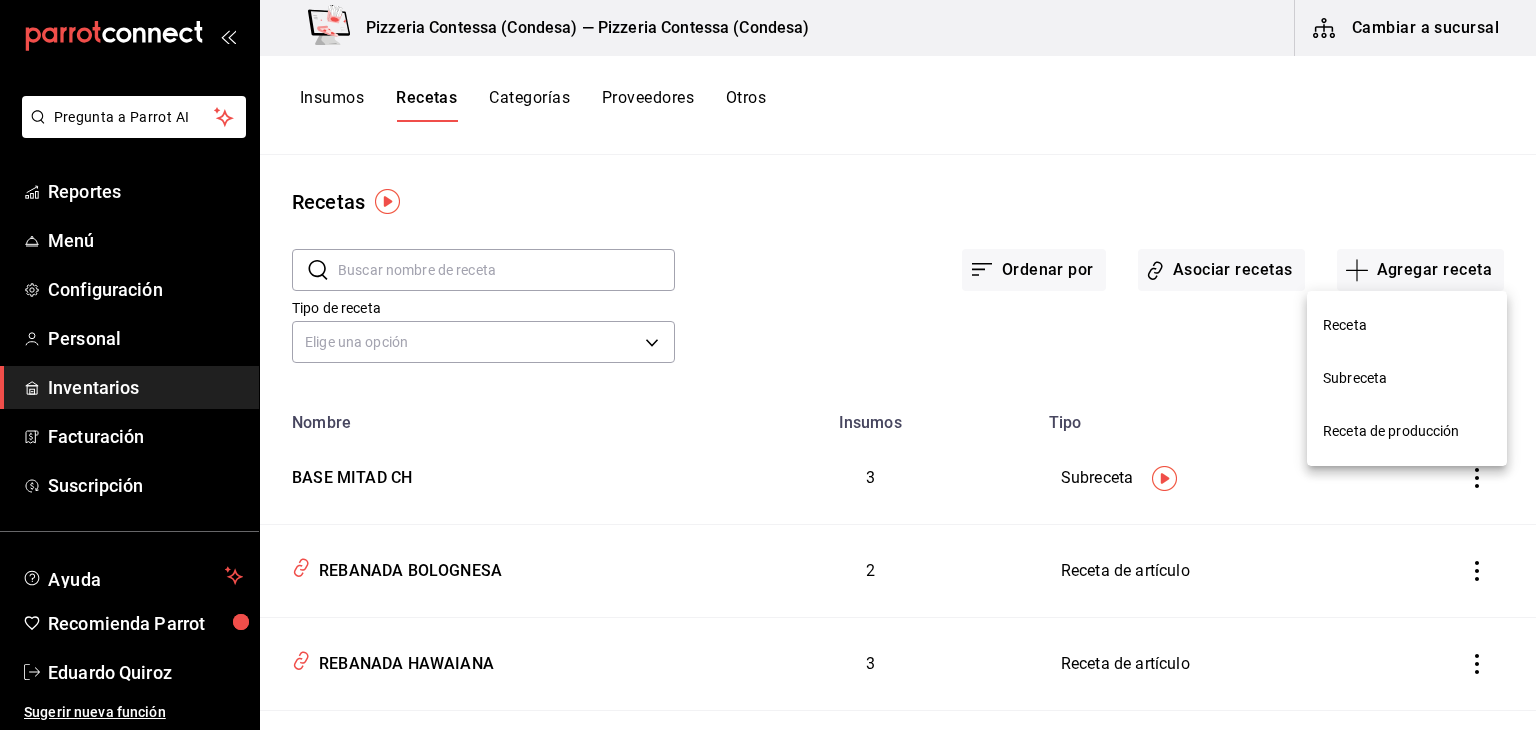 click on "Subreceta" at bounding box center [1407, 378] 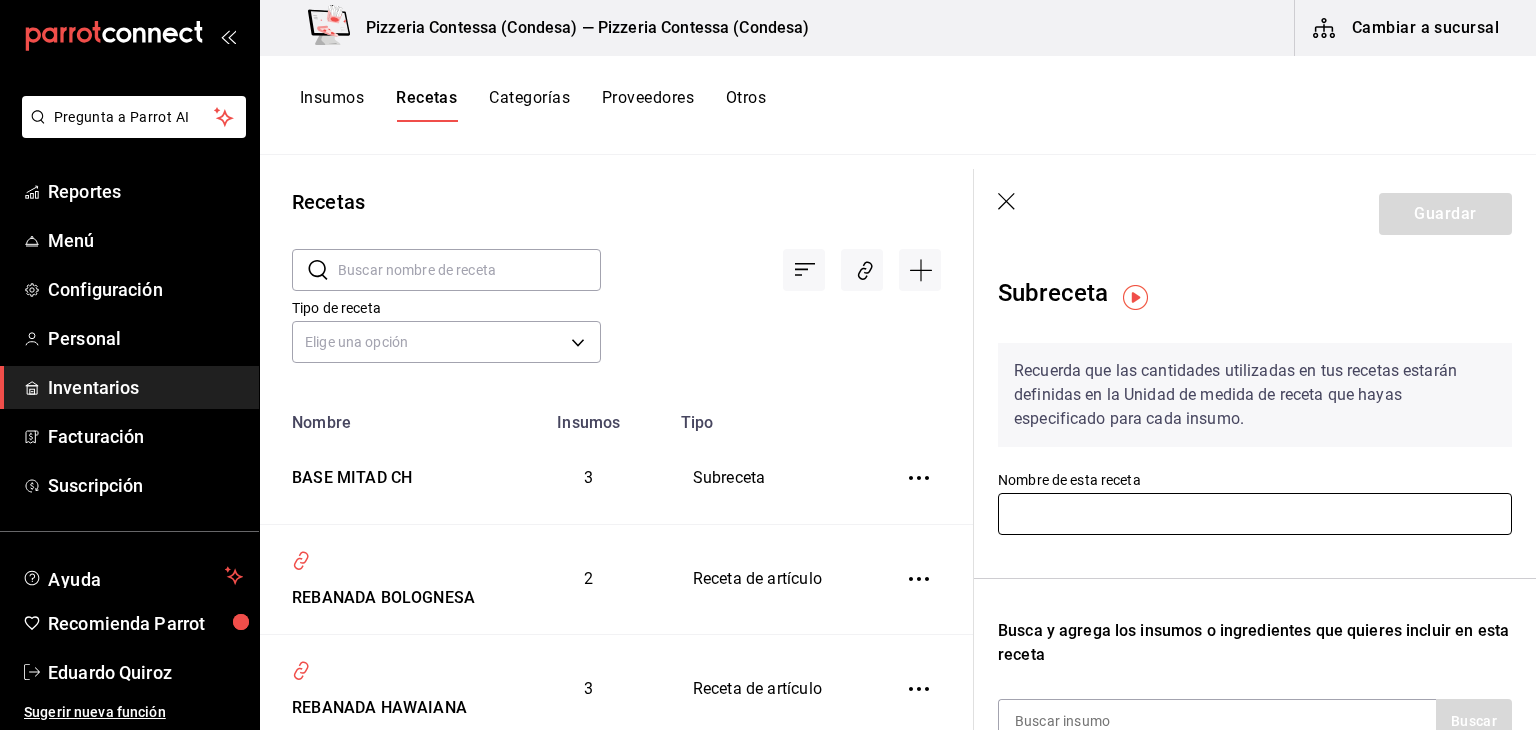 click at bounding box center (1255, 514) 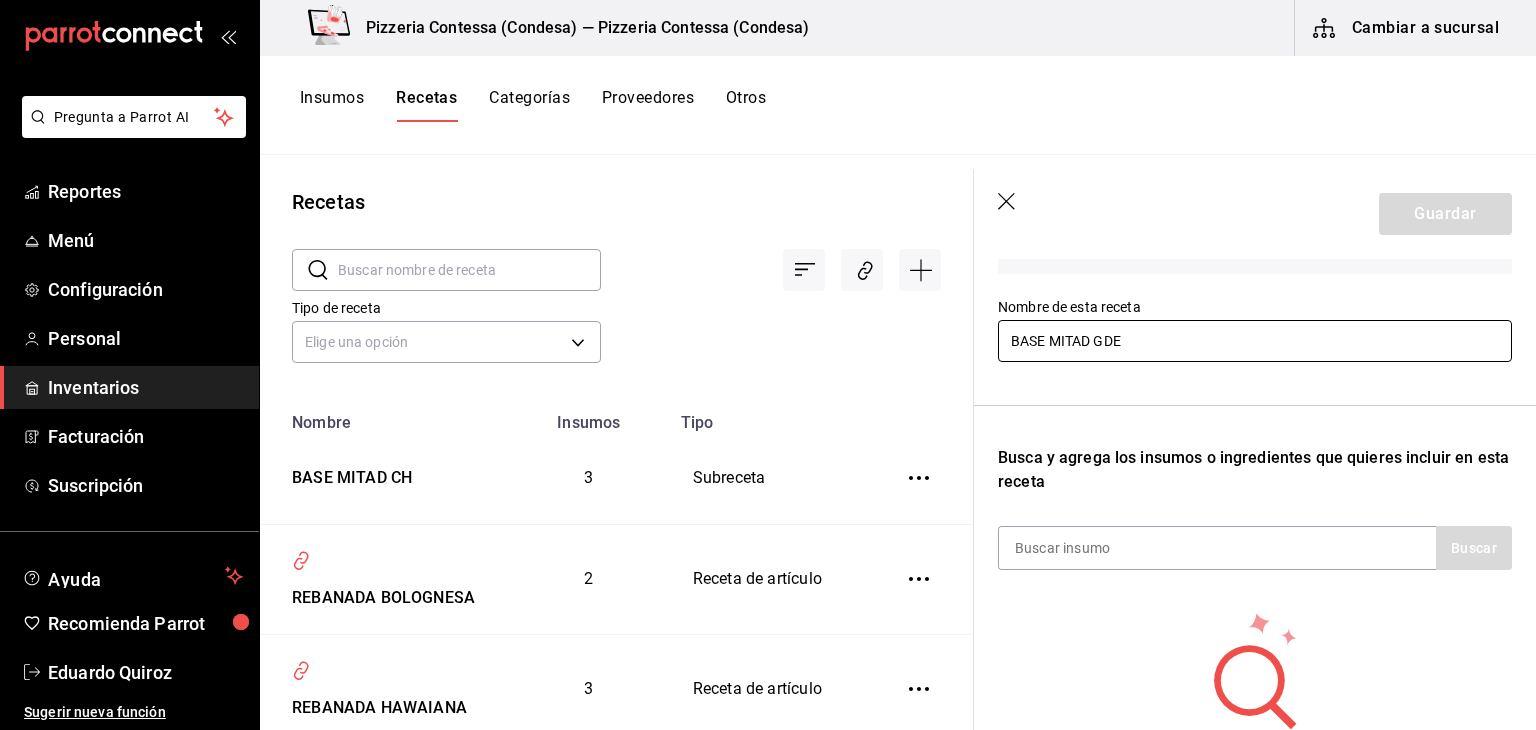 scroll, scrollTop: 300, scrollLeft: 0, axis: vertical 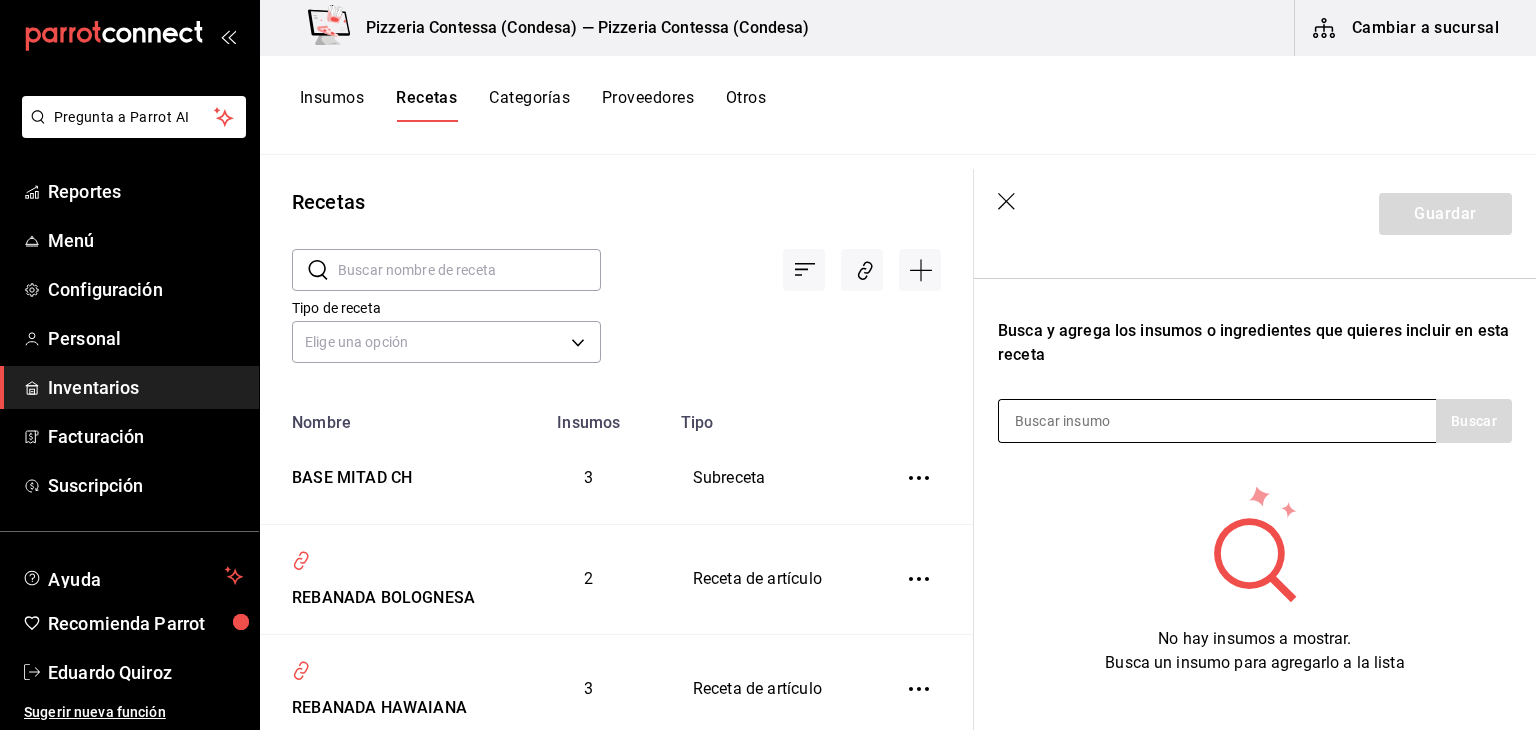 type on "BASE MITAD GDE" 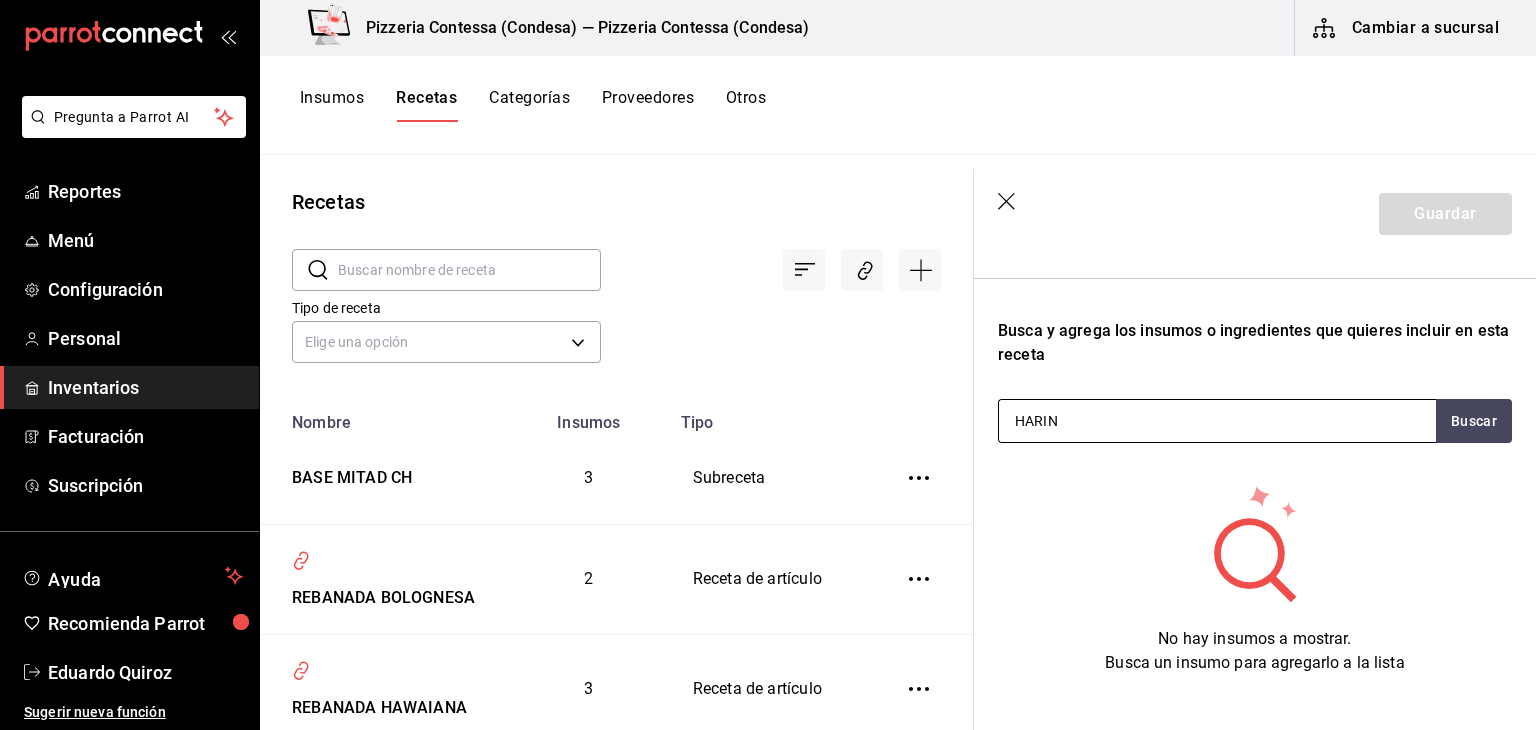 type on "HARINA" 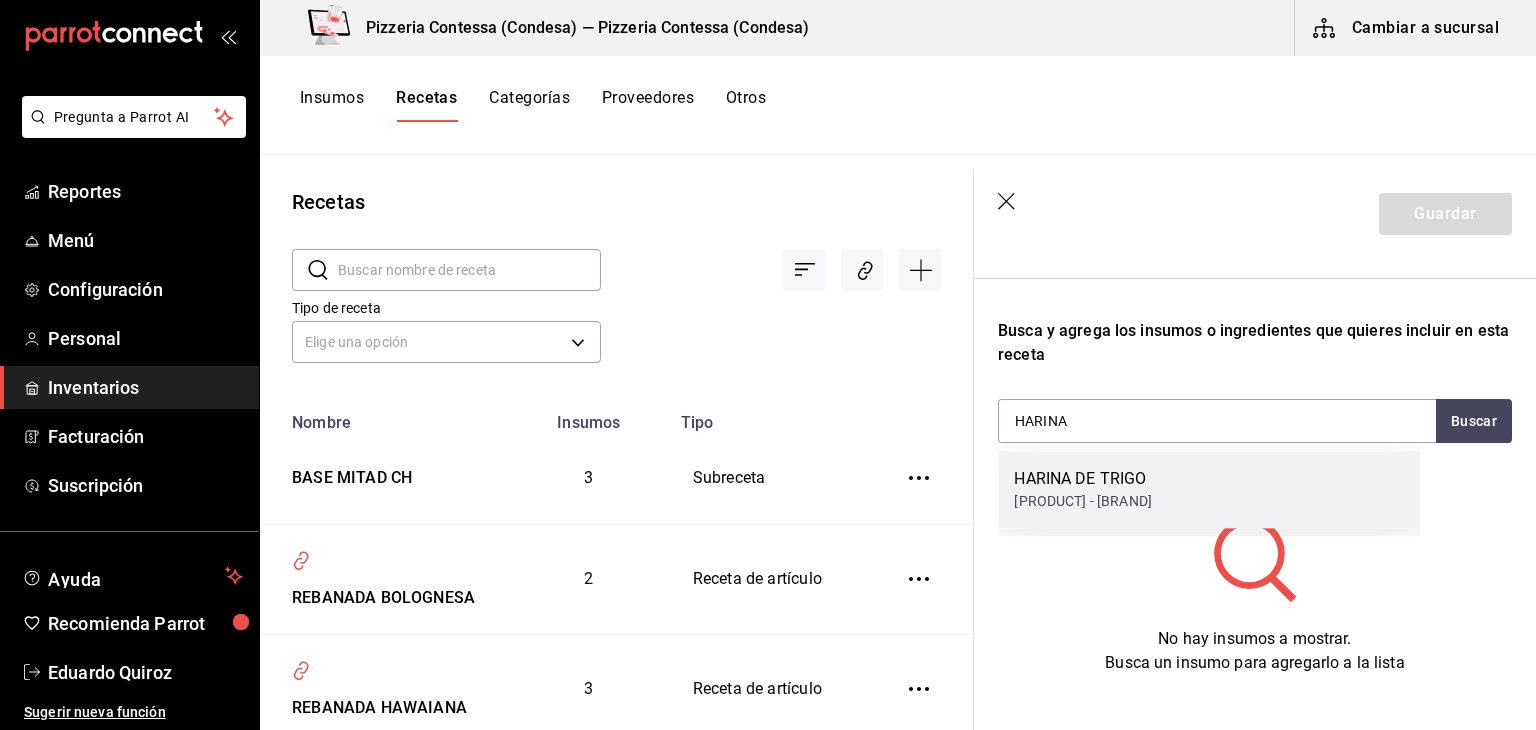 click on "[PRODUCT] - [BRAND]" at bounding box center (1083, 501) 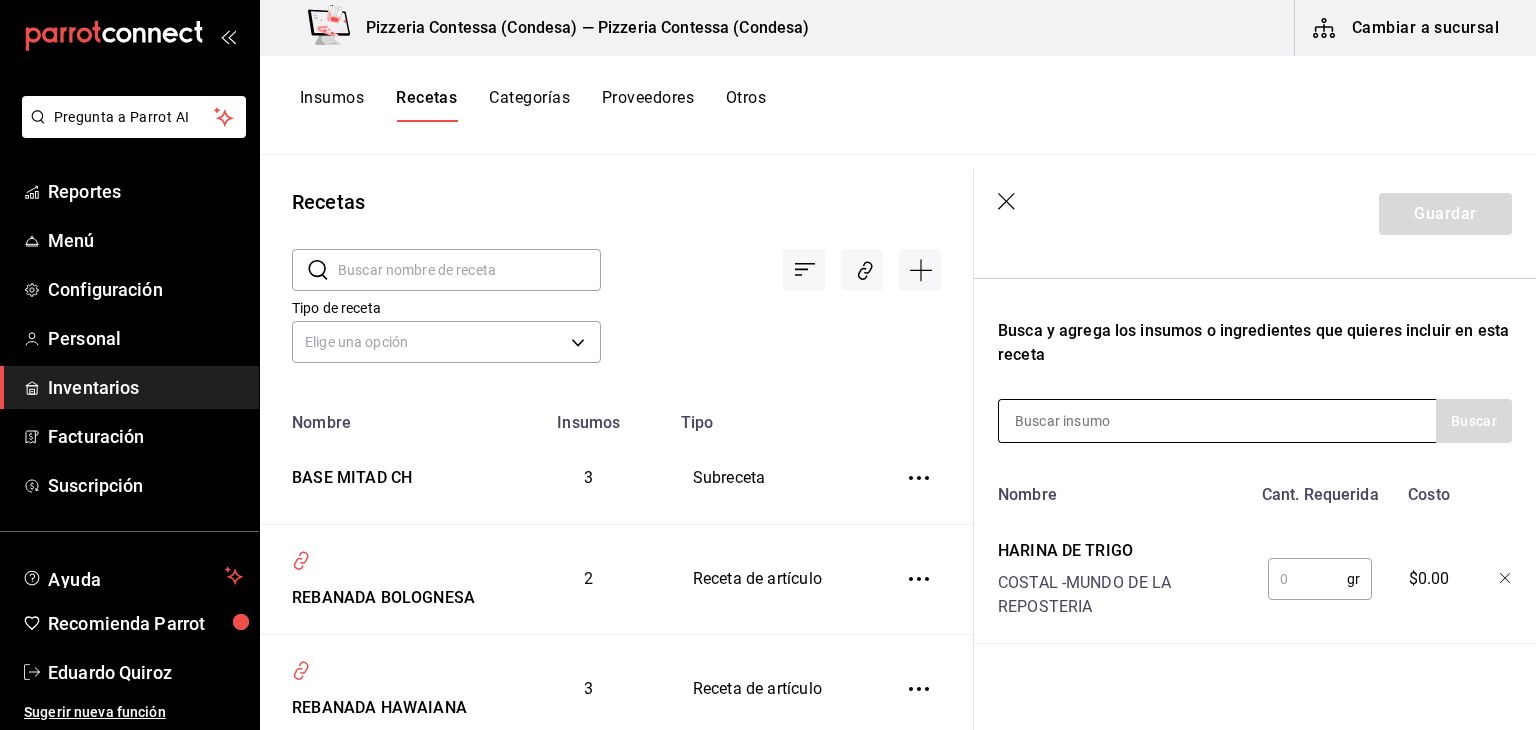 click at bounding box center (1099, 421) 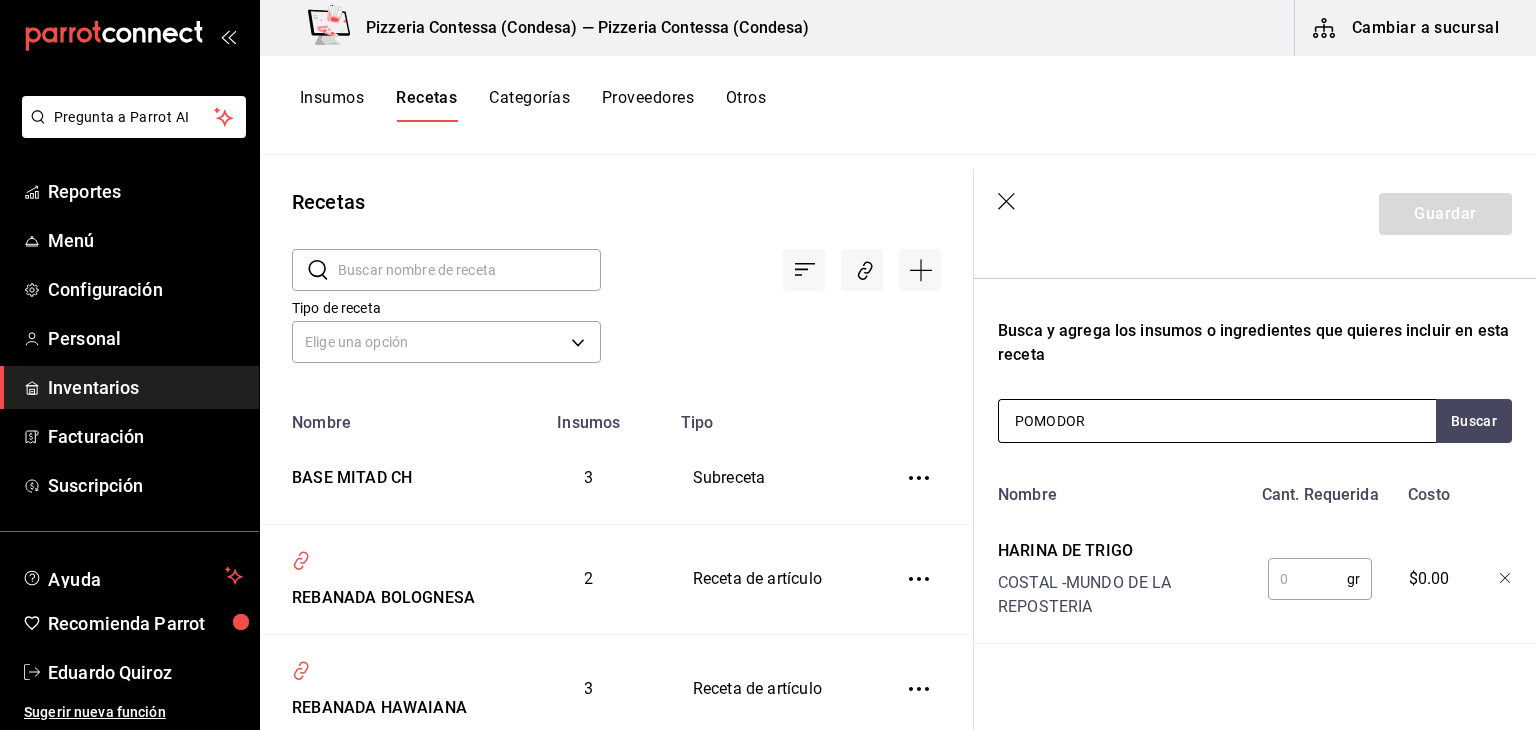 type on "POMODORO" 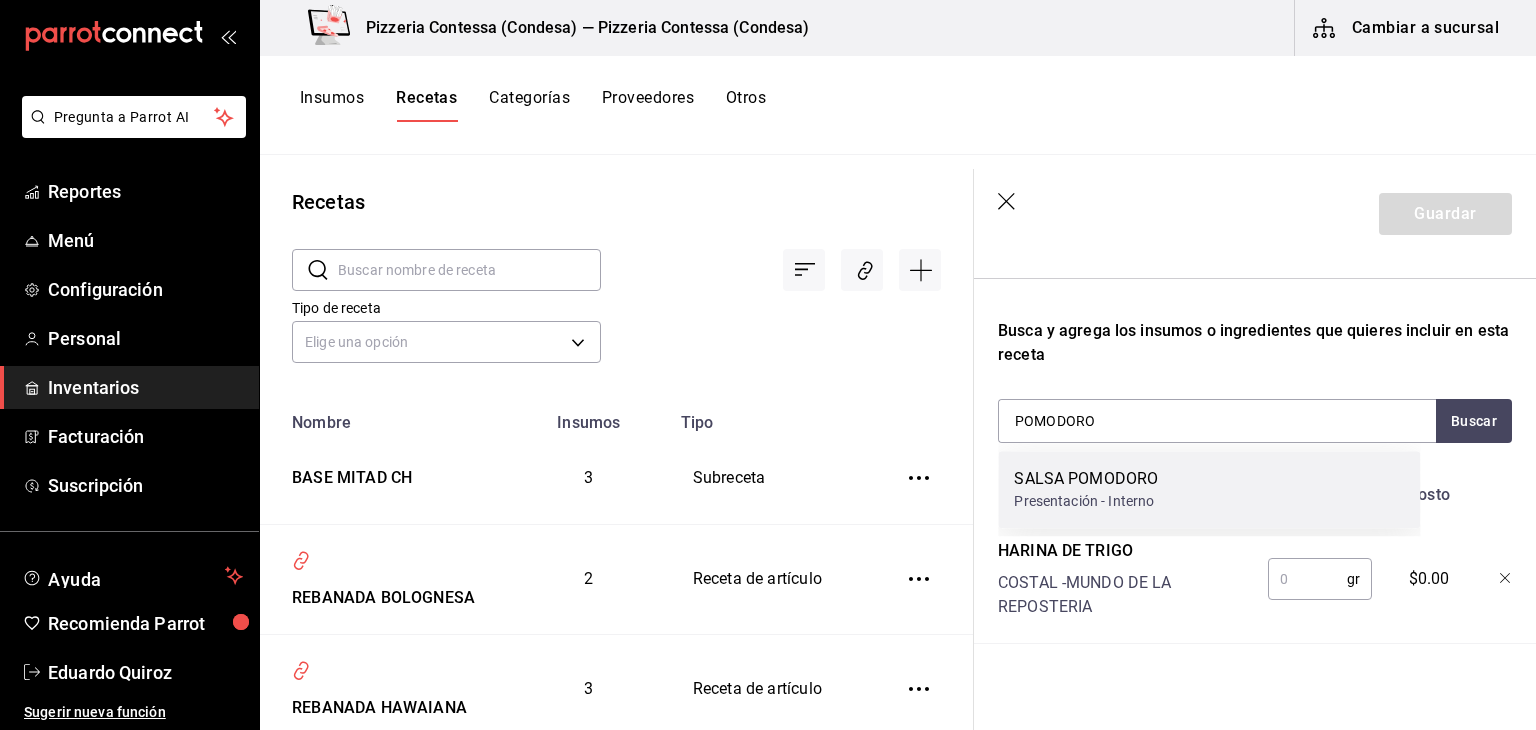 click on "SALSA POMODORO Presentación - Interno" at bounding box center (1209, 489) 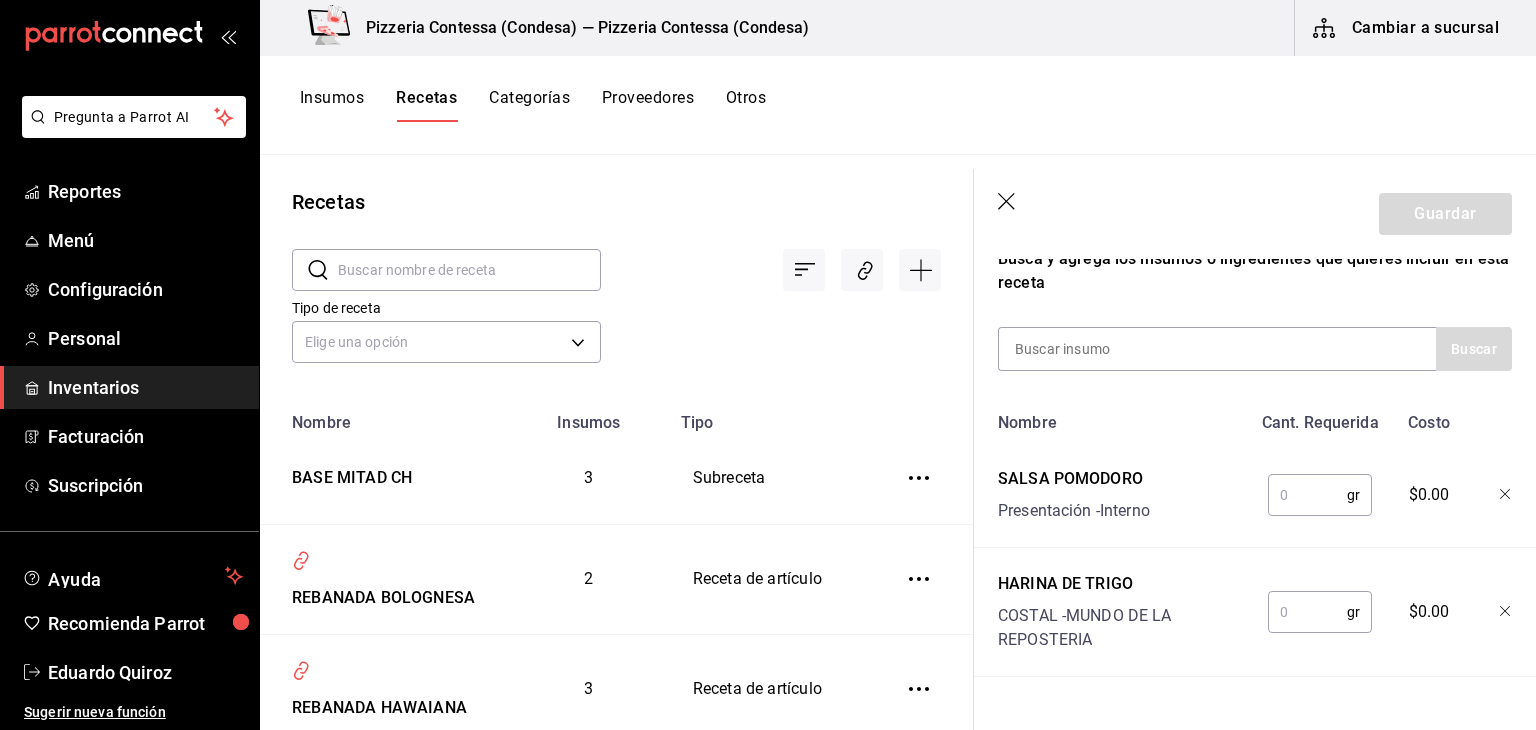 scroll, scrollTop: 400, scrollLeft: 0, axis: vertical 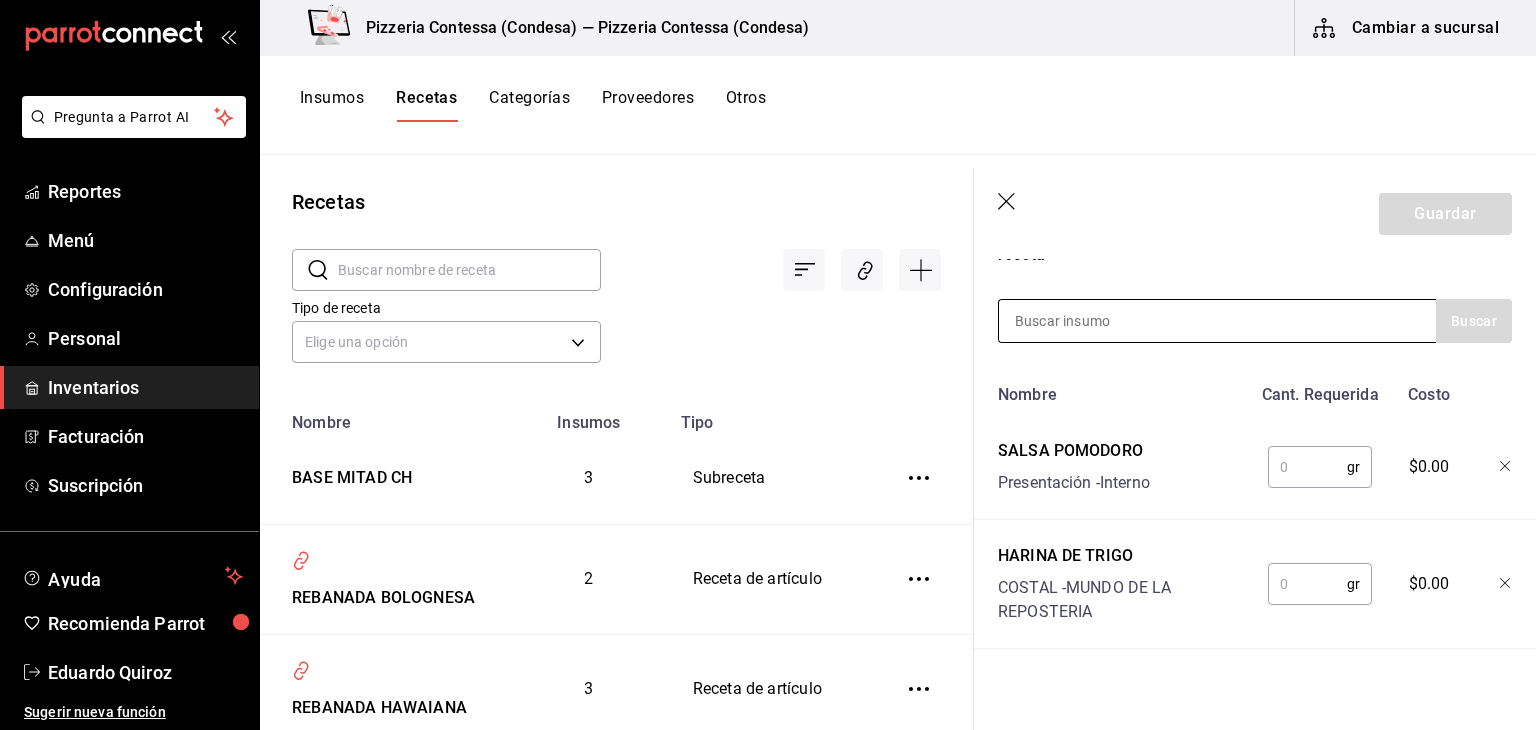 click at bounding box center [1099, 321] 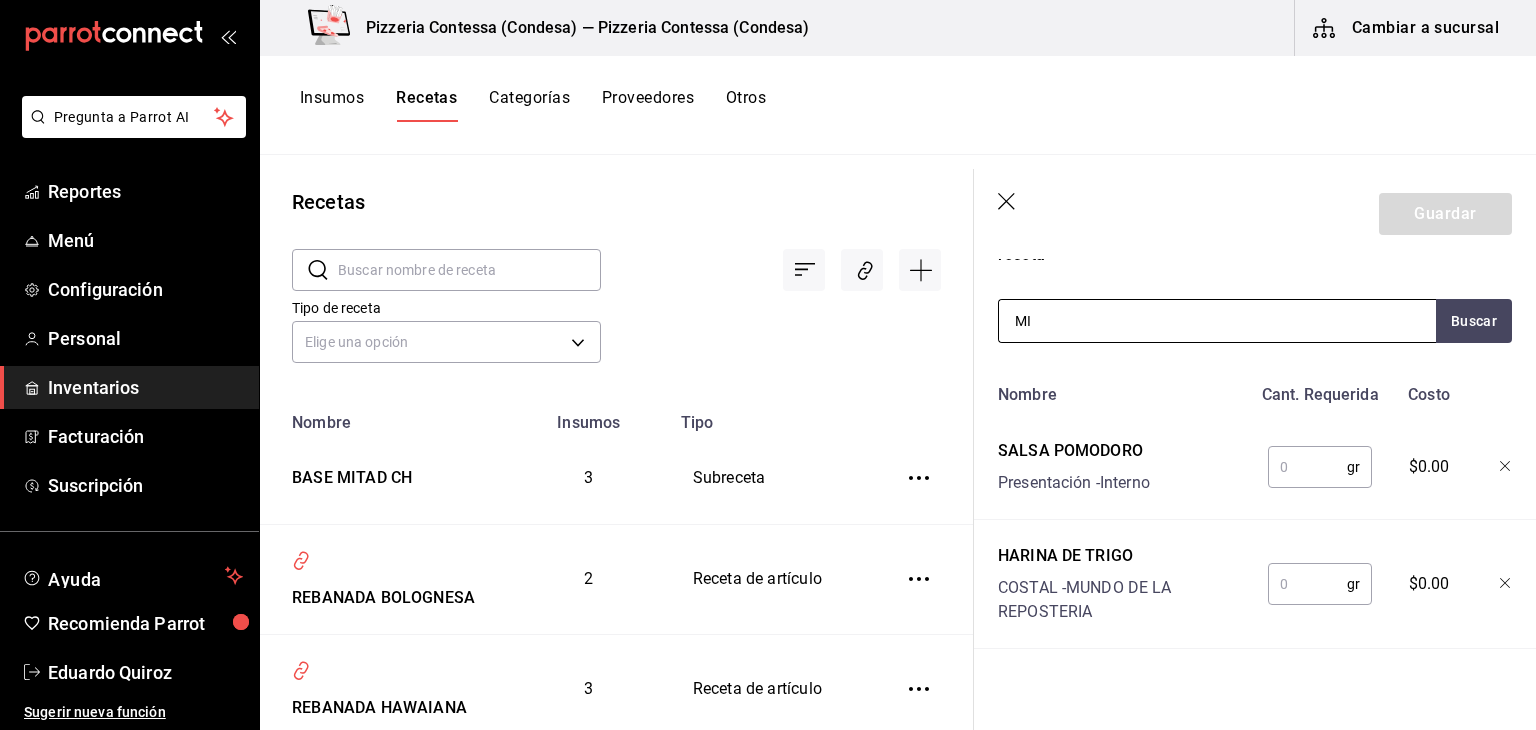 type on "MIX" 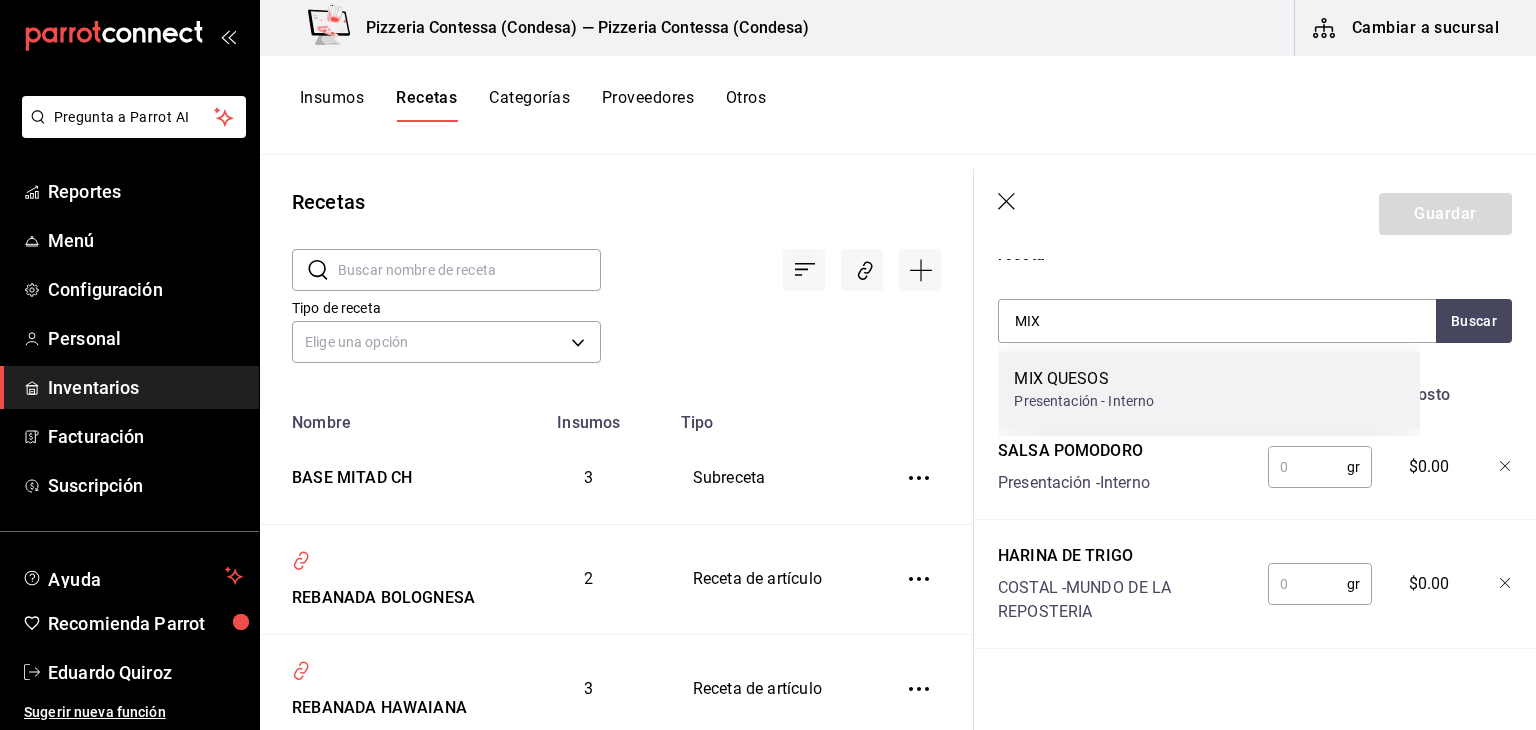 click on "MIX QUESOS Presentación - Interno" at bounding box center [1209, 389] 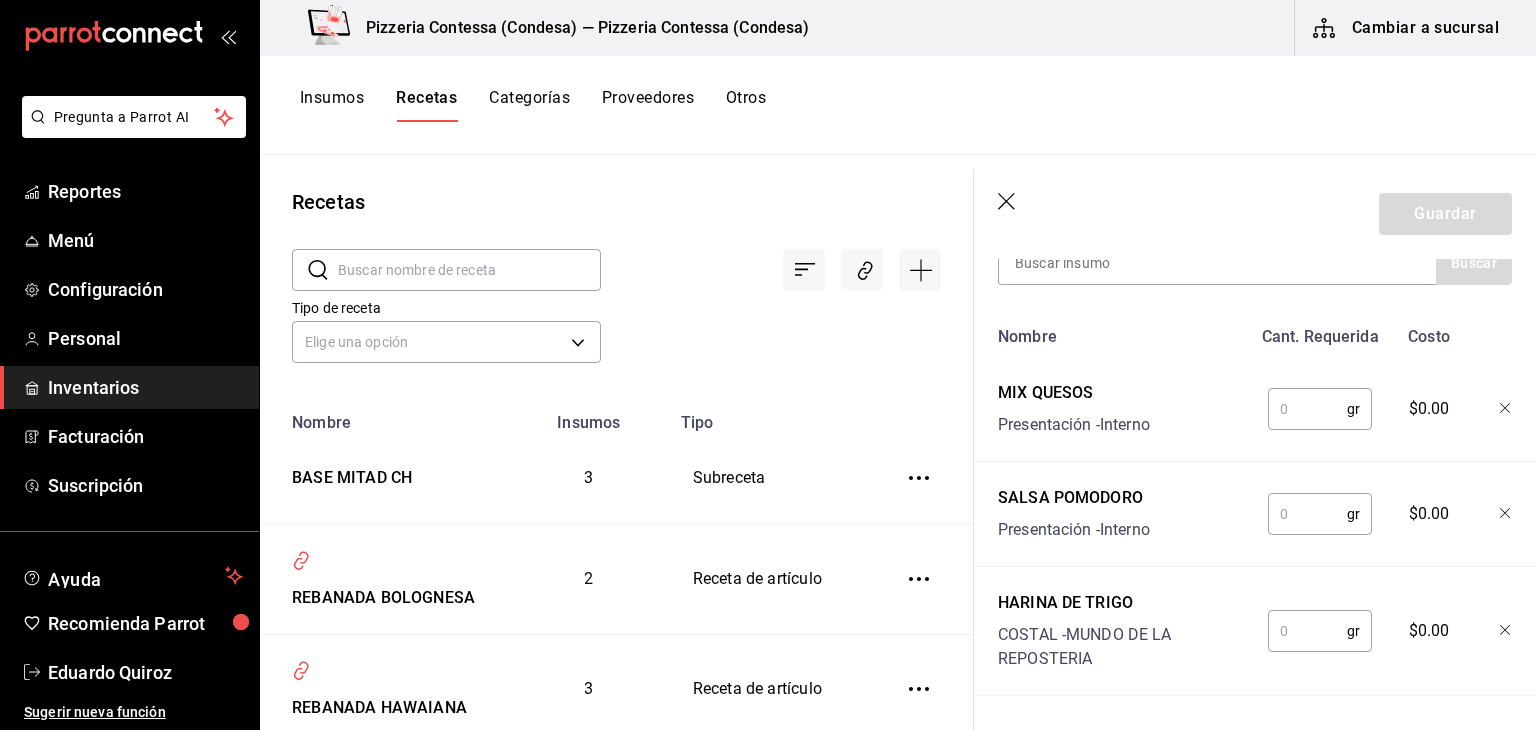 scroll, scrollTop: 500, scrollLeft: 0, axis: vertical 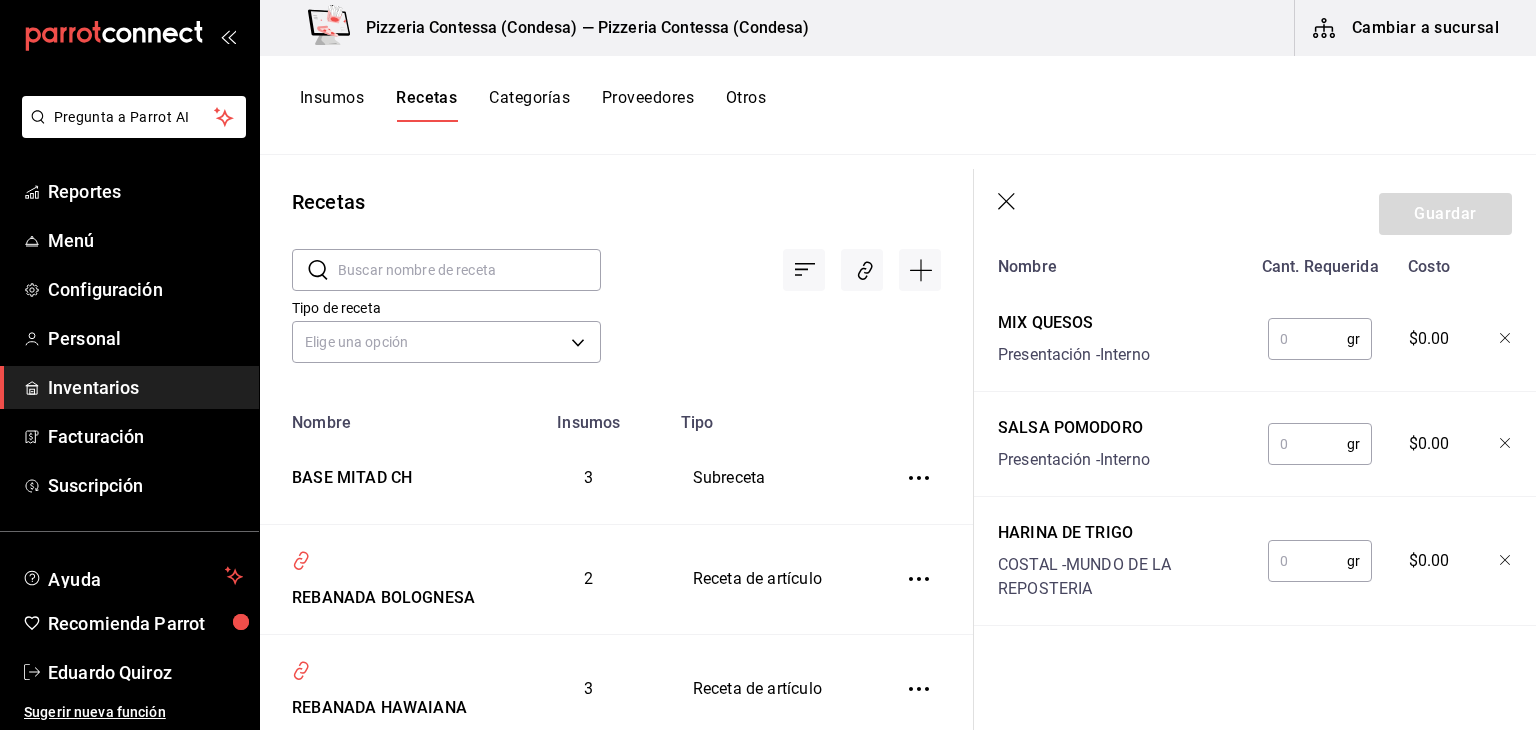click at bounding box center [1307, 561] 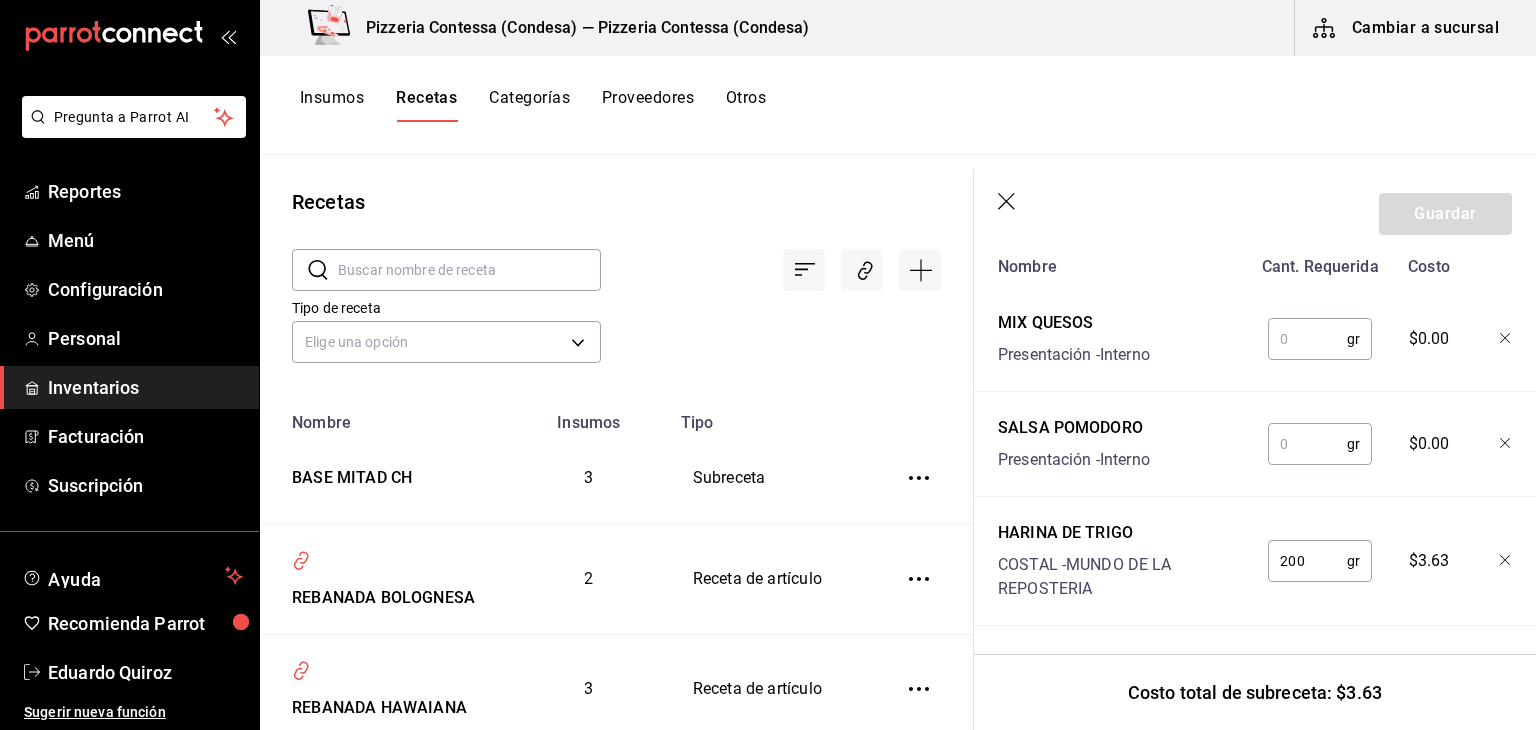 type on "200" 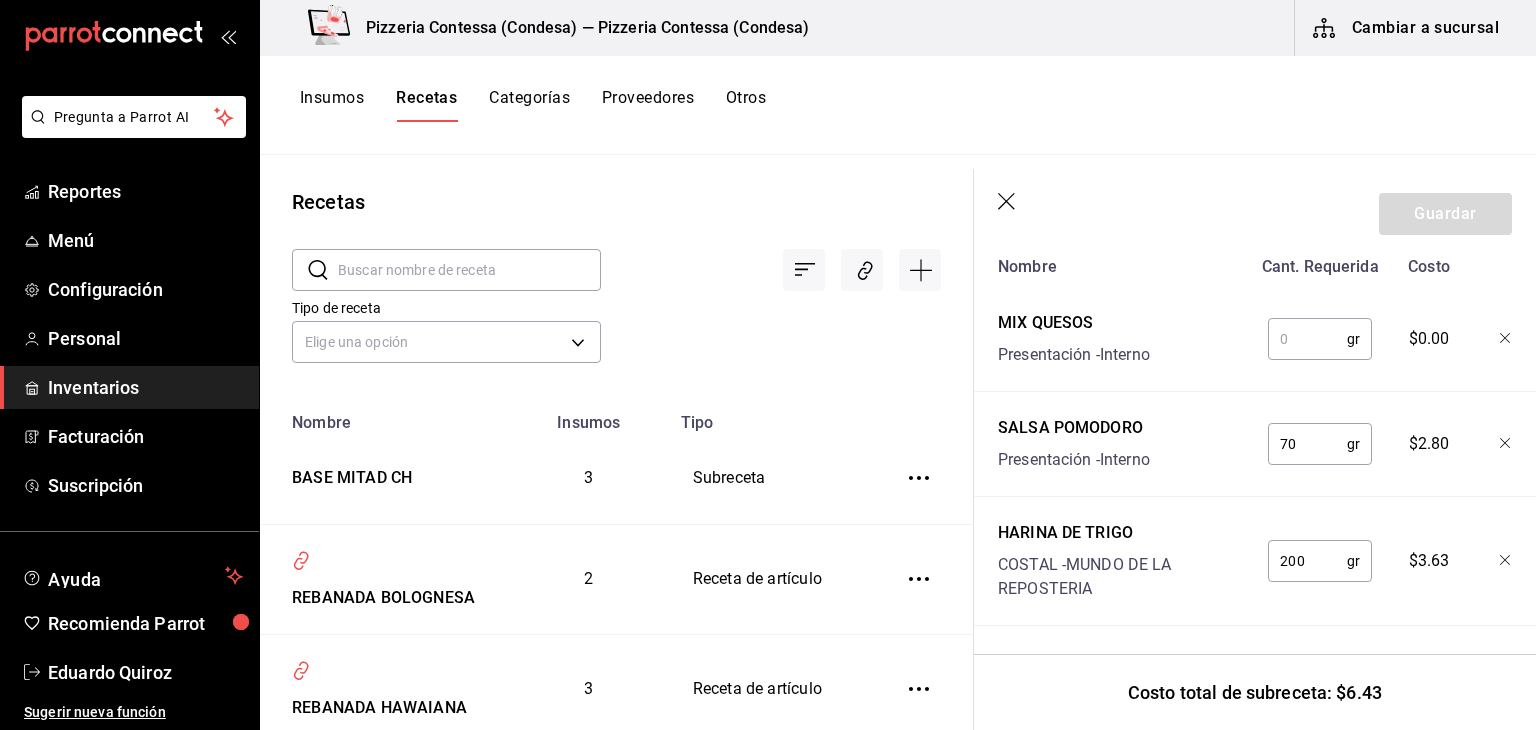 type on "70" 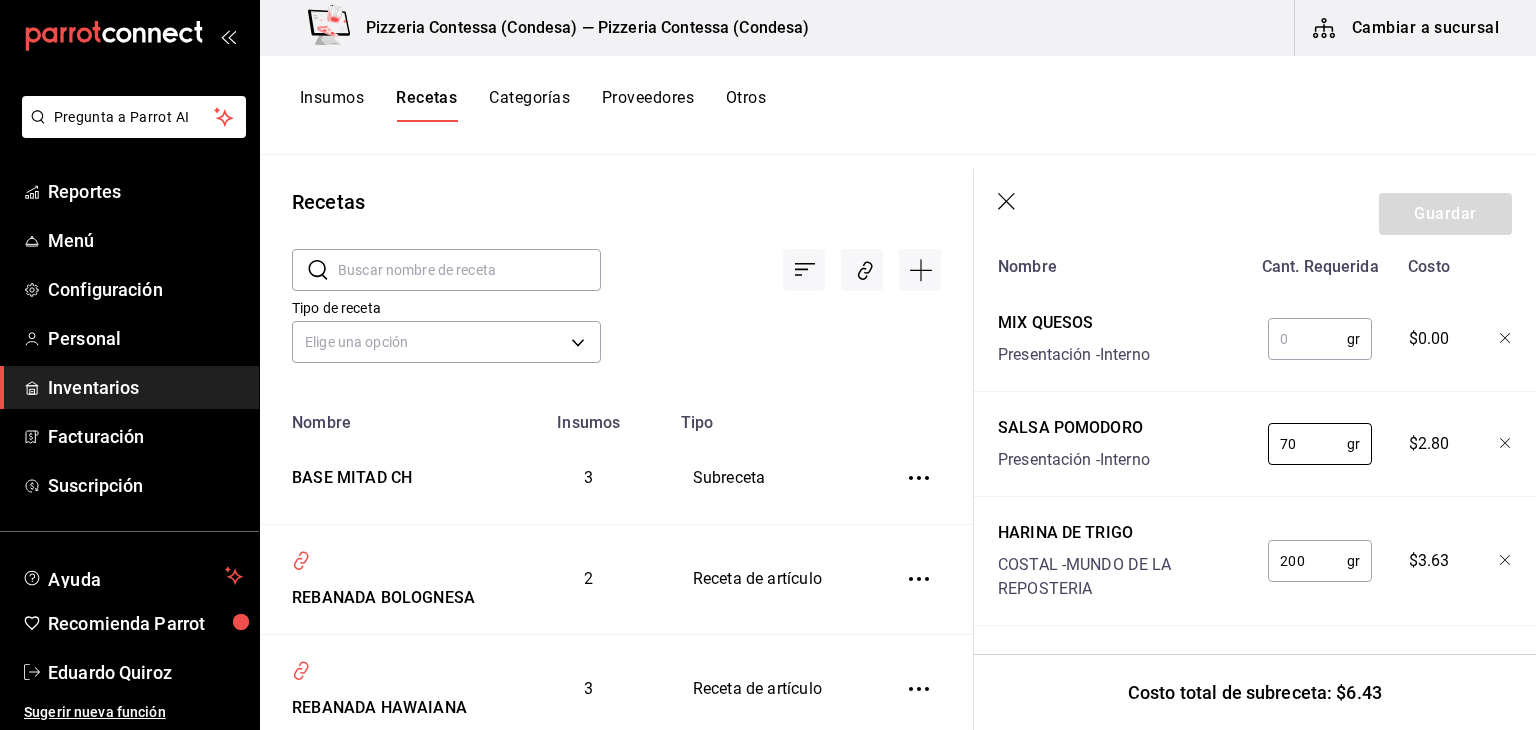 click at bounding box center (1307, 339) 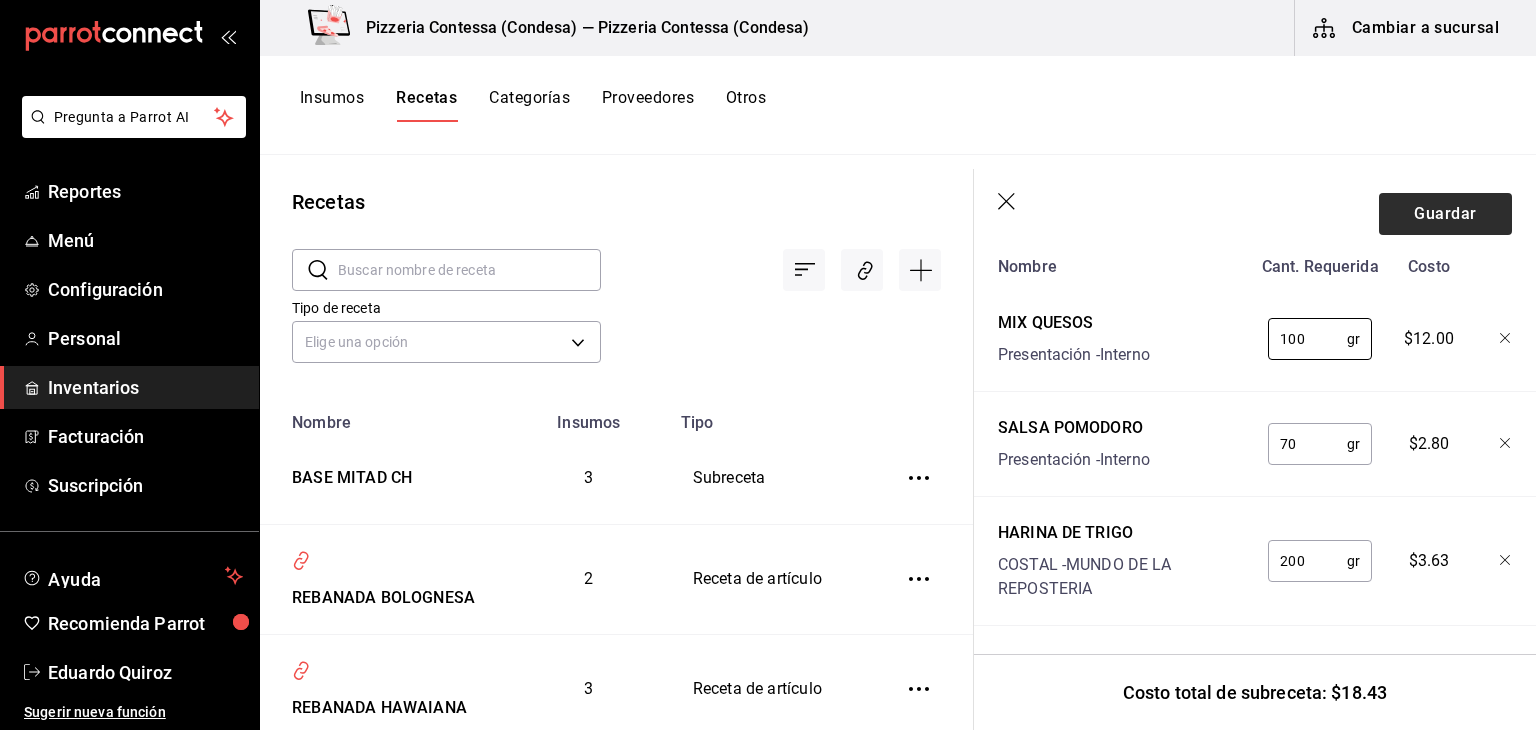 type on "100" 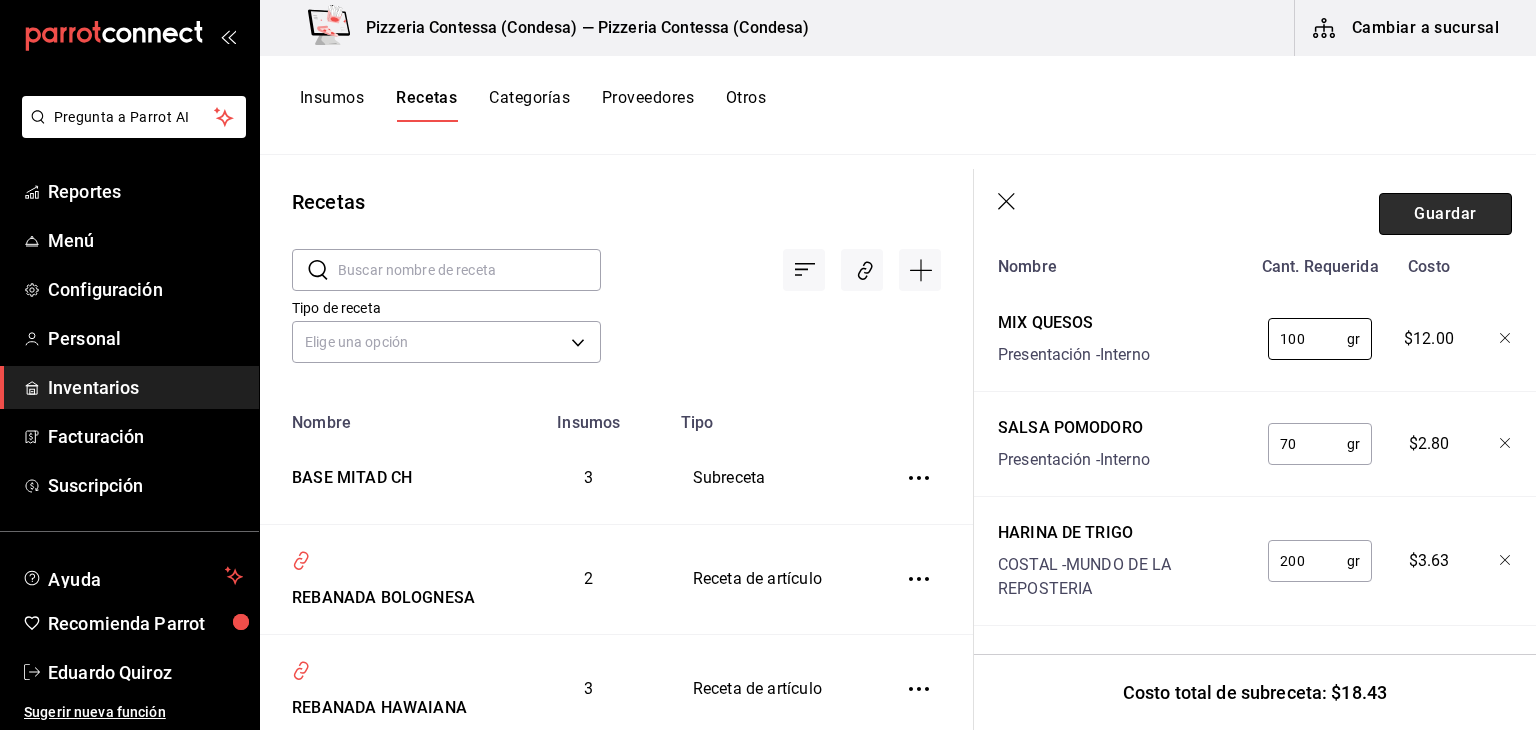 click on "Guardar" at bounding box center [1445, 214] 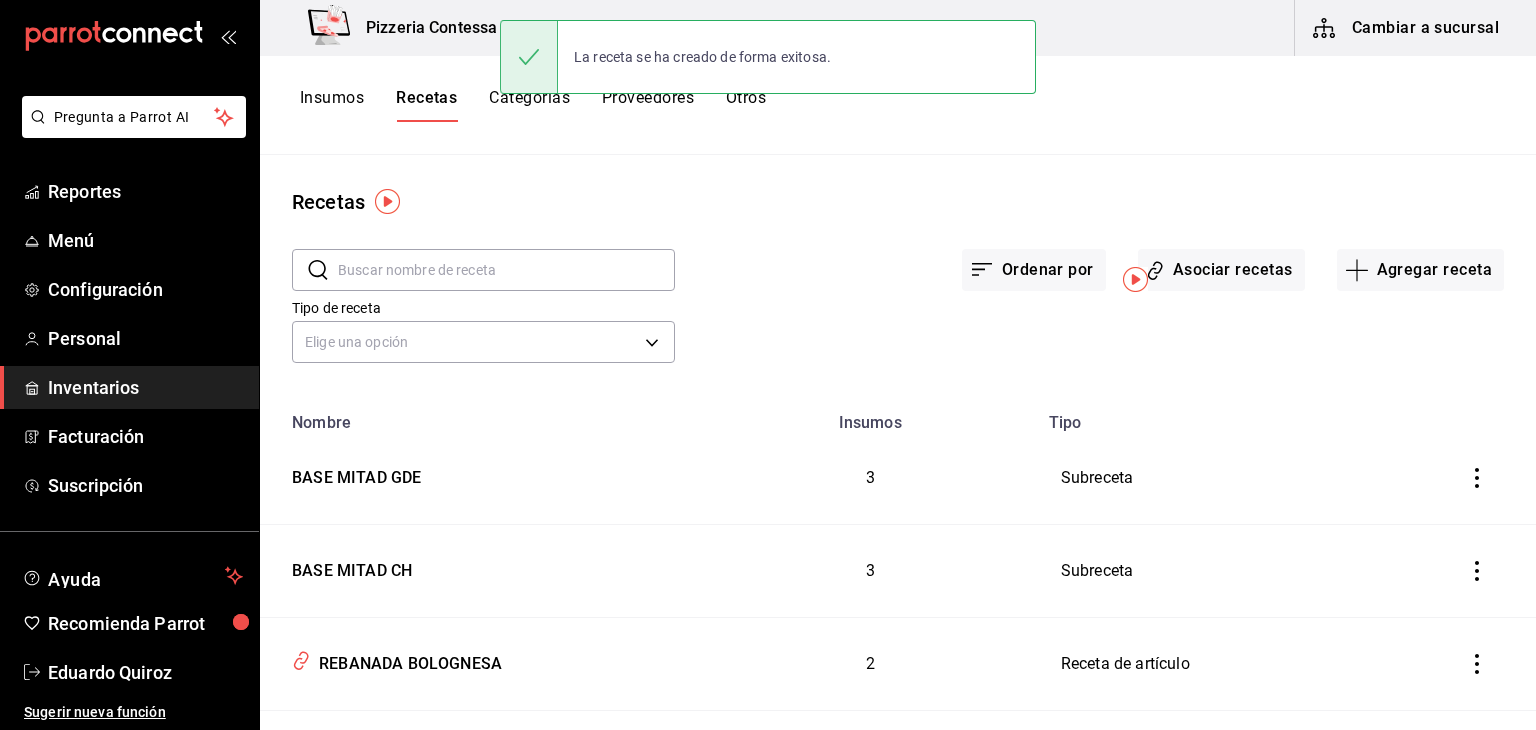 scroll, scrollTop: 0, scrollLeft: 0, axis: both 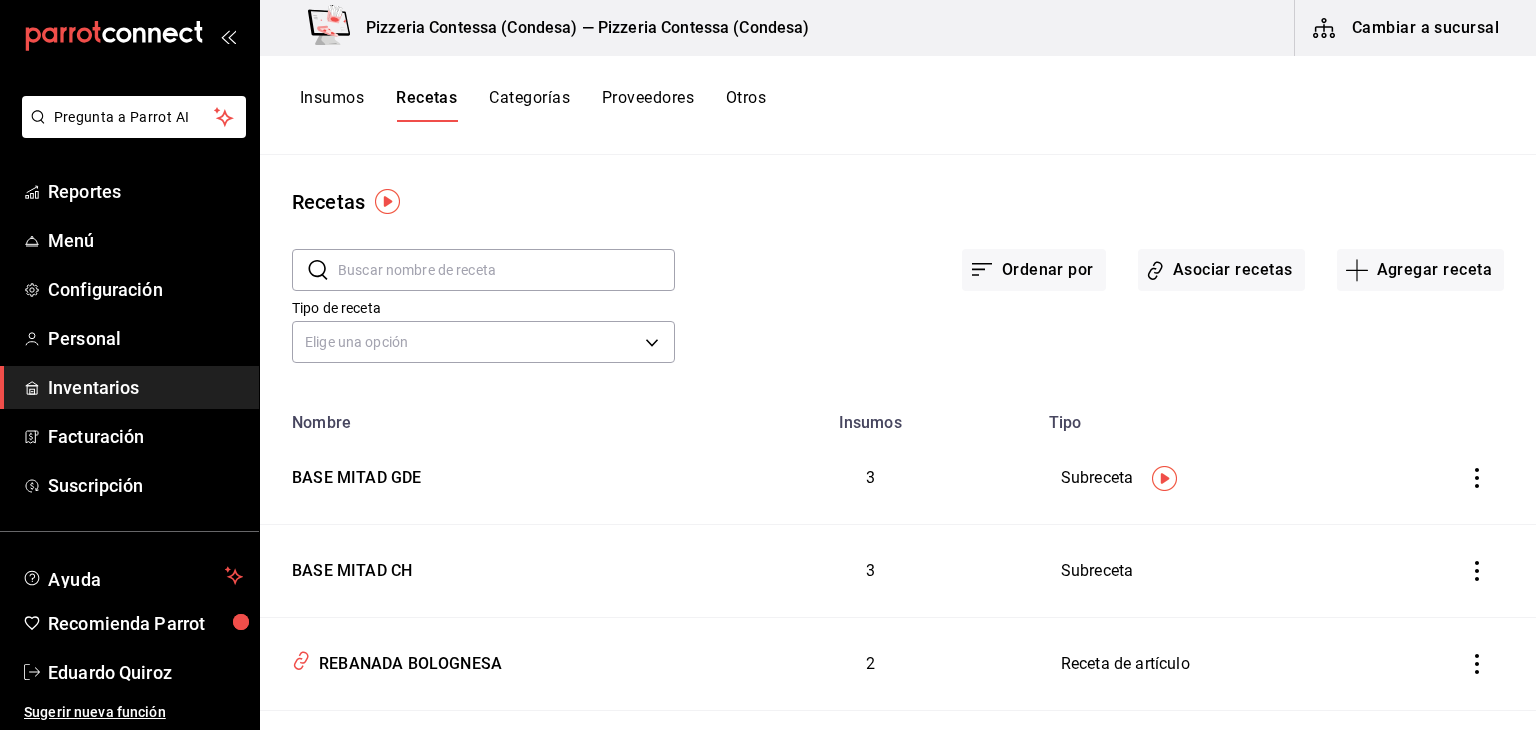 click on "Recetas" at bounding box center [426, 105] 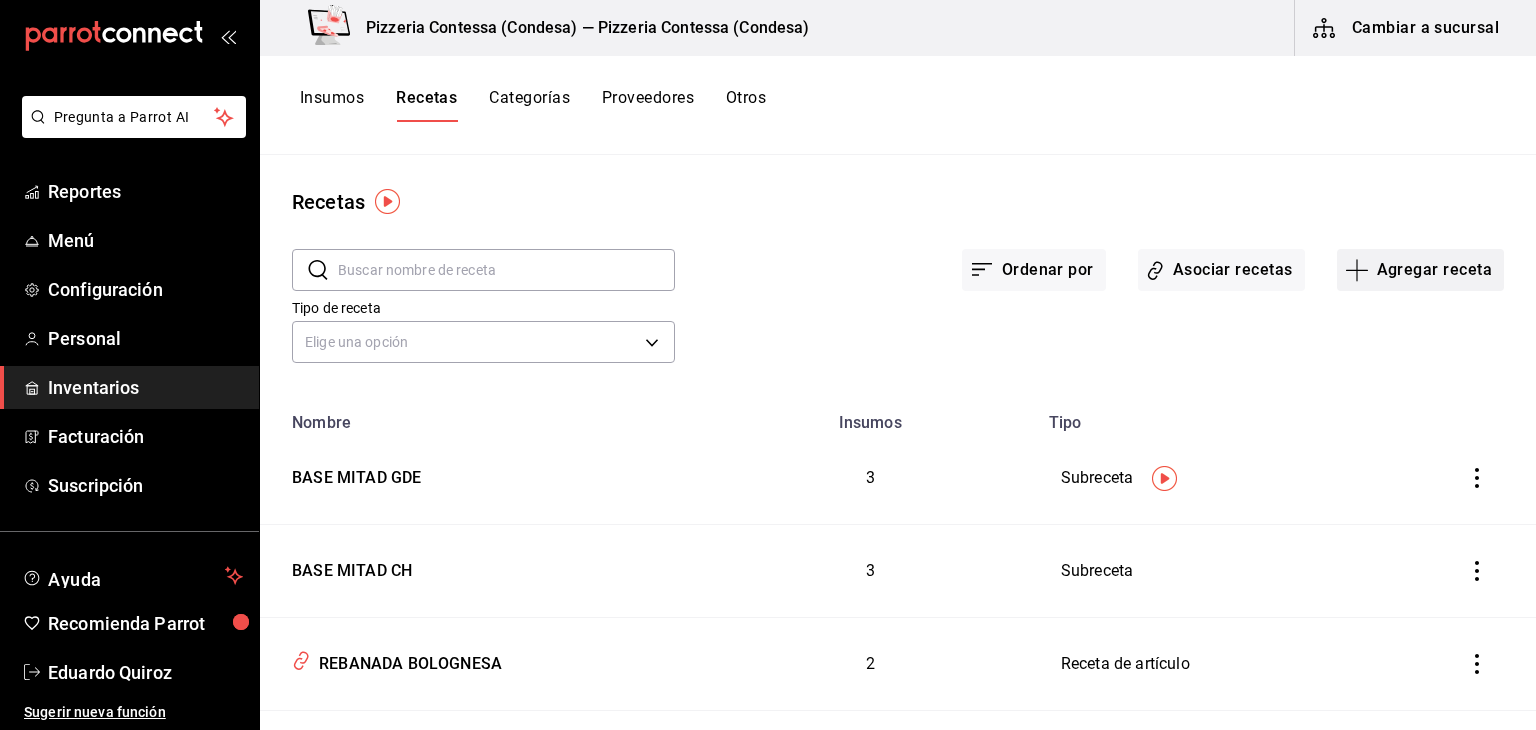 click on "Agregar receta" at bounding box center [1420, 270] 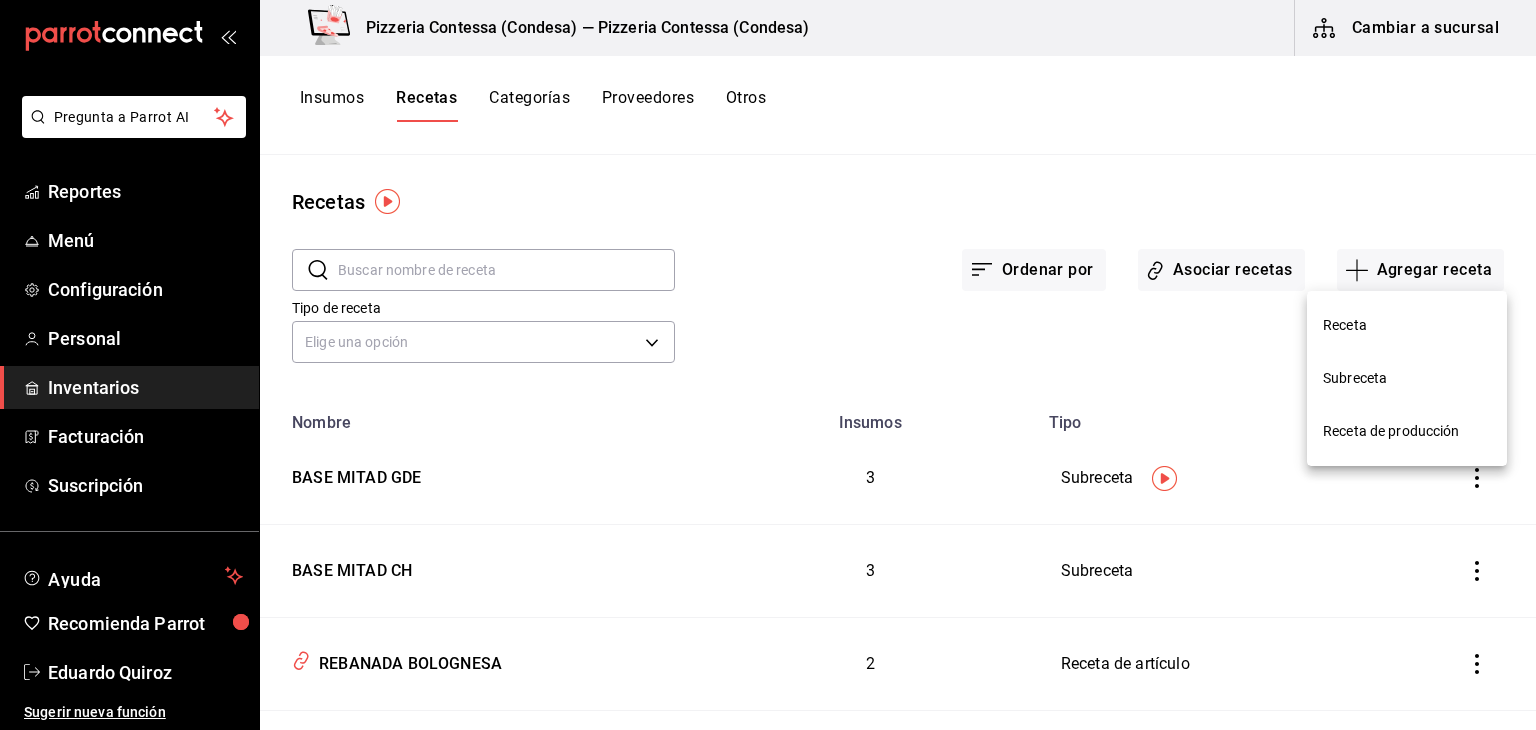 click on "Receta" at bounding box center (1407, 325) 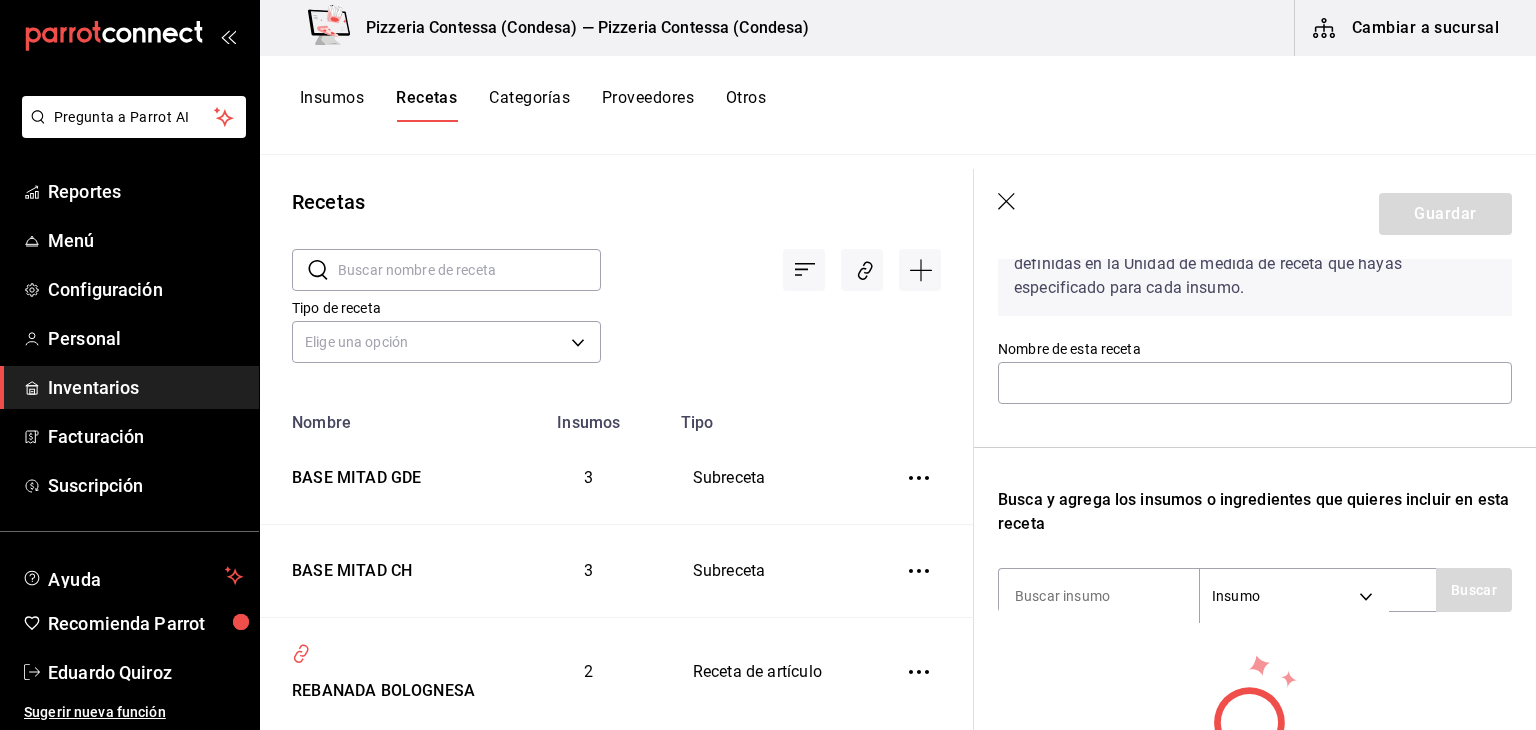 scroll, scrollTop: 100, scrollLeft: 0, axis: vertical 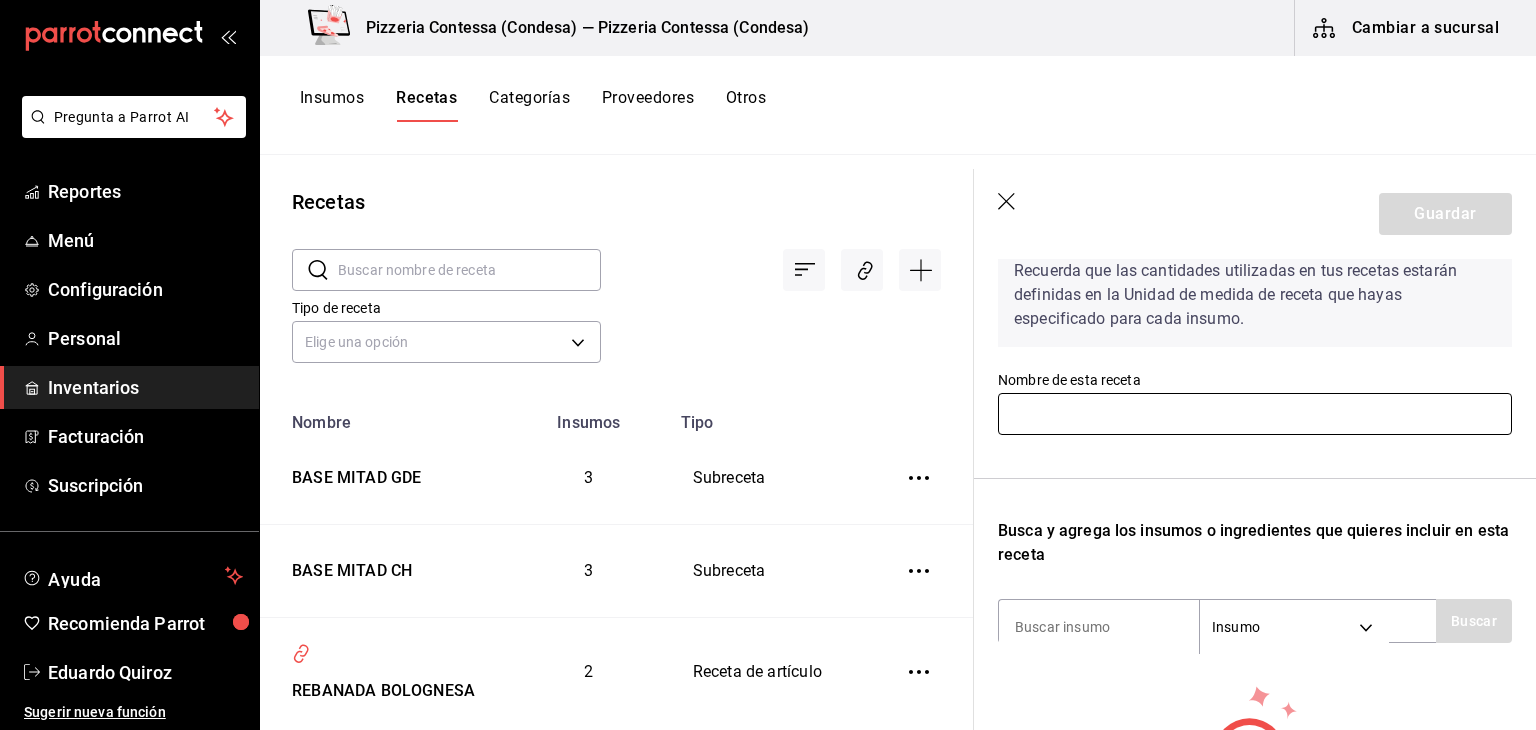 click at bounding box center (1255, 414) 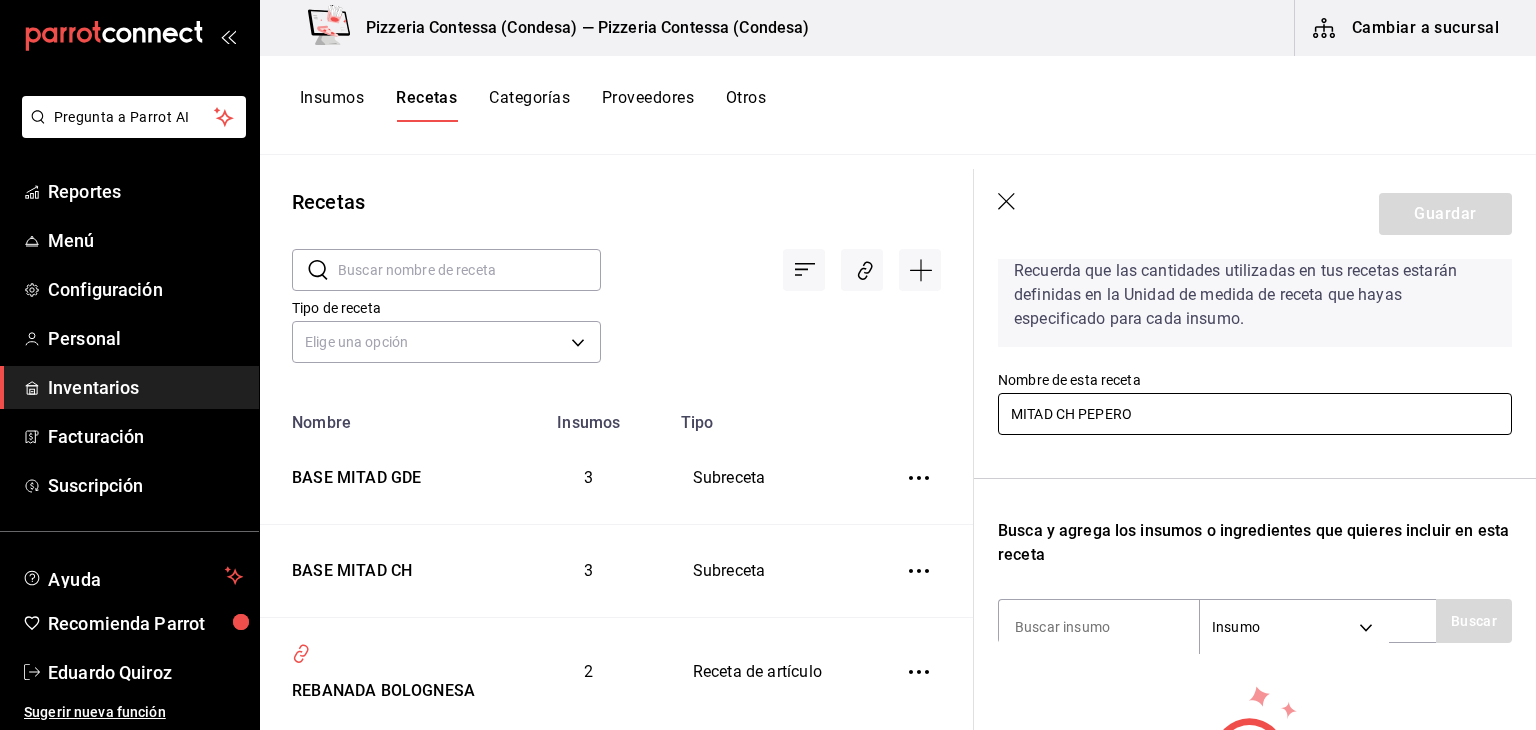 type on "MITAD CH PEPERONNI" 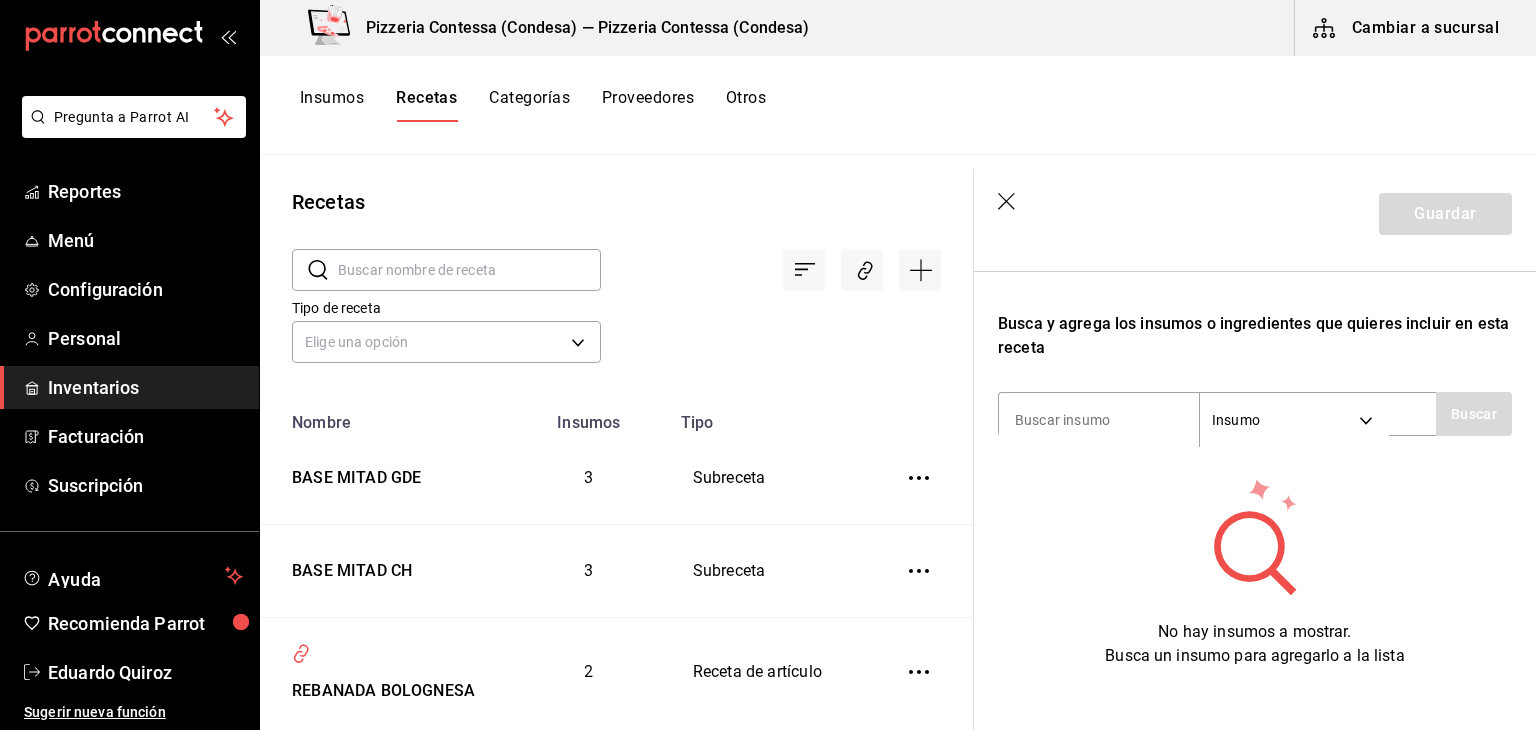 scroll, scrollTop: 340, scrollLeft: 0, axis: vertical 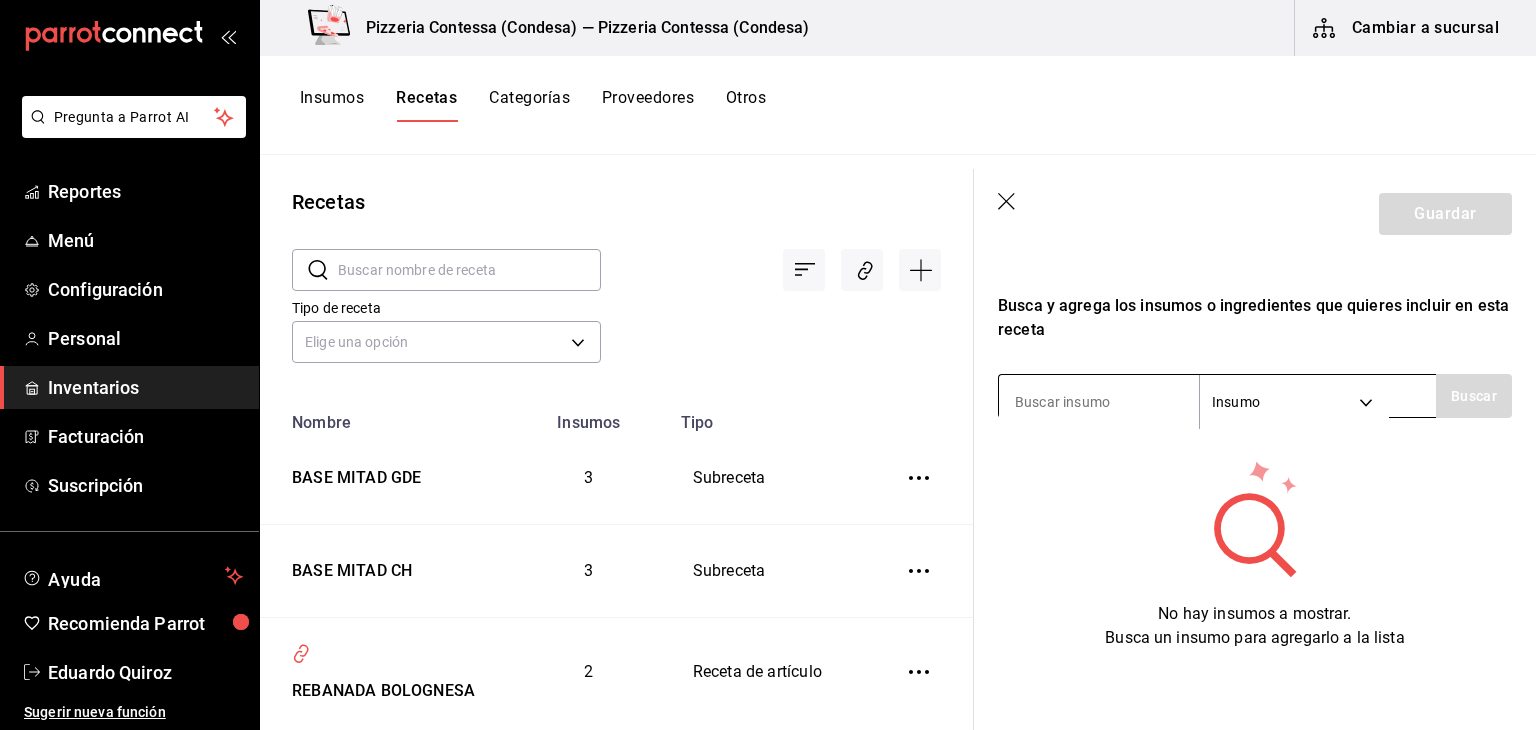 click at bounding box center (1099, 402) 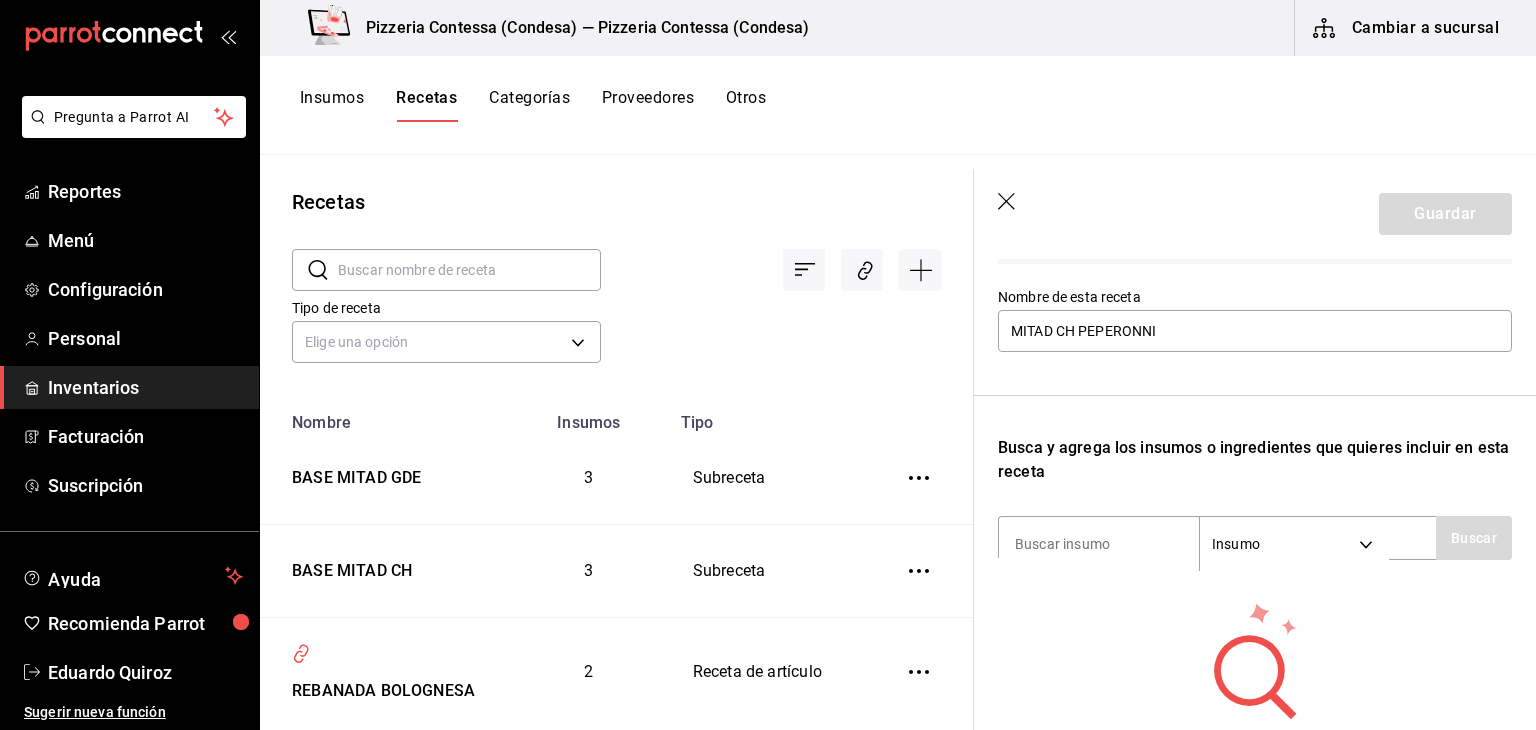 scroll, scrollTop: 140, scrollLeft: 0, axis: vertical 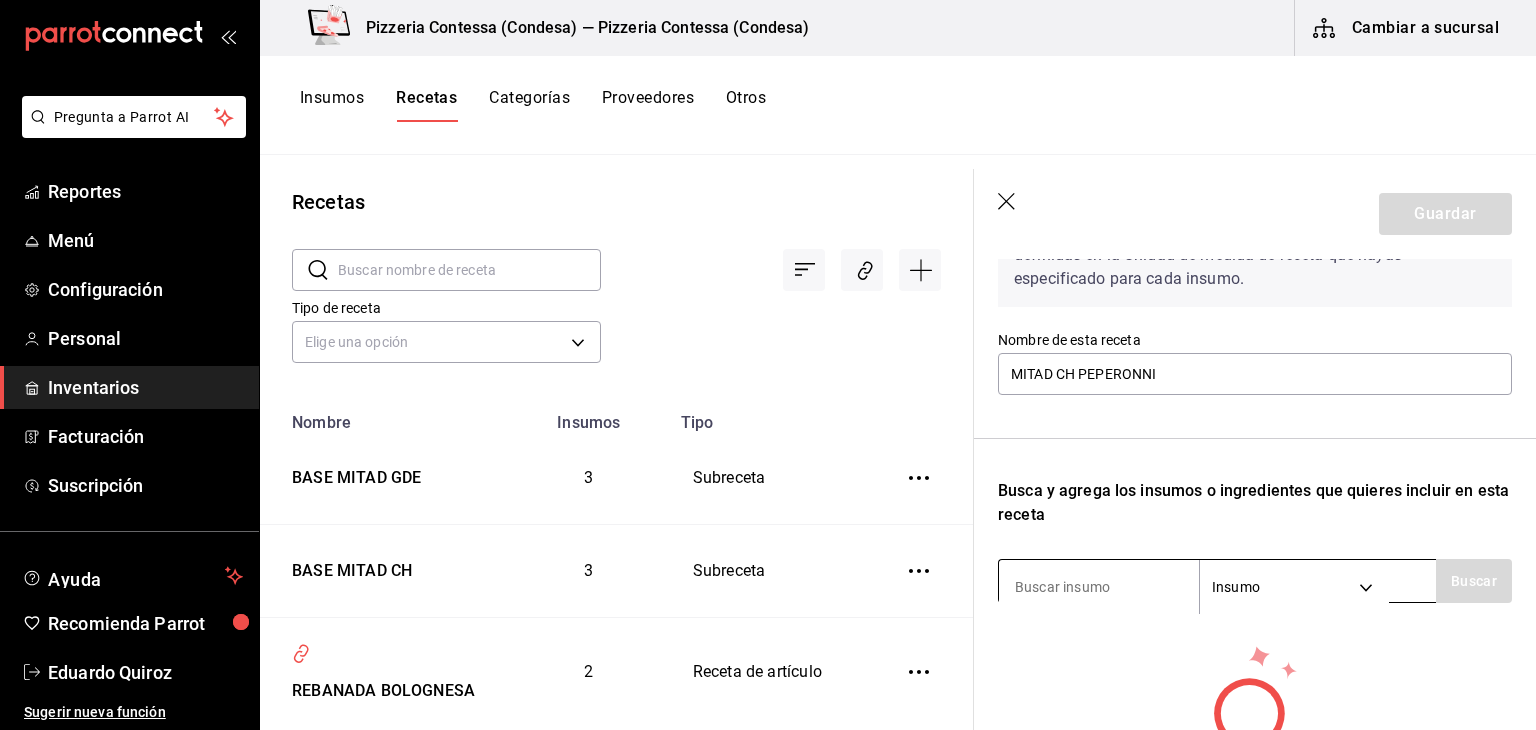 click on "Pregunta a Parrot AI Reportes   Menú   Configuración   Personal   Inventarios   Facturación   Suscripción   Ayuda Recomienda Parrot   [FIRST] [LAST]   Sugerir nueva función   Pizzeria Contessa (Condesa) — Pizzeria Contessa (Condesa) Cambiar a sucursal Insumos Recetas Categorías Proveedores Otros Recetas ​ ​ Tipo de receta Elige una opción default Nombre Insumos Tipo BASE MITAD GDE 3 Subreceta BASE MITAD CH 3 Subreceta REBANADA BOLOGNESA 2 Receta de artículo REBANADA HAWAIANA 3 Receta de artículo REBANADA PEPERONNI 2 Receta de artículo BASE REBANADA 3 Subreceta Refrescos pepsi - Squirt 1 Receta de artículo Refrescos pepsi - Pepsi 1 Receta de artículo Refrescos pepsi - Mirinda 1 Receta de artículo Refrescos pepsi - Manzanita sol 1 Receta de artículo Refrescos pepsi - 7up 1 Receta de artículo PIZZA GDE SALAMI HOT 3 Receta de artículo PIZZA CH SALAMI HOT 3 Receta de artículo PIZZA GDE CARNES FRIAS 6 Receta de artículo PIZZA CH CARNES FRIAS 6 6 5 5 5 6 5 5 5" at bounding box center (768, 358) 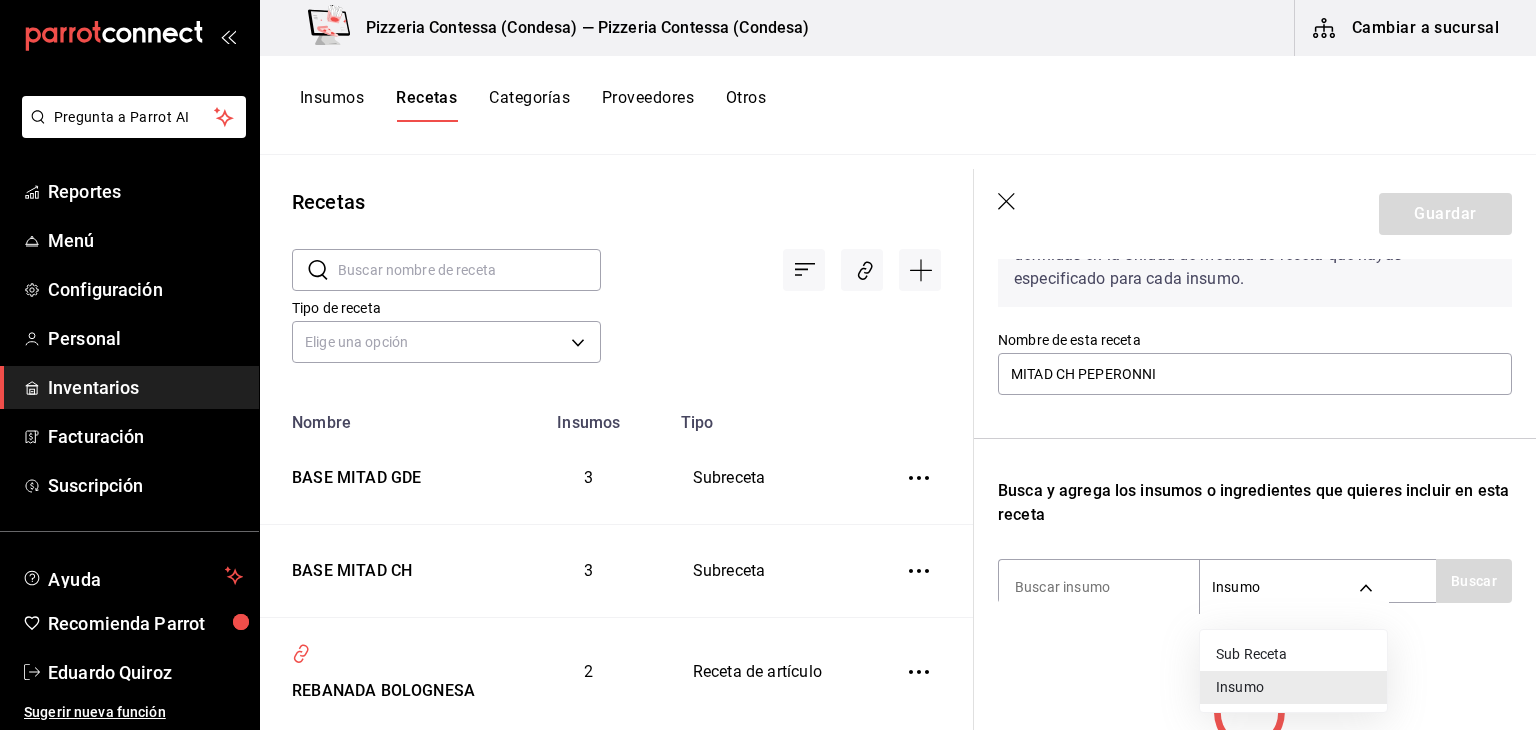 click on "Sub Receta" at bounding box center (1293, 654) 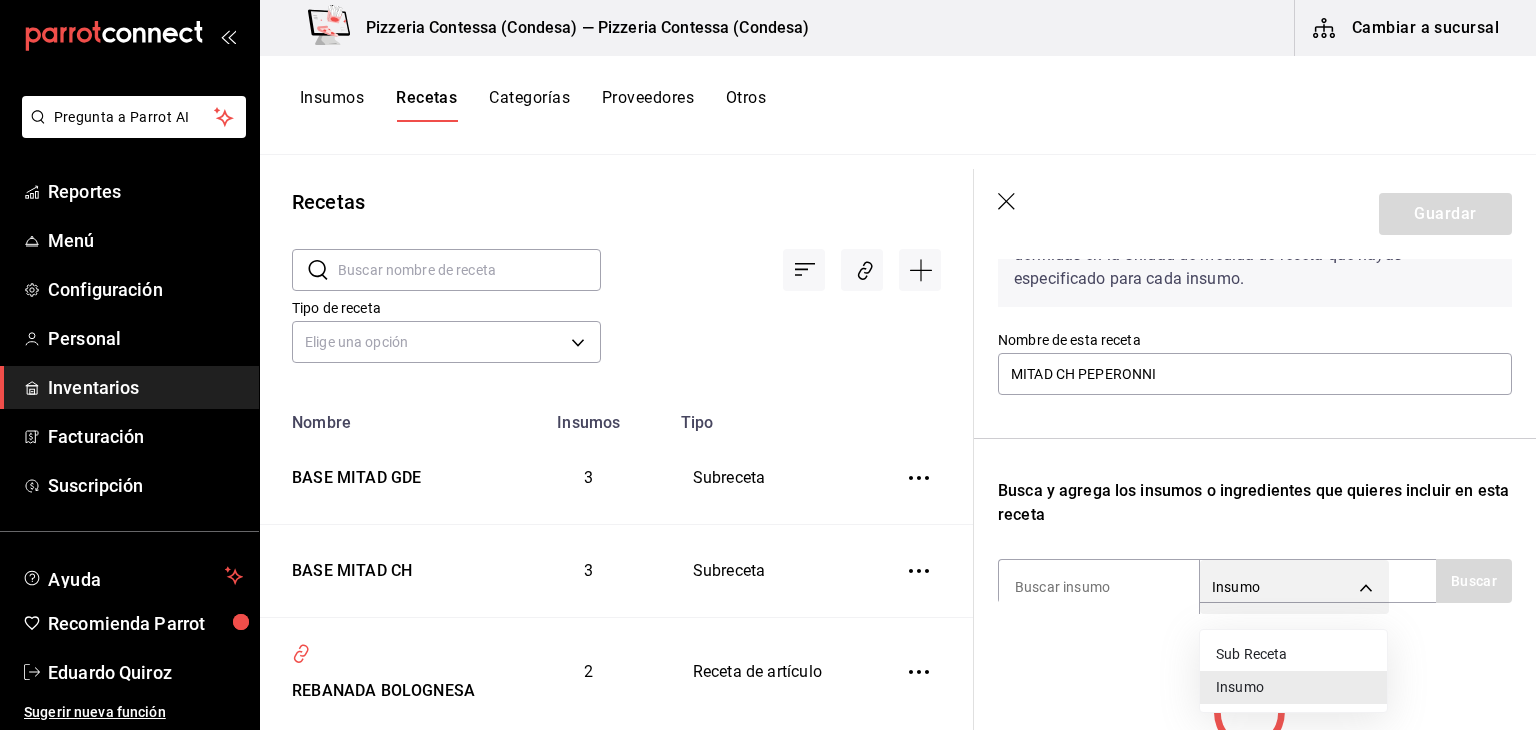 type on "SUBRECIPE" 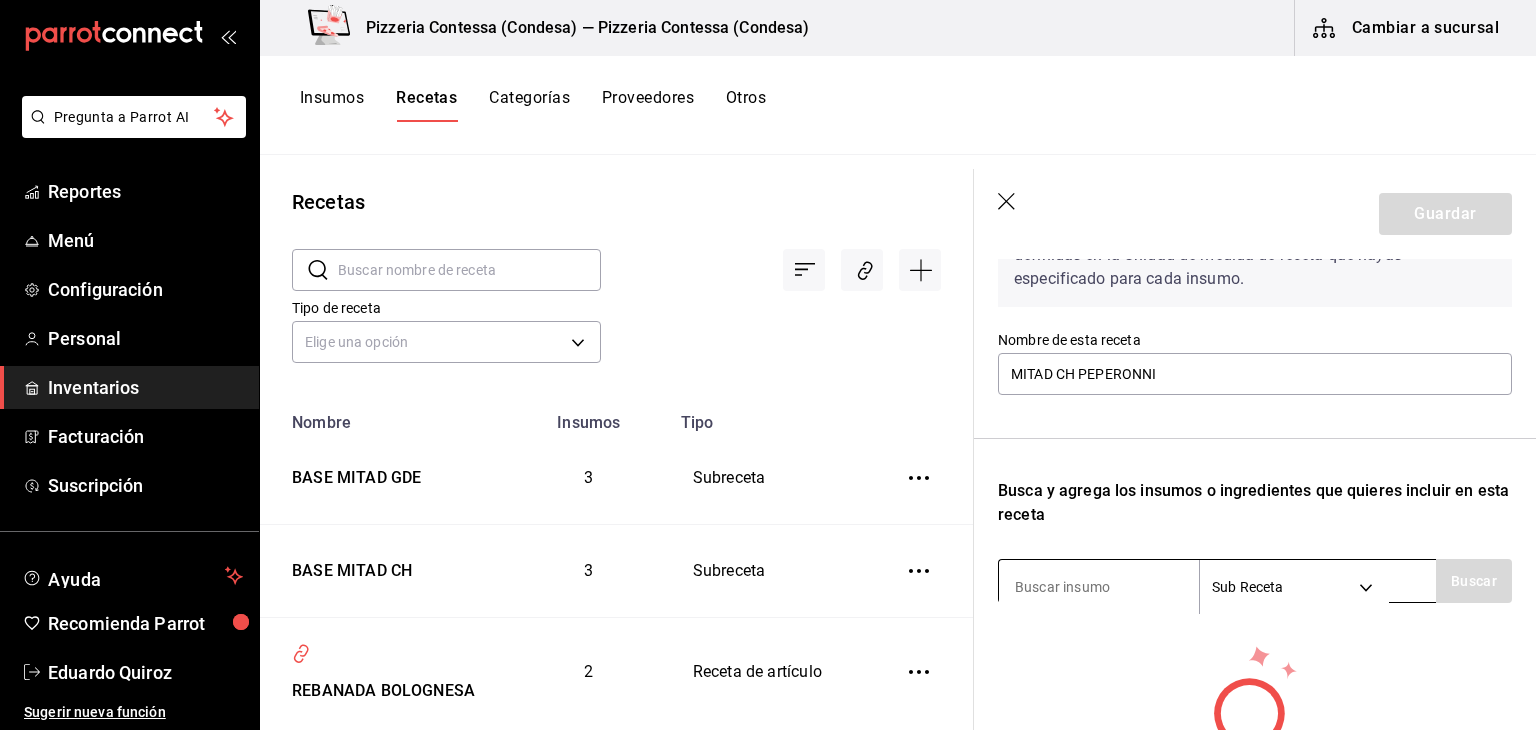 click at bounding box center [1099, 587] 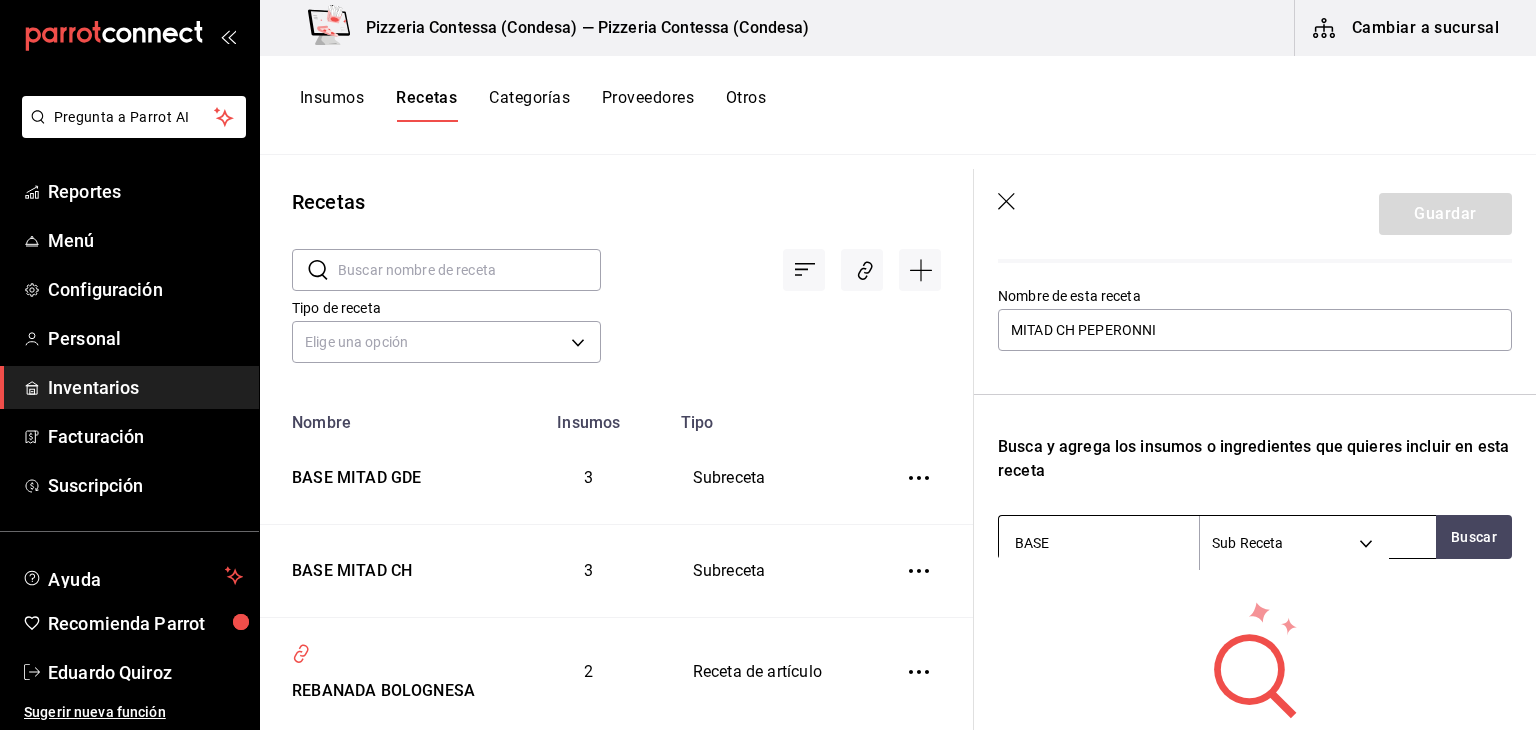 scroll, scrollTop: 240, scrollLeft: 0, axis: vertical 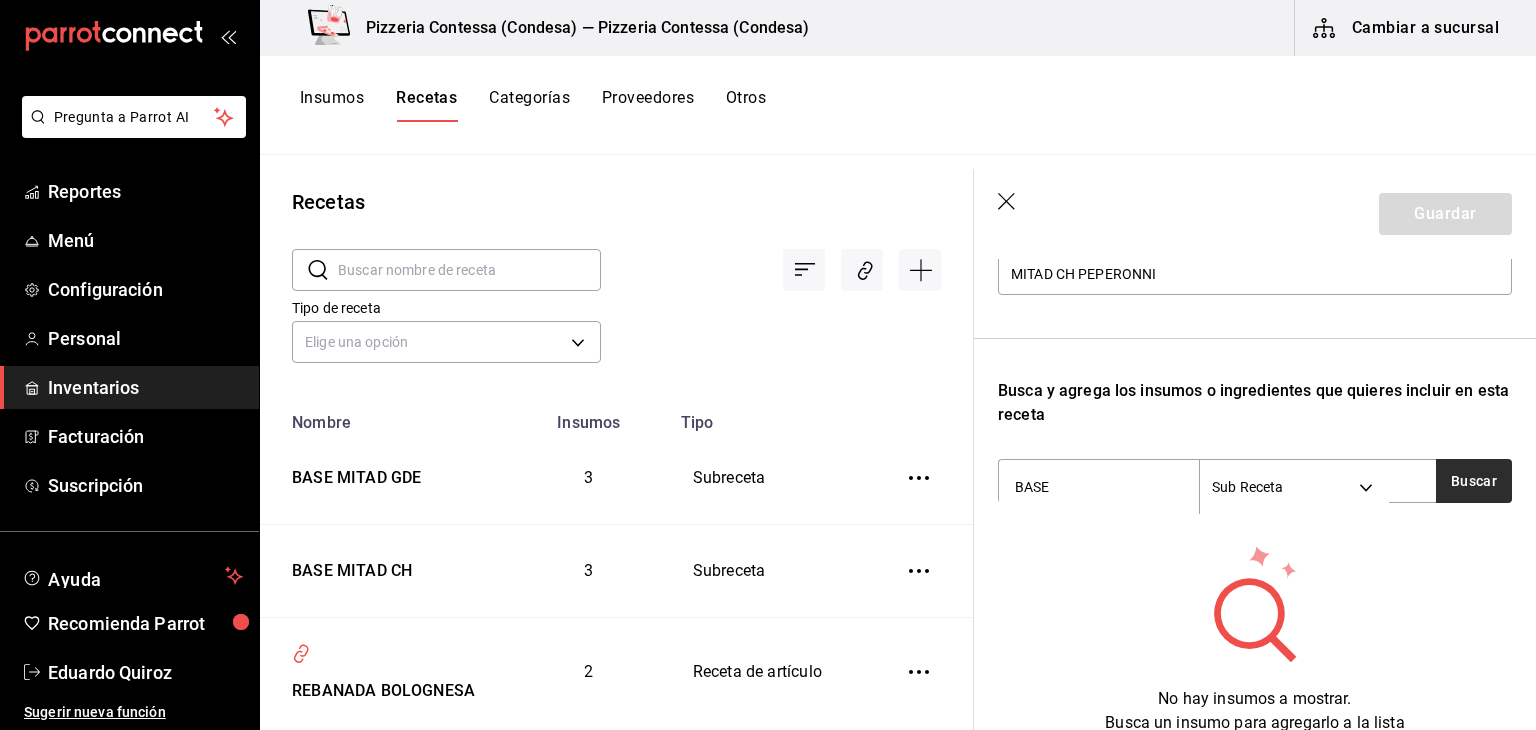 type on "BASE" 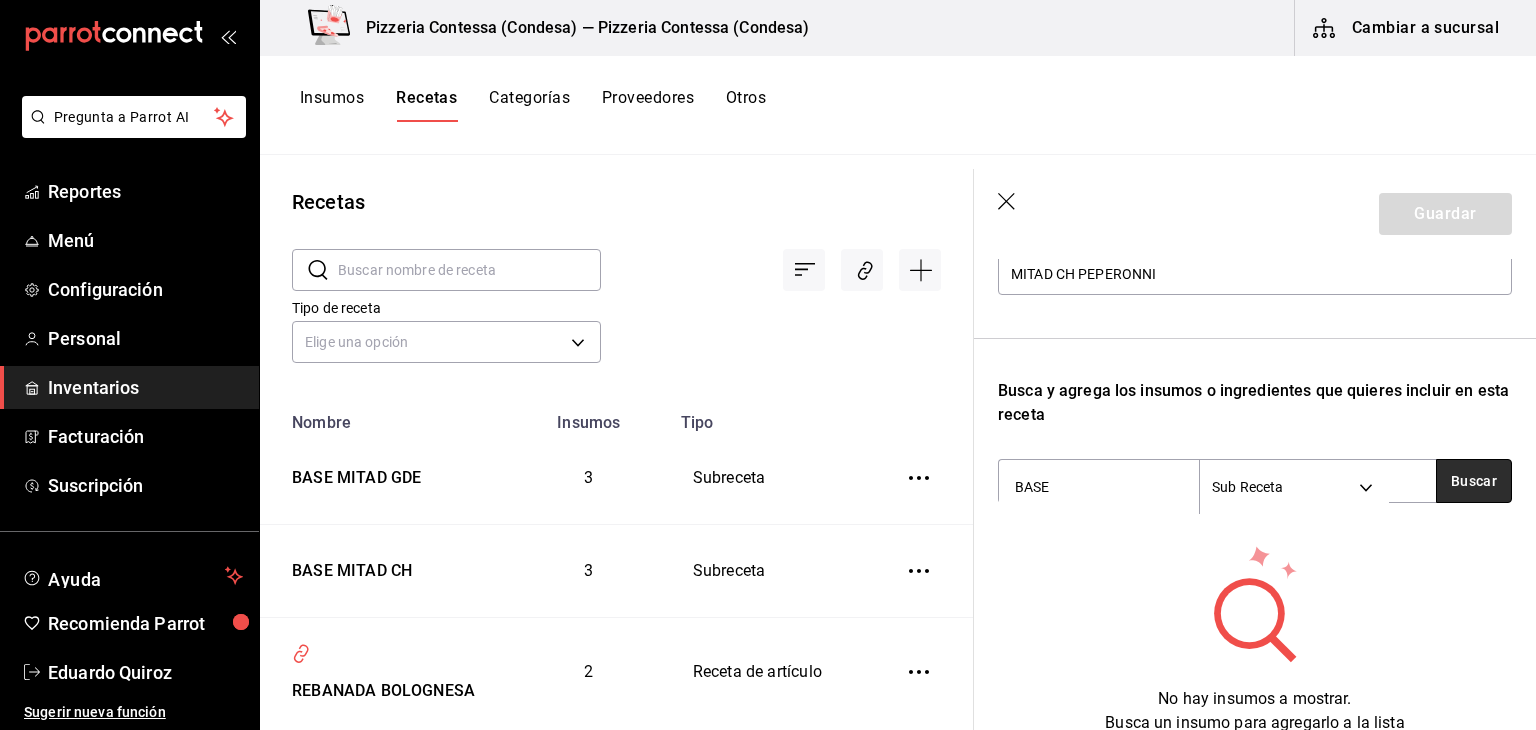 click on "Buscar" at bounding box center [1474, 481] 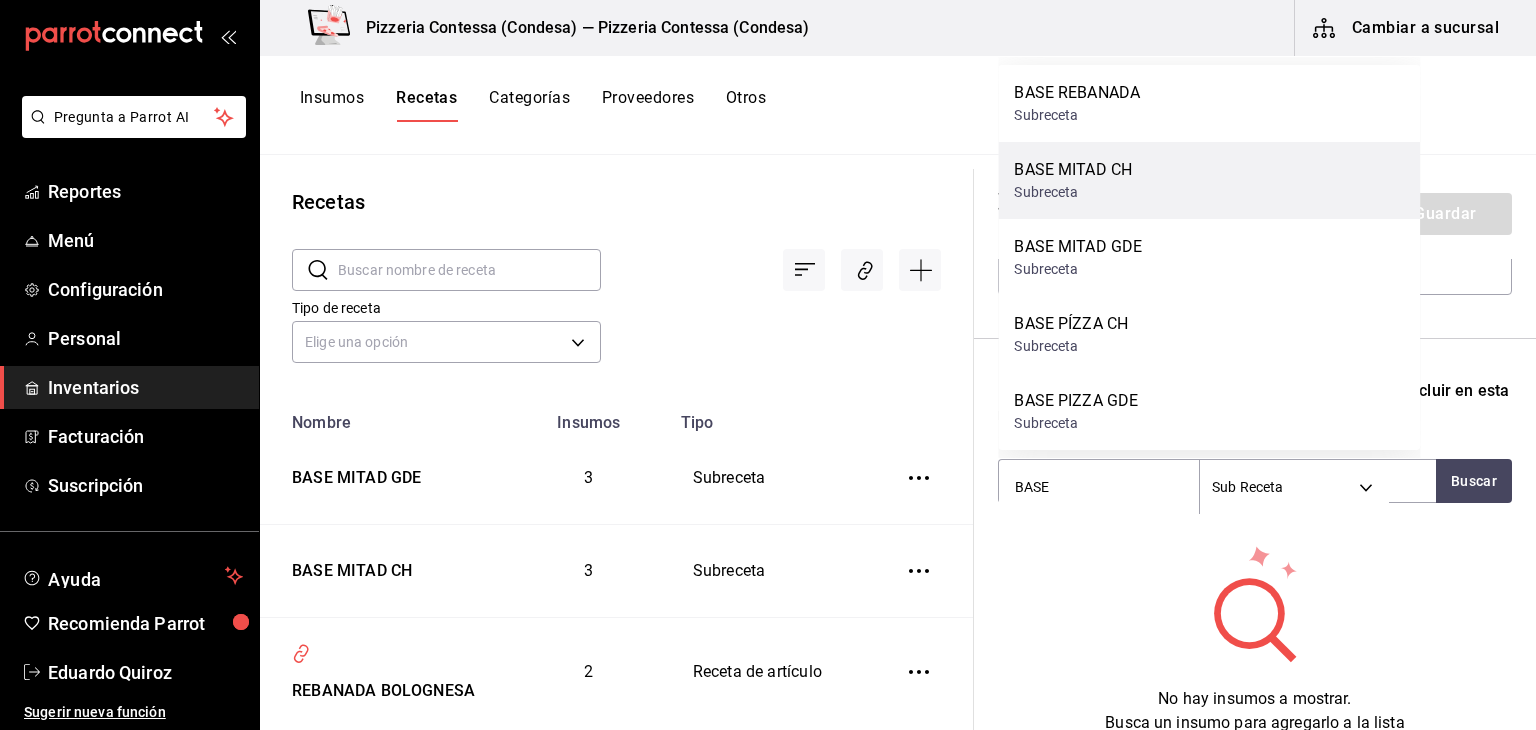 click on "BASE MITAD CH" at bounding box center (1073, 170) 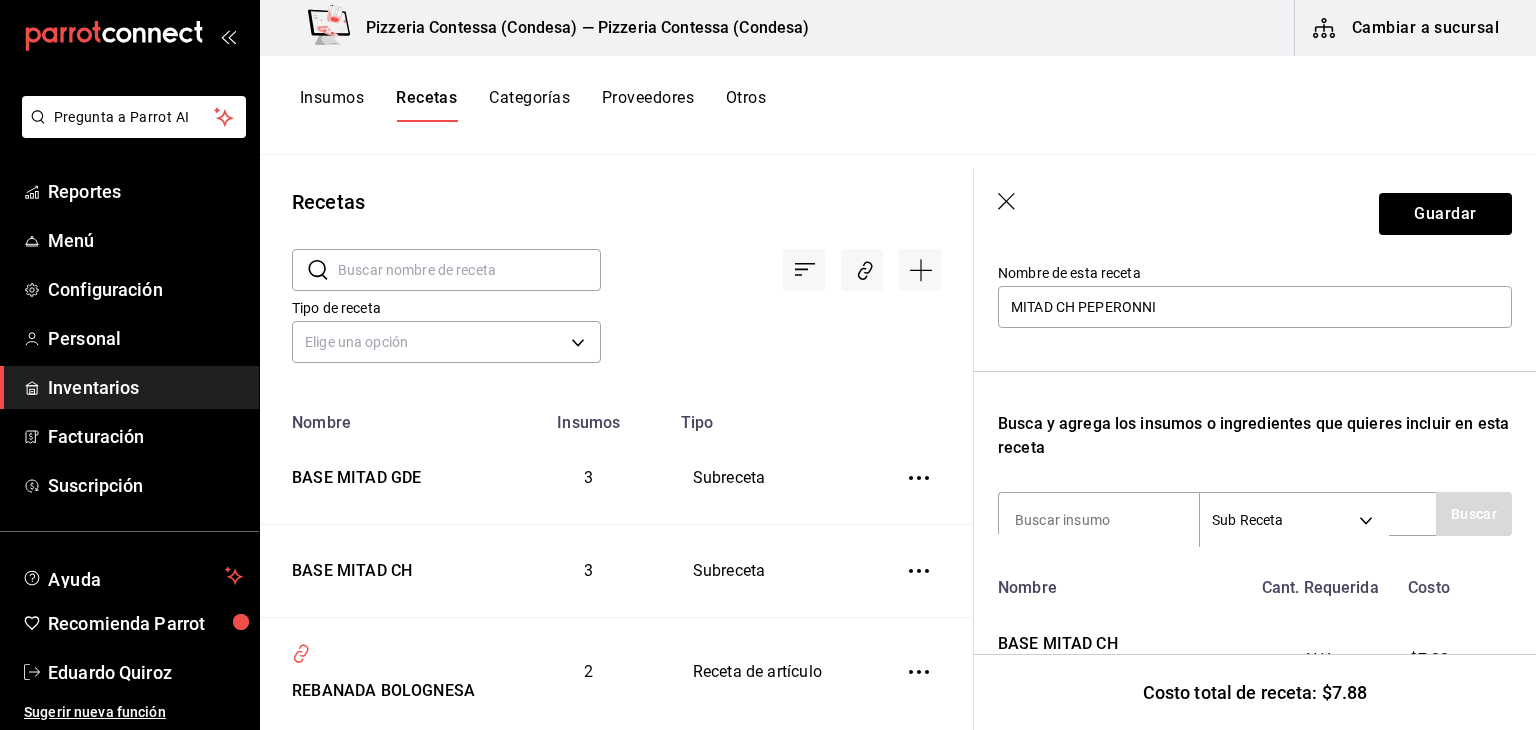 scroll, scrollTop: 209, scrollLeft: 0, axis: vertical 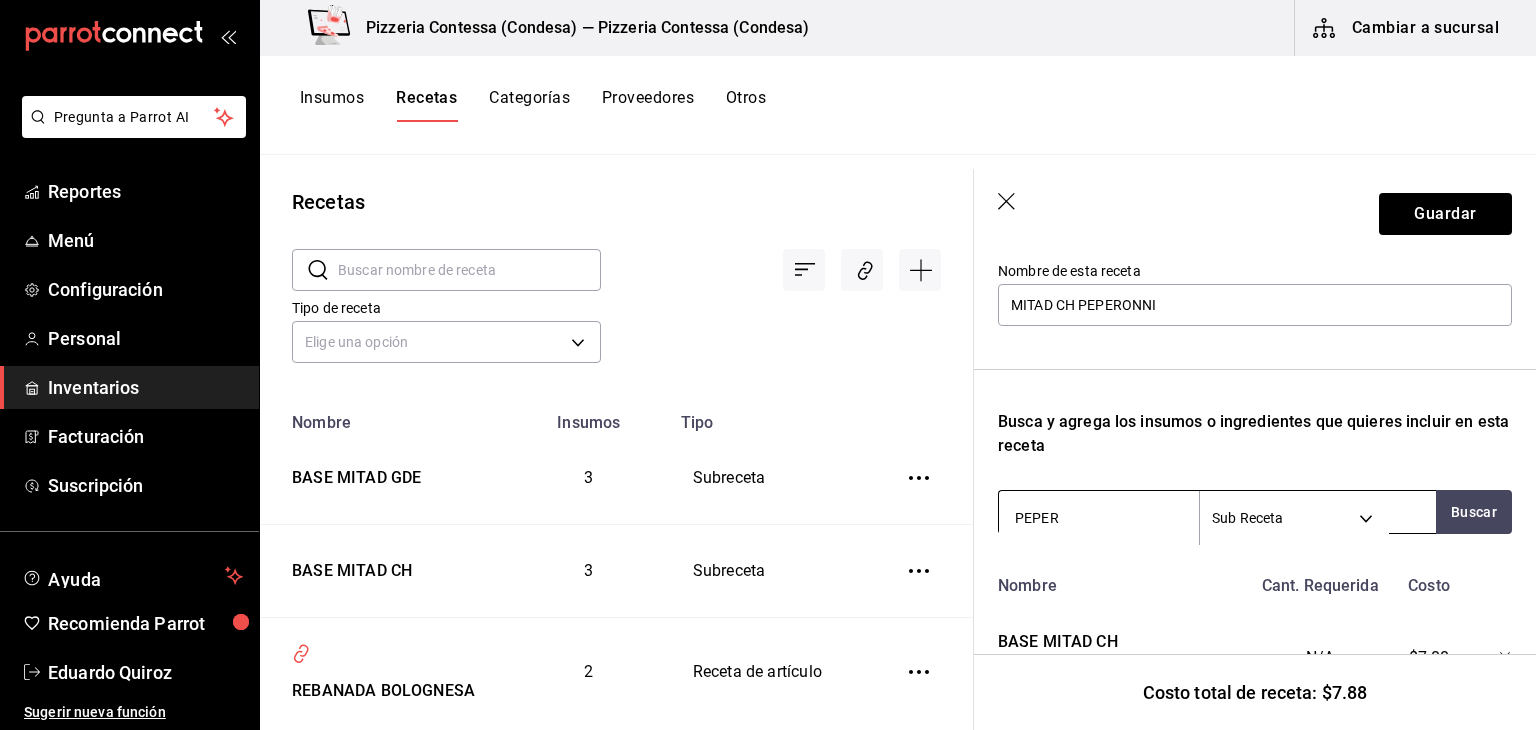 type on "PEPER" 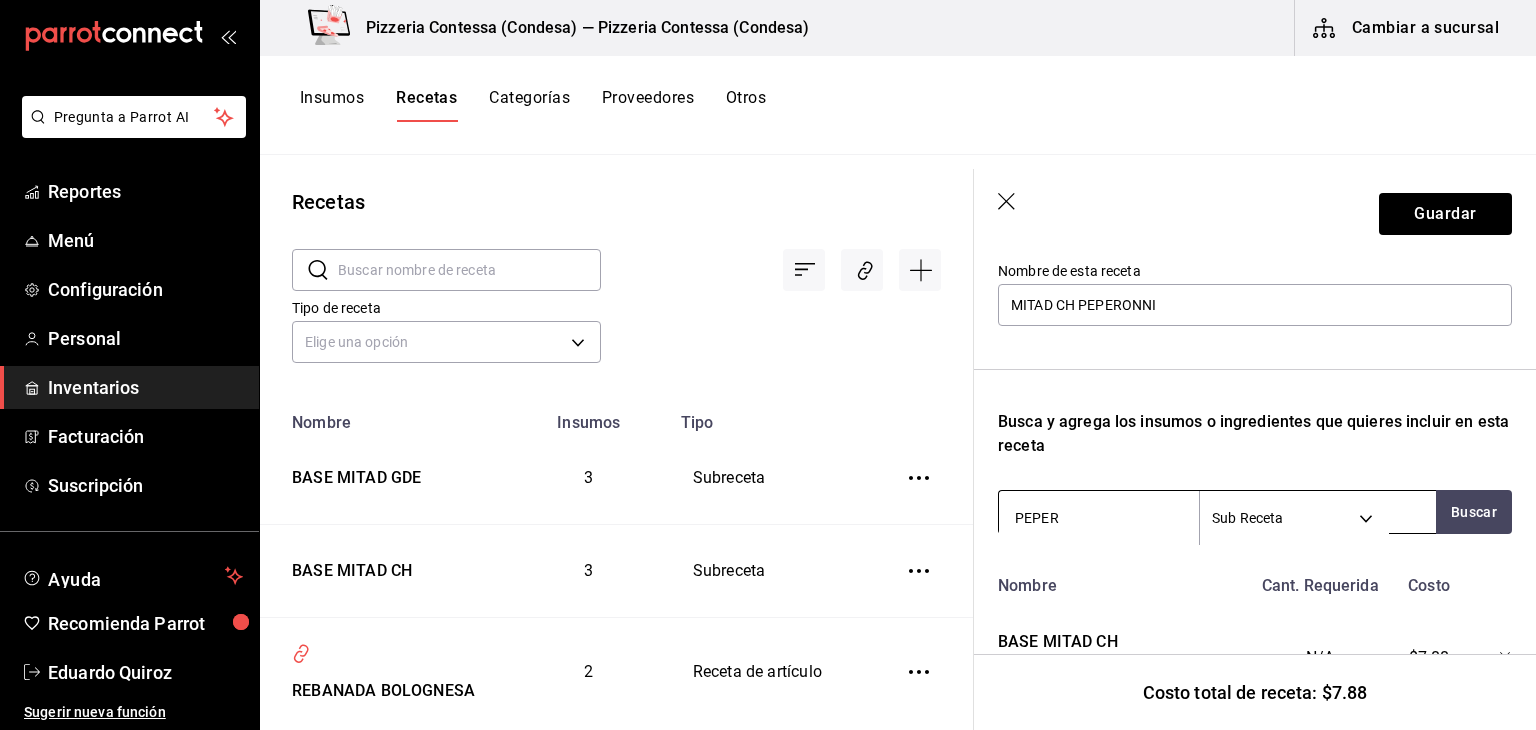 click on "Pregunta a Parrot AI Reportes   Menú   Configuración   Personal   Inventarios   Facturación   Suscripción   Ayuda Recomienda Parrot   [FIRST] [LAST]   Sugerir nueva función   Pizzeria Contessa (Condesa) — Pizzeria Contessa (Condesa) Cambiar a sucursal Insumos Recetas Categorías Proveedores Otros Recetas ​ ​ Tipo de receta Elige una opción default Nombre Insumos Tipo BASE MITAD GDE 3 Subreceta BASE MITAD CH 3 Subreceta REBANADA BOLOGNESA 2 Receta de artículo REBANADA HAWAIANA 3 Receta de artículo REBANADA PEPERONNI 2 Receta de artículo BASE REBANADA 3 Subreceta Refrescos pepsi - Squirt 1 Receta de artículo Refrescos pepsi - Pepsi 1 Receta de artículo Refrescos pepsi - Mirinda 1 Receta de artículo Refrescos pepsi - Manzanita sol 1 Receta de artículo Refrescos pepsi - 7up 1 Receta de artículo PIZZA GDE SALAMI HOT 3 Receta de artículo PIZZA CH SALAMI HOT 3 Receta de artículo PIZZA GDE CARNES FRIAS 6 Receta de artículo PIZZA CH CARNES FRIAS 6 6 5 5 5 6 5 5 5" at bounding box center (768, 358) 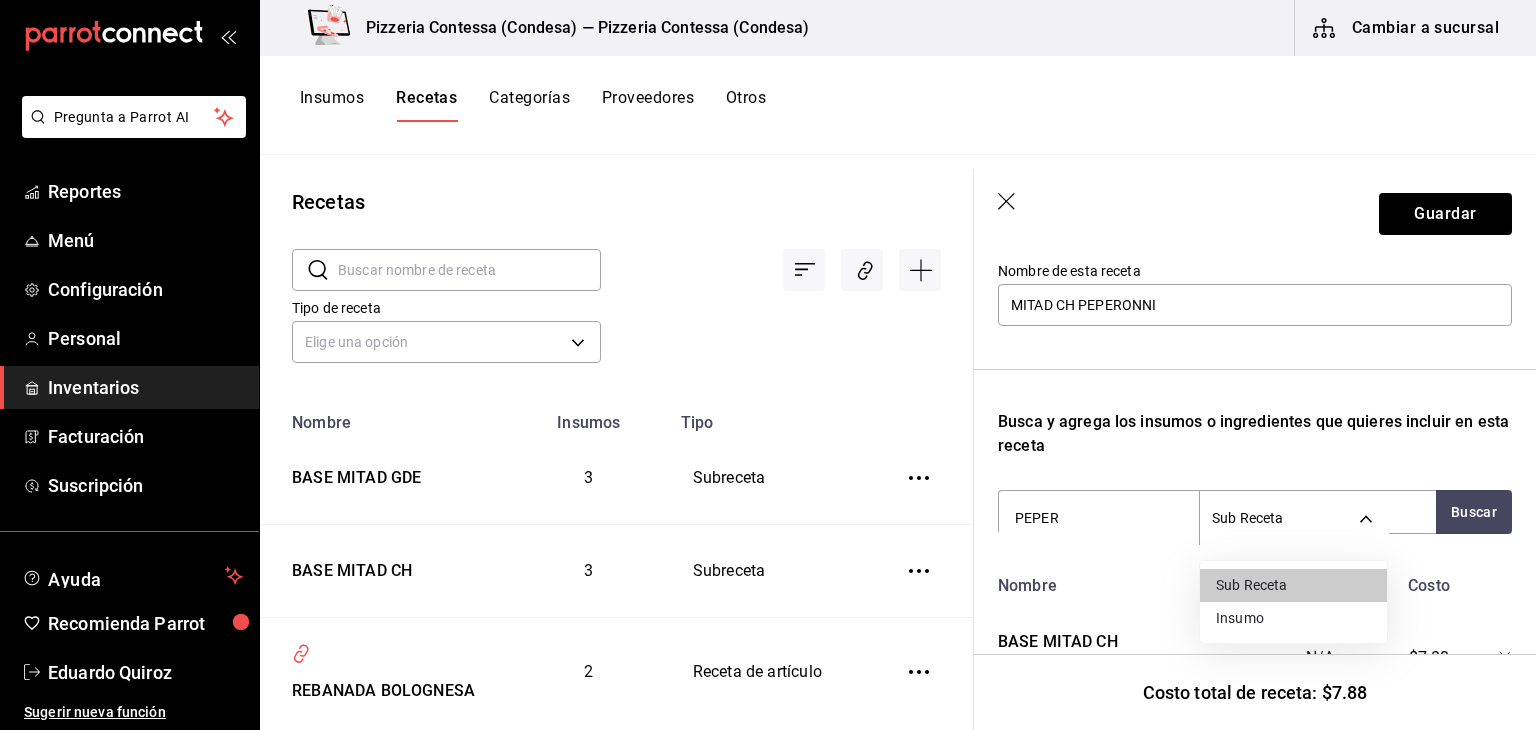 click on "Insumo" at bounding box center (1293, 618) 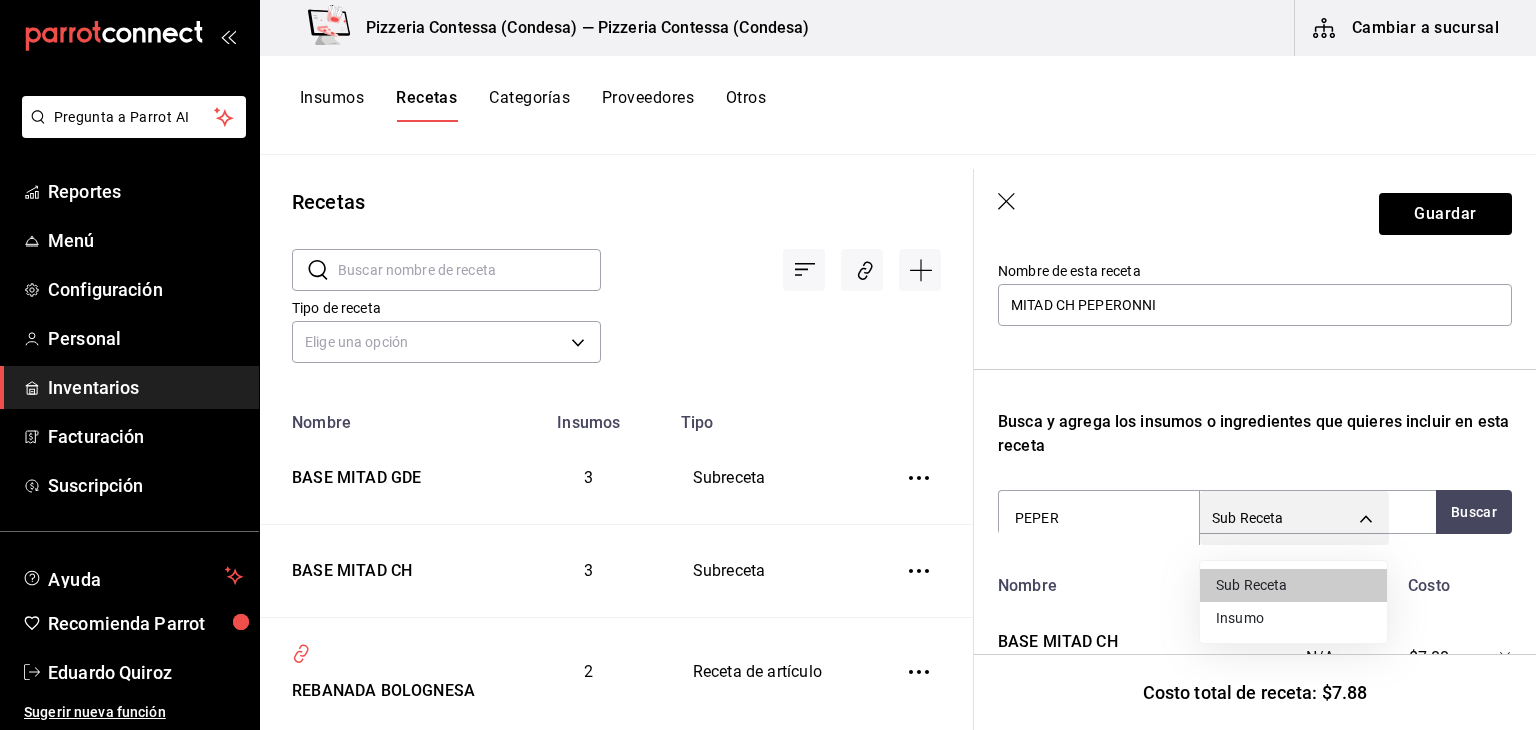 type on "SUPPLY" 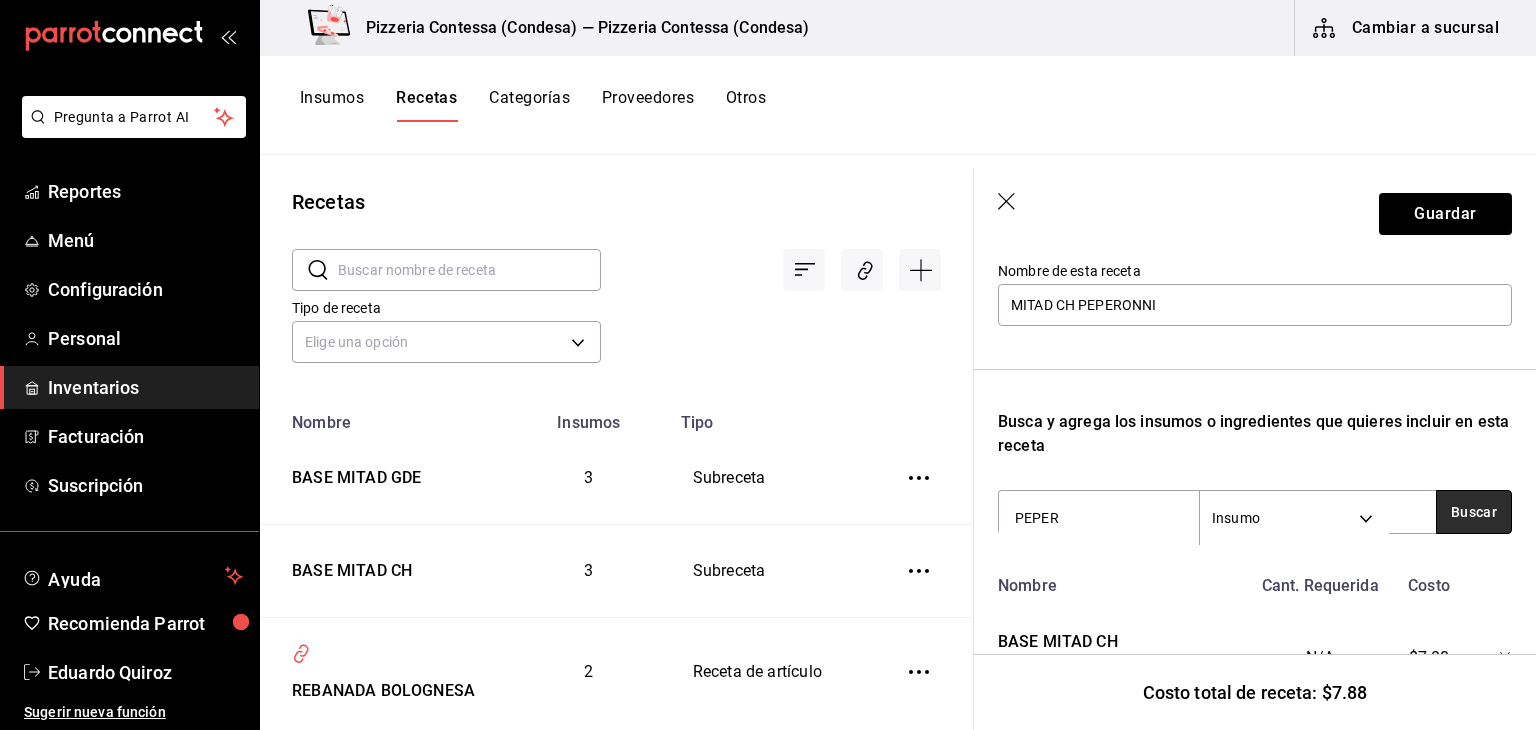 click on "Buscar" at bounding box center (1474, 512) 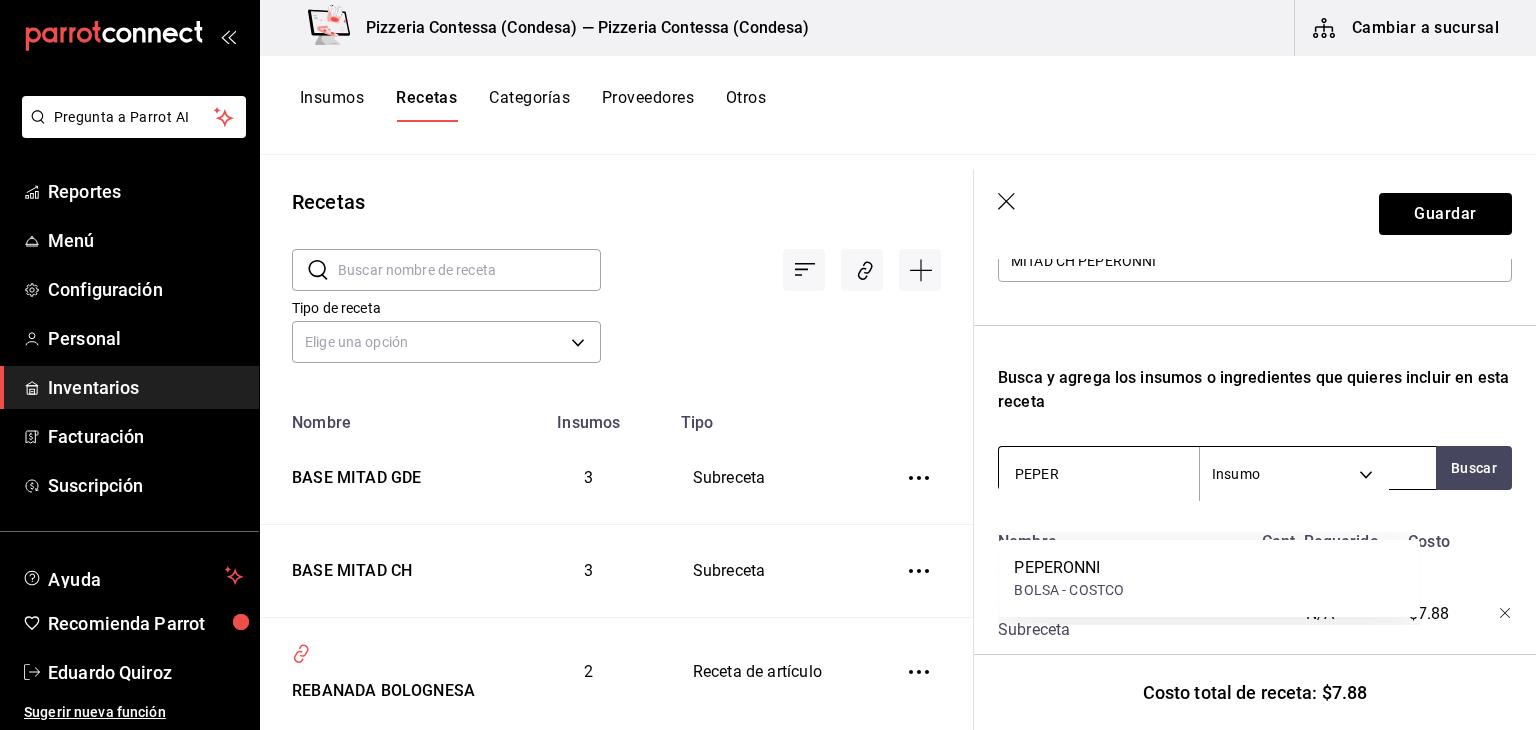 scroll, scrollTop: 309, scrollLeft: 0, axis: vertical 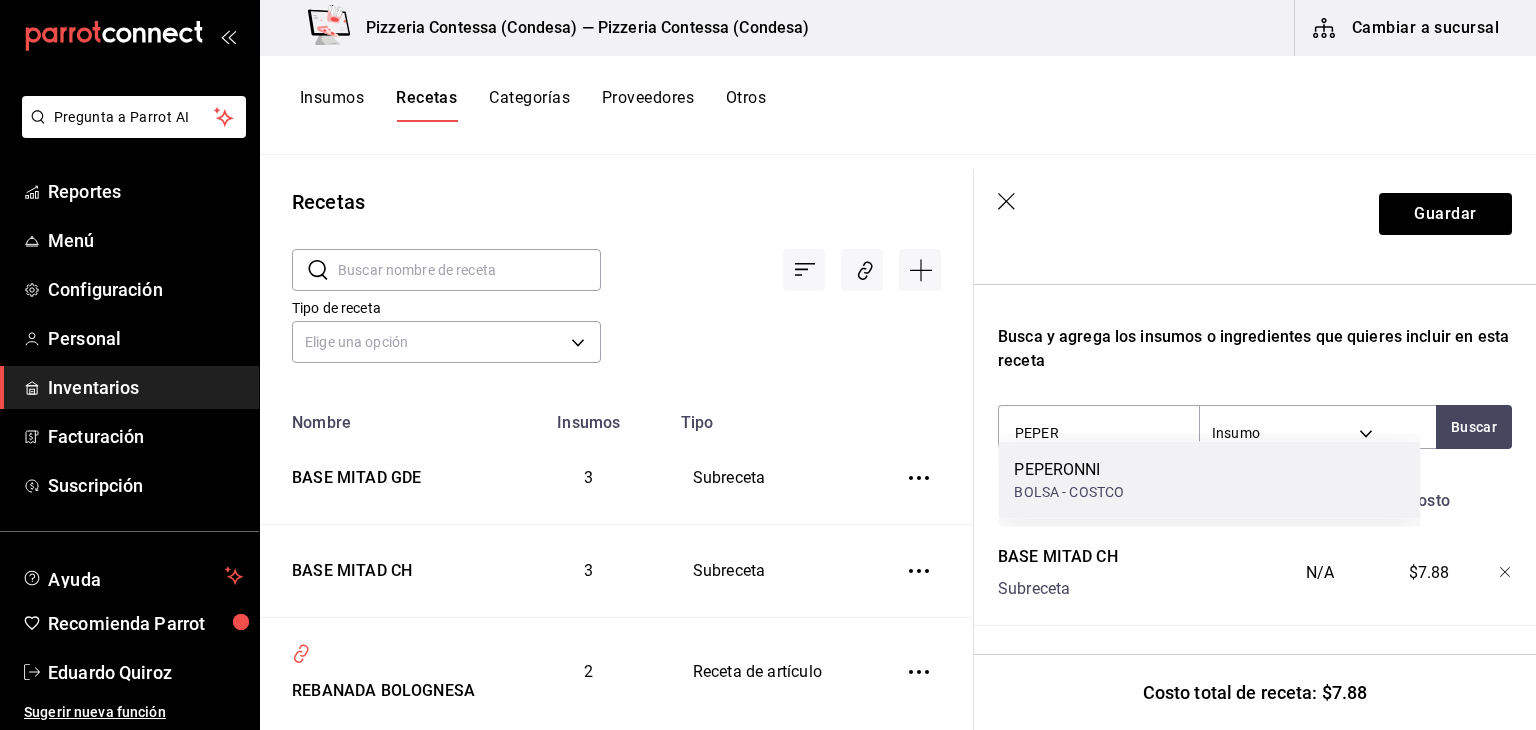 click on "PEPERONNI BOLSA - COSTCO" at bounding box center [1209, 480] 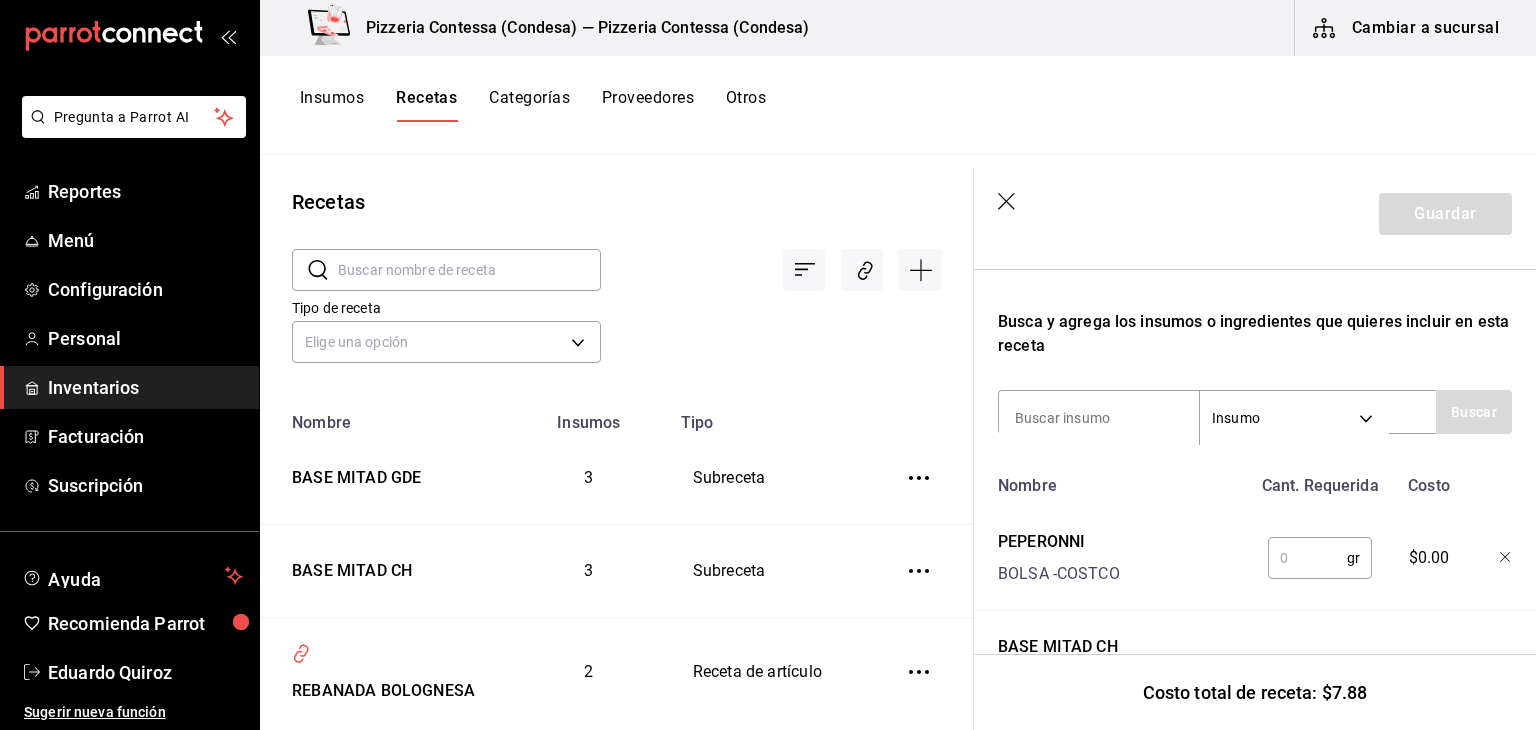 click at bounding box center [1307, 558] 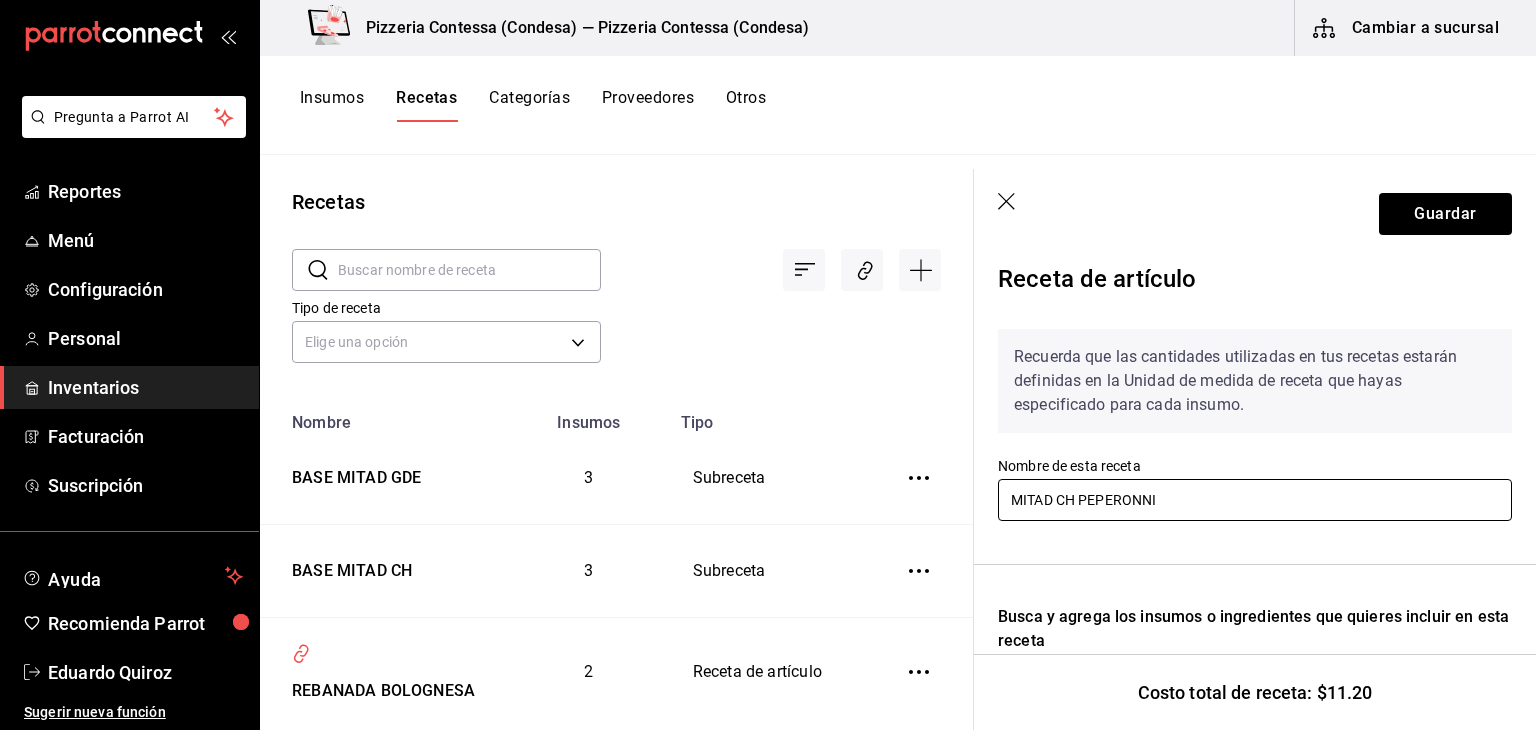 scroll, scrollTop: 0, scrollLeft: 0, axis: both 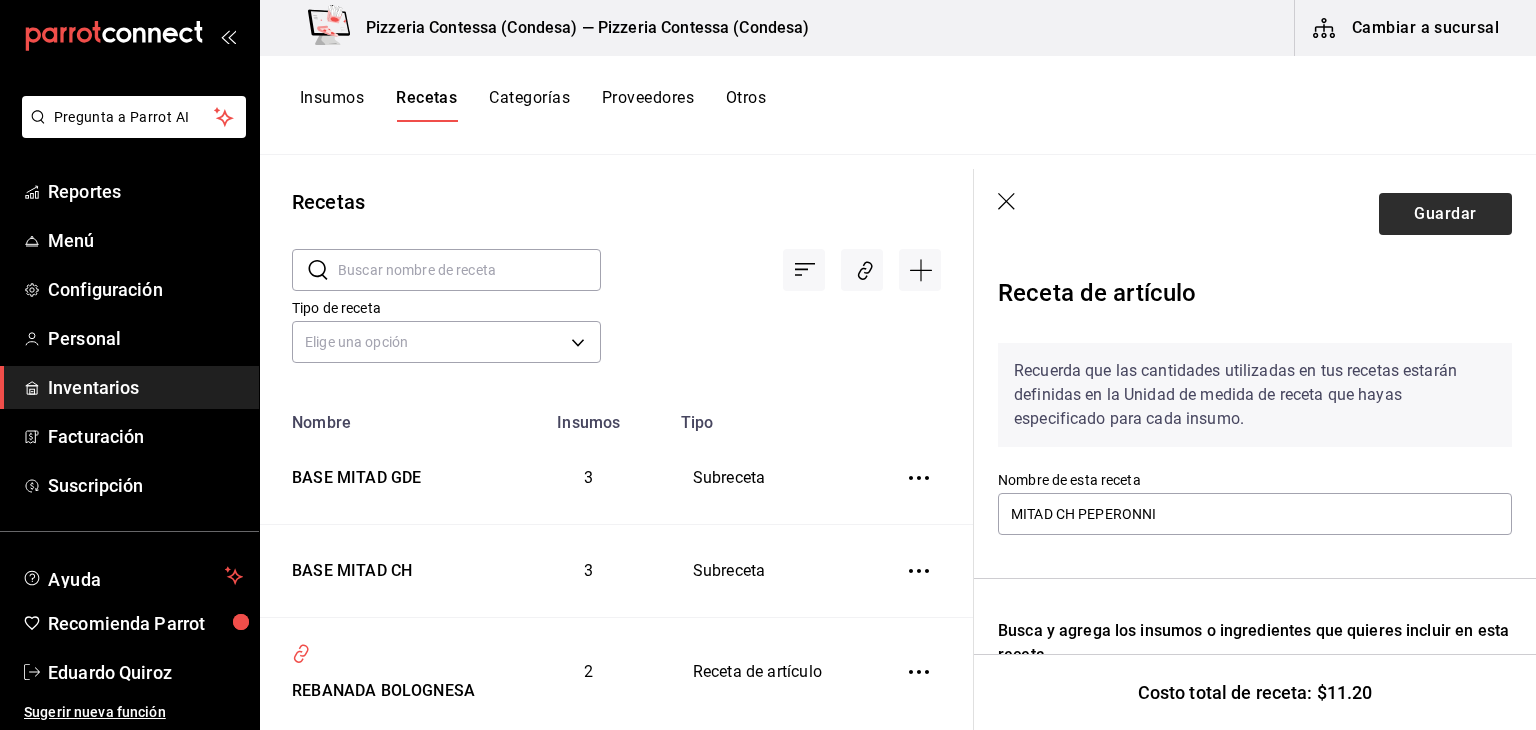 type on "18" 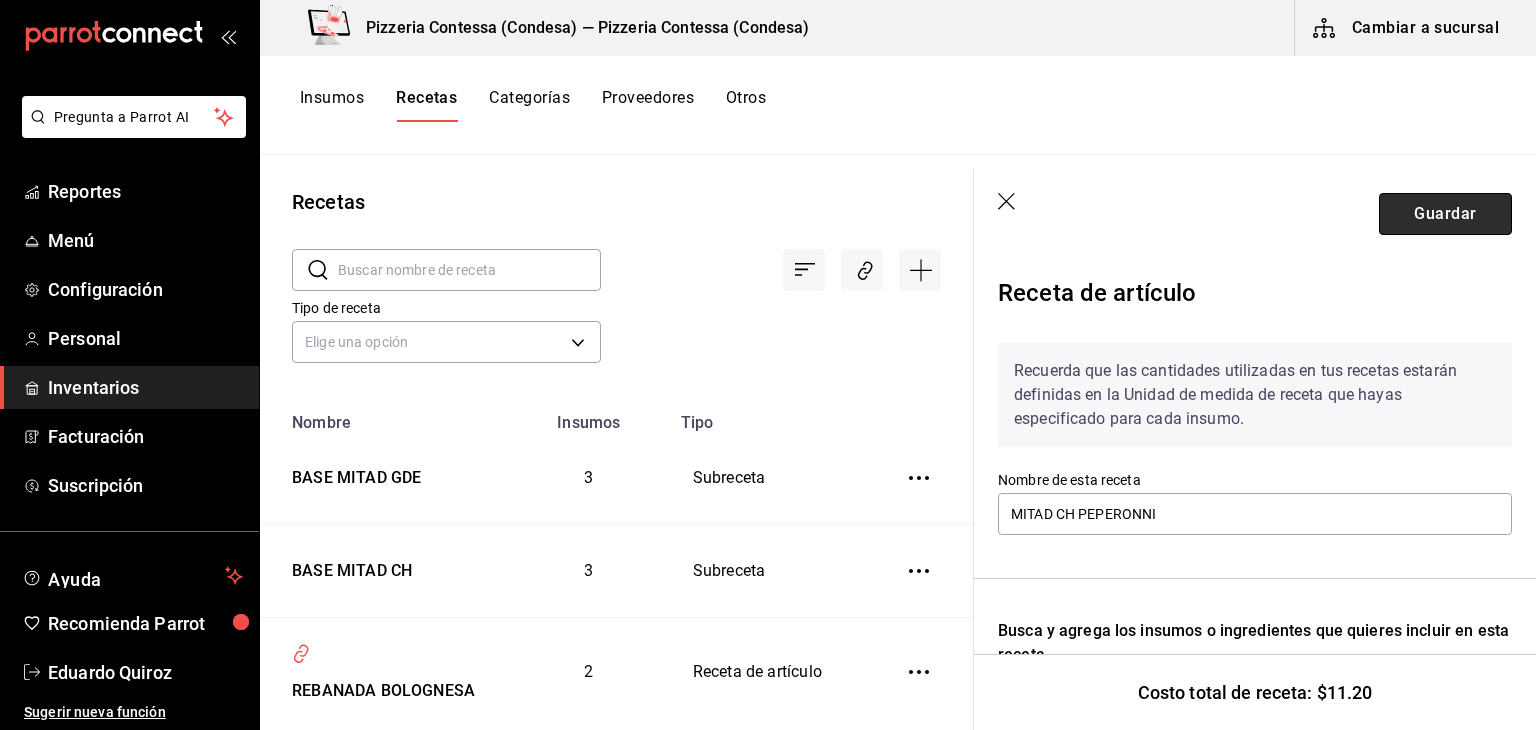 click on "Guardar" at bounding box center [1445, 214] 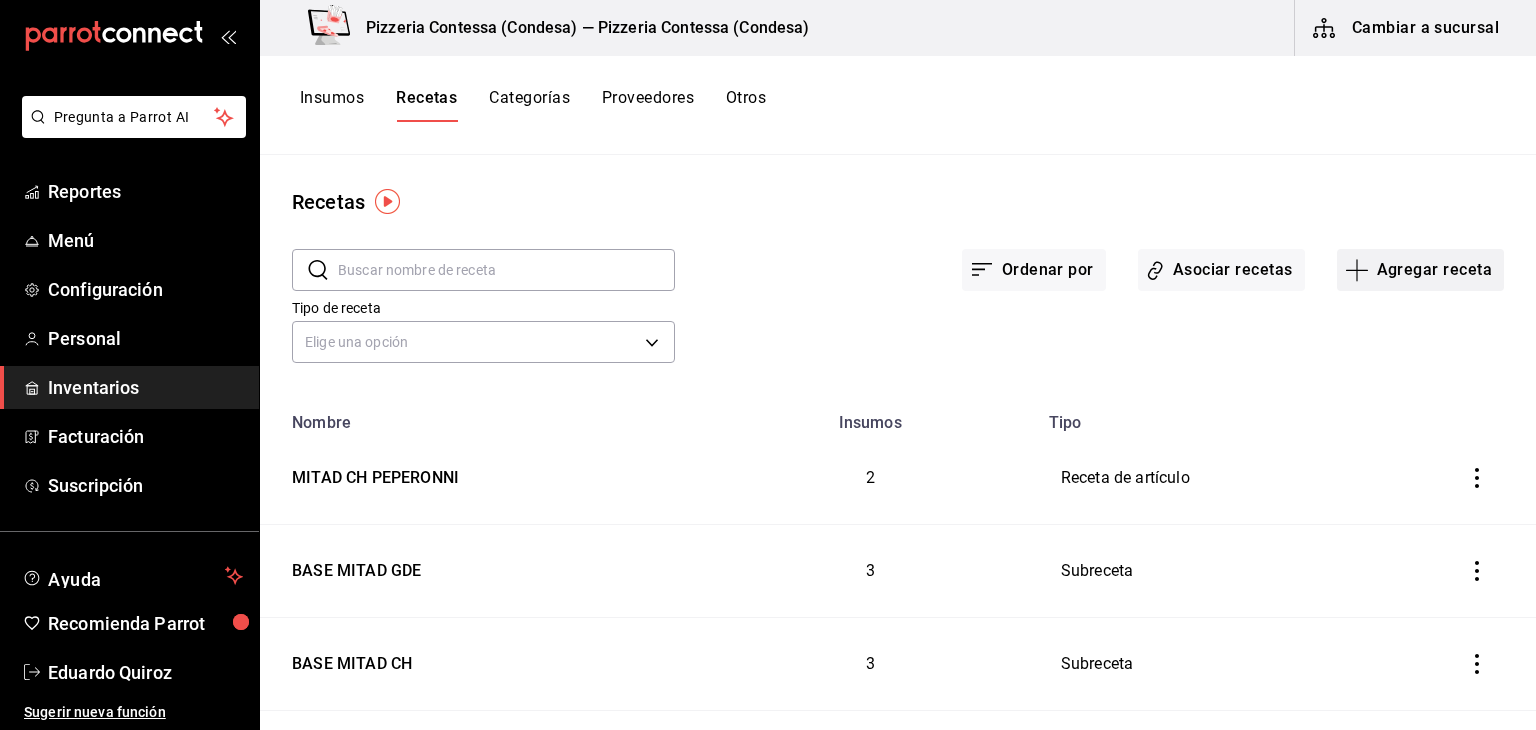 click on "Agregar receta" at bounding box center [1420, 270] 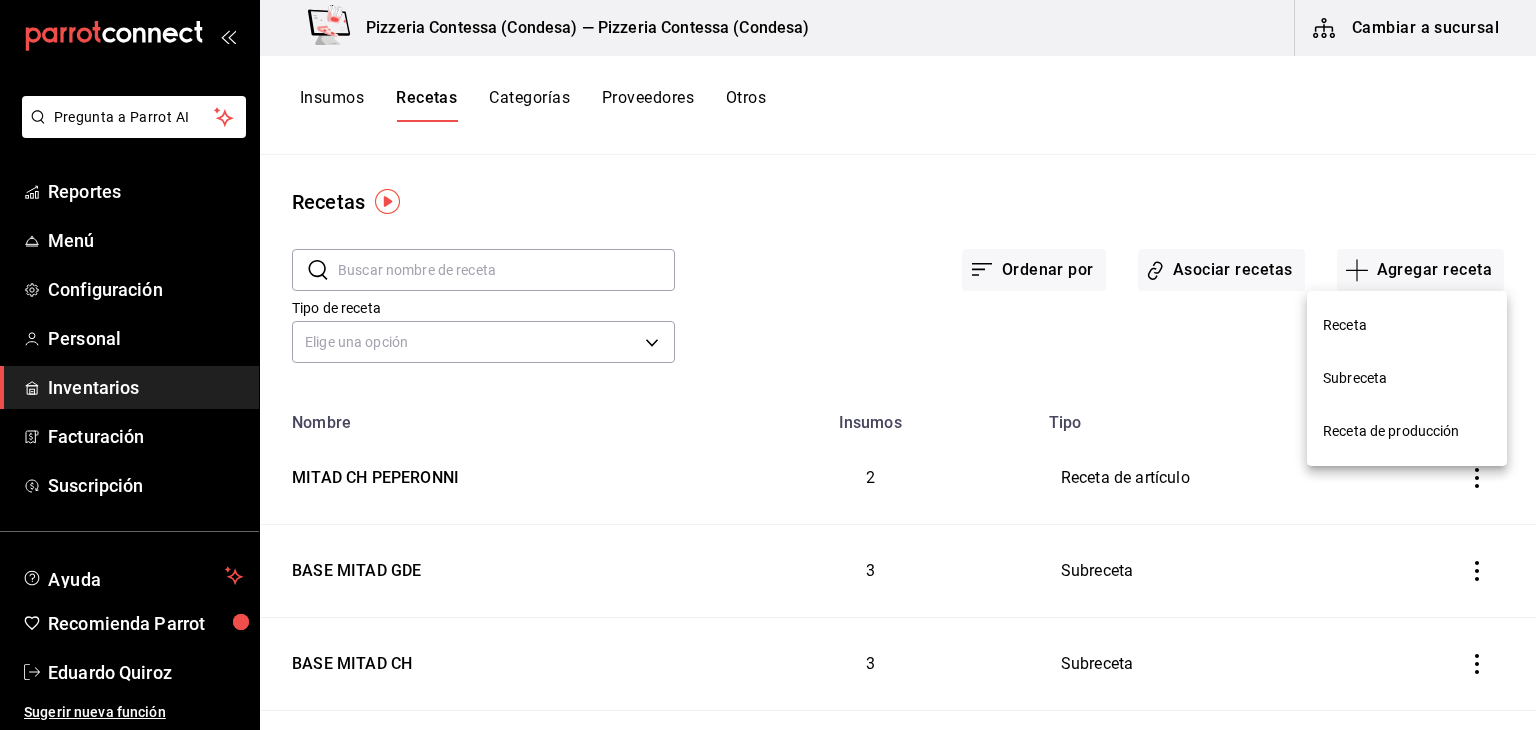 click on "Receta" at bounding box center (1407, 325) 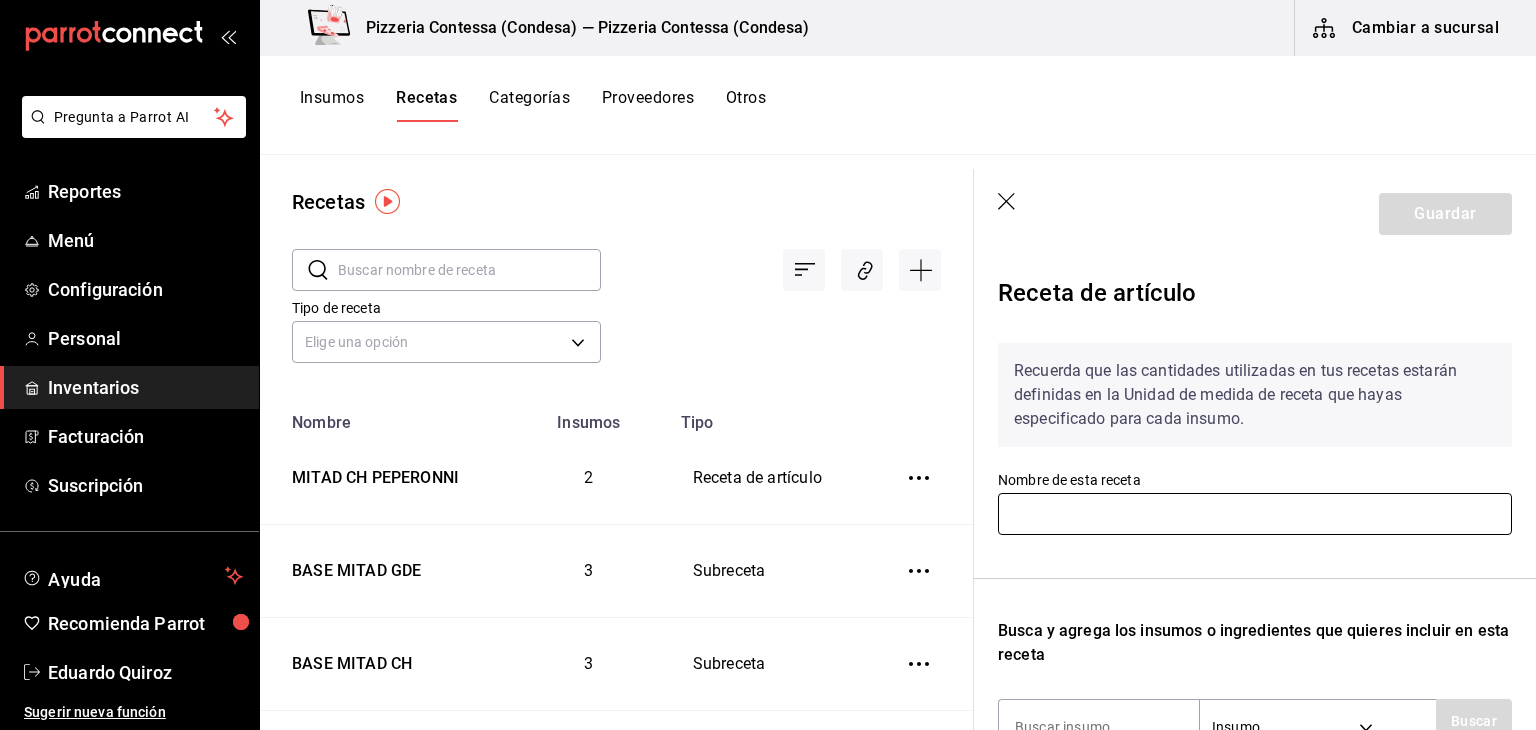 drag, startPoint x: 1072, startPoint y: 507, endPoint x: 1062, endPoint y: 504, distance: 10.440307 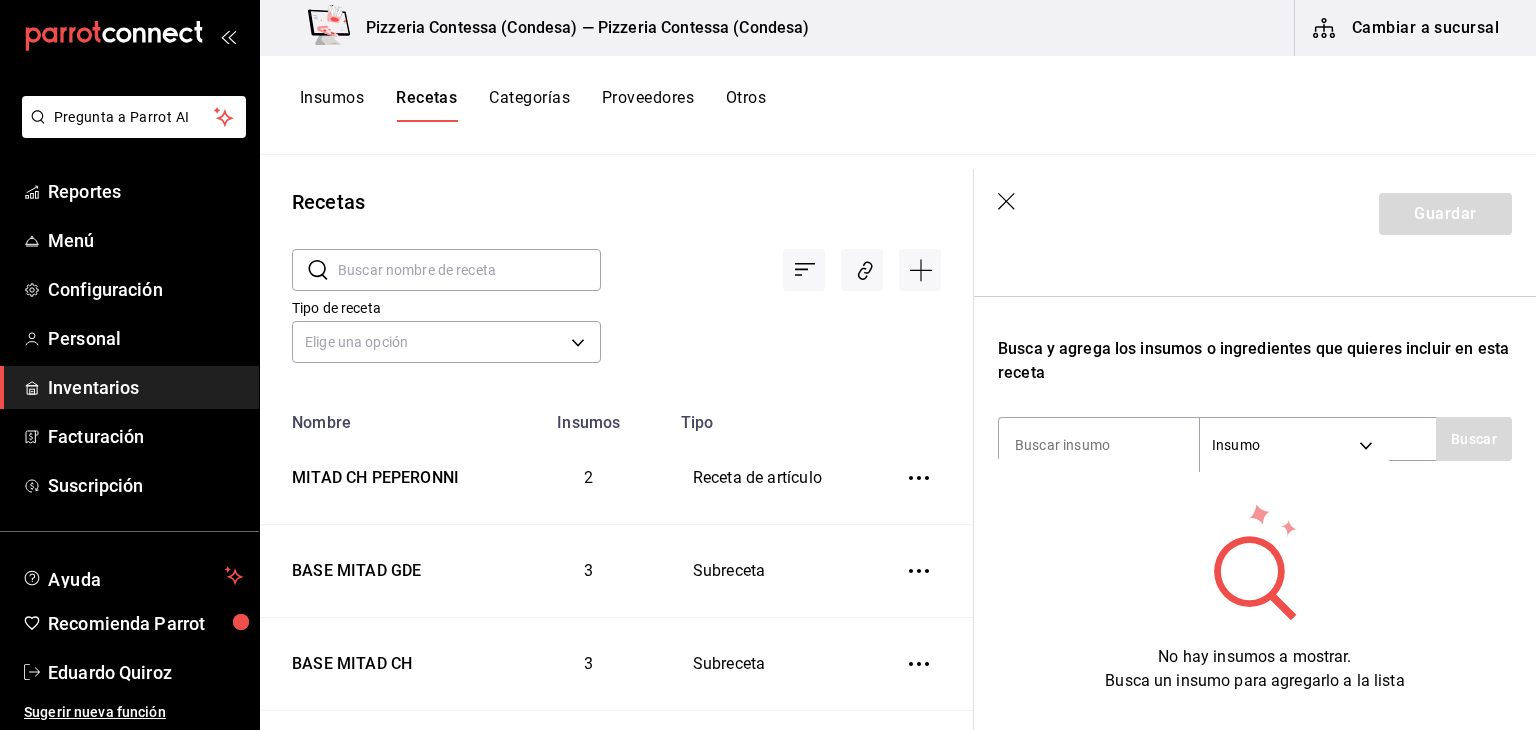 scroll, scrollTop: 300, scrollLeft: 0, axis: vertical 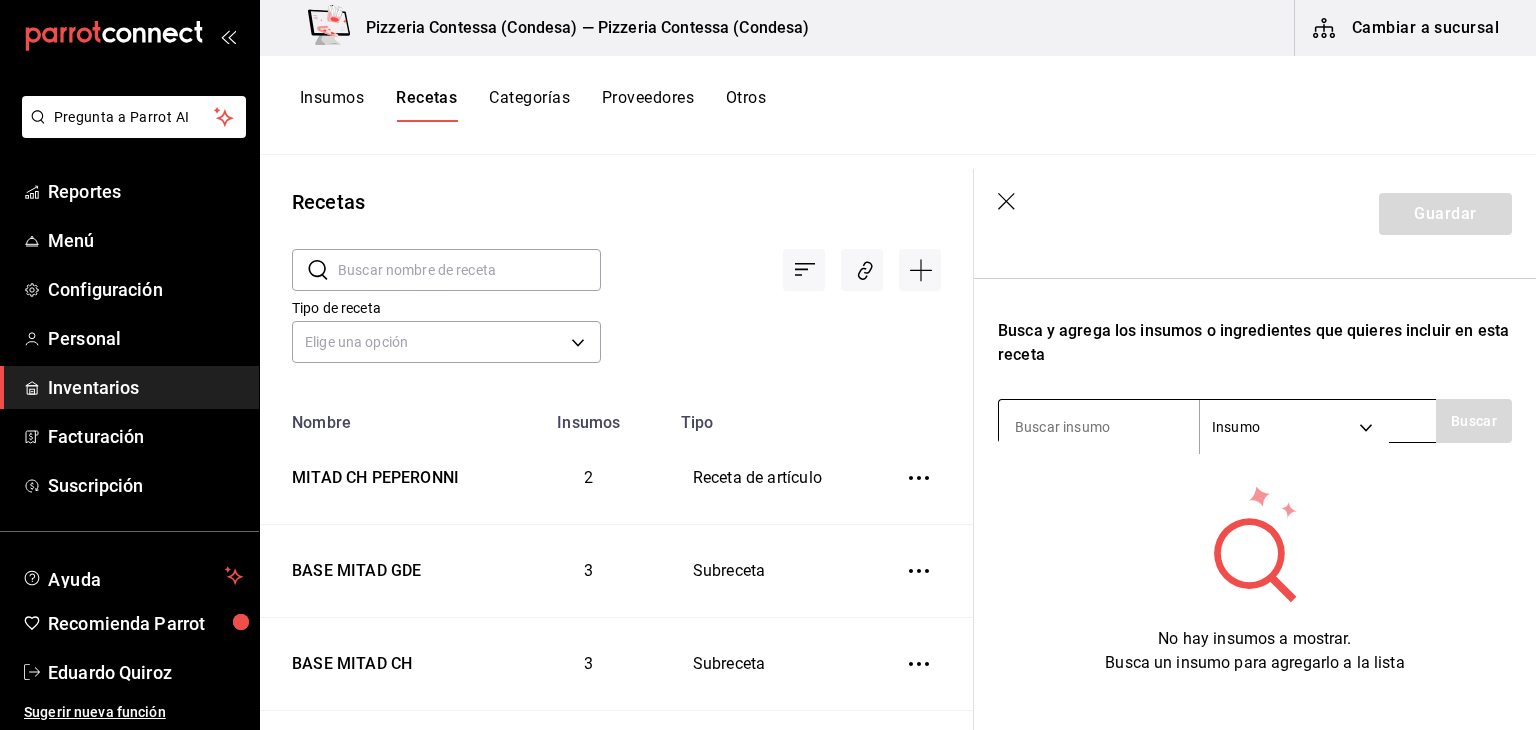 type on "MITAD GDE PEPERONNI" 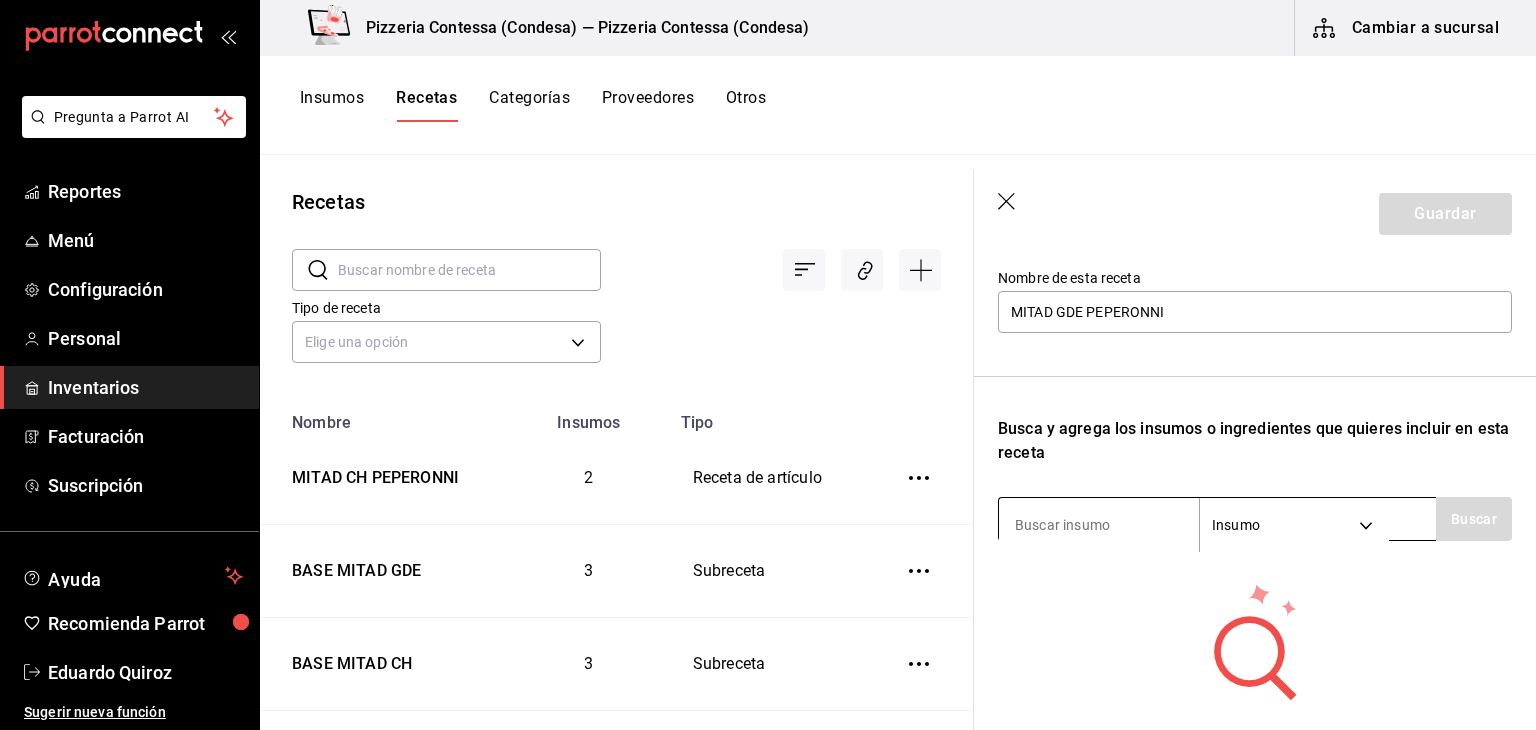 scroll, scrollTop: 200, scrollLeft: 0, axis: vertical 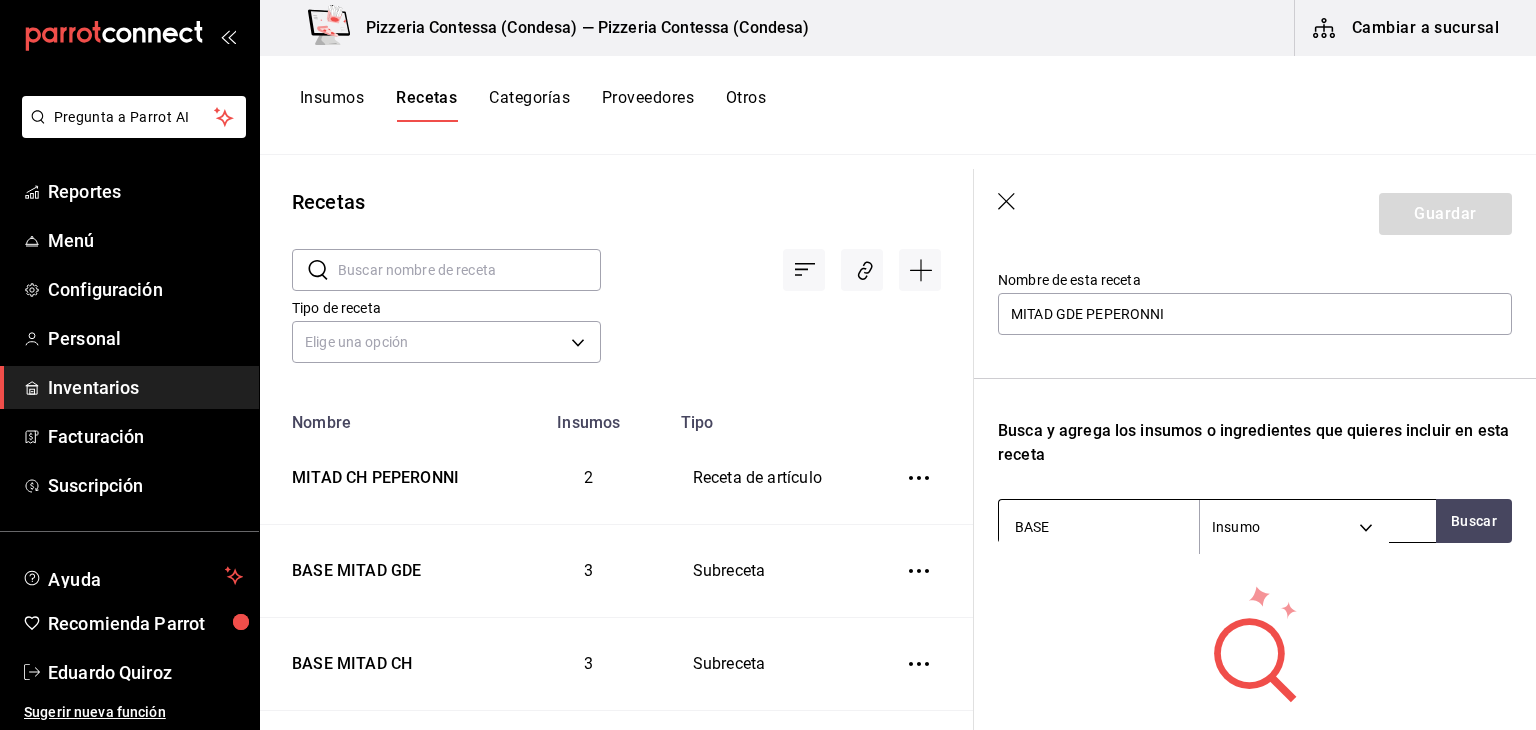 type on "BASE" 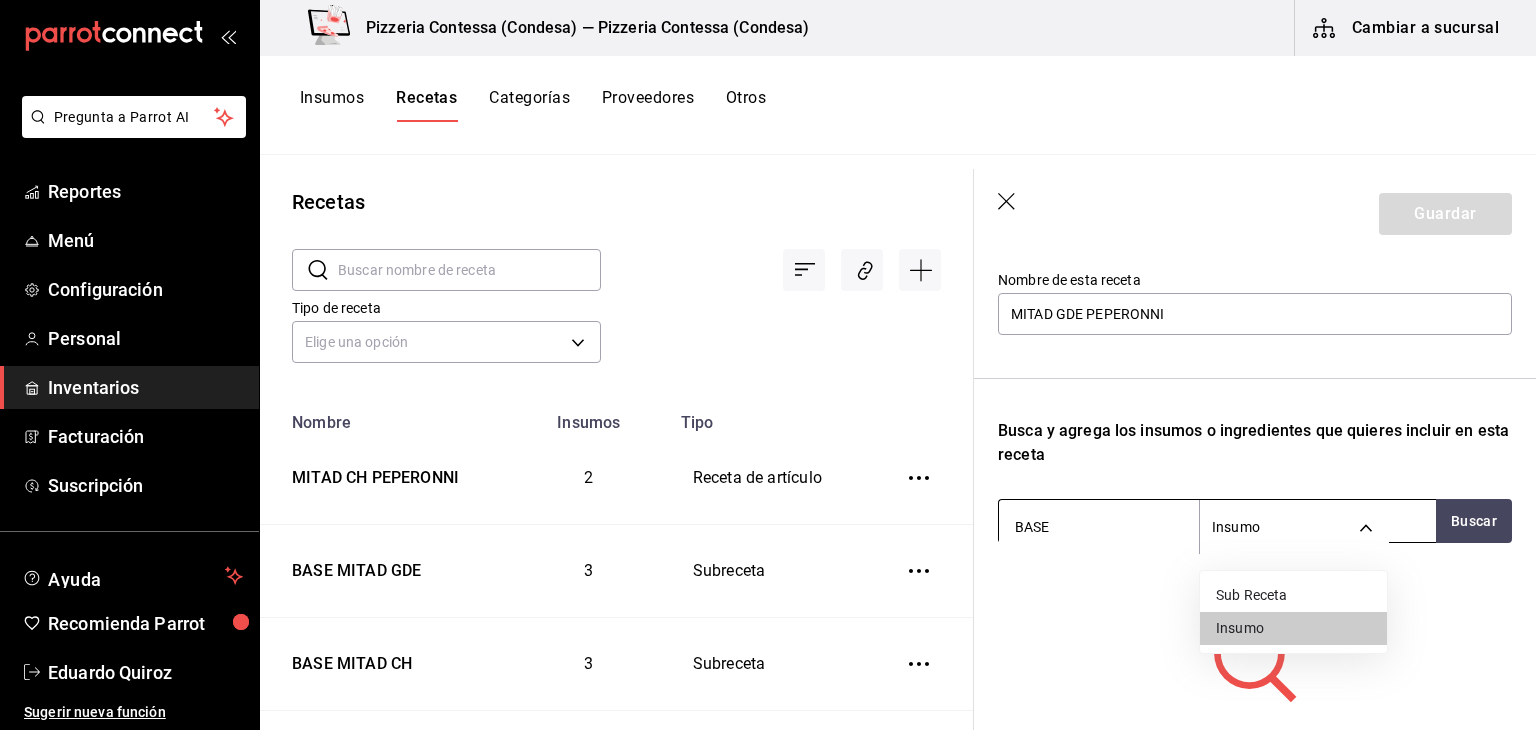 click on "Pregunta a Parrot AI Reportes   Menú   Configuración   Personal   Inventarios   Facturación   Suscripción   Ayuda Recomienda Parrot   [FIRST] [LAST]   Sugerir nueva función   Pizzeria Contessa (Condesa) — Pizzeria Contessa (Condesa) Cambiar a sucursal Insumos Recetas Categorías Proveedores Otros Recetas ​ ​ Tipo de receta Elige una opción default Nombre Insumos Tipo MITAD CH PEPERONNI 2 Receta de artículo BASE MITAD GDE 3 Subreceta BASE MITAD CH 3 Subreceta REBANADA BOLOGNESA 2 Receta de artículo REBANADA HAWAIANA 3 Receta de artículo REBANADA PEPERONNI 2 Receta de artículo BASE REBANADA 3 Subreceta Refrescos pepsi - Squirt 1 Receta de artículo Refrescos pepsi - Pepsi 1 Receta de artículo Refrescos pepsi - Mirinda 1 Receta de artículo Refrescos pepsi - Manzanita sol 1 Receta de artículo Refrescos pepsi - 7up 1 Receta de artículo PIZZA GDE SALAMI HOT 3 Receta de artículo PIZZA CH SALAMI HOT 3 Receta de artículo PIZZA GDE CARNES FRIAS 6 Receta de artículo PIZZA CH CARNES FRIAS 6 6 5 5 5 6 5" at bounding box center (768, 358) 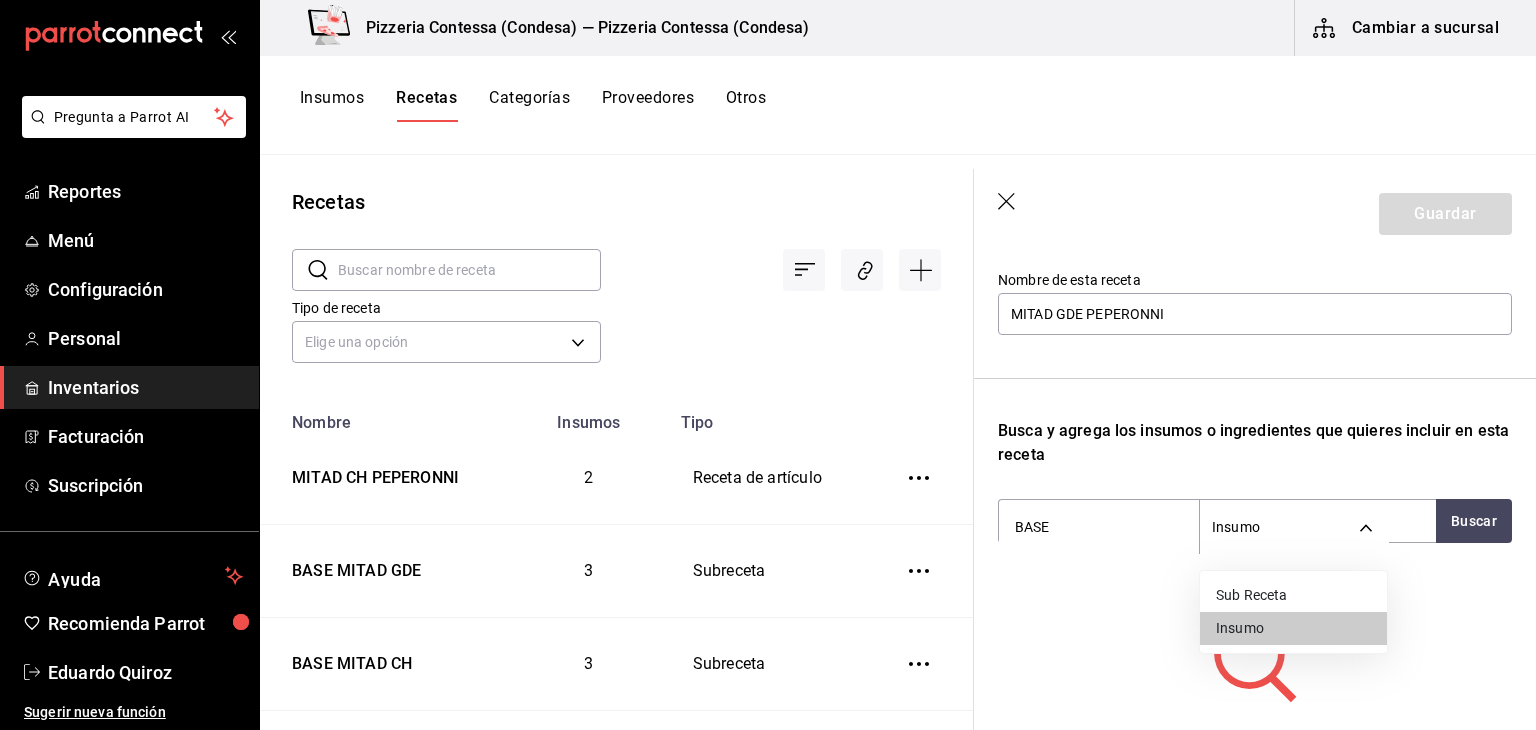 click on "Sub Receta" at bounding box center (1293, 595) 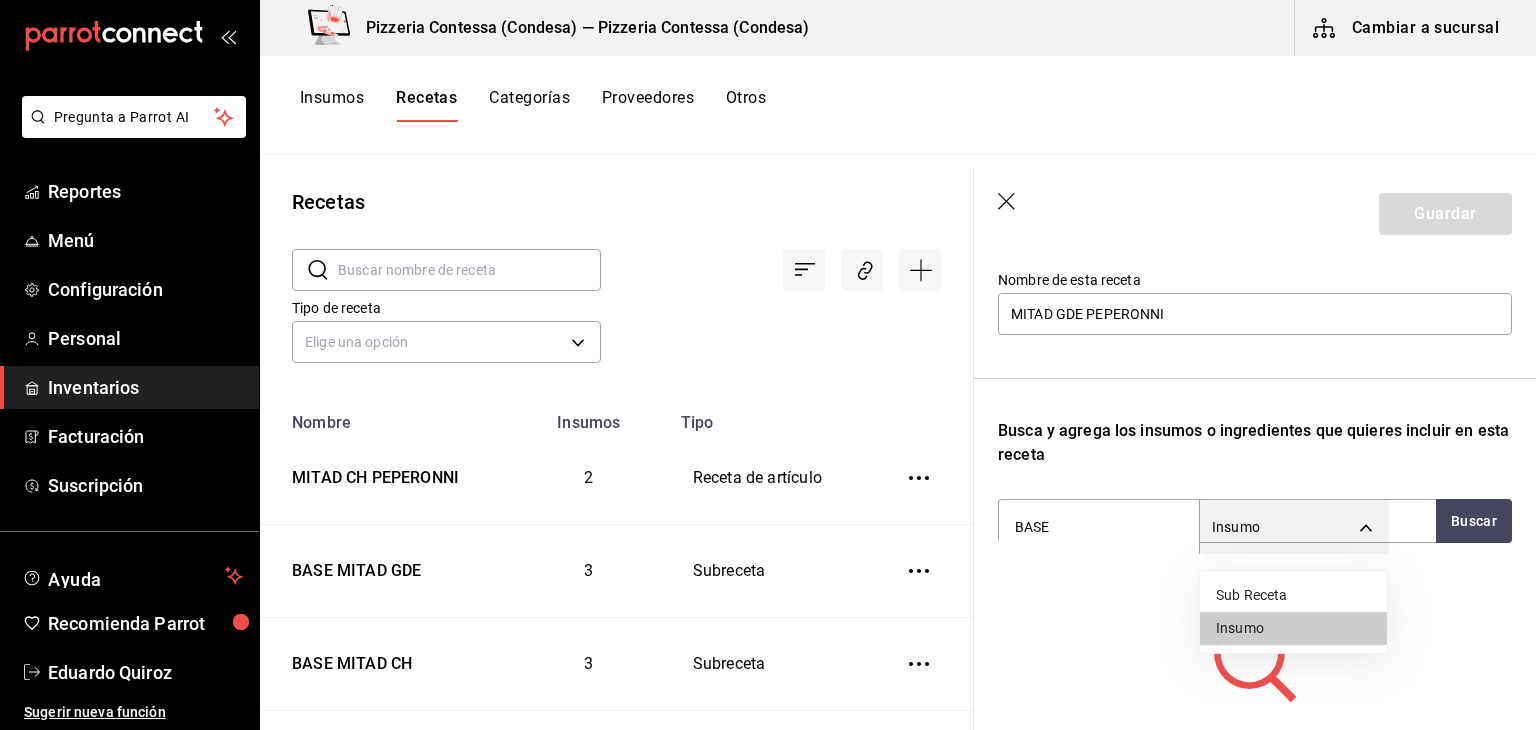 type on "SUBRECIPE" 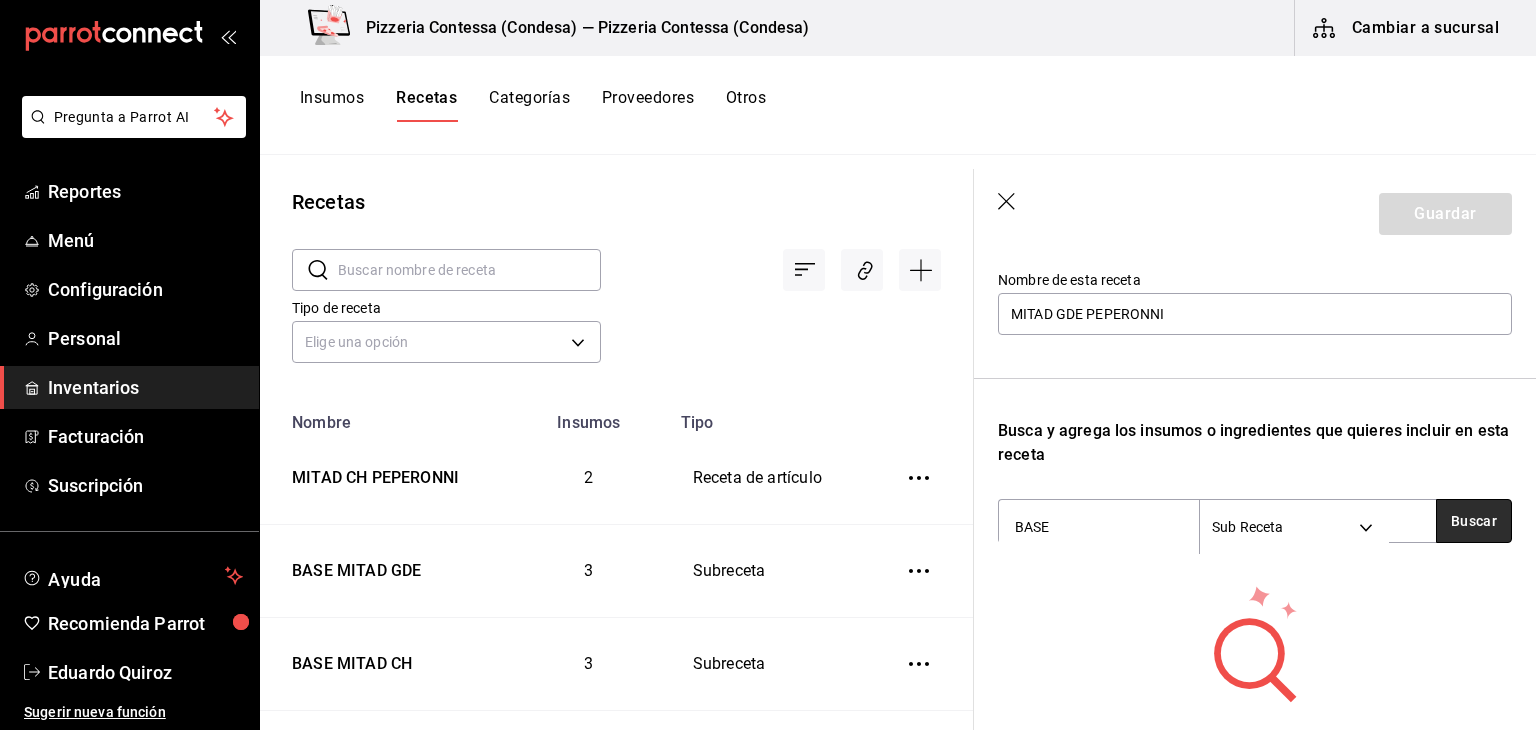 click on "Buscar" at bounding box center (1474, 521) 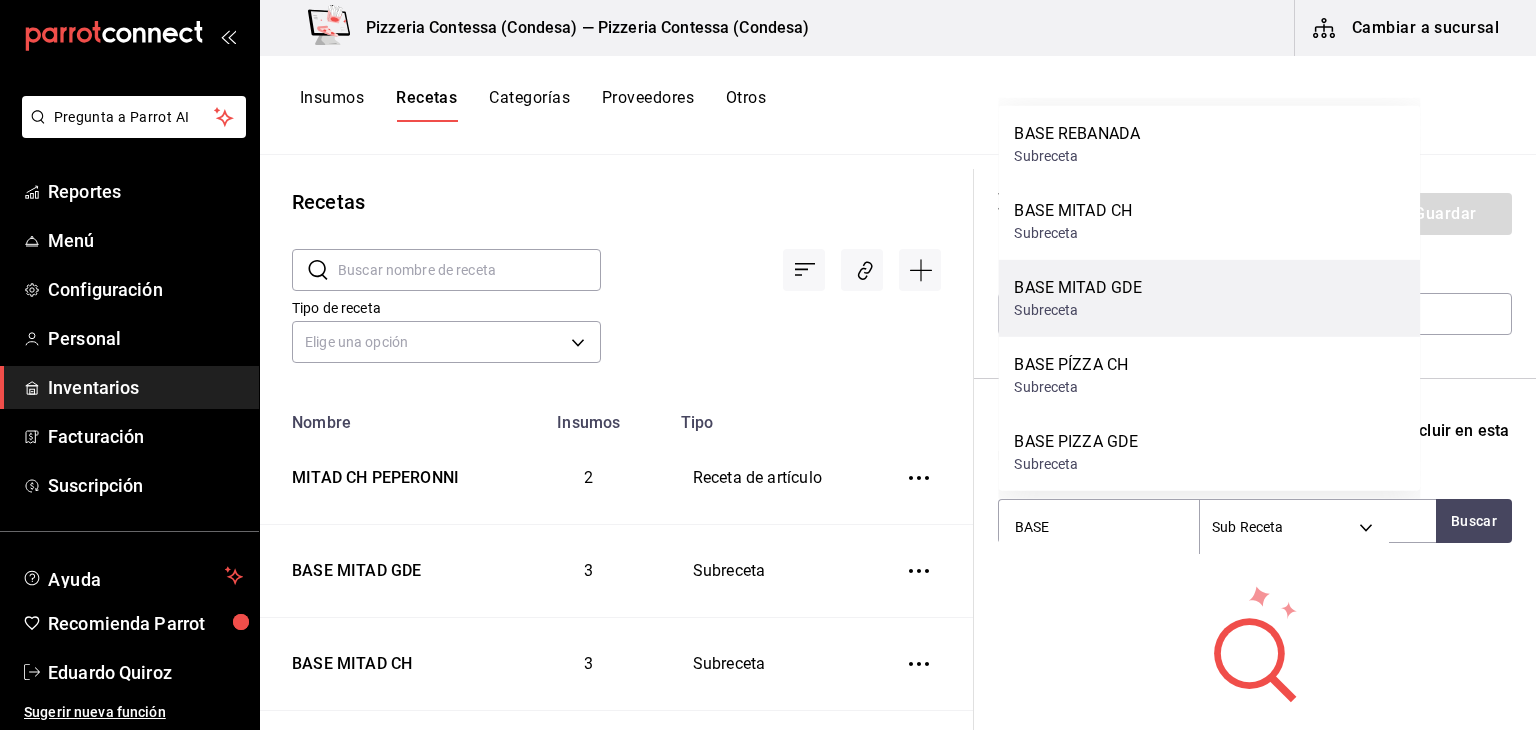 click on "BASE MITAD GDE Subreceta" at bounding box center [1209, 298] 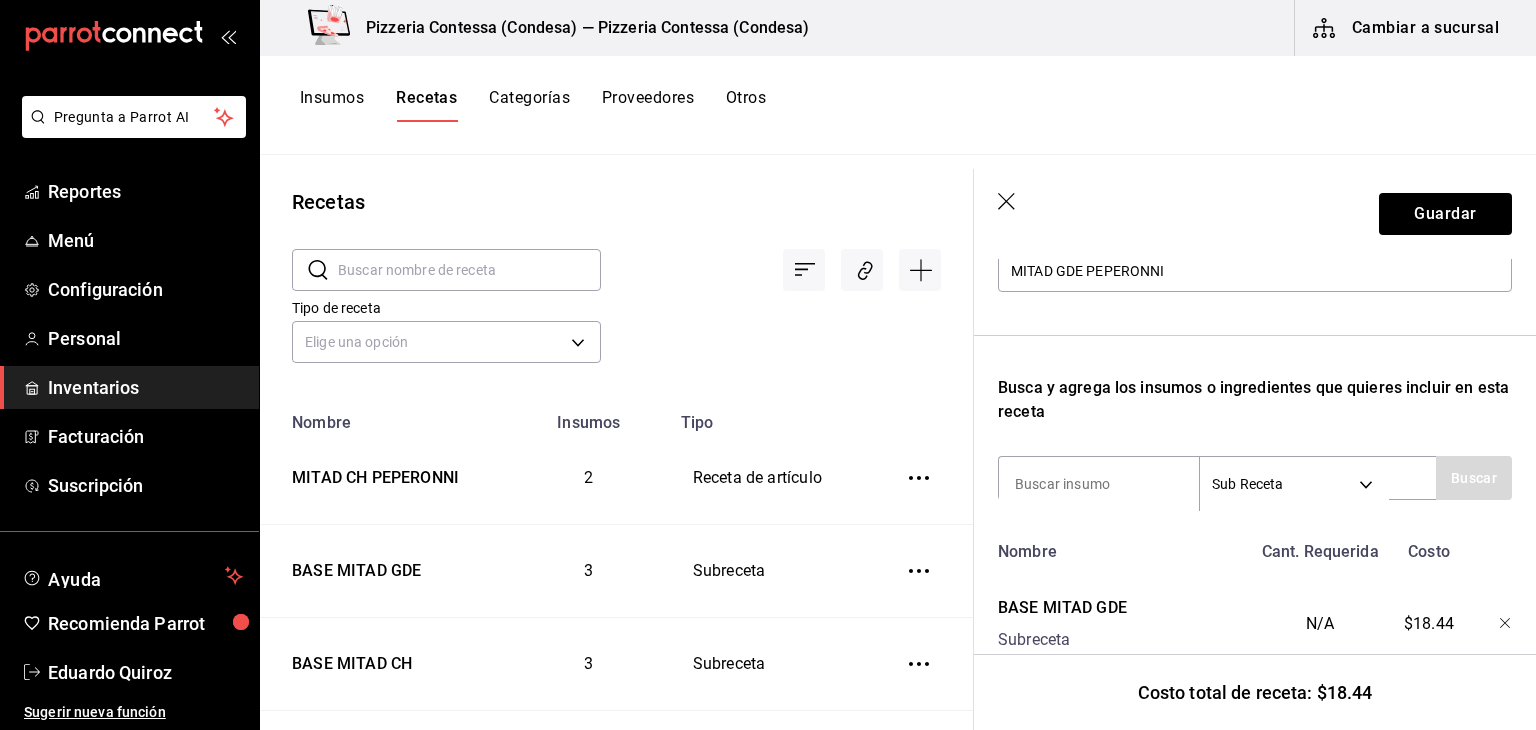 scroll, scrollTop: 300, scrollLeft: 0, axis: vertical 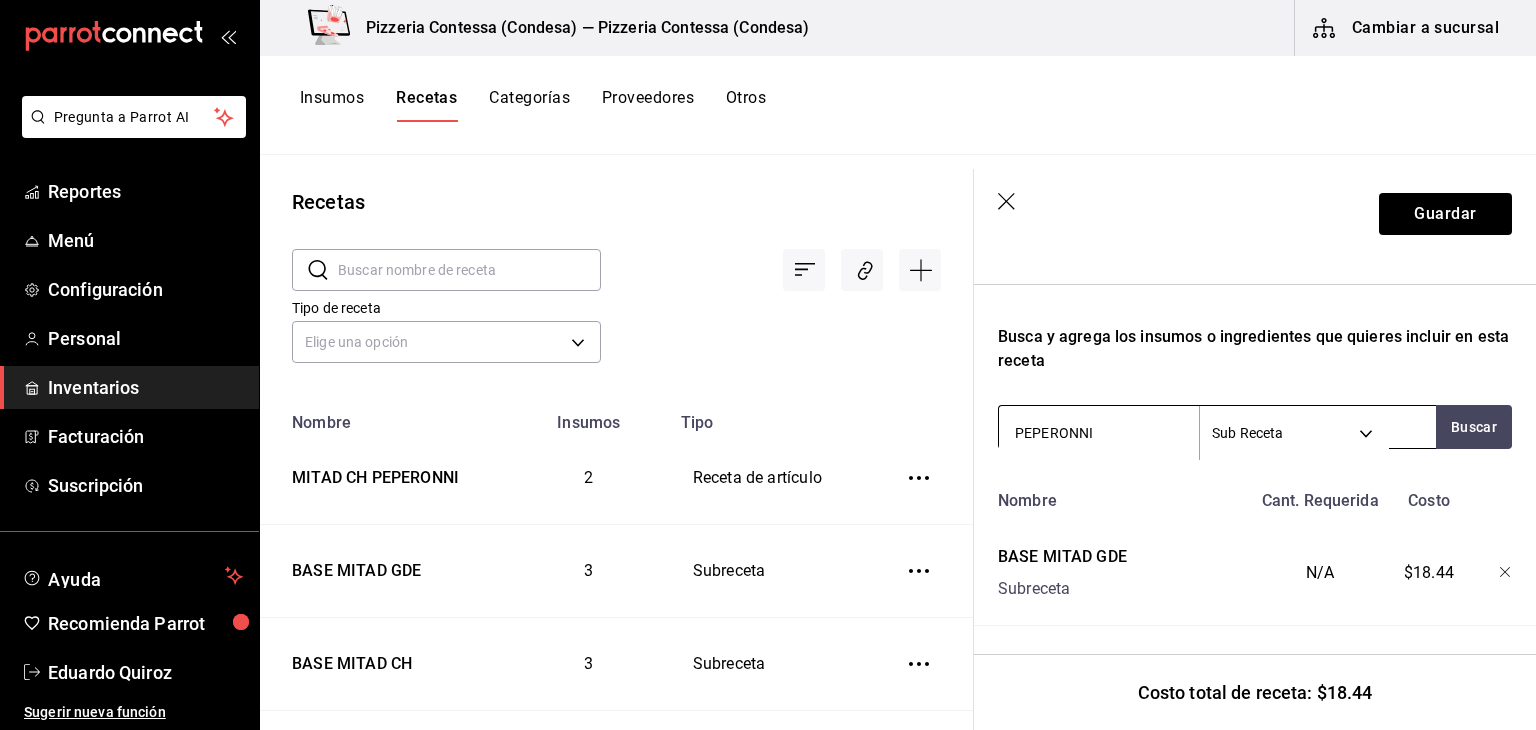 type on "PEPERONNI" 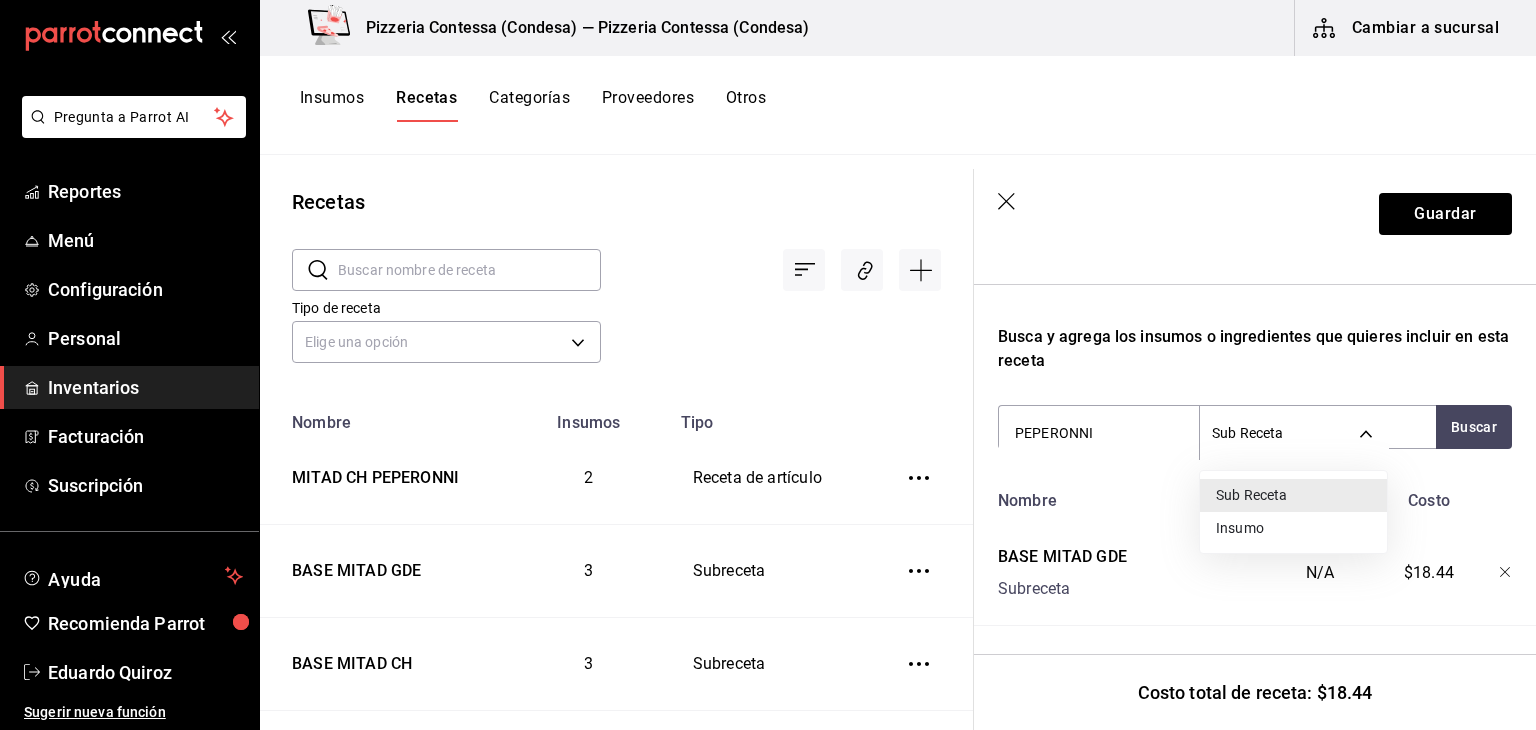 click on "Insumo" at bounding box center [1293, 528] 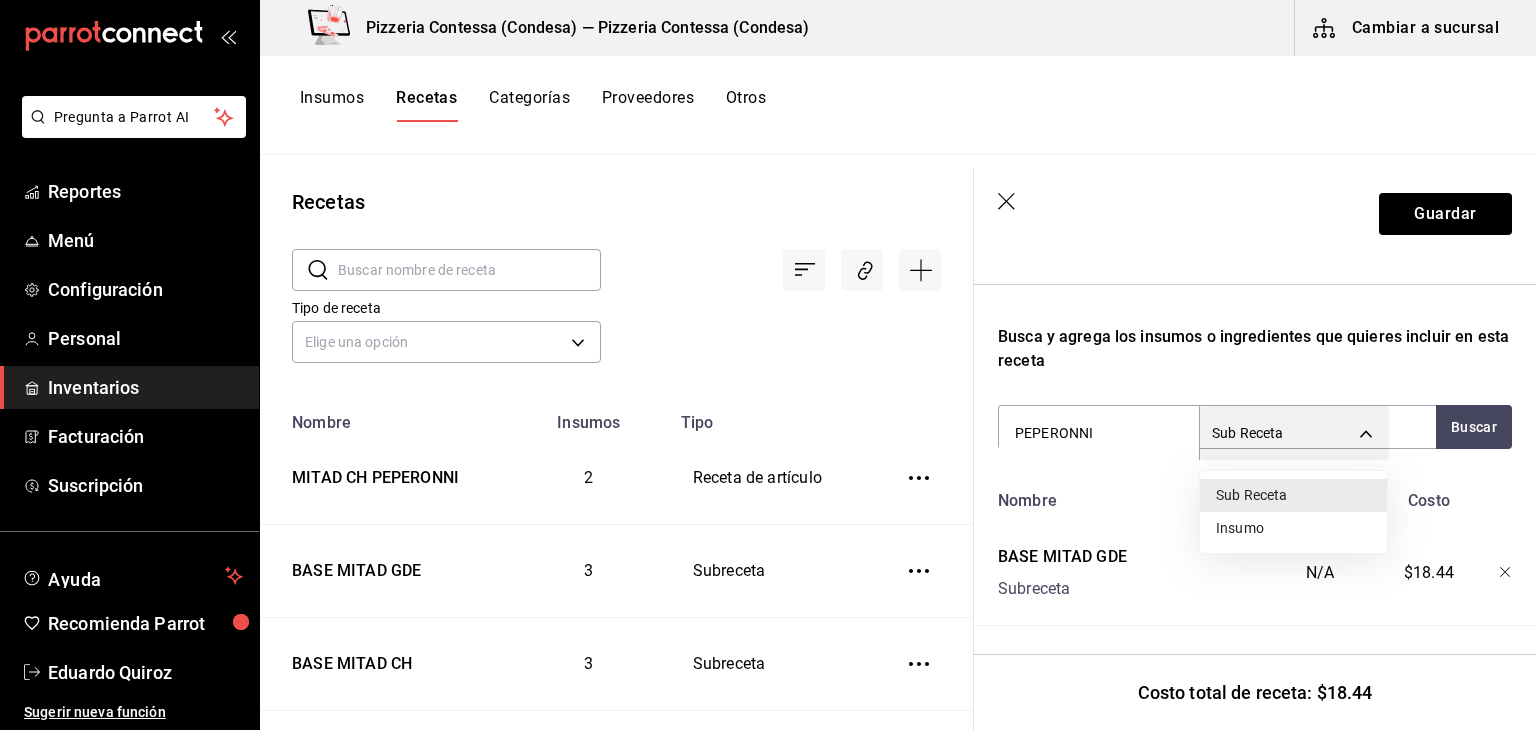 type on "SUPPLY" 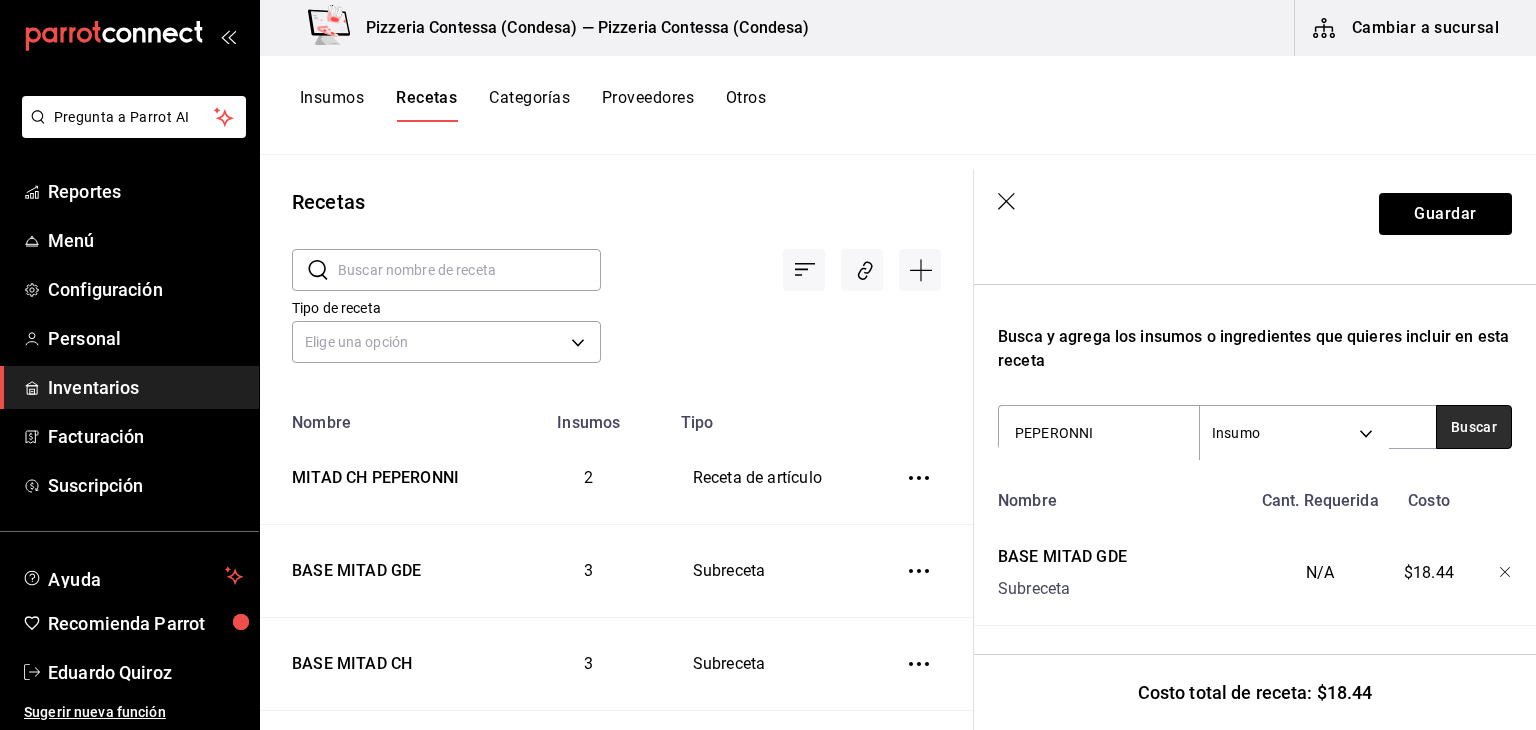click on "Buscar" at bounding box center (1474, 427) 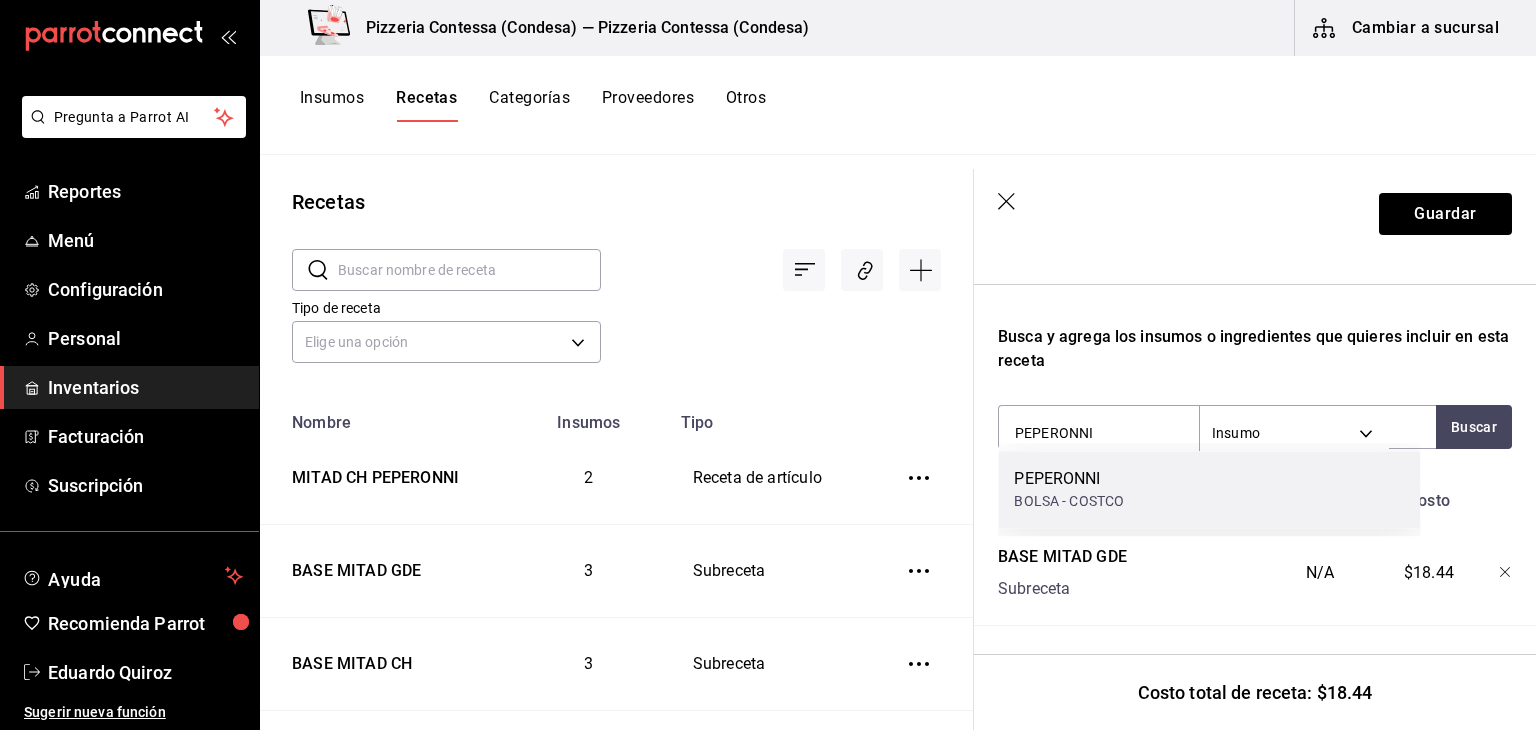 click on "PEPERONNI BOLSA - COSTCO" at bounding box center [1209, 489] 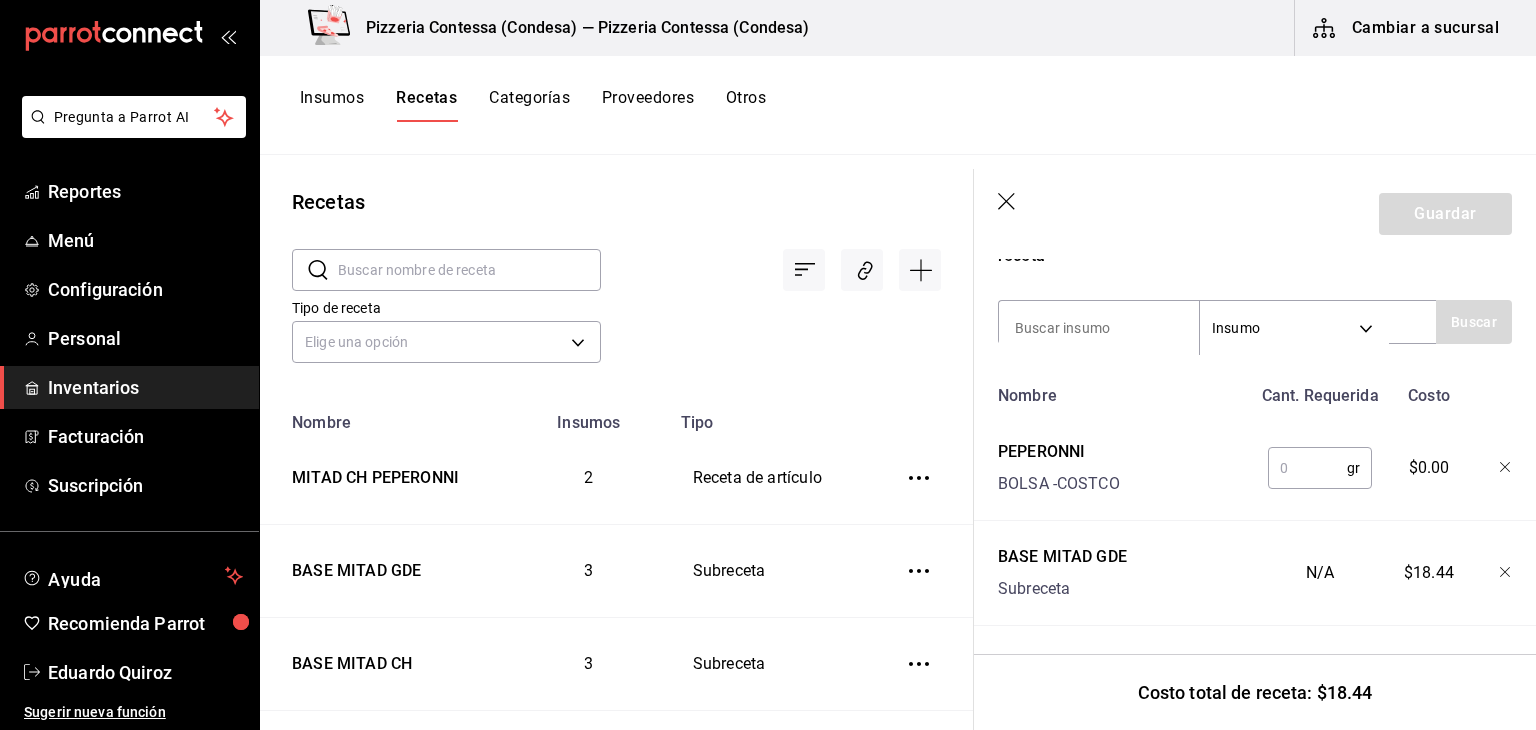 scroll, scrollTop: 414, scrollLeft: 0, axis: vertical 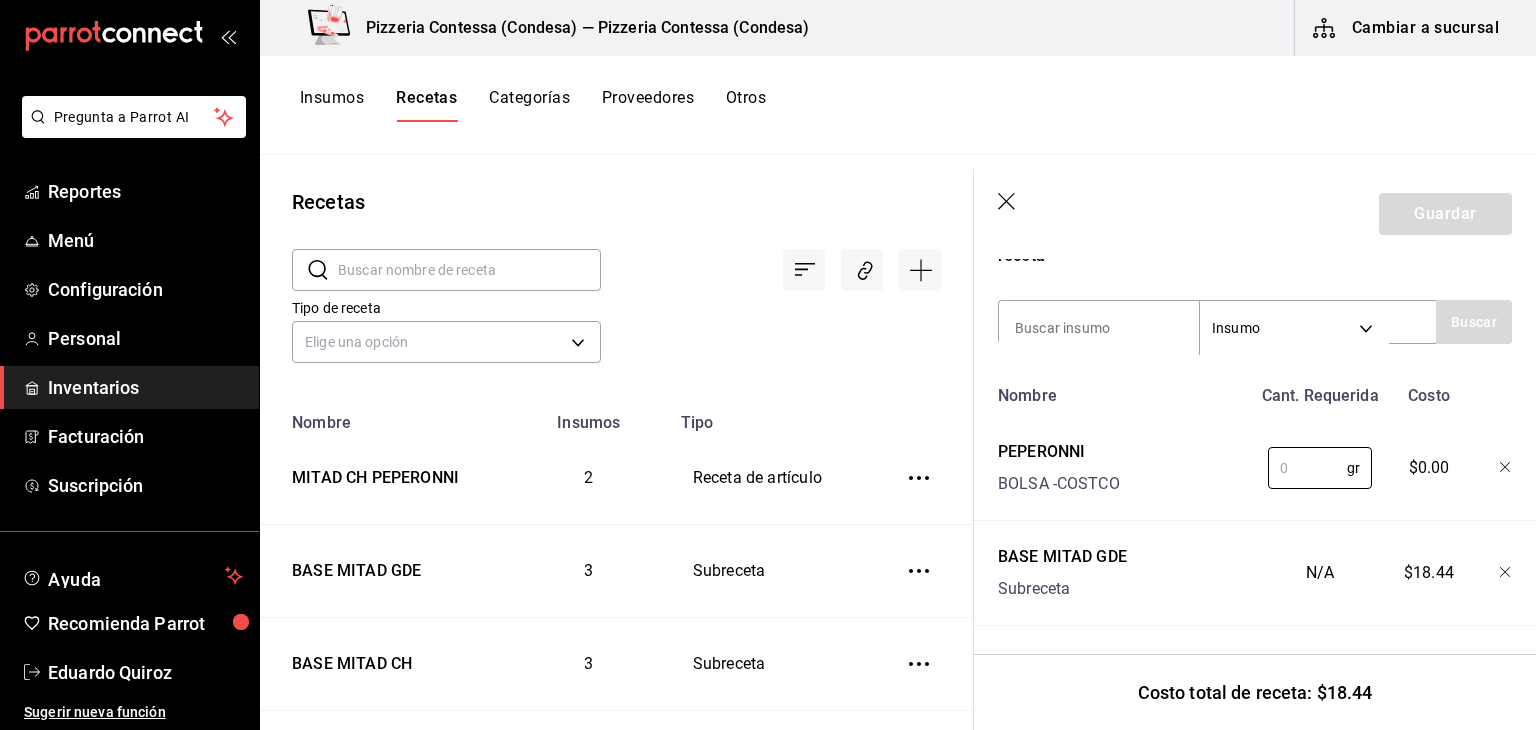 drag, startPoint x: 1279, startPoint y: 446, endPoint x: 1176, endPoint y: 445, distance: 103.00485 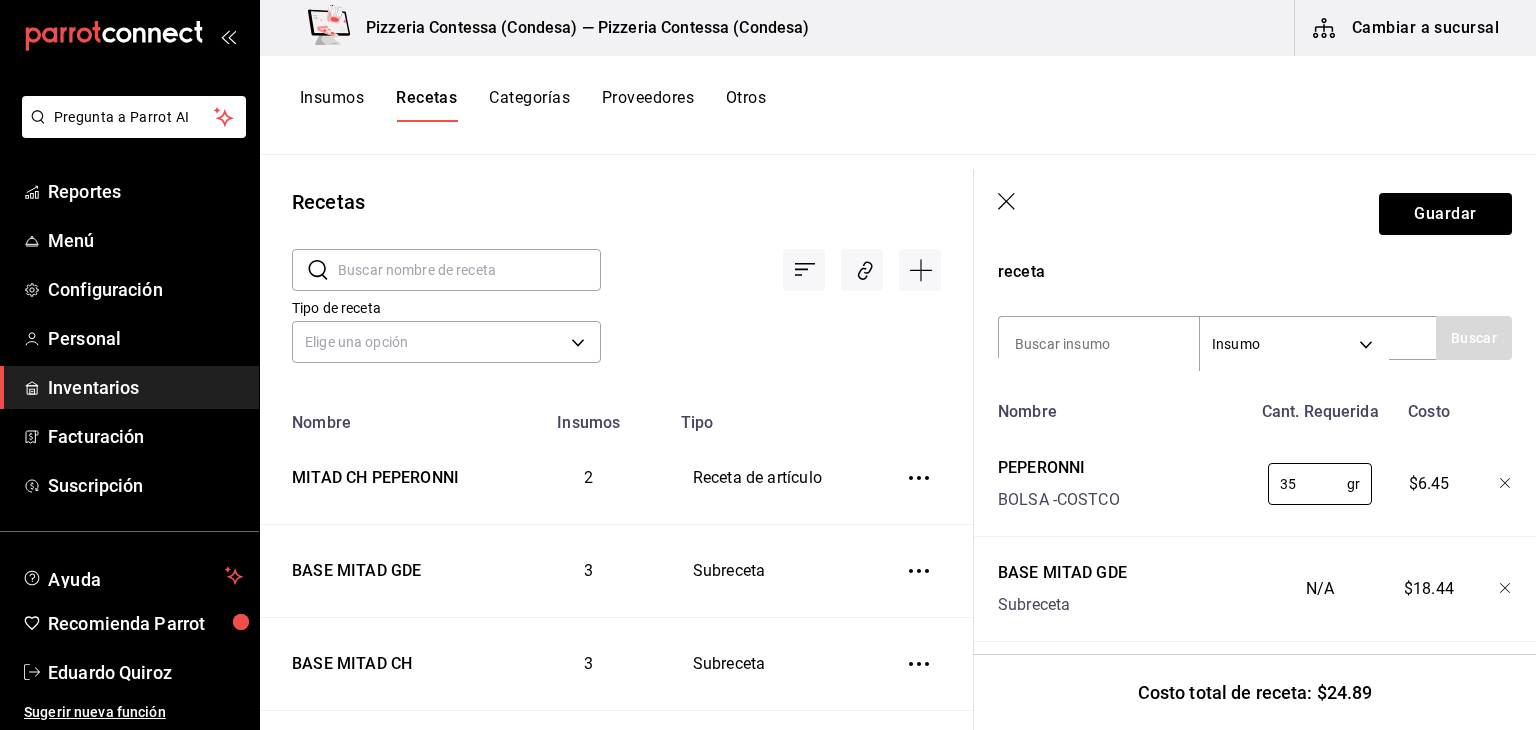 scroll, scrollTop: 414, scrollLeft: 0, axis: vertical 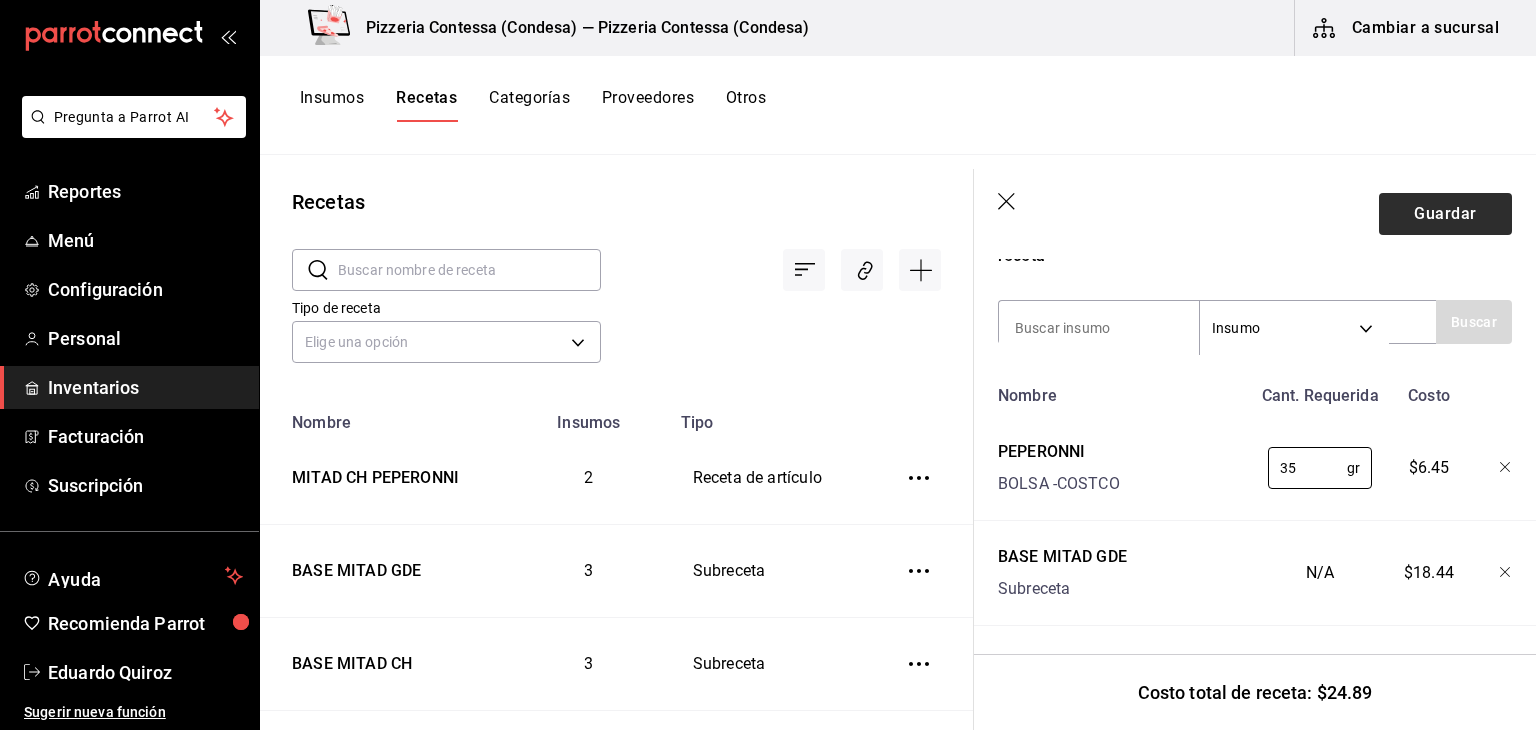 type on "35" 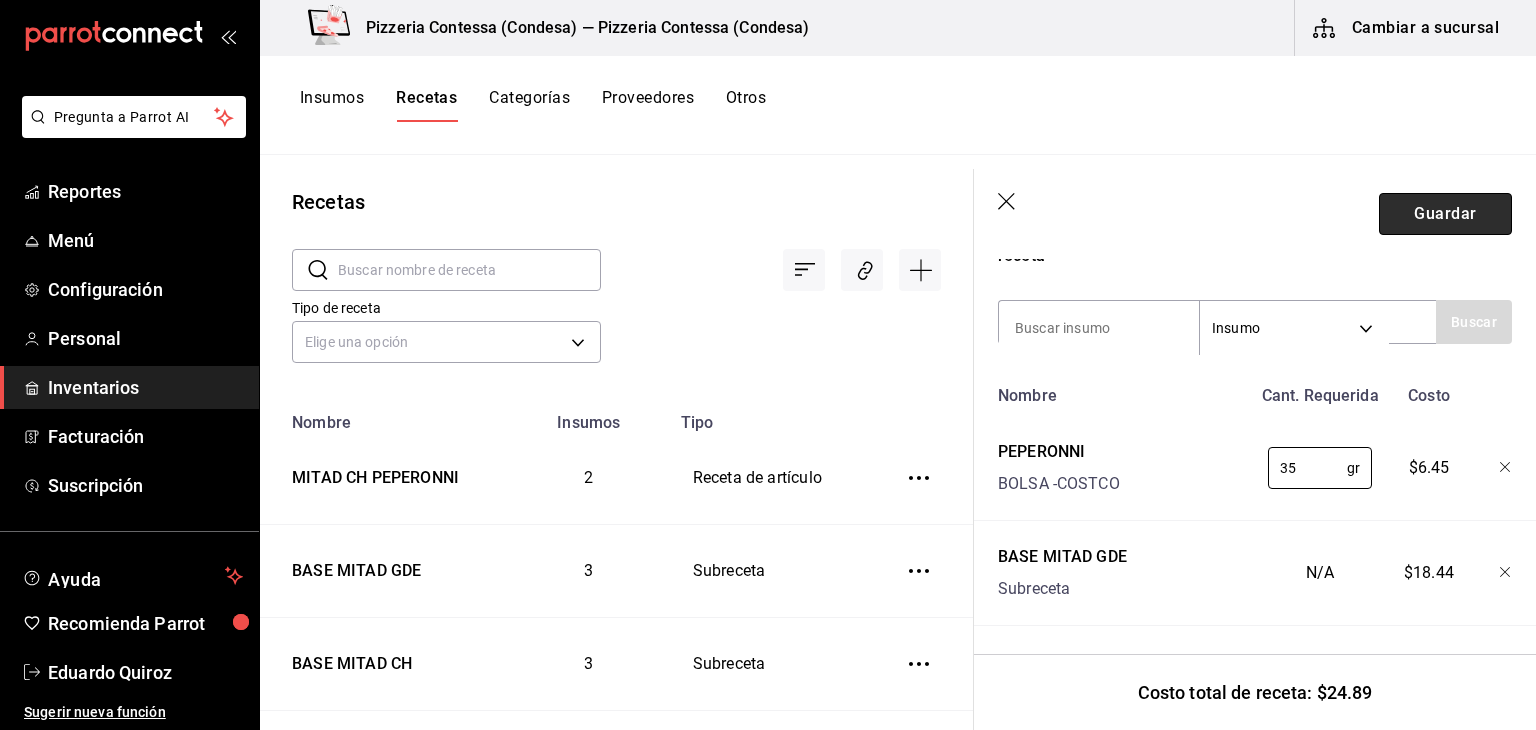 click on "Guardar" at bounding box center (1445, 214) 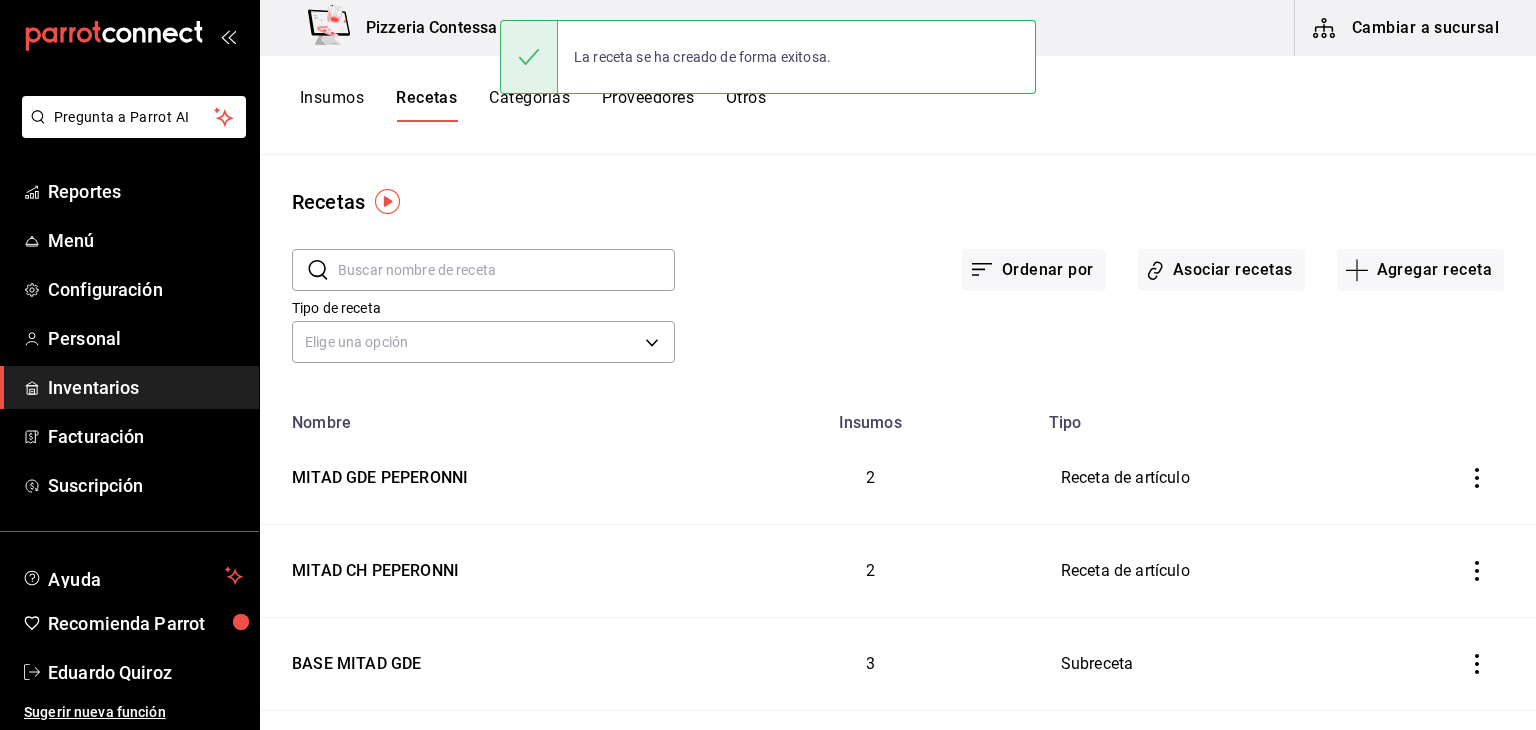 scroll, scrollTop: 0, scrollLeft: 0, axis: both 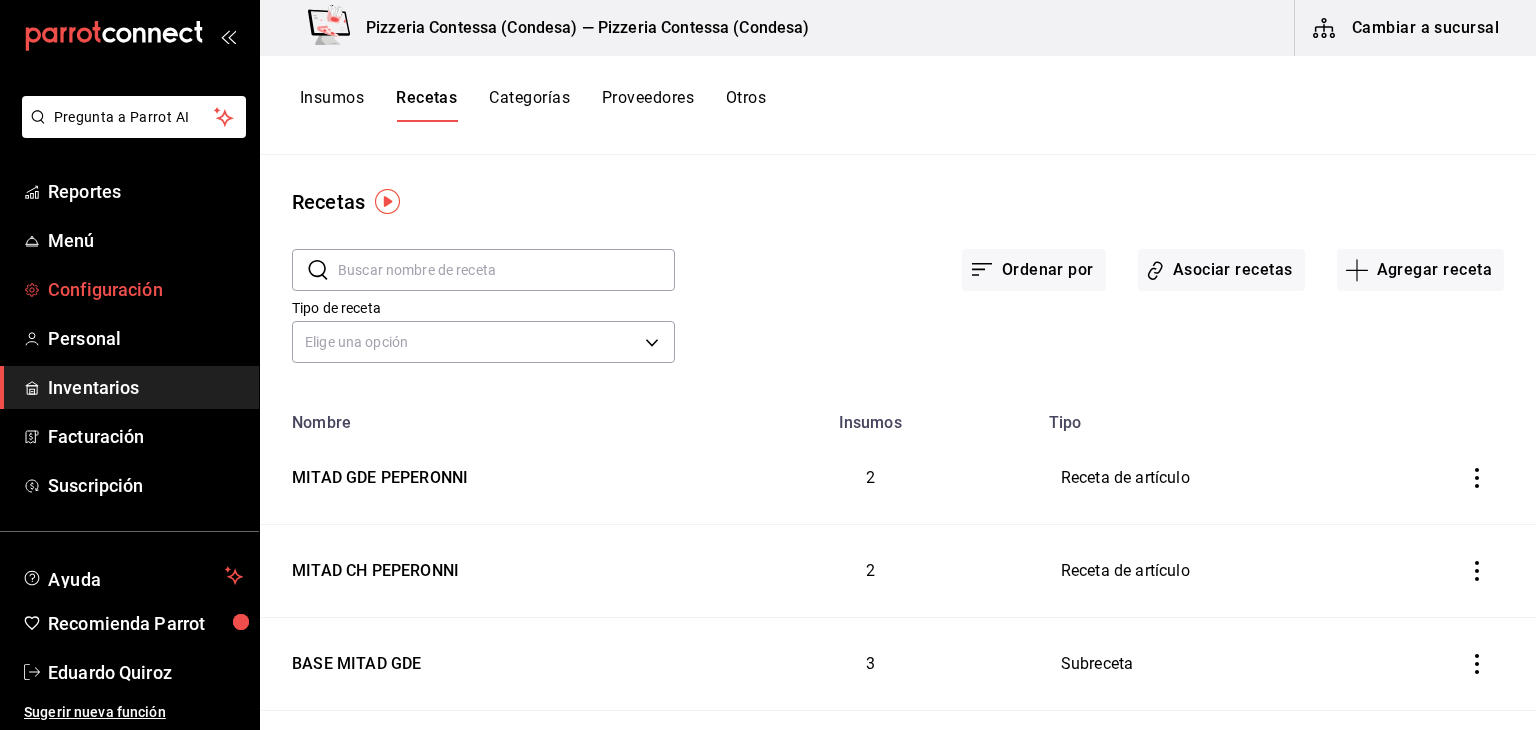 click on "Configuración" at bounding box center [145, 289] 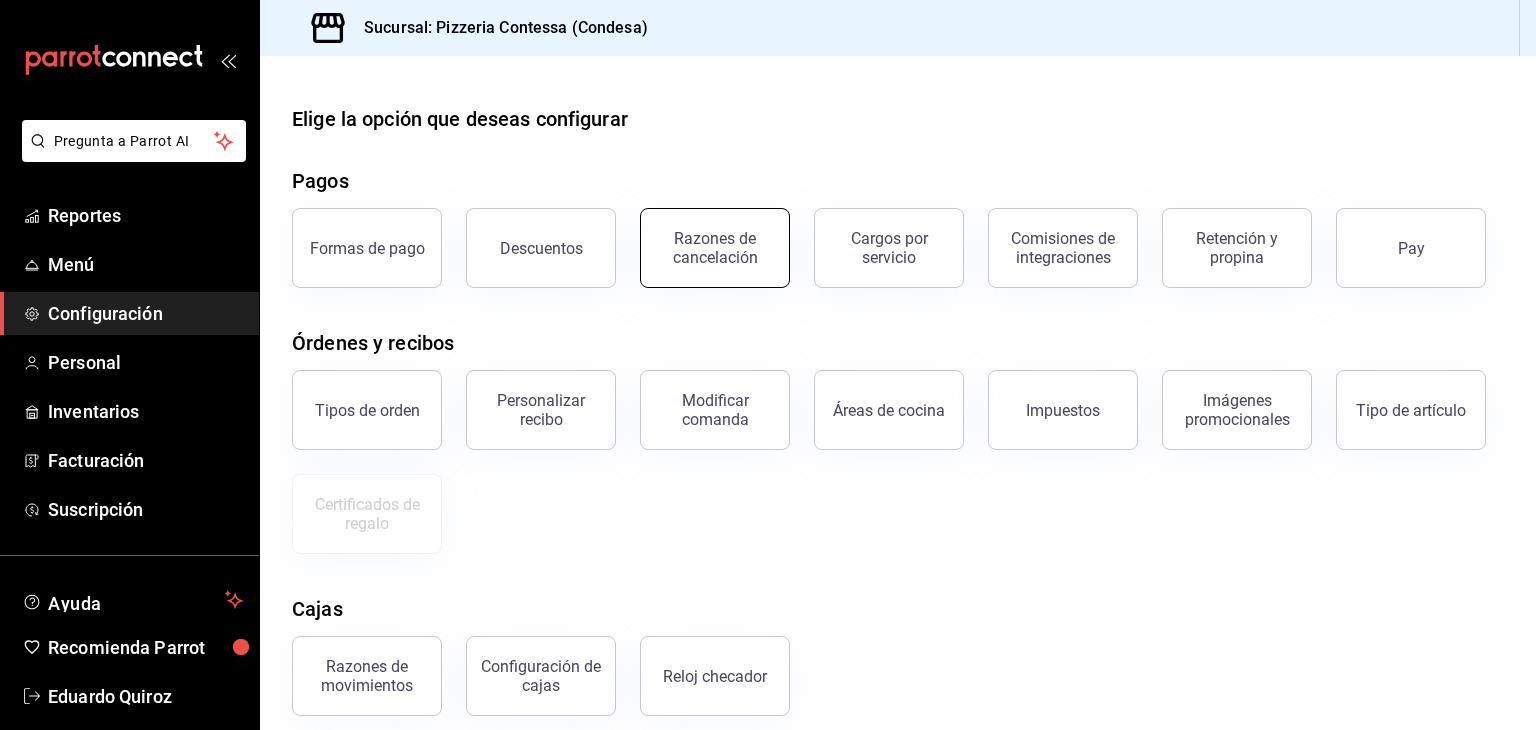 click on "Razones de cancelación" at bounding box center (715, 248) 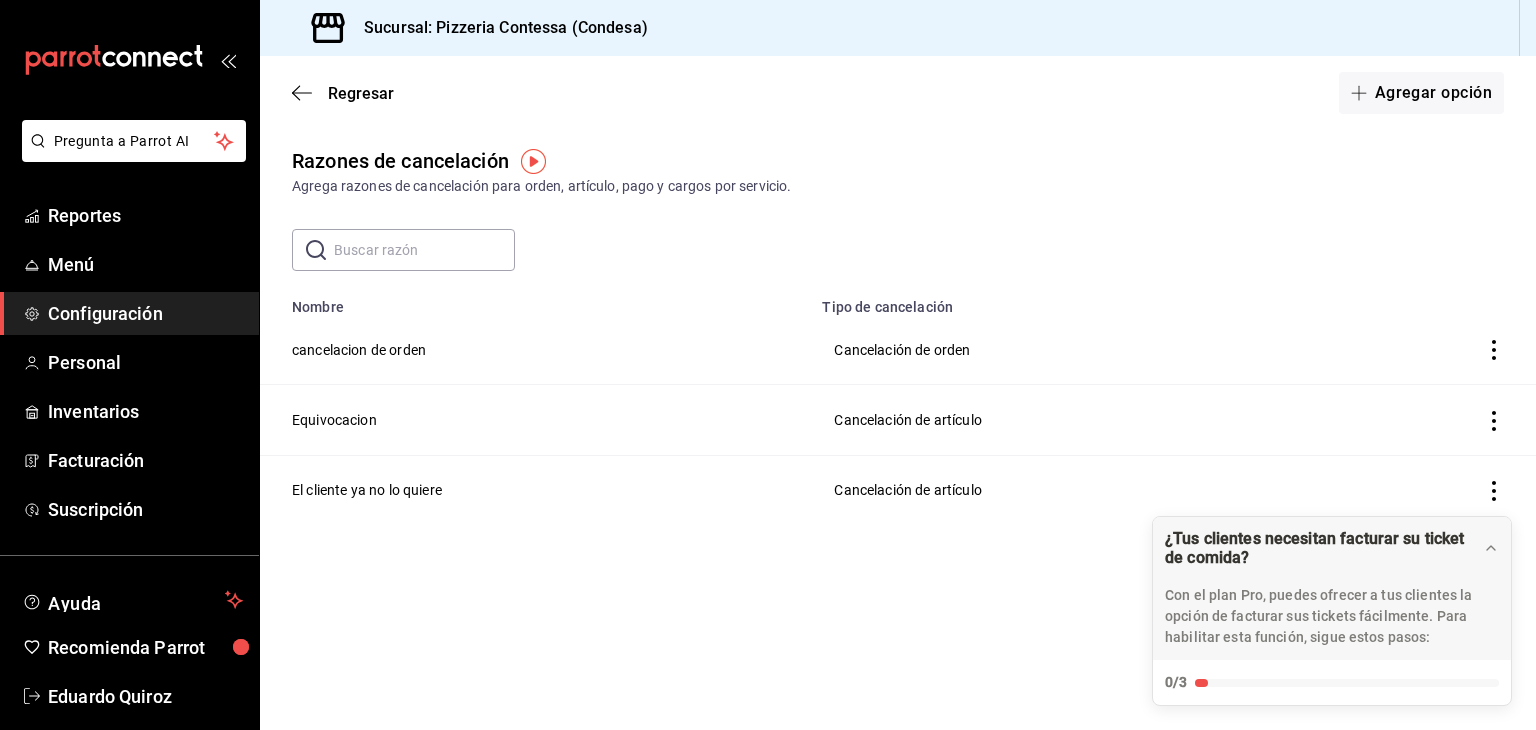 click at bounding box center [1434, 350] 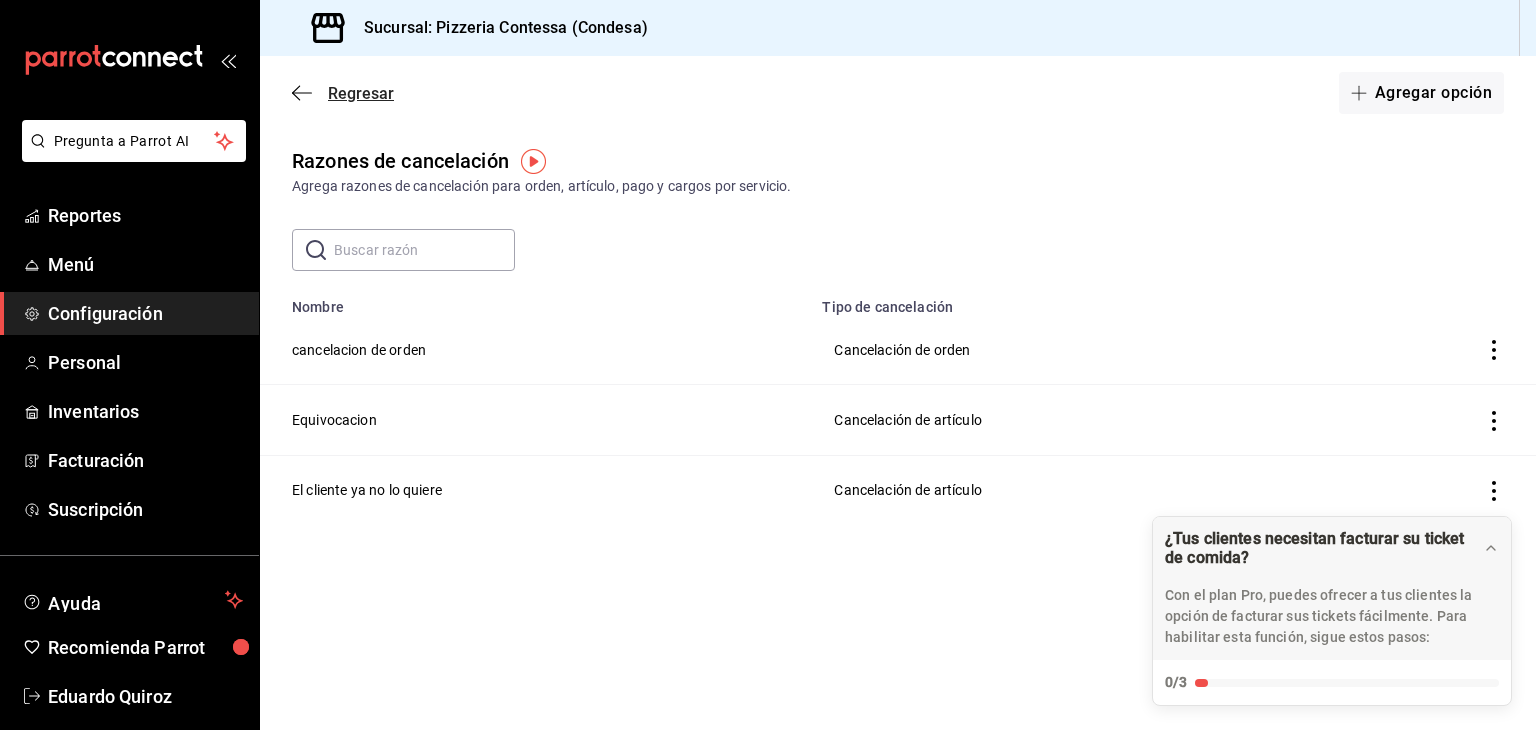 click on "Regresar" at bounding box center [361, 93] 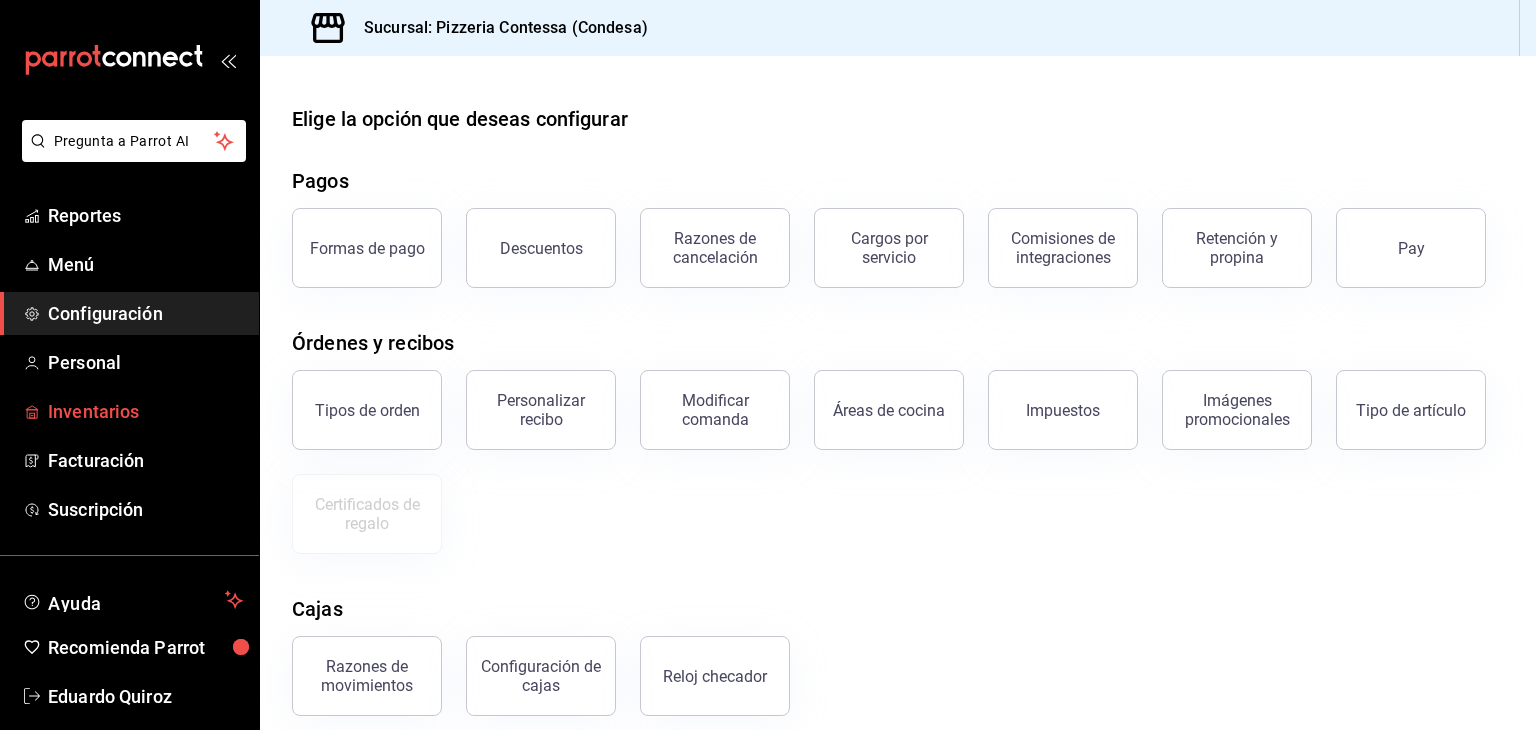 click on "Inventarios" at bounding box center [145, 411] 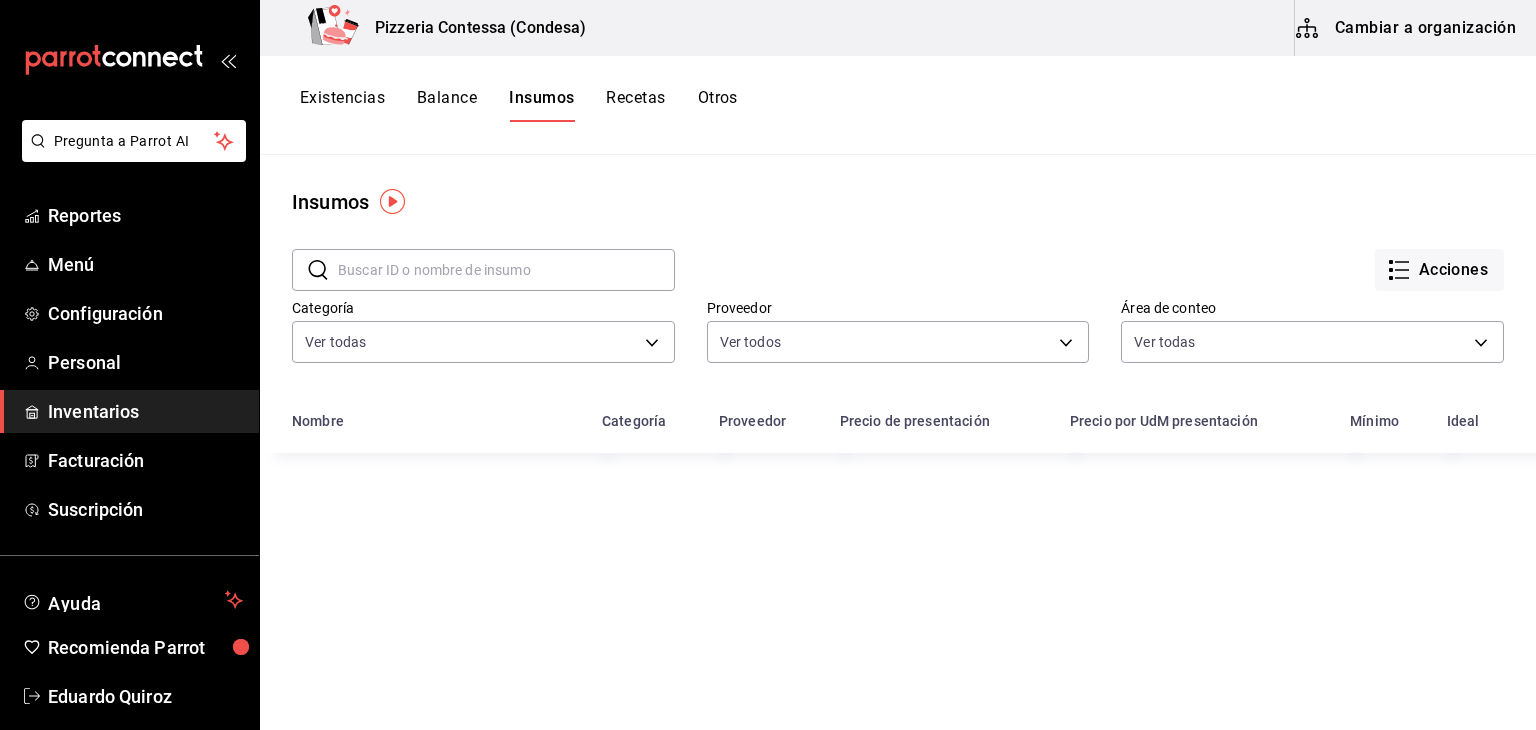 click on "Cambiar a organización" at bounding box center (1407, 28) 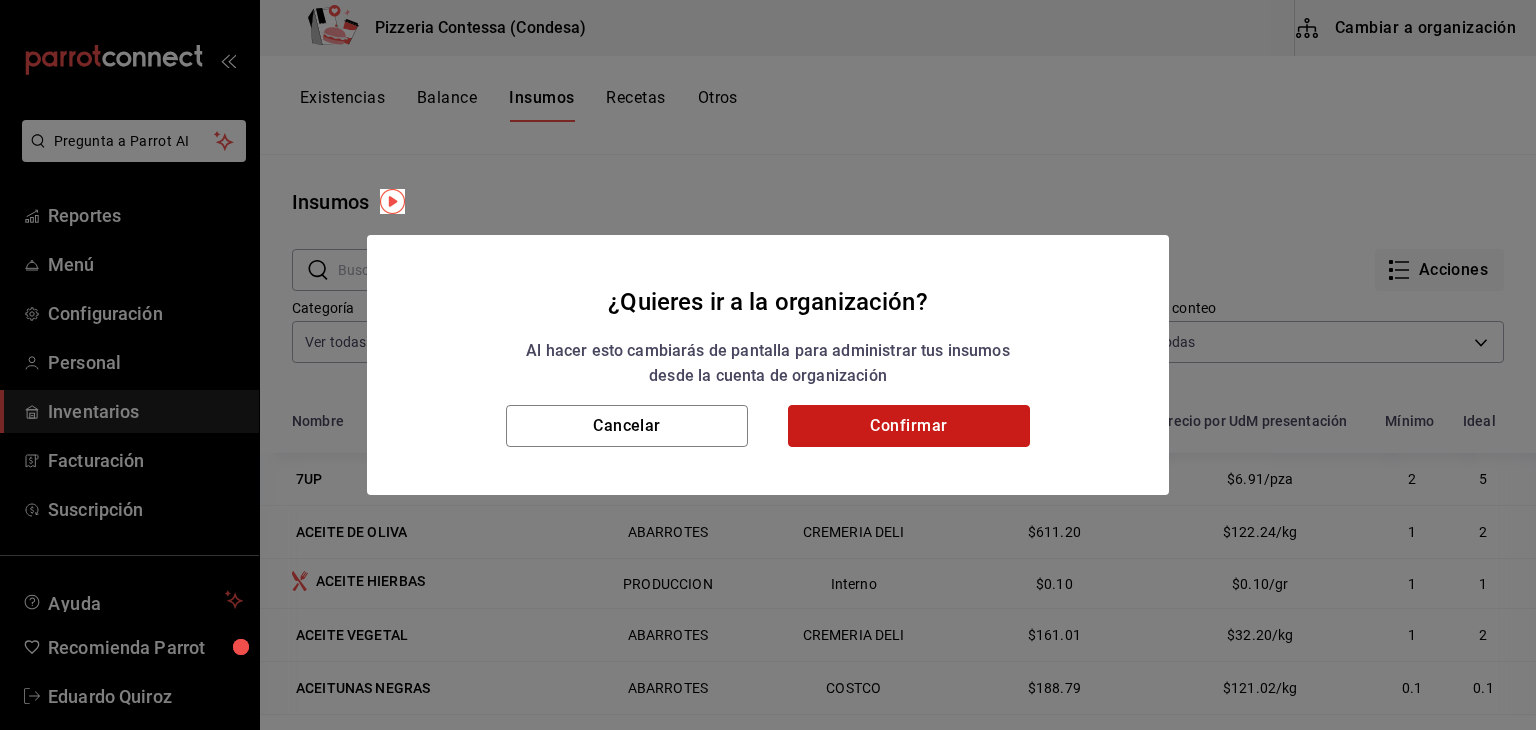 click on "Confirmar" at bounding box center (909, 426) 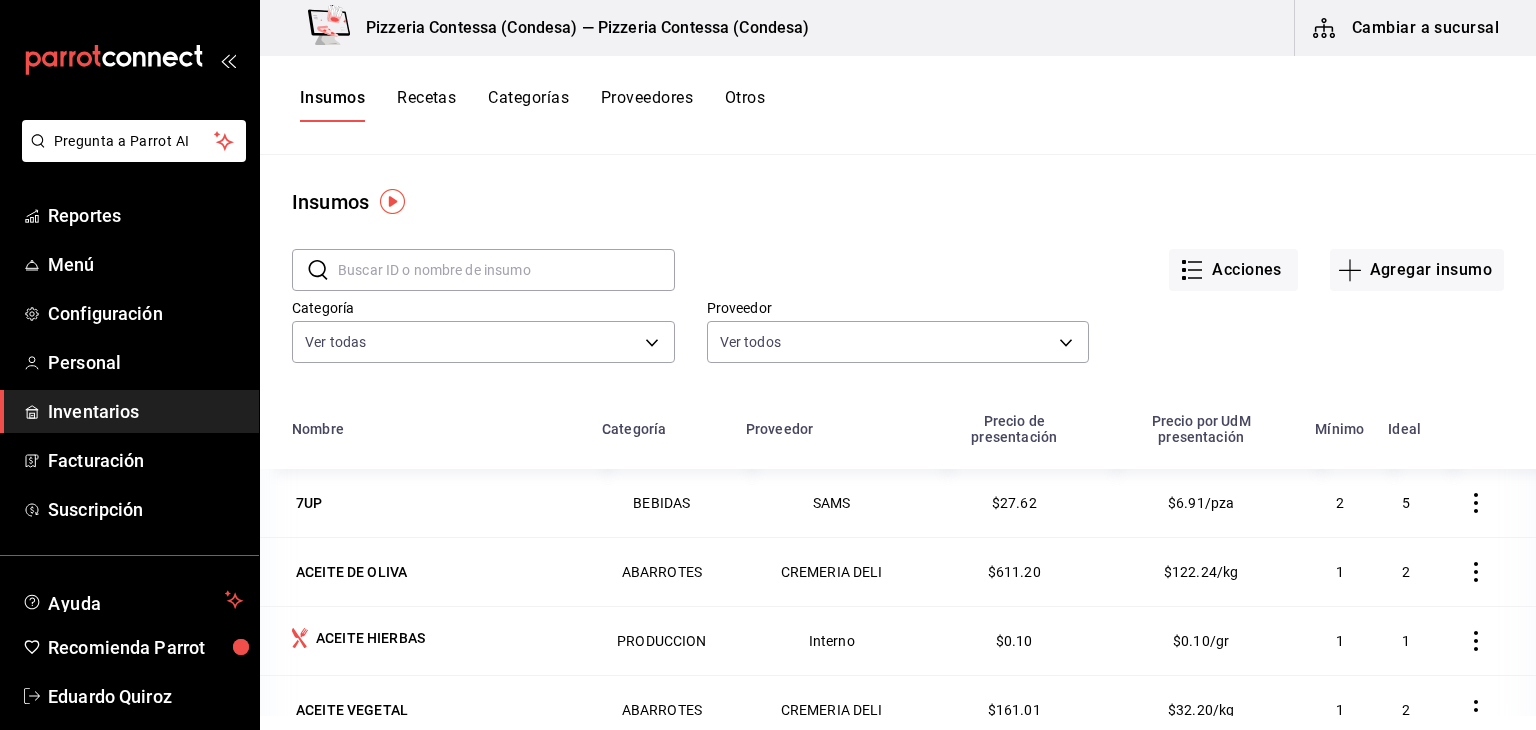 click on "Recetas" at bounding box center (426, 105) 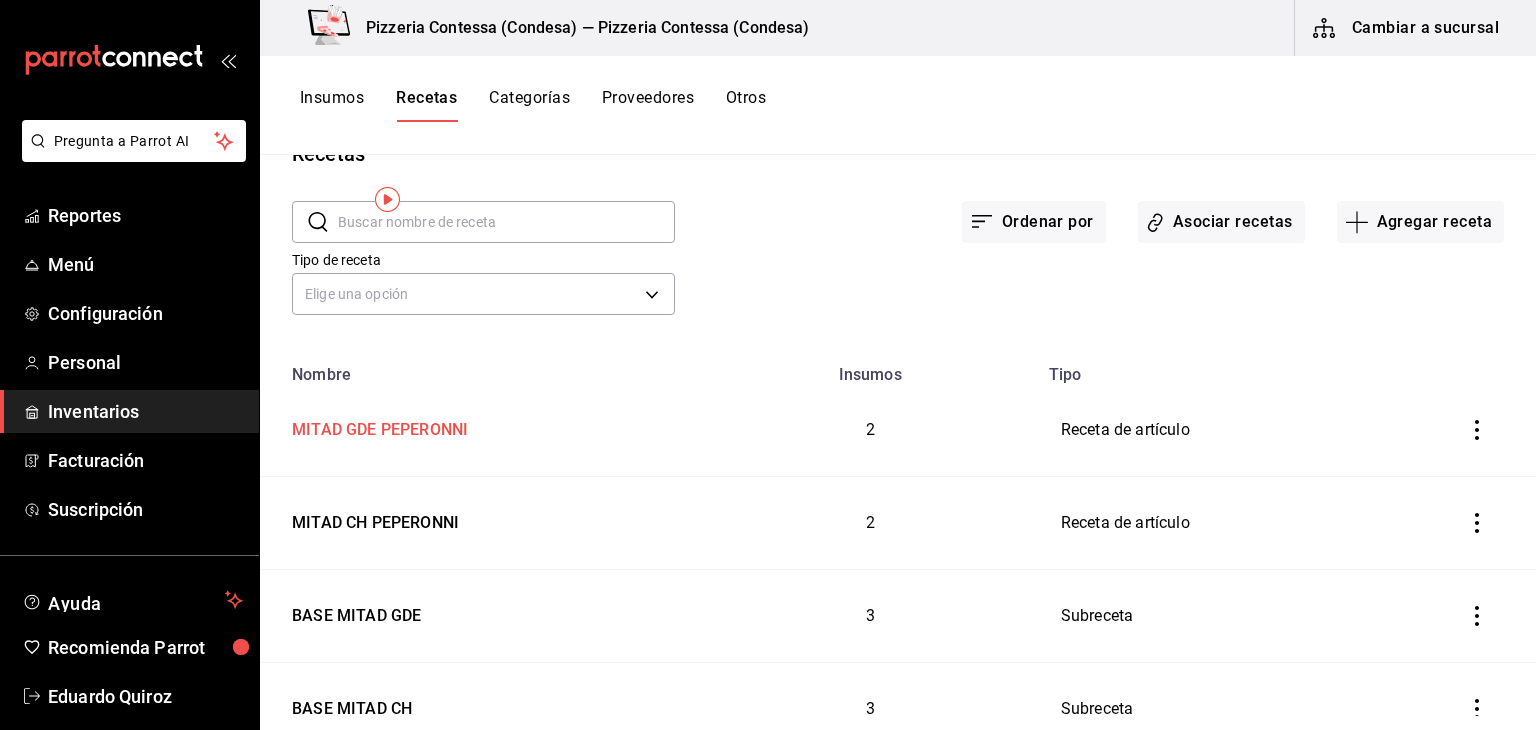 scroll, scrollTop: 0, scrollLeft: 0, axis: both 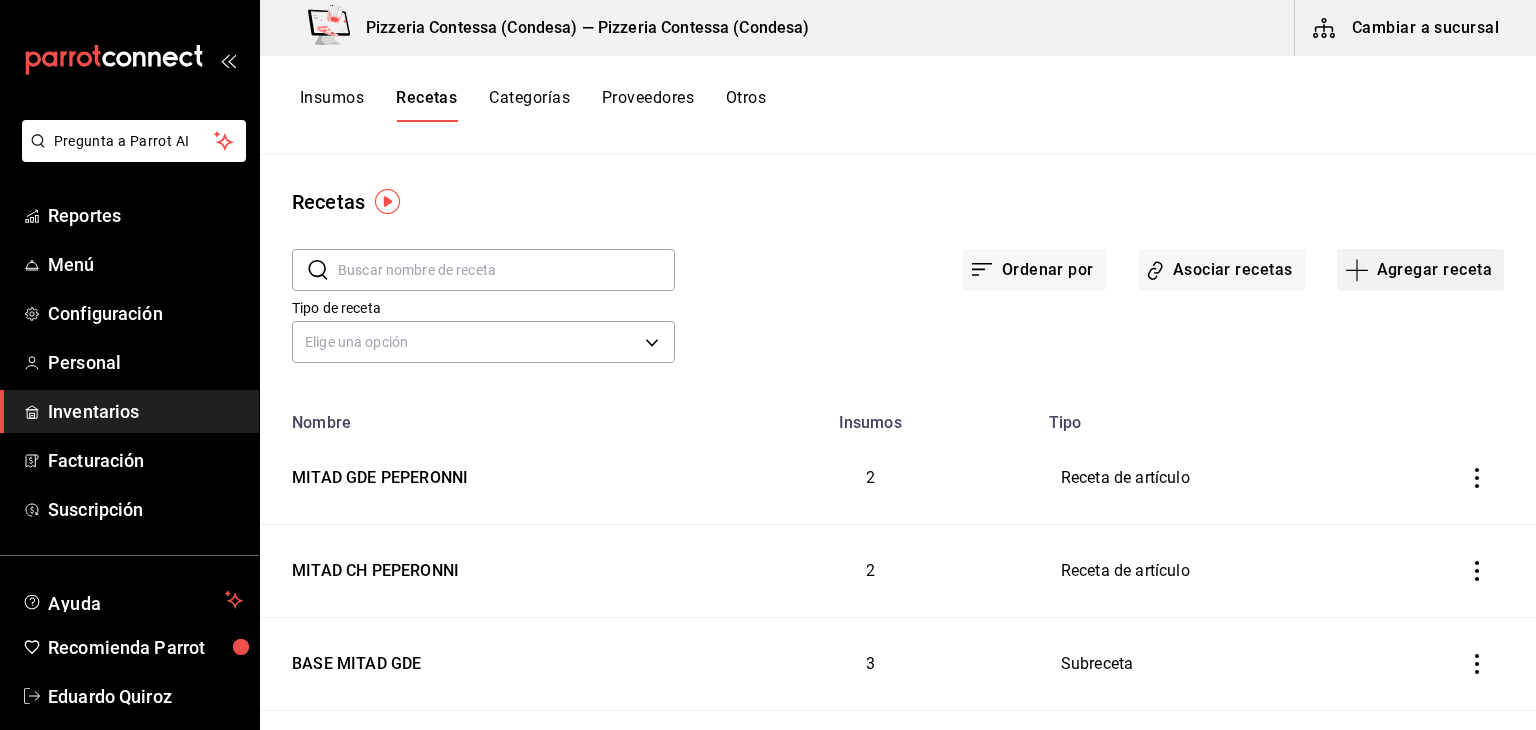 click on "Agregar receta" at bounding box center (1420, 270) 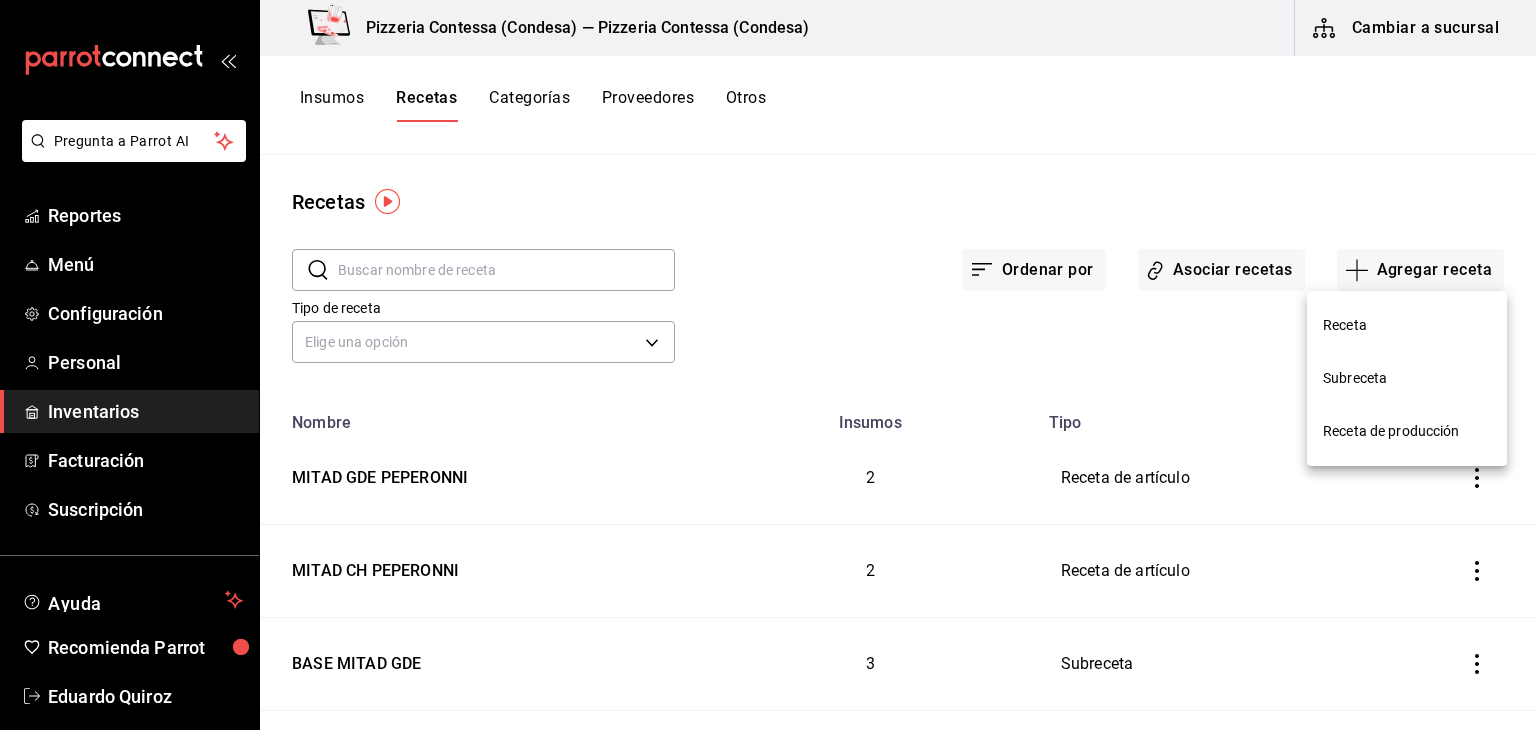 click at bounding box center (768, 365) 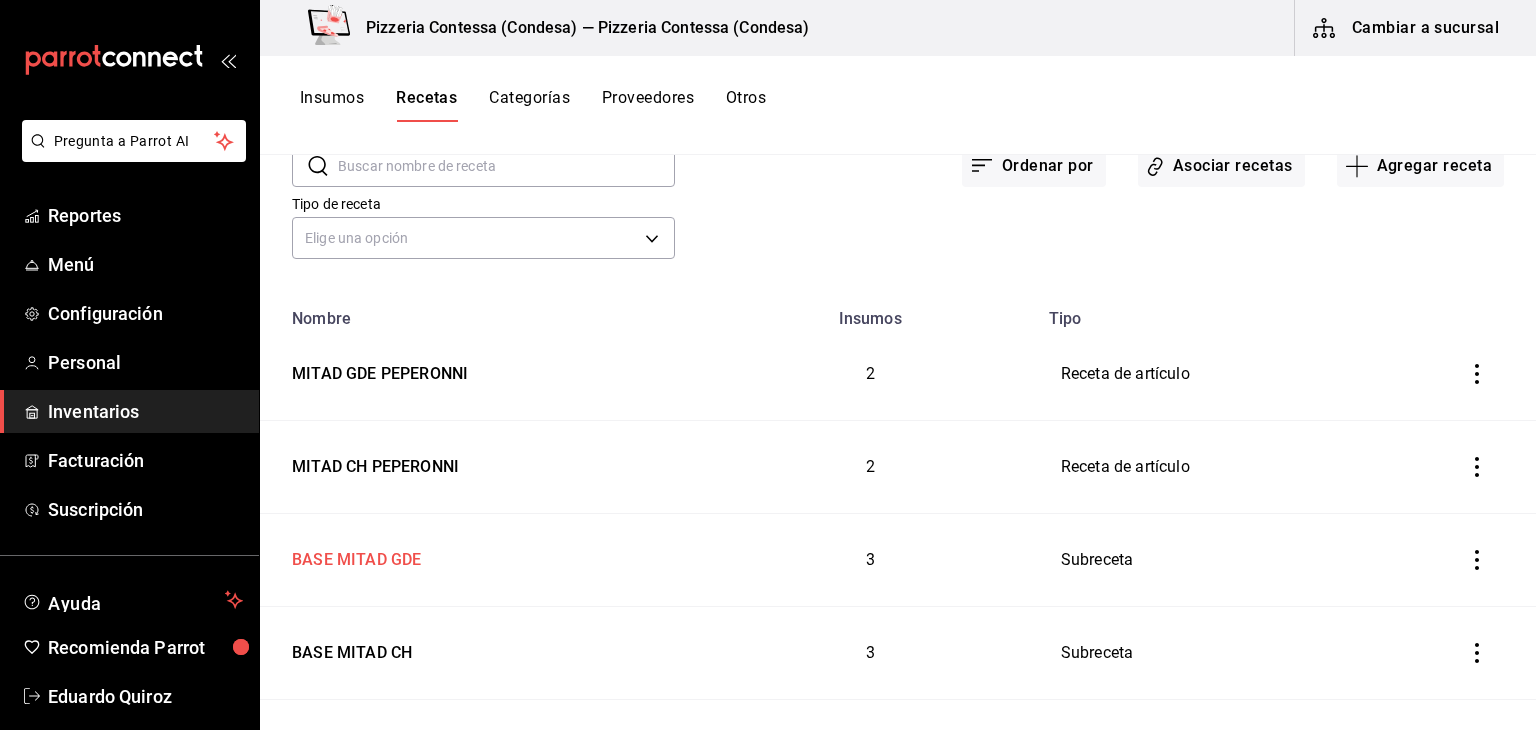 scroll, scrollTop: 100, scrollLeft: 0, axis: vertical 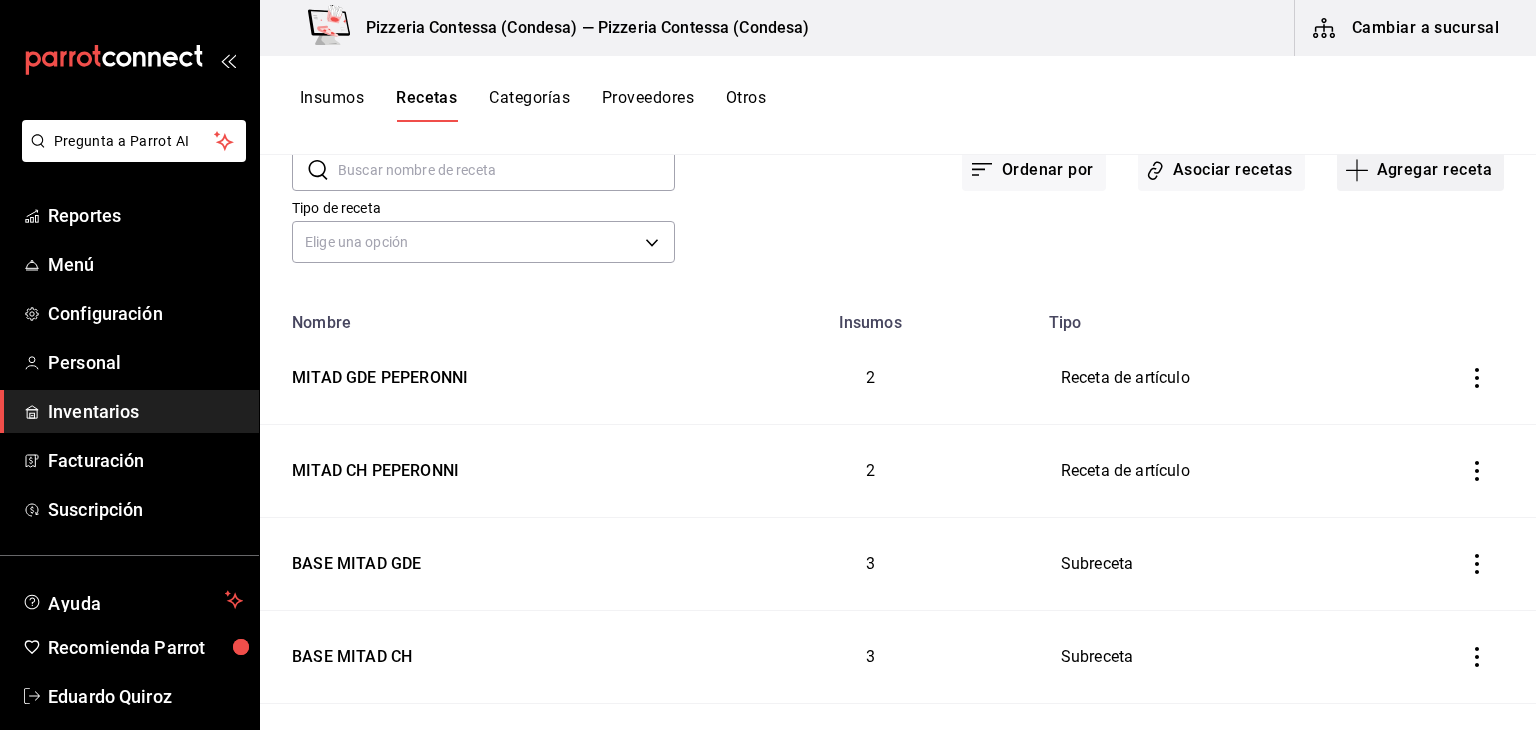 click on "Agregar receta" at bounding box center (1420, 170) 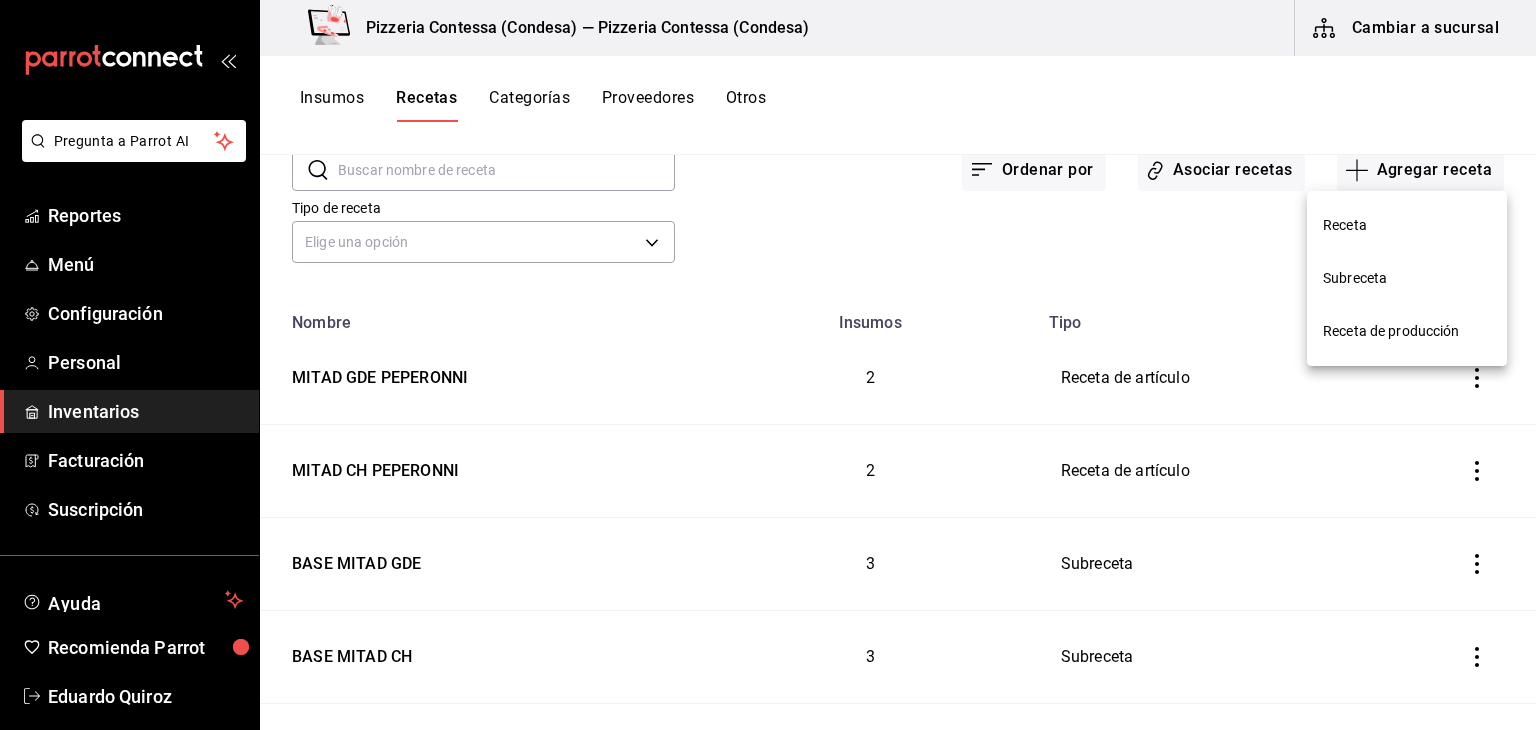 click on "Receta" at bounding box center (1407, 225) 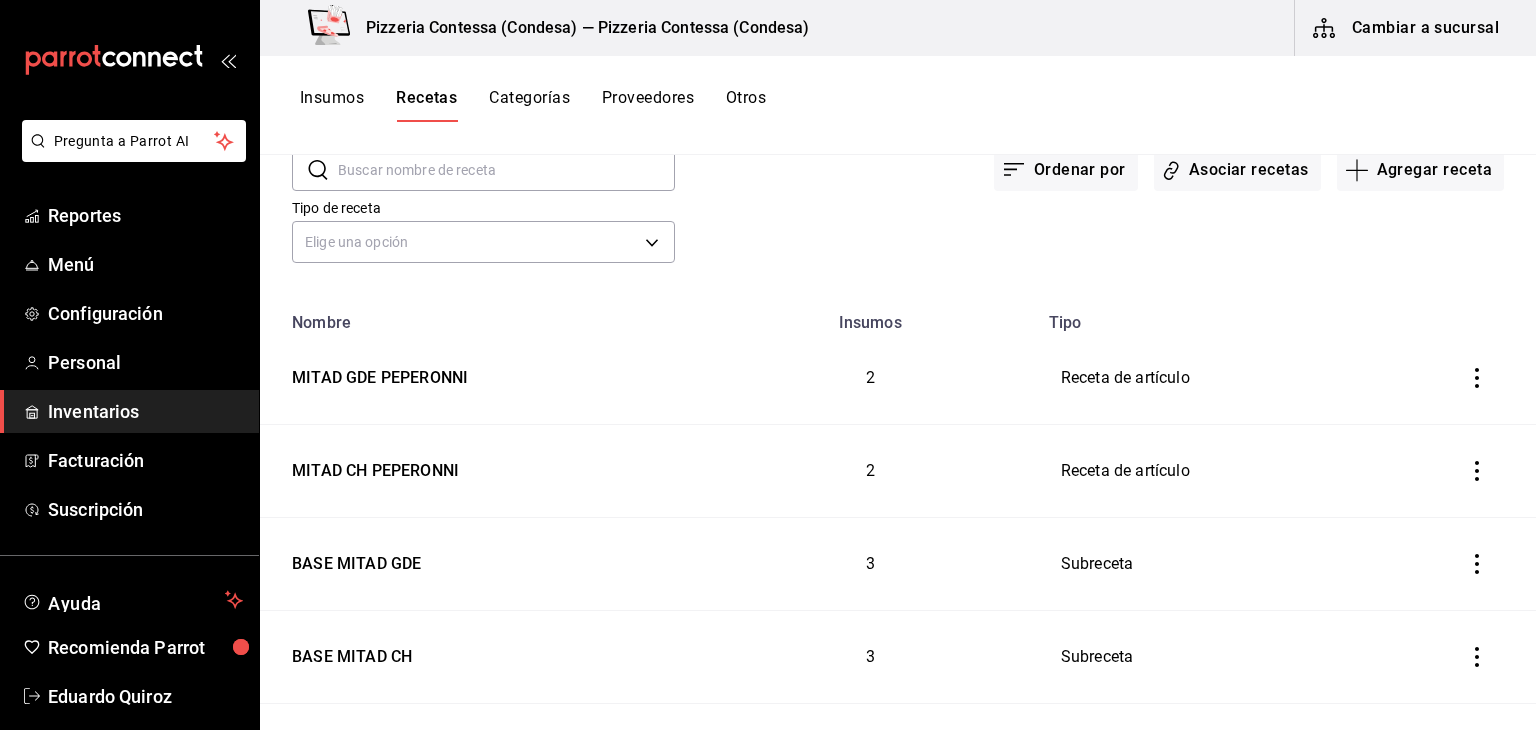 scroll, scrollTop: 94, scrollLeft: 0, axis: vertical 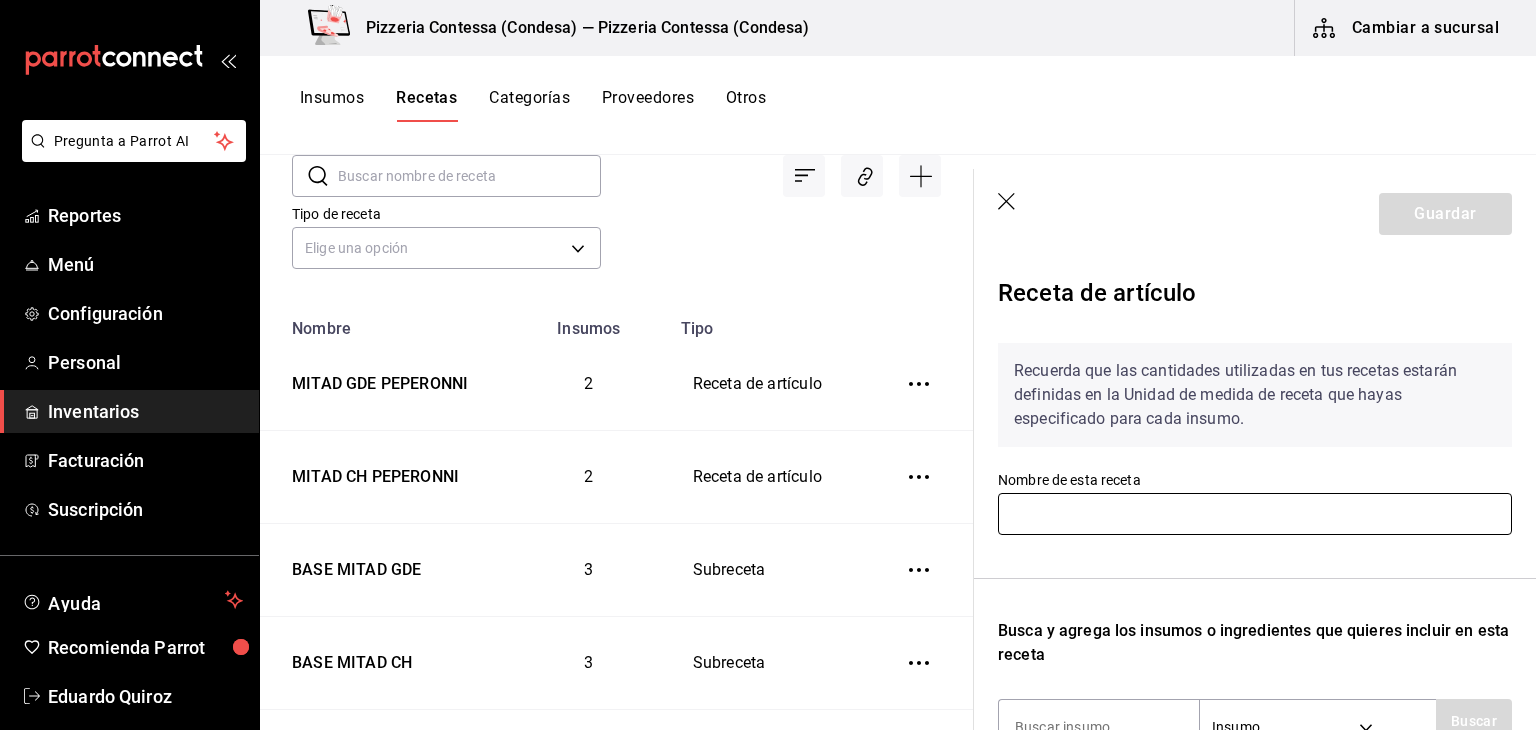 click at bounding box center (1255, 514) 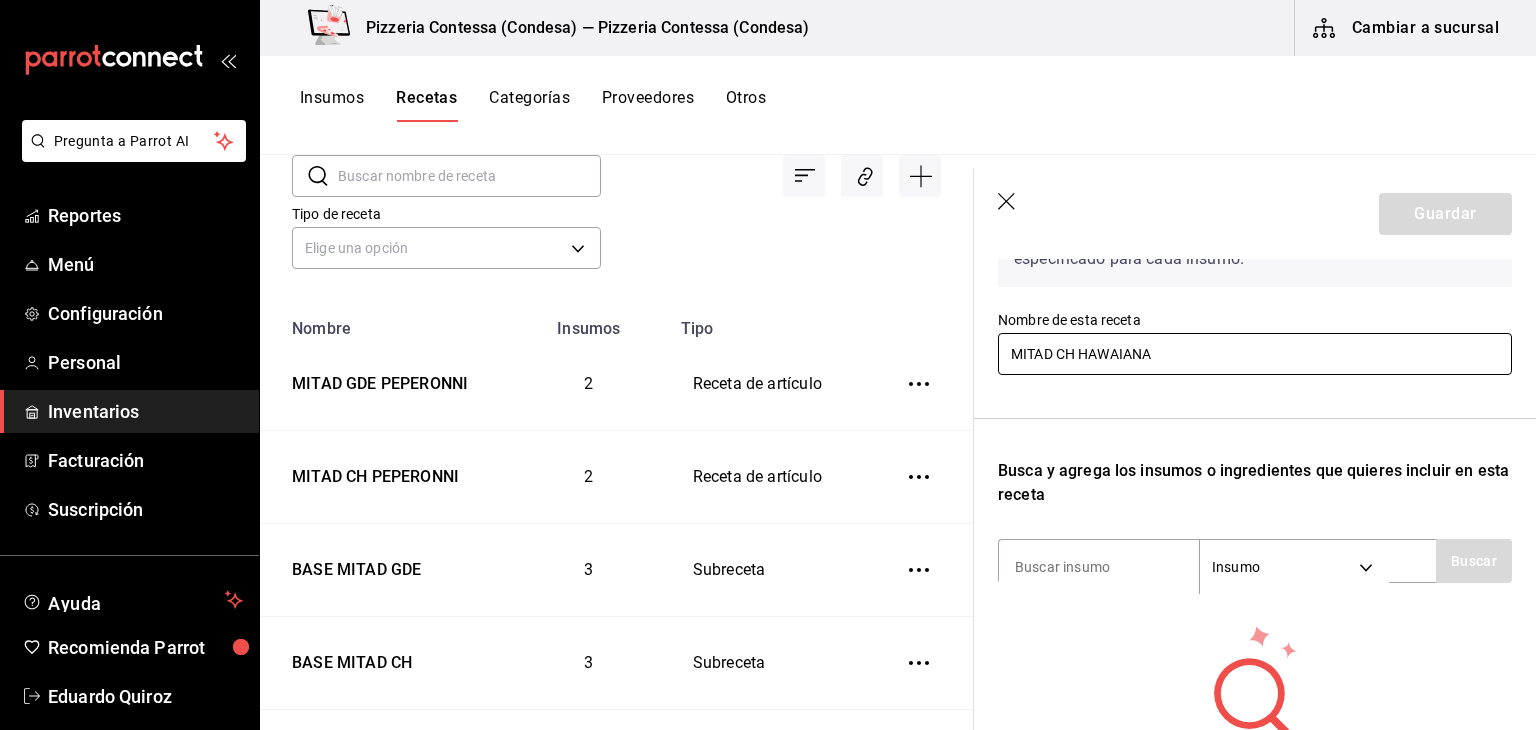 scroll, scrollTop: 162, scrollLeft: 0, axis: vertical 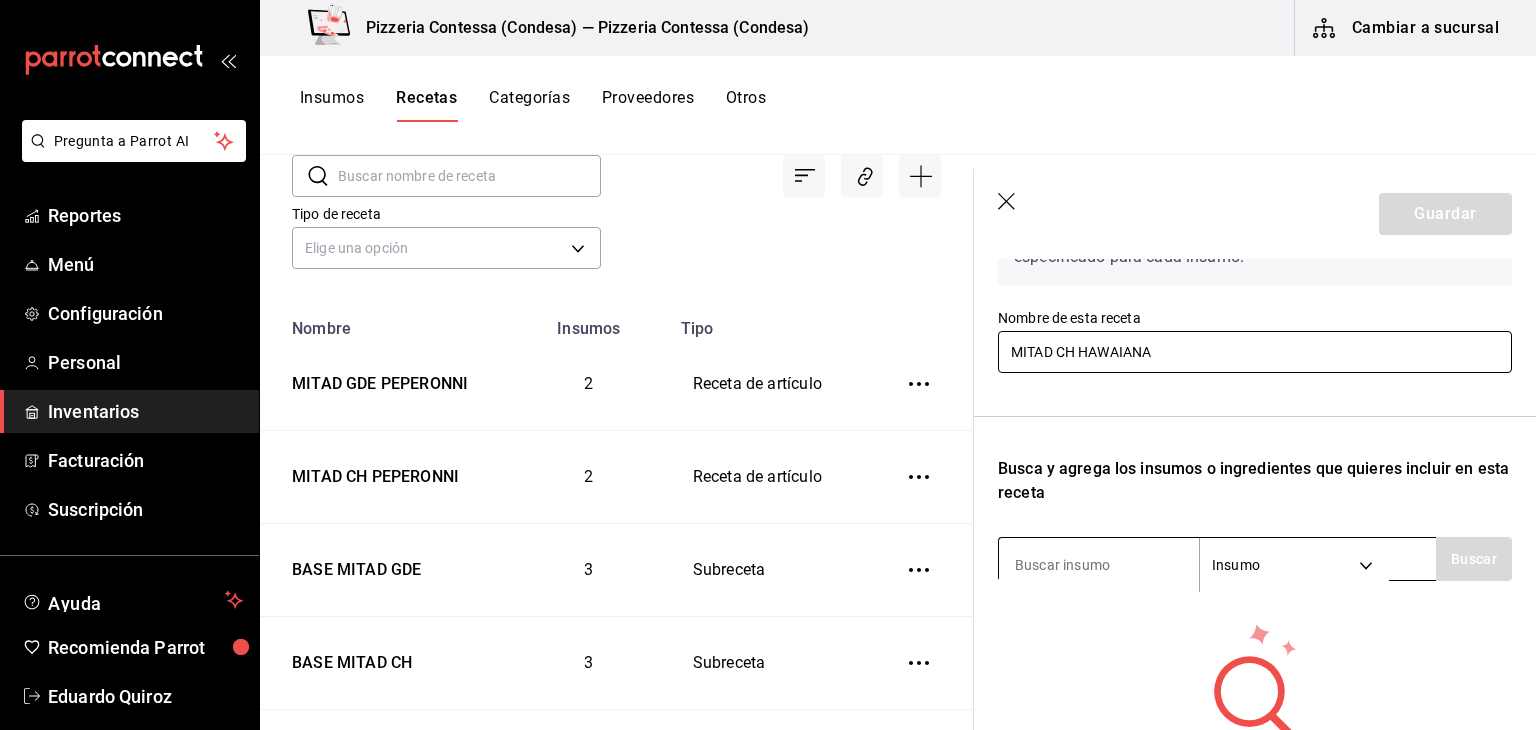 type on "MITAD CH HAWAIANA" 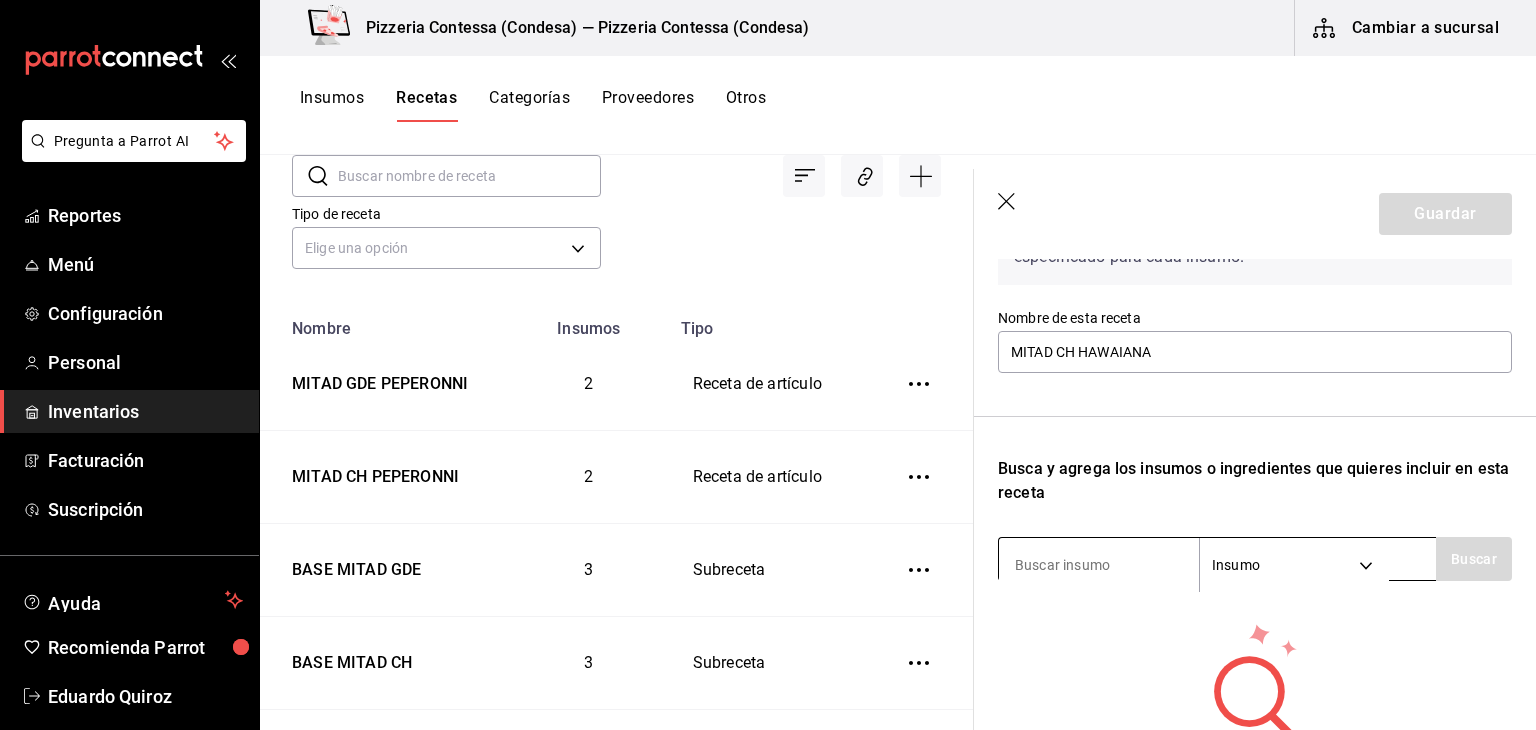 click at bounding box center [1099, 565] 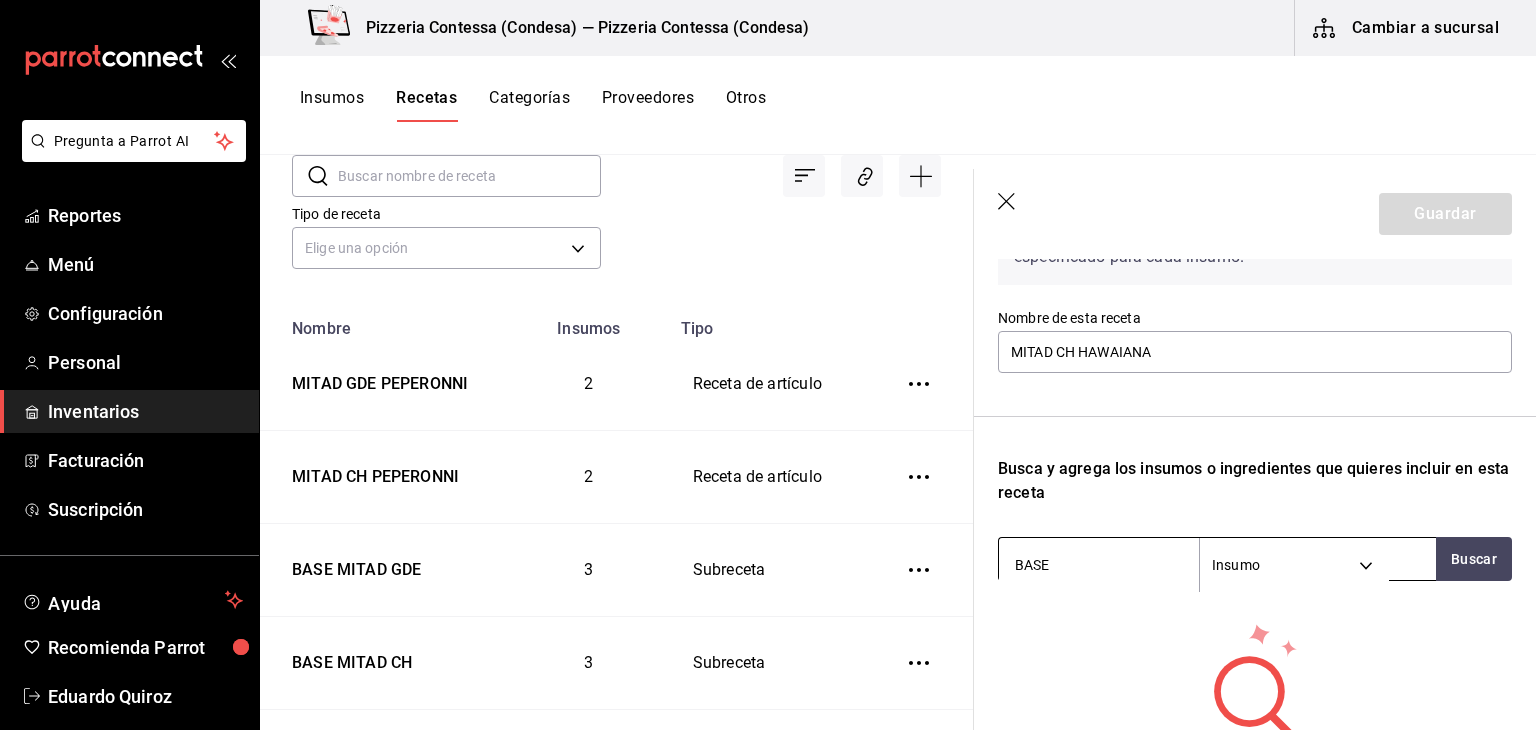 type on "BASE" 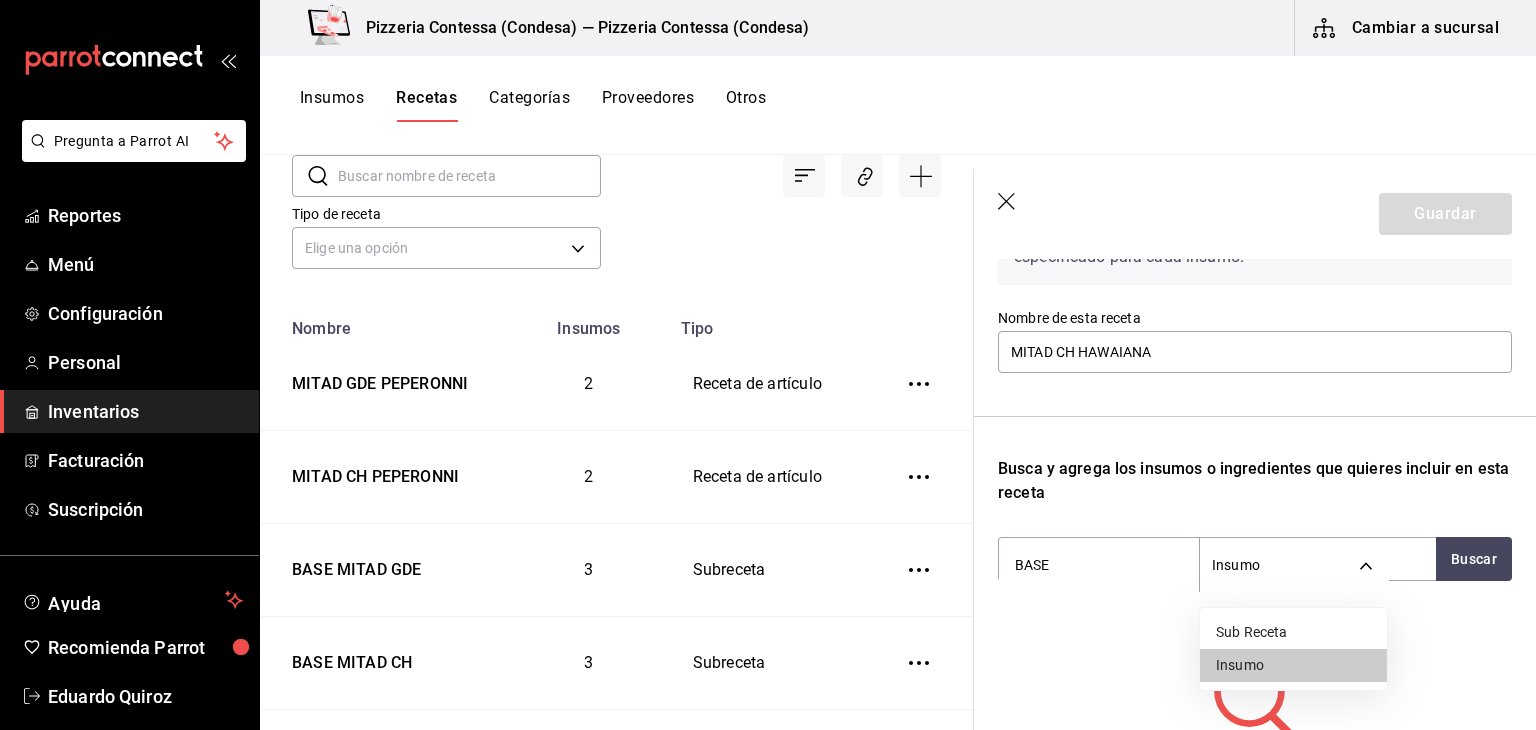click on "Sub Receta" at bounding box center [1293, 632] 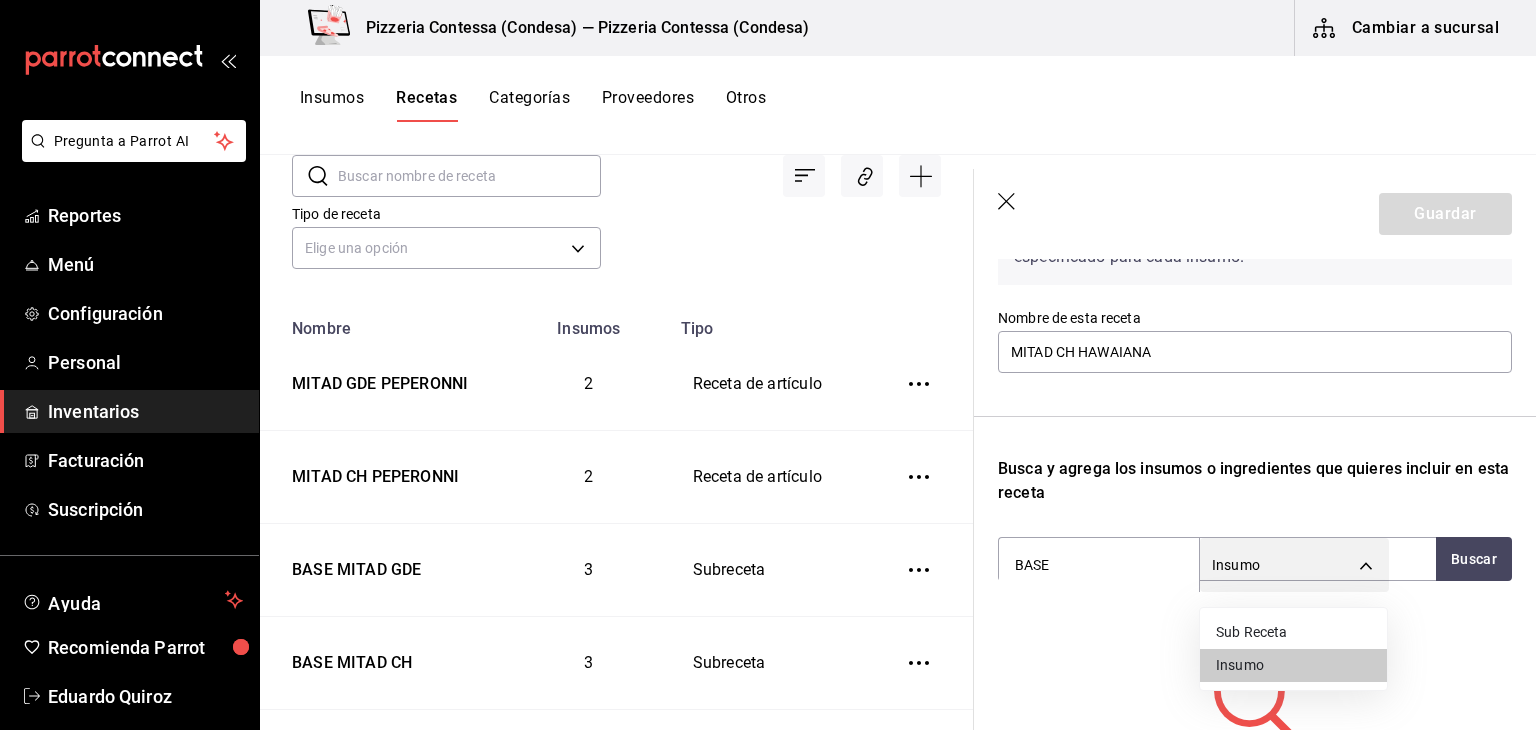 type on "SUBRECIPE" 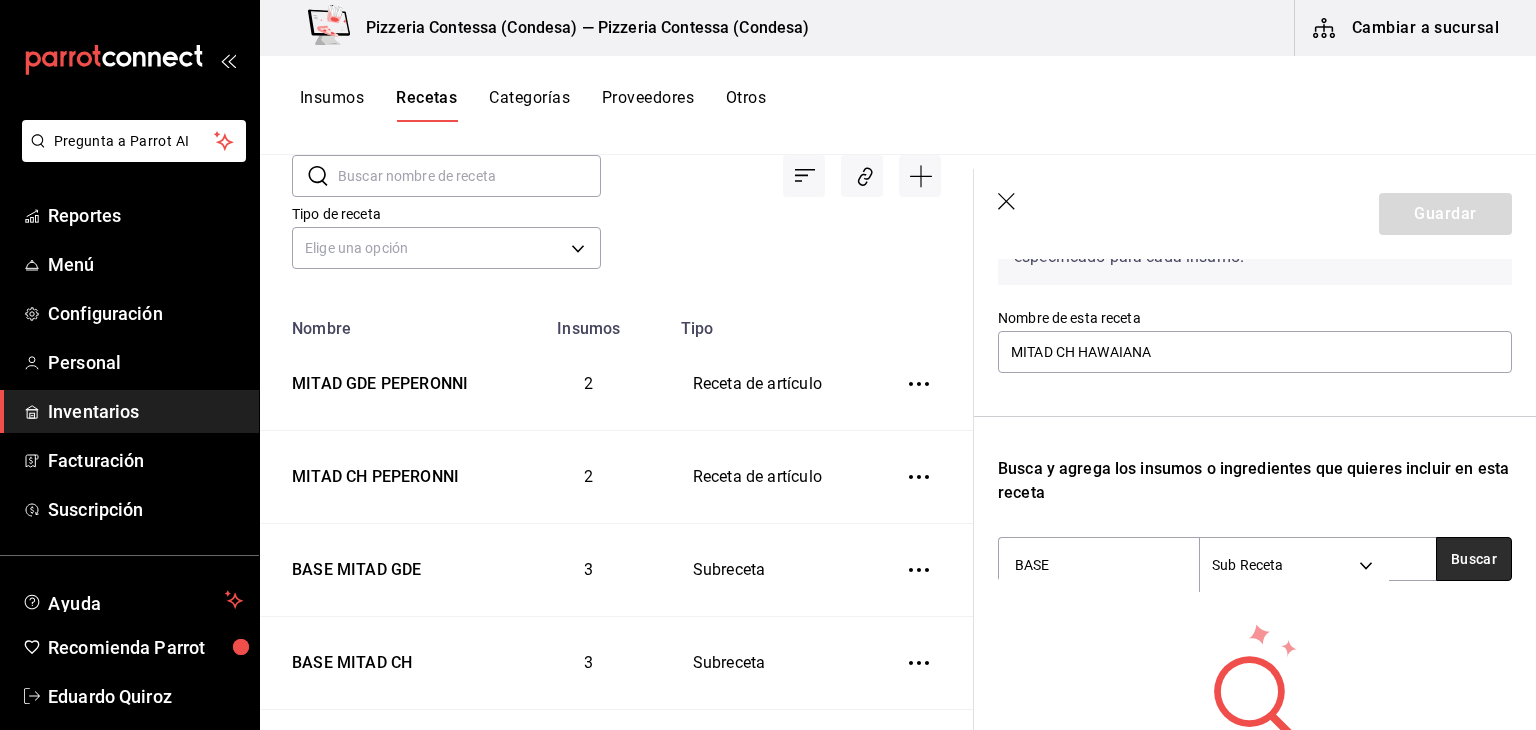 click on "Buscar" at bounding box center [1474, 559] 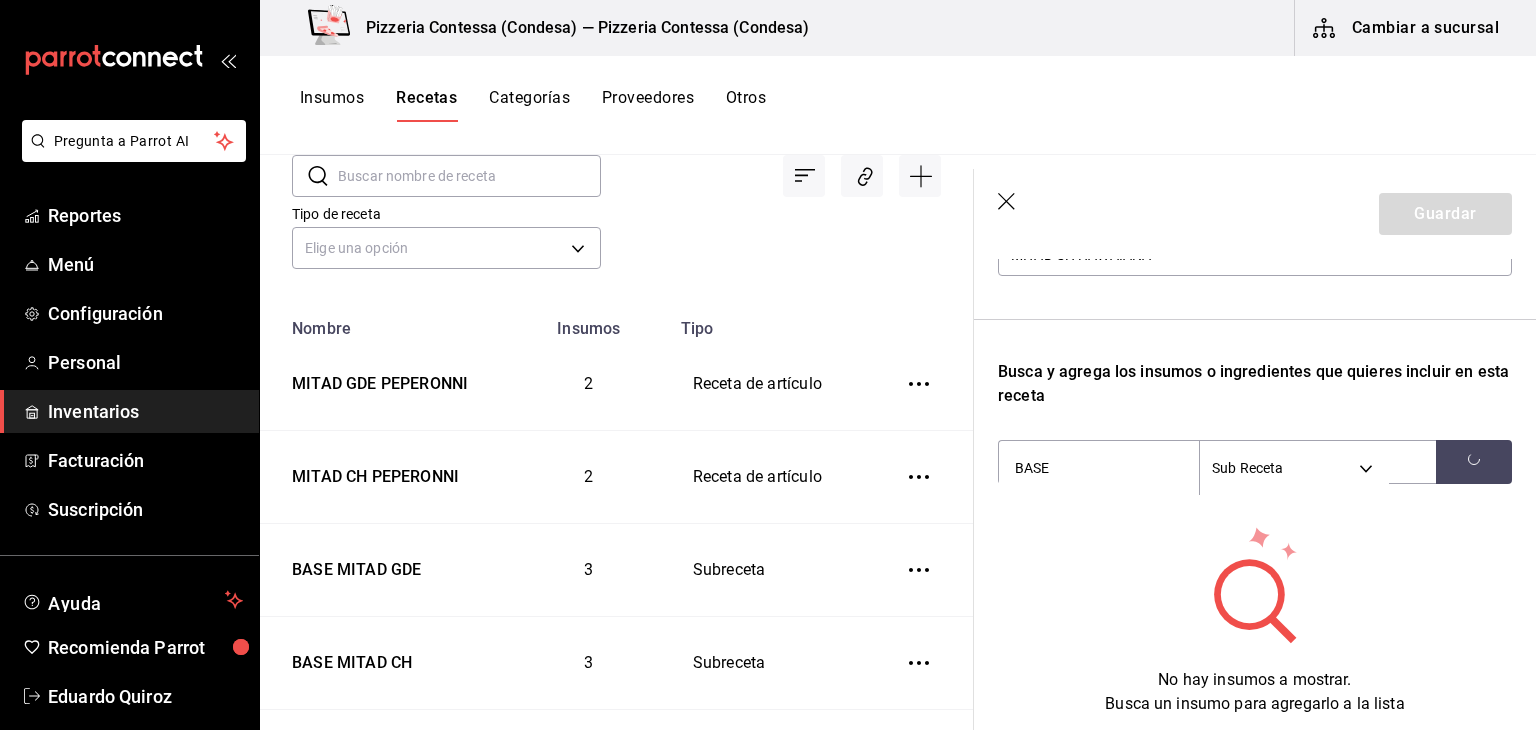 scroll, scrollTop: 262, scrollLeft: 0, axis: vertical 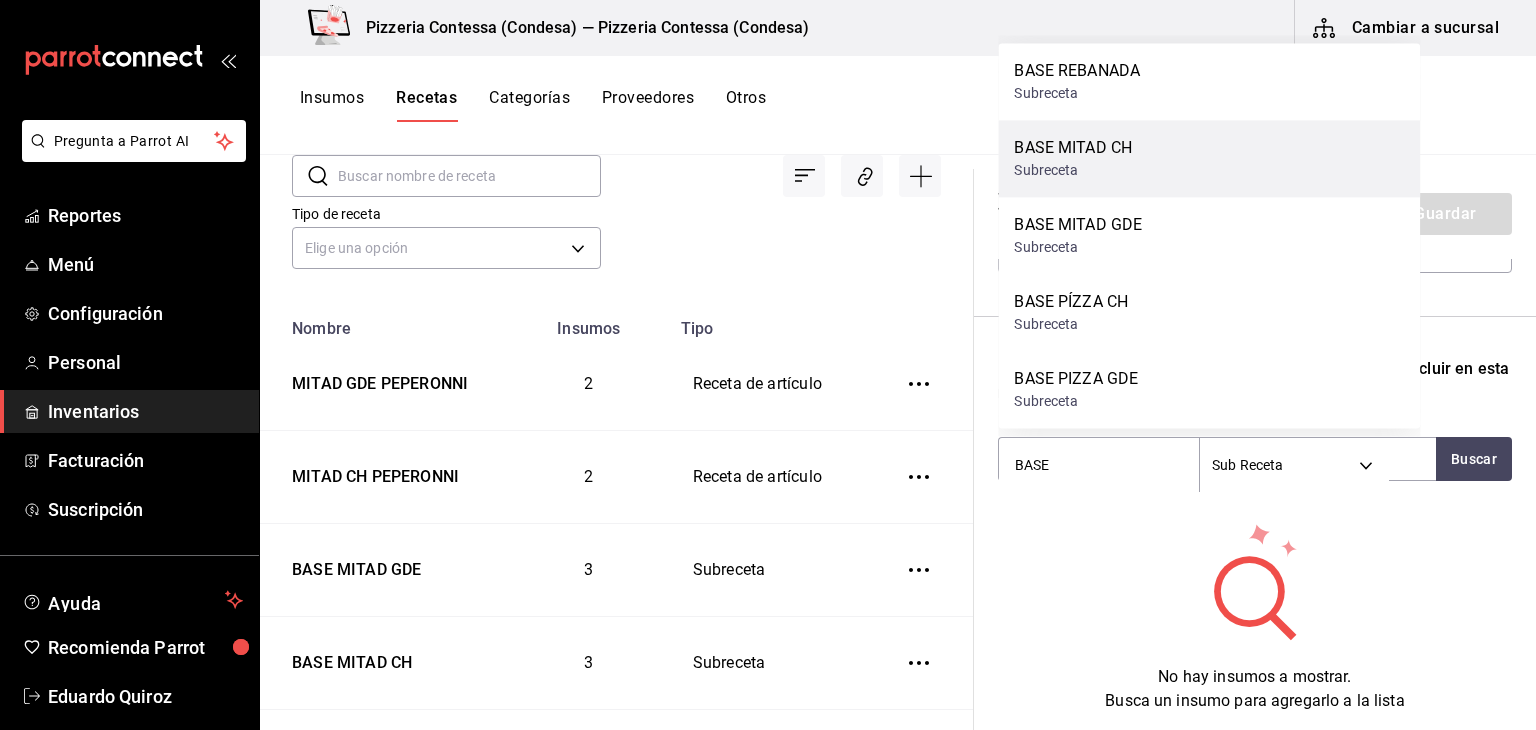 click on "BASE MITAD CH" at bounding box center (1073, 148) 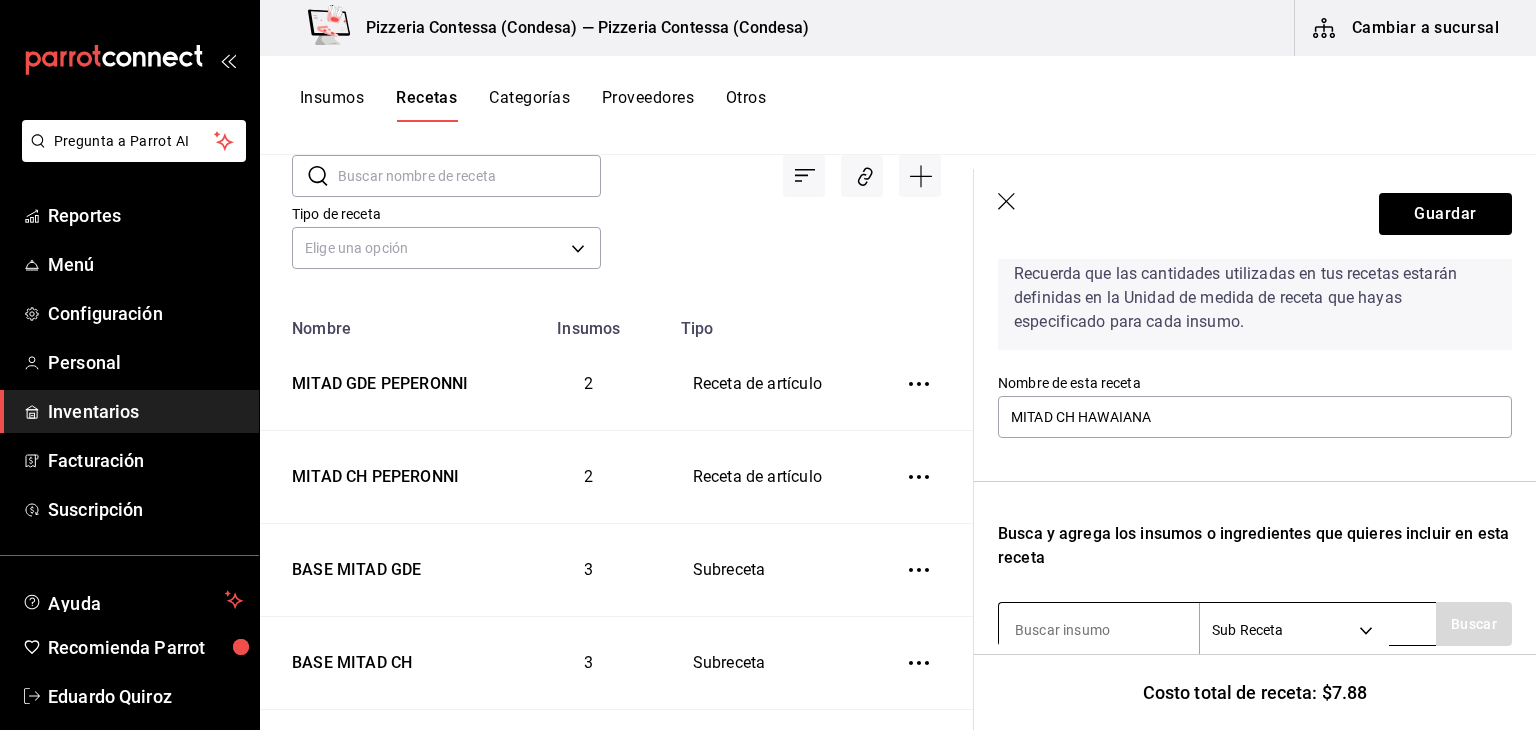 scroll, scrollTop: 100, scrollLeft: 0, axis: vertical 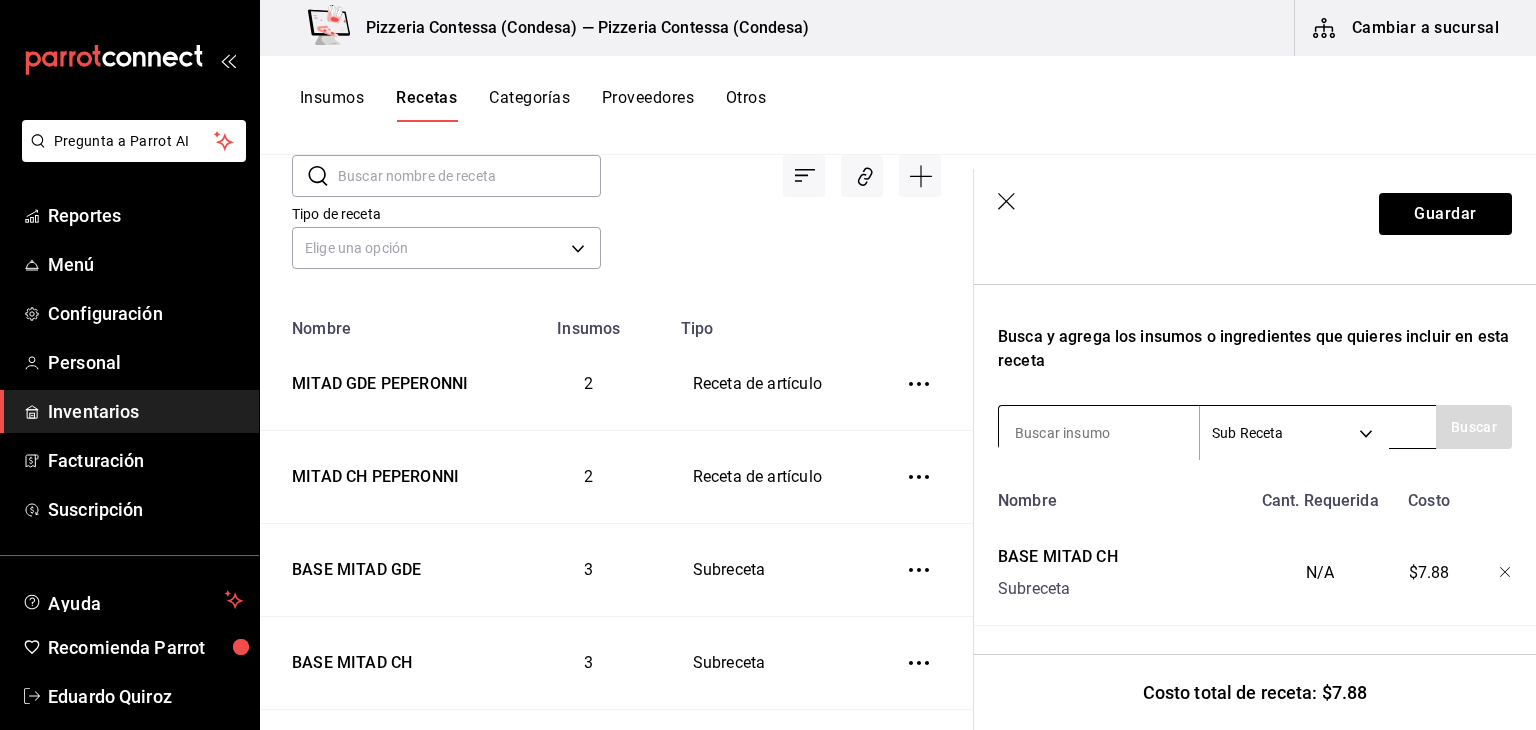 drag, startPoint x: 1085, startPoint y: 413, endPoint x: 1080, endPoint y: 423, distance: 11.18034 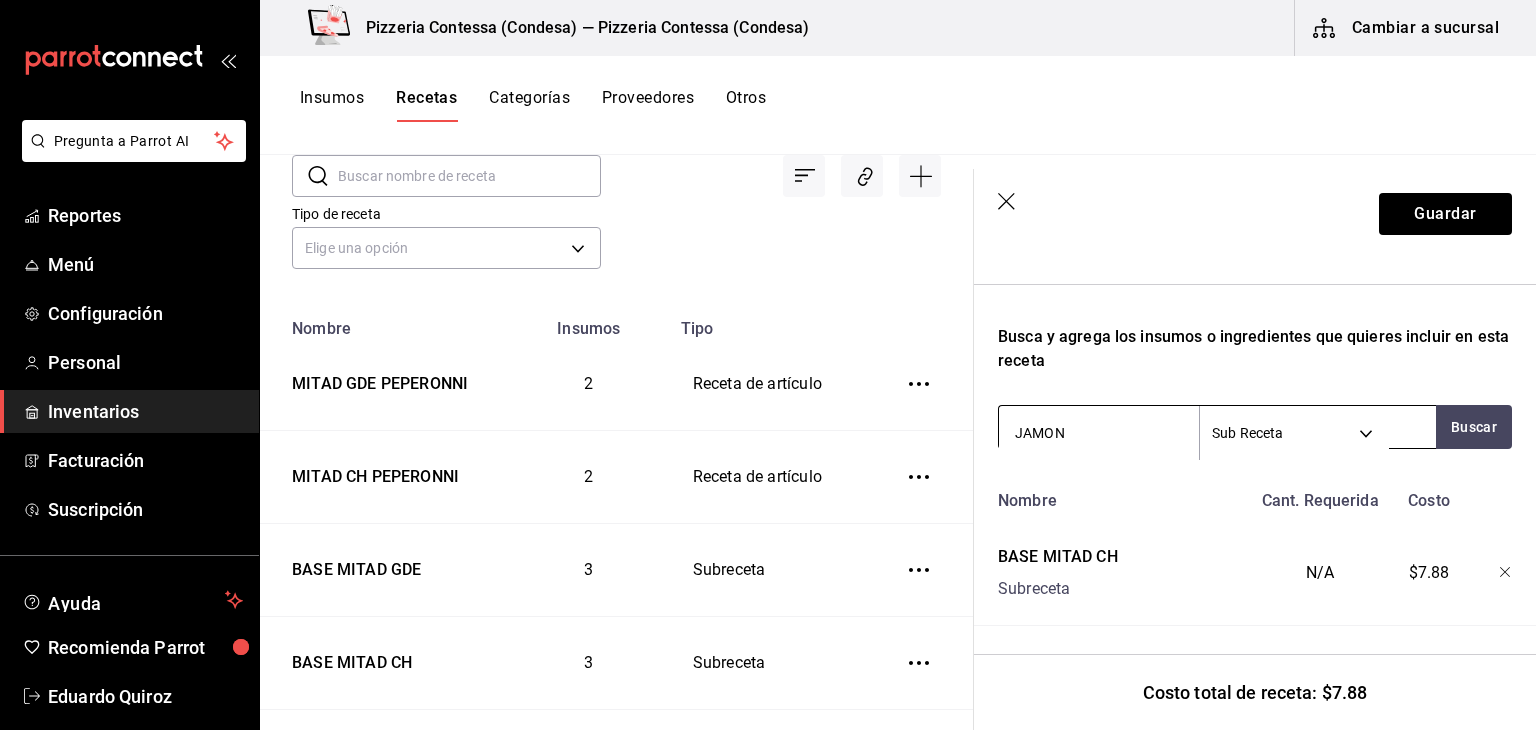 type on "JAMON" 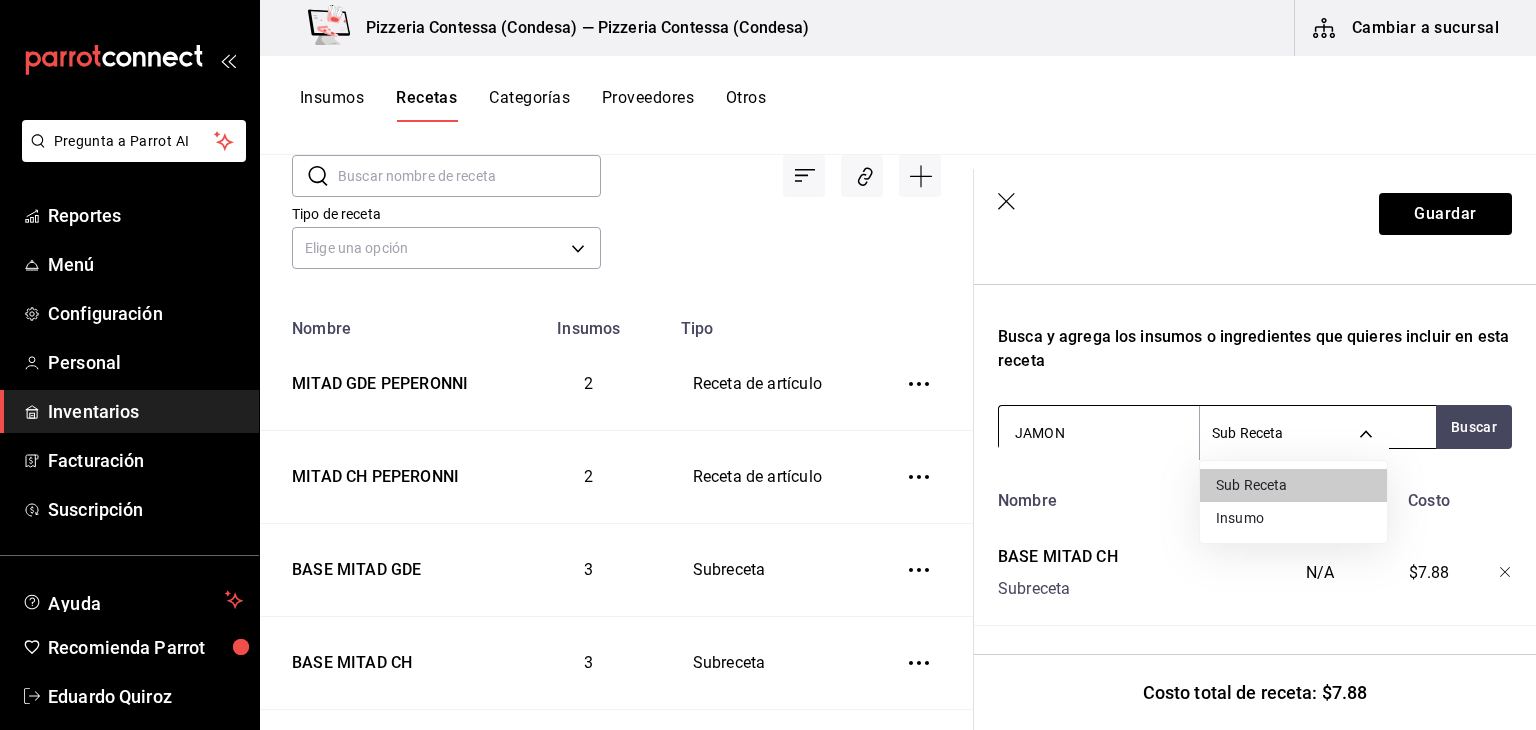 click on "Pregunta a Parrot AI Reportes   Menú   Configuración   Personal   Inventarios   Facturación   Suscripción   Ayuda Recomienda Parrot   [FIRST] [LAST]   Sugerir nueva función   Pizzeria Contessa (Condesa) — Pizzeria Contessa (Condesa) Cambiar a sucursal Insumos Recetas Categorías Proveedores Otros Recetas ​ ​ Tipo de receta Elige una opción default Nombre Insumos Tipo MITAD GDE PEPERONNI 2 Receta de artículo MITAD CH PEPERONNI 2 Receta de artículo BASE MITAD GDE 3 Subreceta BASE MITAD CH 3 Subreceta REBANADA BOLOGNESA 2 Receta de artículo REBANADA HAWAIANA 3 Receta de artículo REBANADA PEPERONNI 2 Receta de artículo BASE REBANADA 3 Subreceta Refrescos pepsi - Squirt 1 Receta de artículo Refrescos pepsi - Pepsi 1 Receta de artículo Refrescos pepsi - Mirinda 1 Receta de artículo Refrescos pepsi - Manzanita sol 1 Receta de artículo Refrescos pepsi - 7up 1 Receta de artículo PIZZA GDE SALAMI HOT 3 Receta de artículo PIZZA CH SALAMI HOT 3 Receta de artículo PIZZA GDE CARNES FRIAS 6 6 5 5 5 6 5" at bounding box center (768, 358) 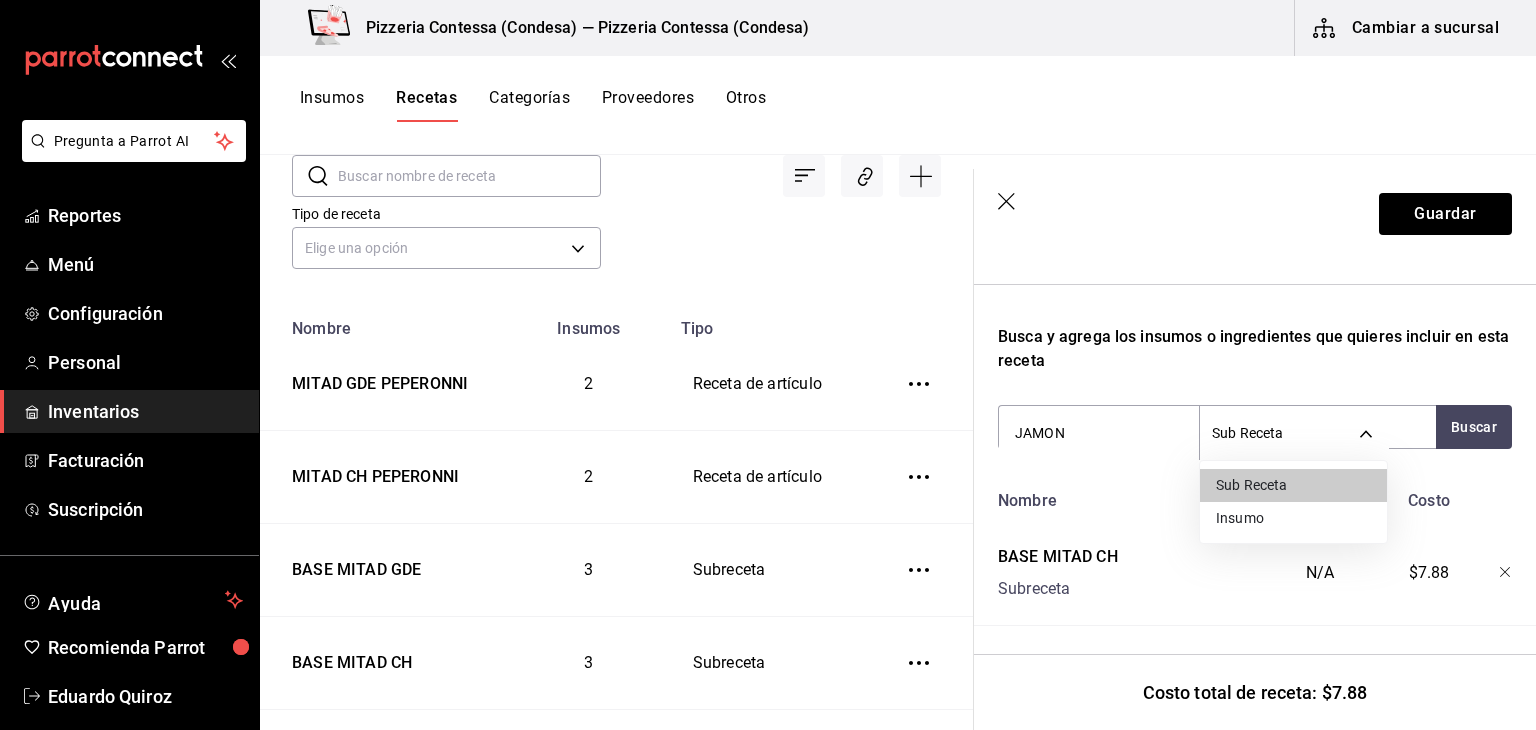 click on "Insumo" at bounding box center (1293, 518) 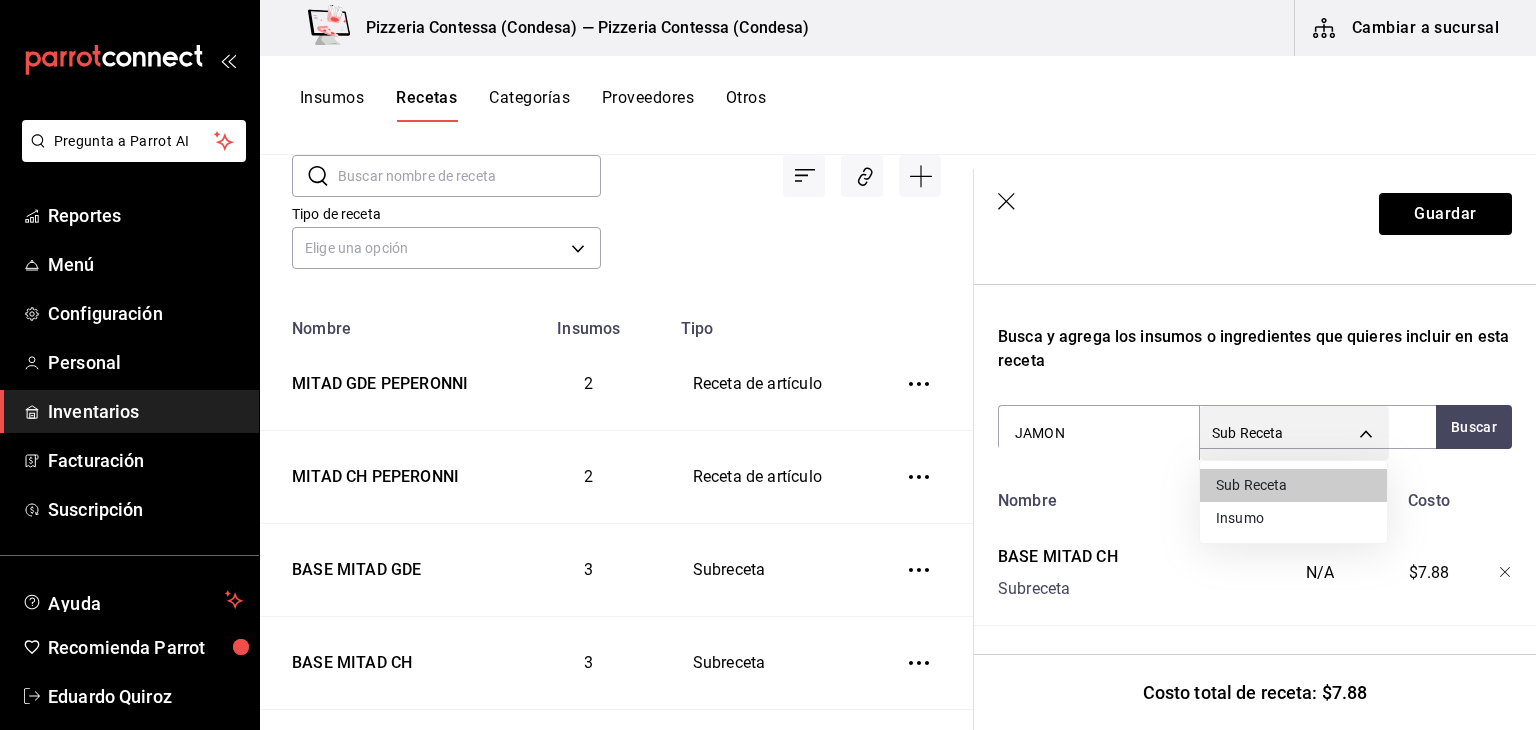 type on "SUPPLY" 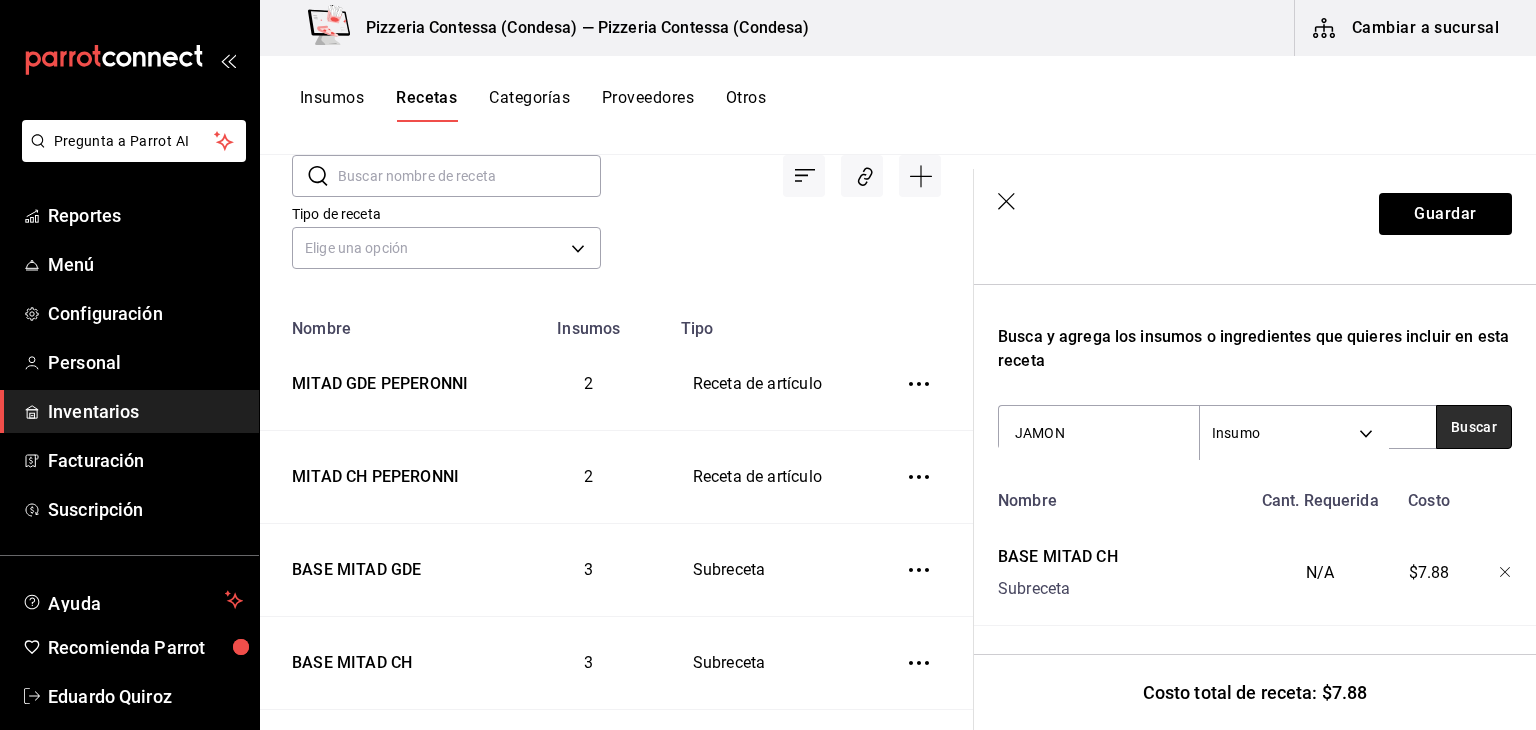 click on "Buscar" at bounding box center (1474, 427) 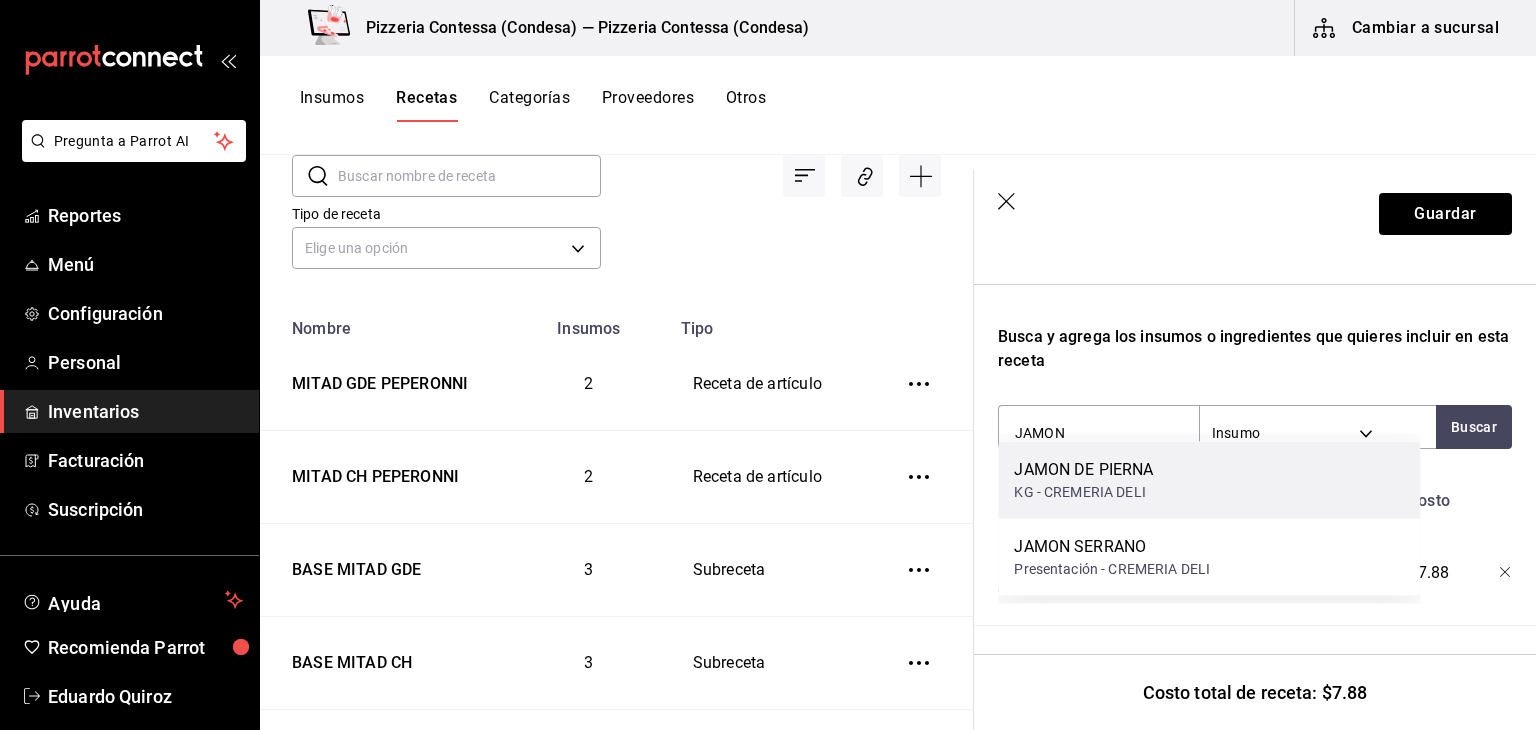 click on "JAMON DE PIERNA" at bounding box center [1083, 470] 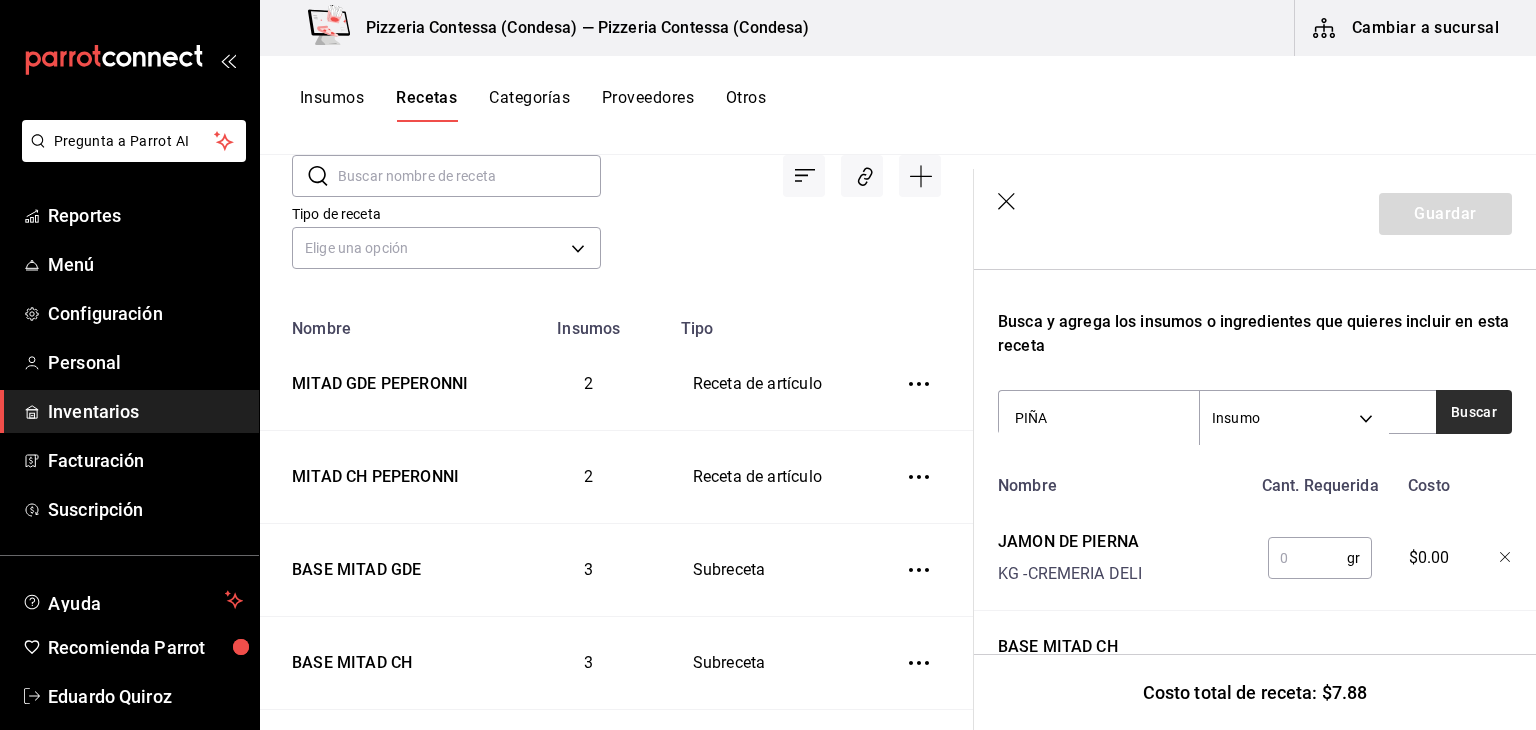 type on "PIÑA" 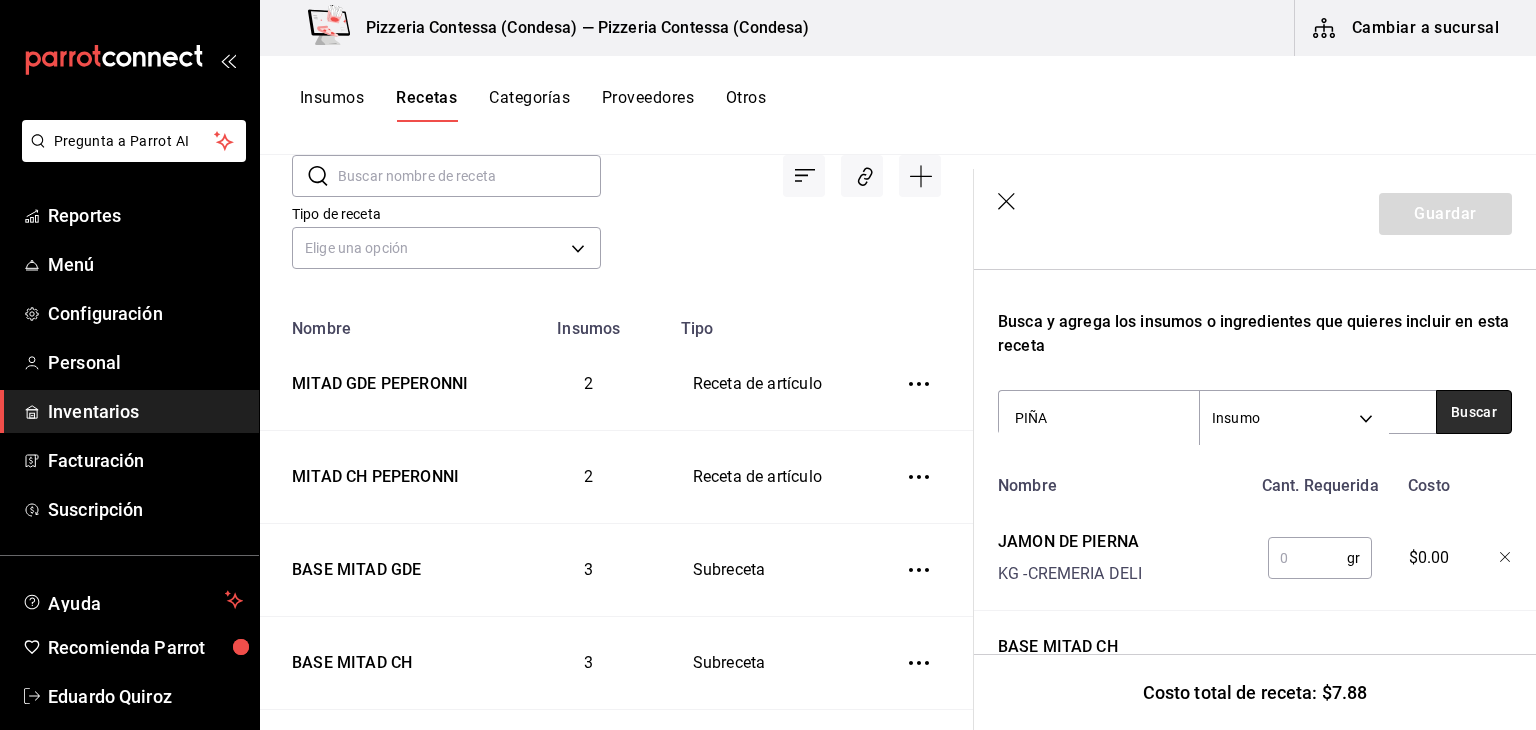 click on "Buscar" at bounding box center (1474, 412) 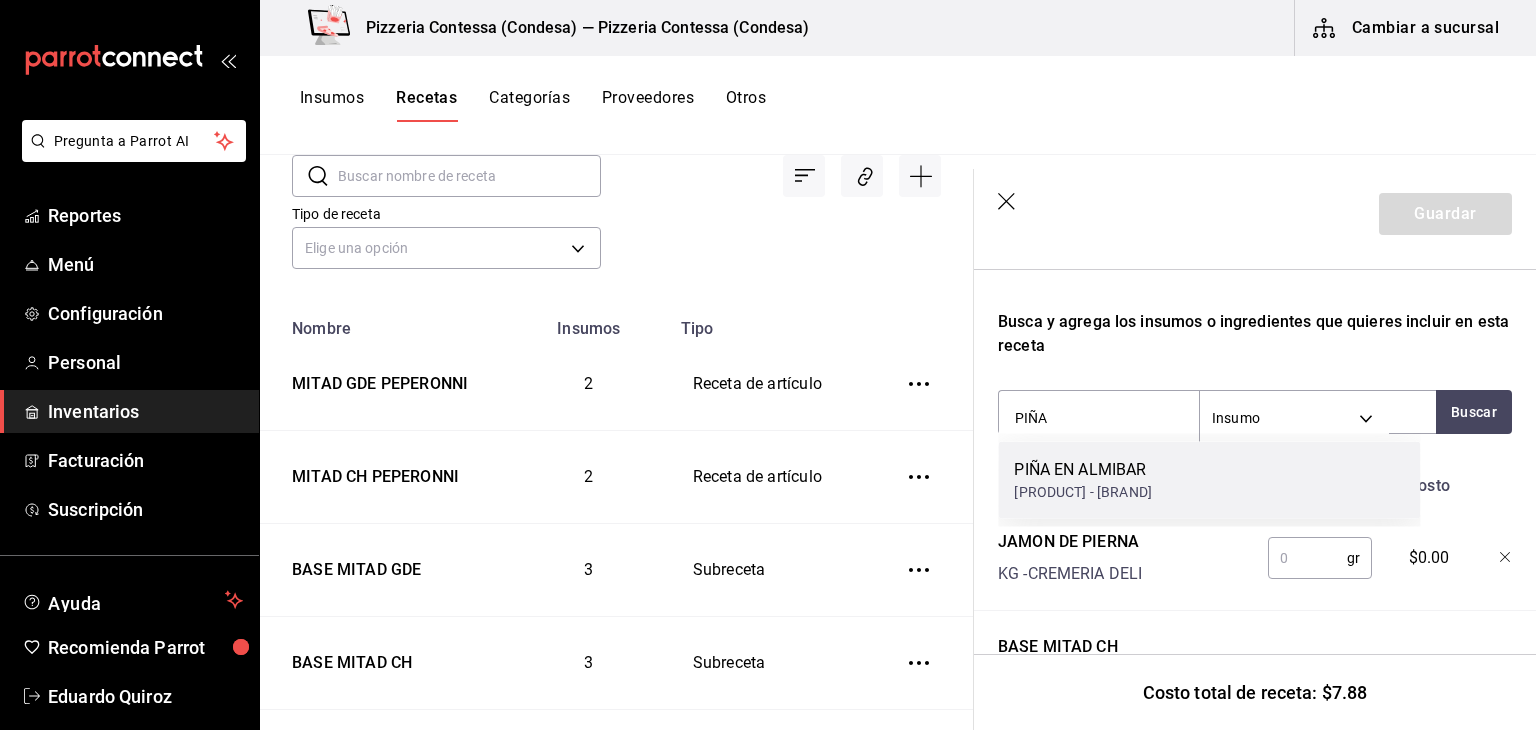click on "PIÑA EN ALMIBAR LATA - SAMS" at bounding box center (1209, 480) 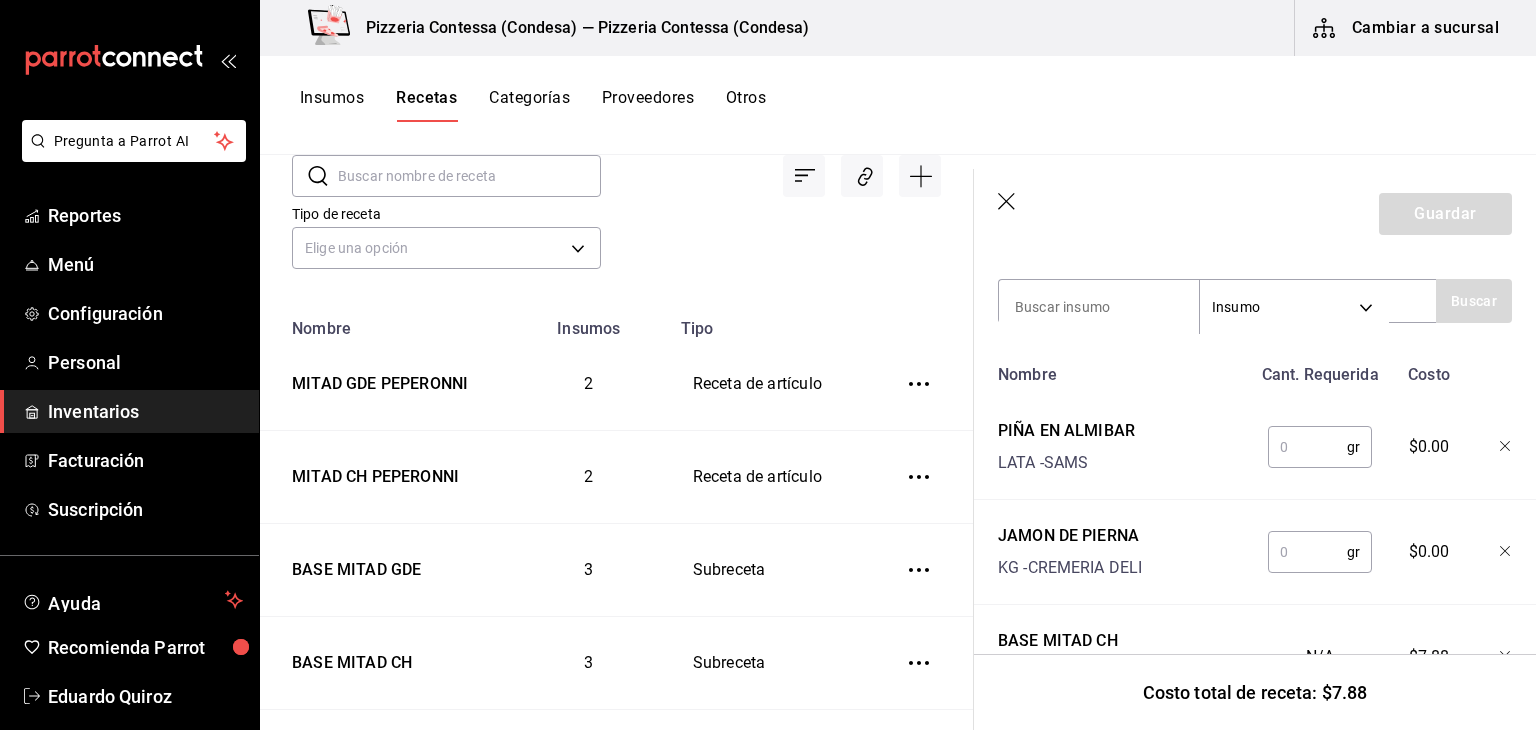 scroll, scrollTop: 519, scrollLeft: 0, axis: vertical 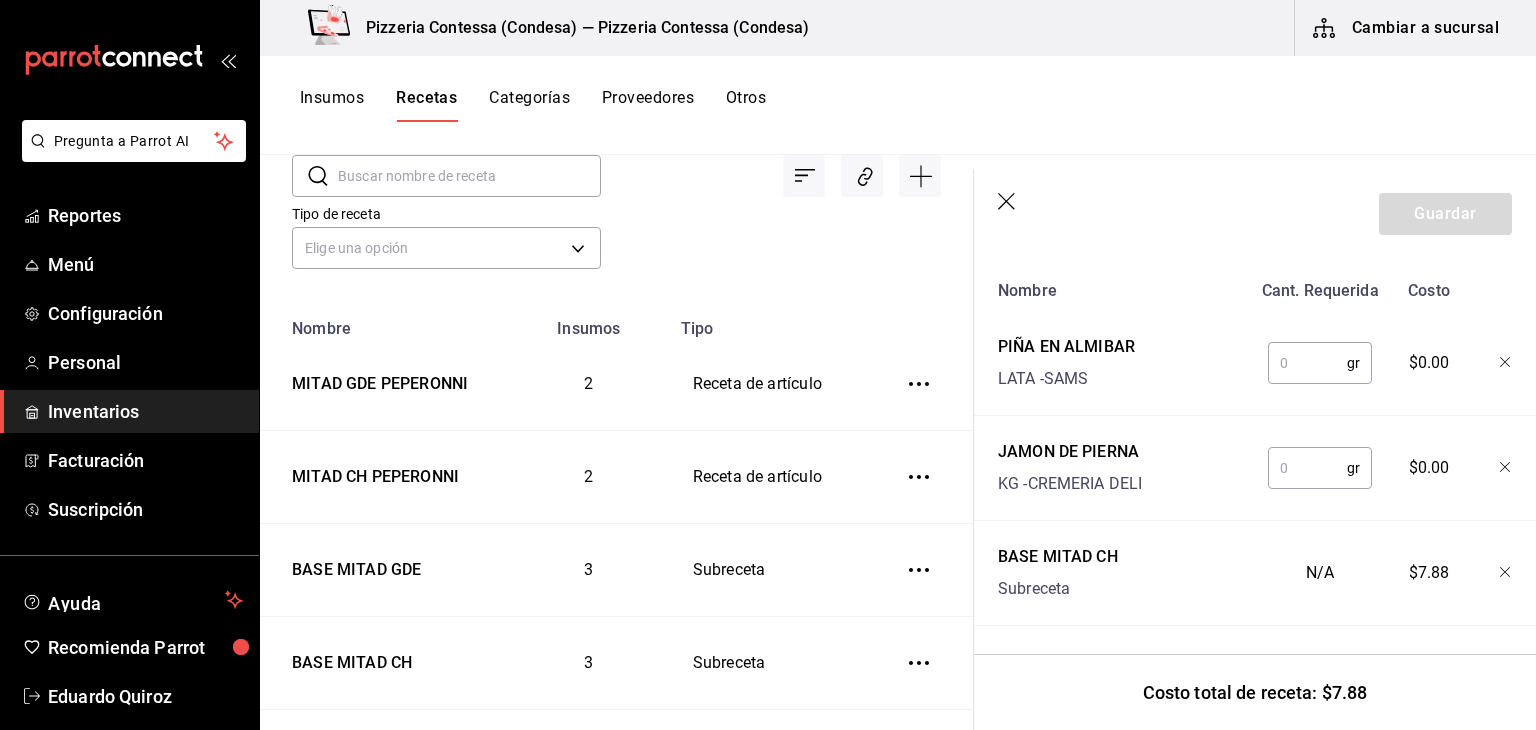 click at bounding box center (1307, 468) 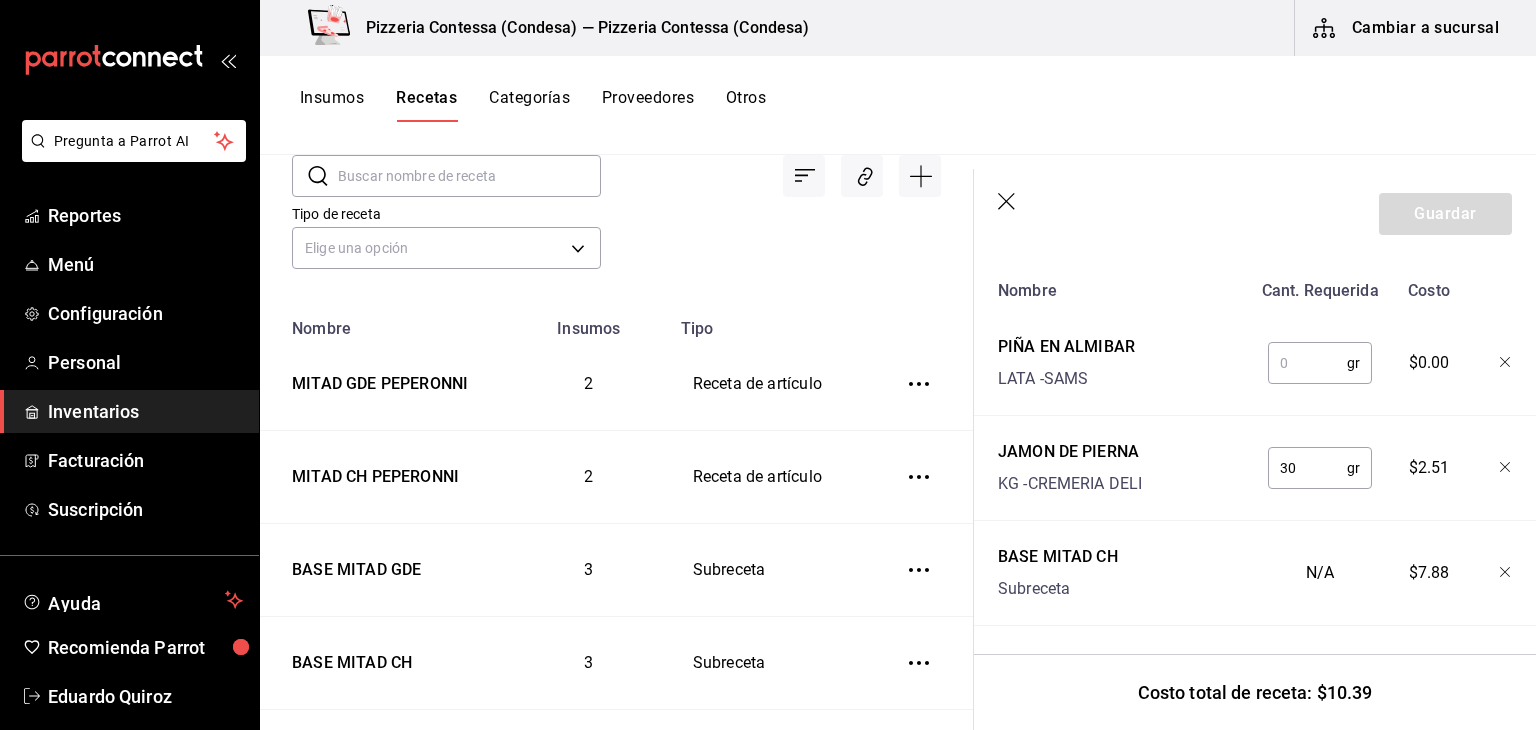 type on "30" 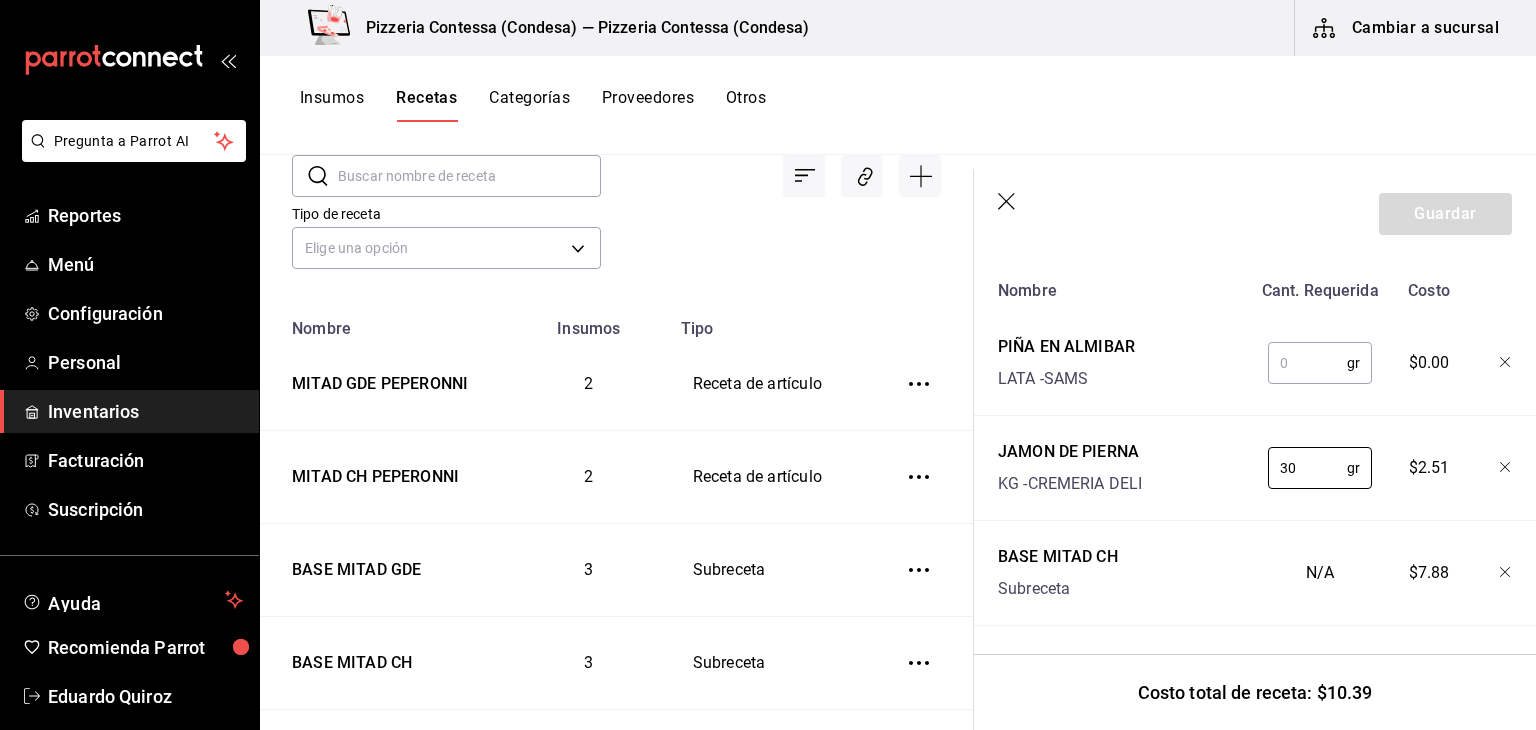 drag, startPoint x: 1299, startPoint y: 345, endPoint x: 1290, endPoint y: 353, distance: 12.0415945 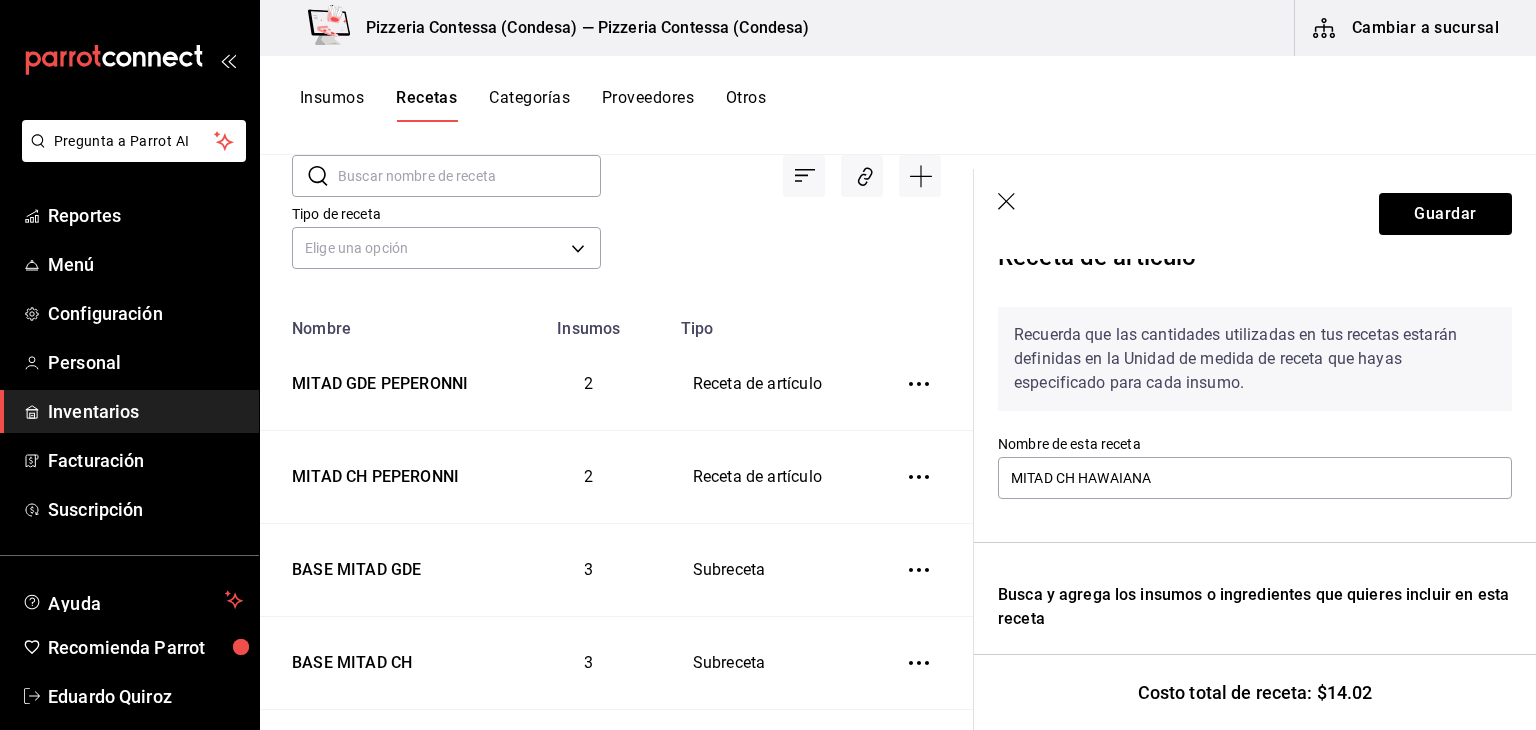 scroll, scrollTop: 20, scrollLeft: 0, axis: vertical 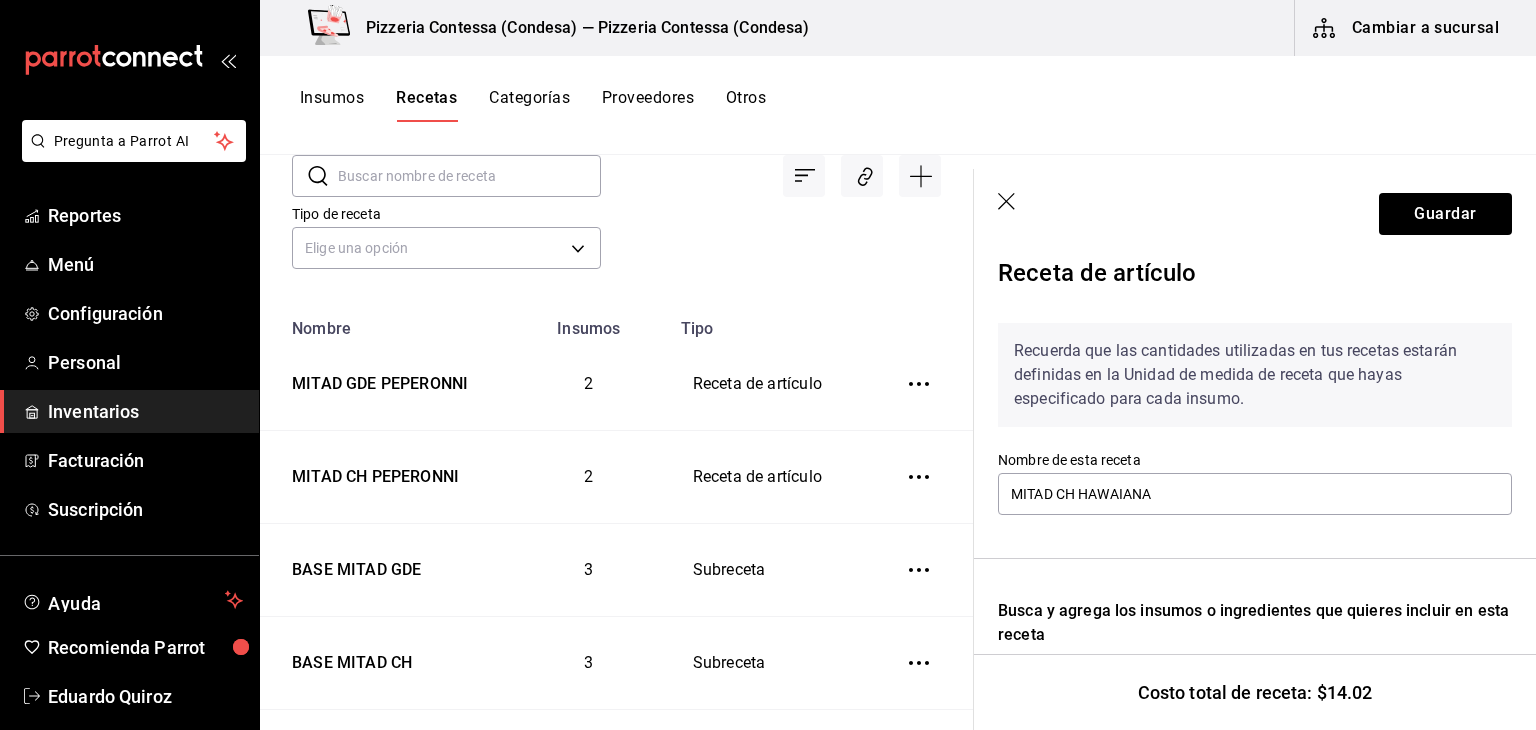 type on "50" 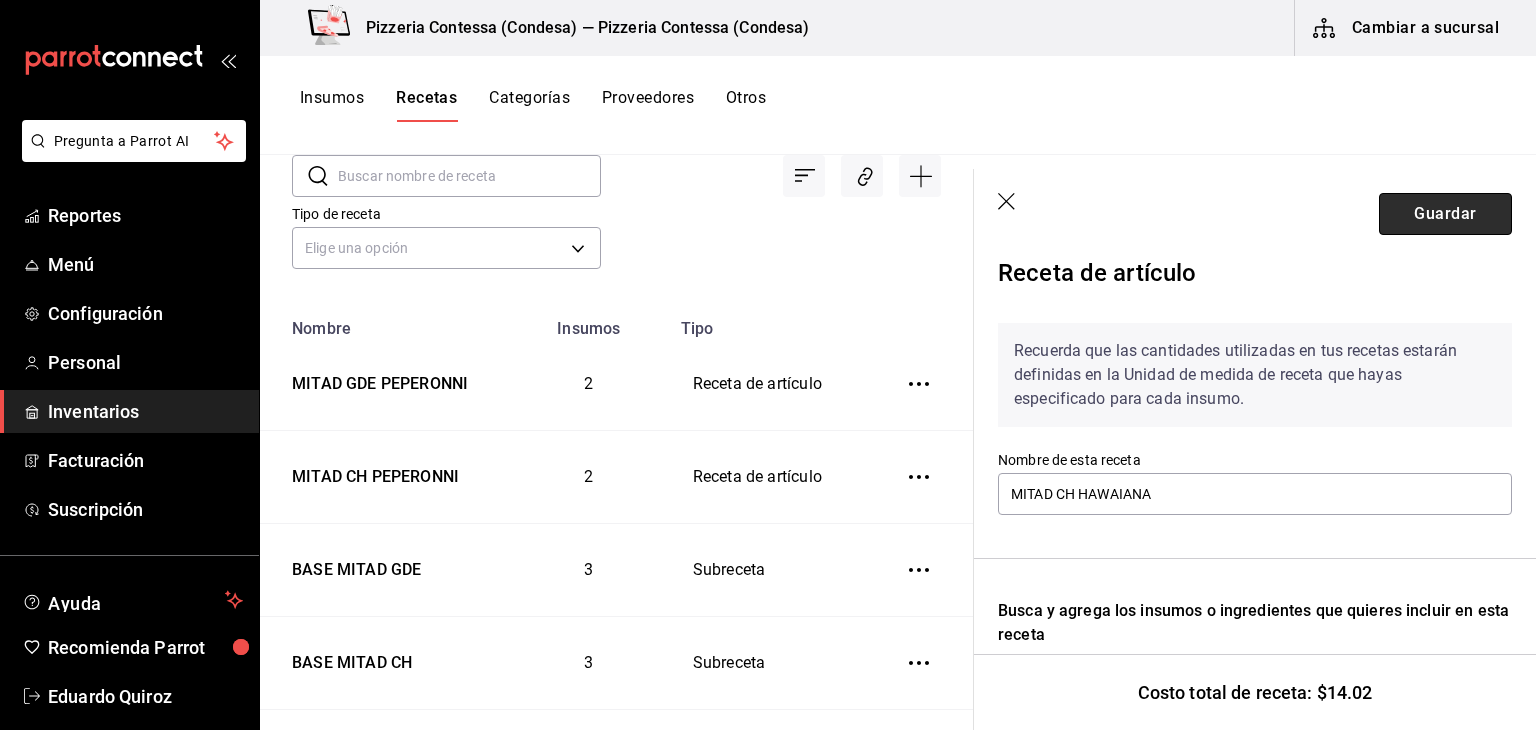 click on "Guardar" at bounding box center [1445, 214] 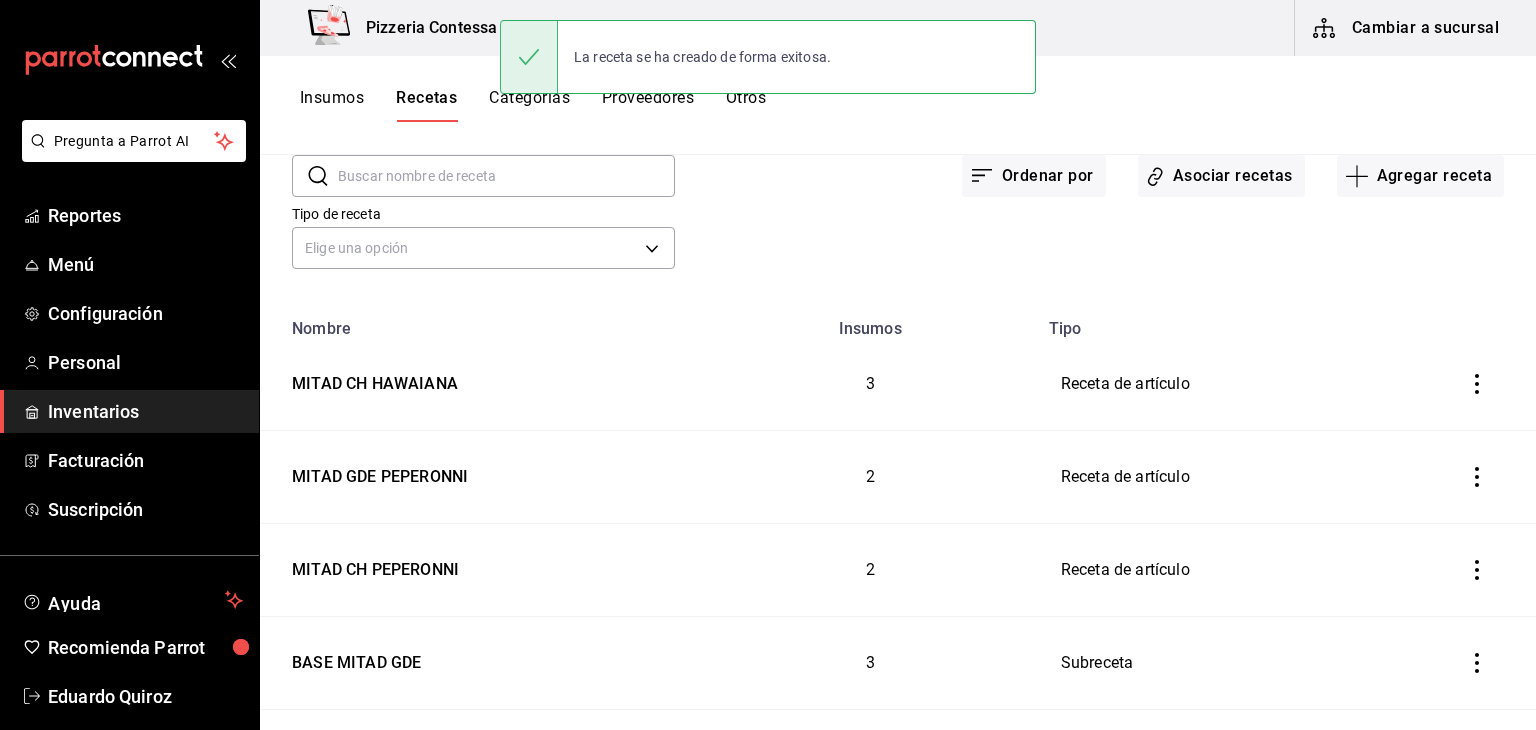 scroll, scrollTop: 0, scrollLeft: 0, axis: both 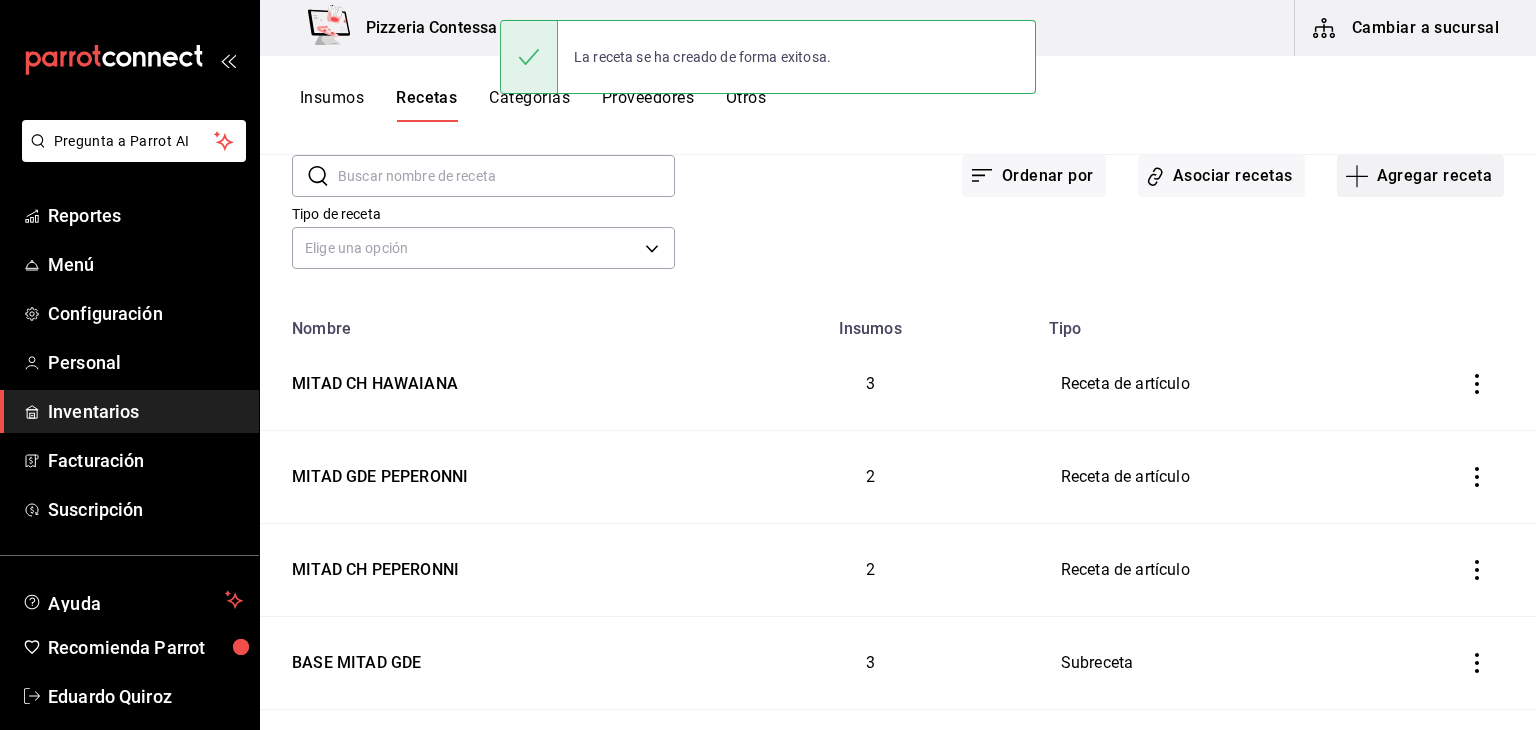 click on "Agregar receta" at bounding box center (1420, 176) 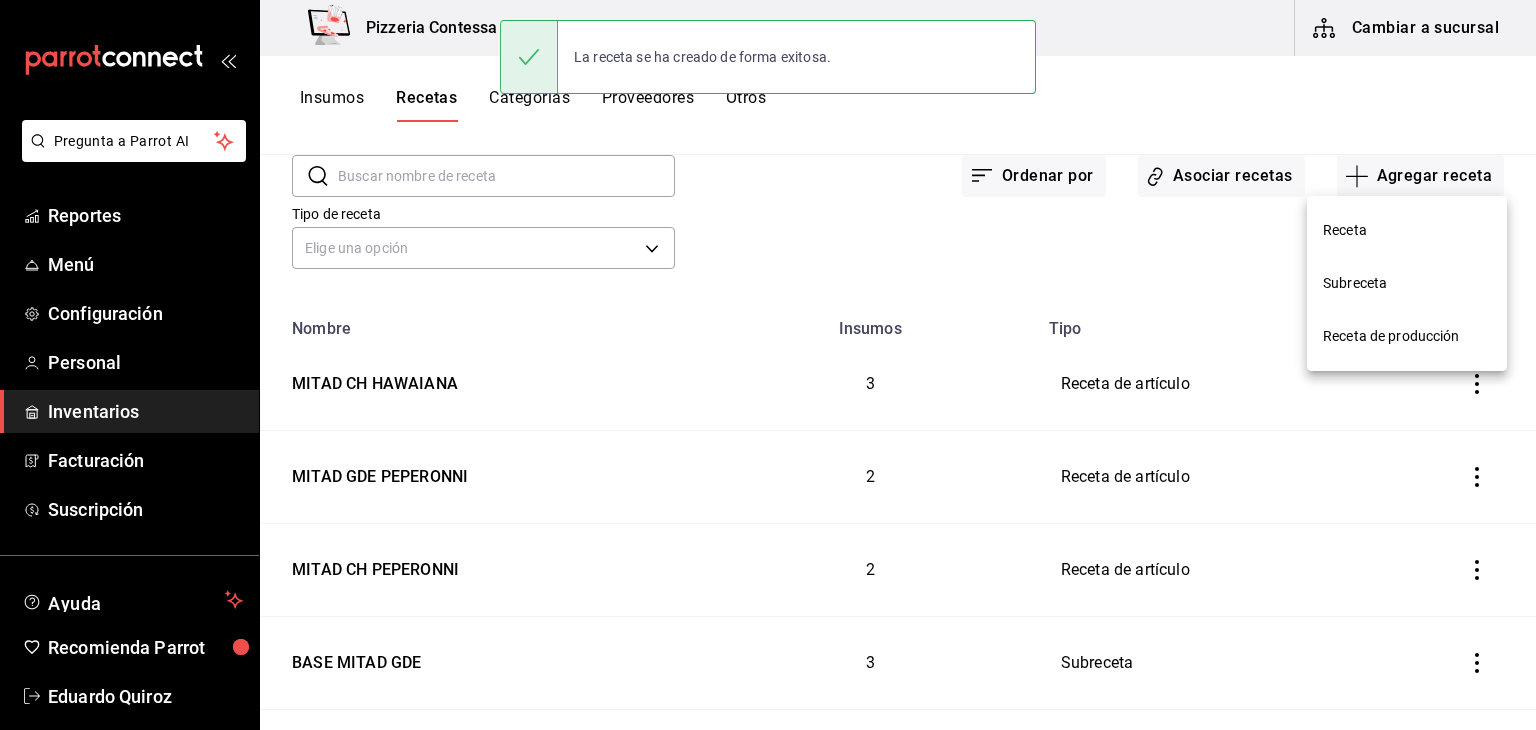 click on "Receta" at bounding box center (1407, 230) 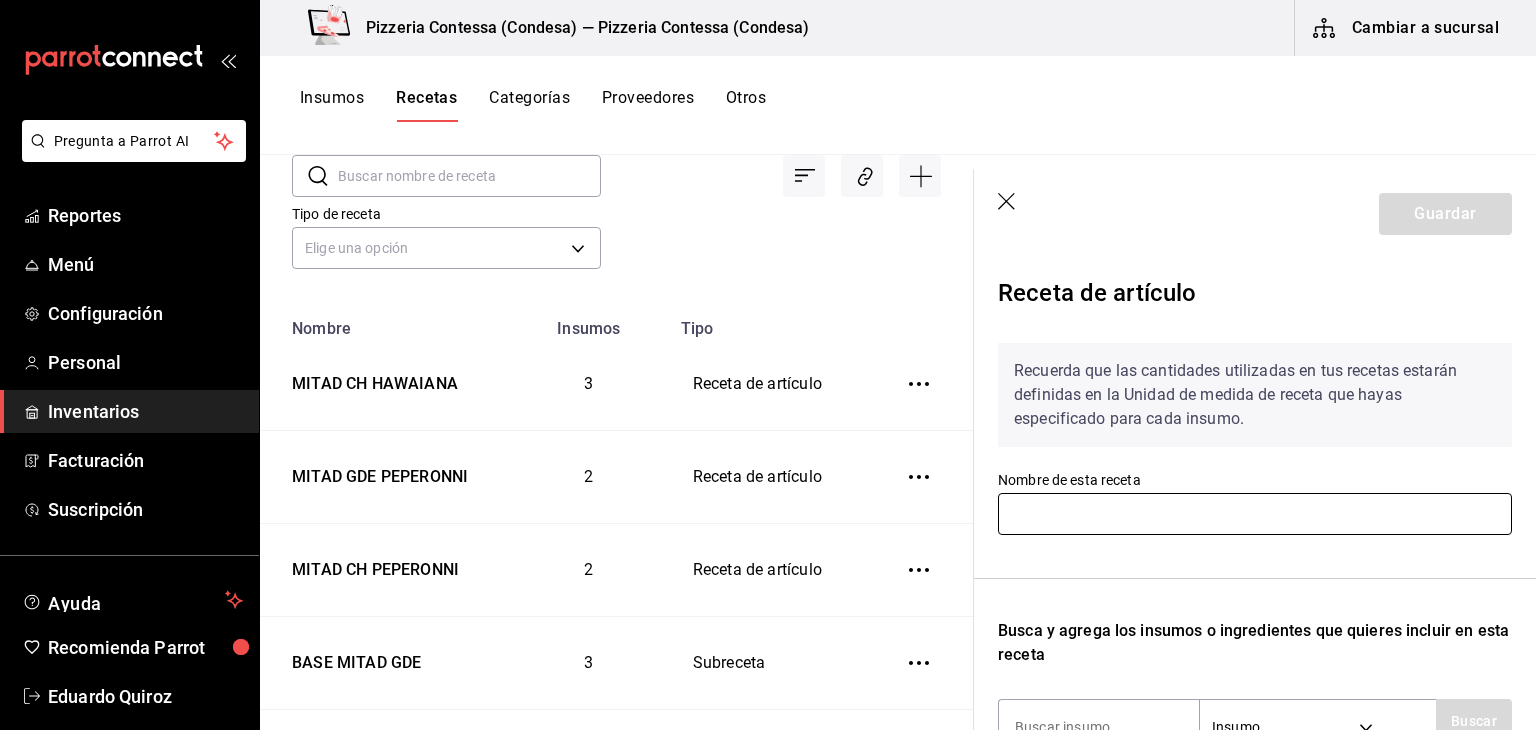 click at bounding box center (1255, 514) 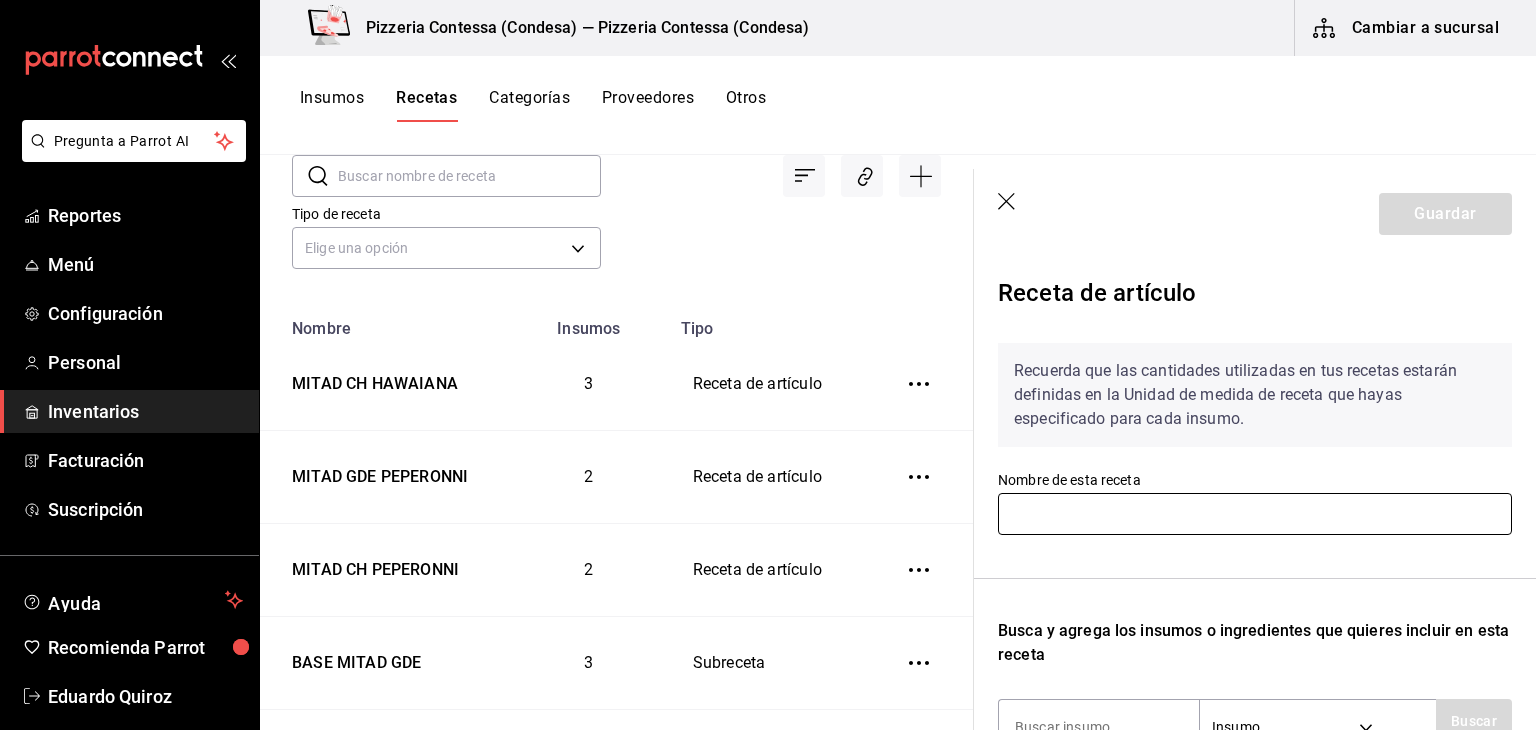 click at bounding box center (1255, 514) 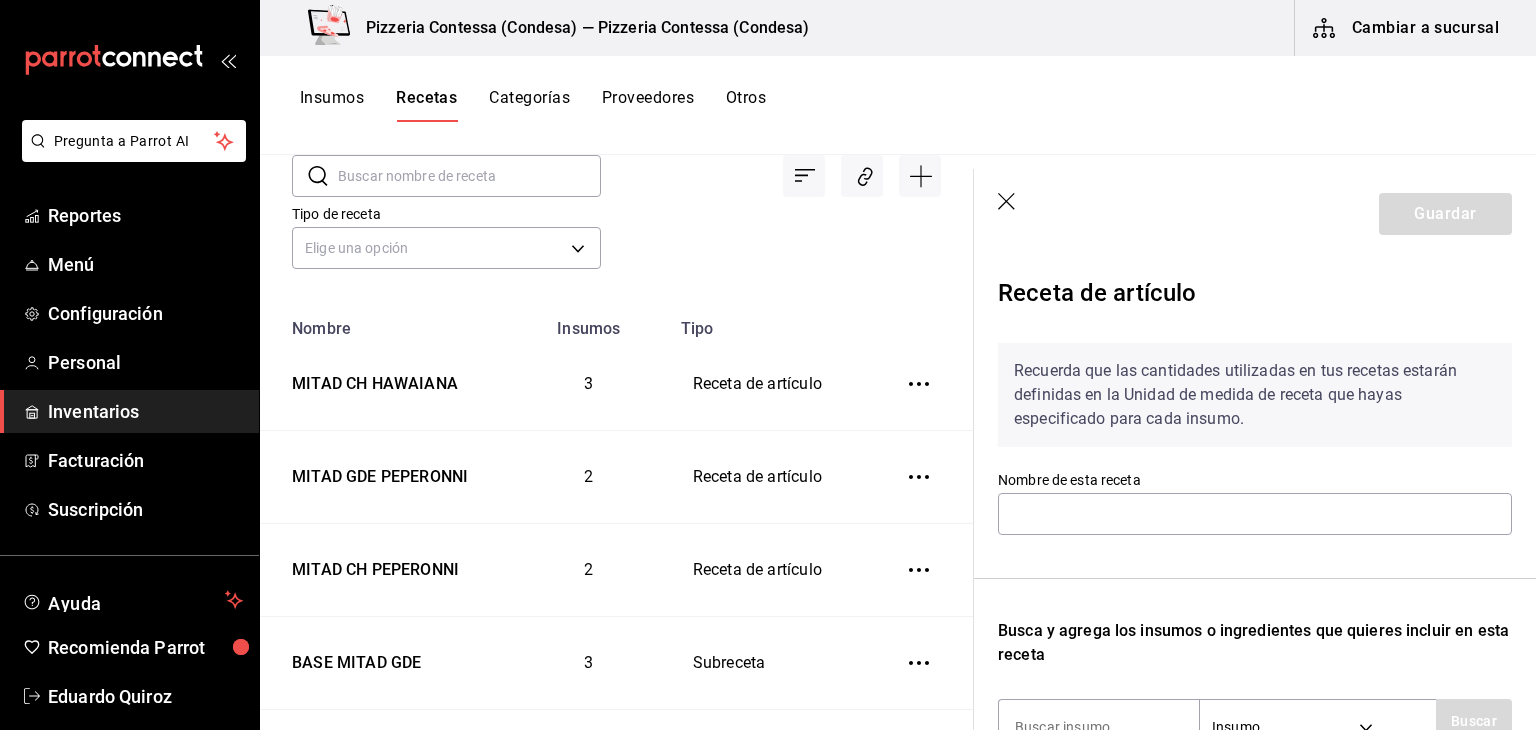 click on "Guardar" at bounding box center [1255, 214] 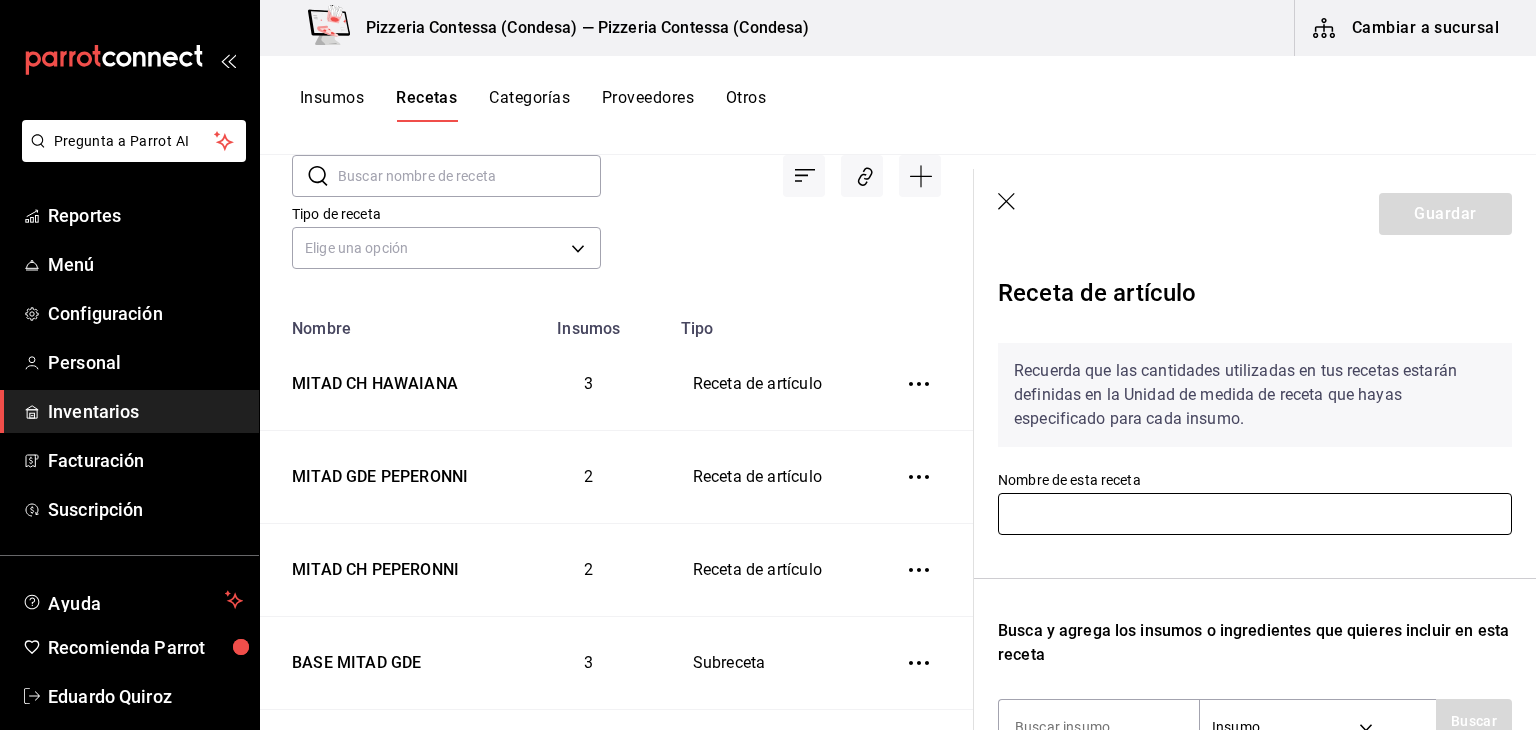 click at bounding box center [1255, 514] 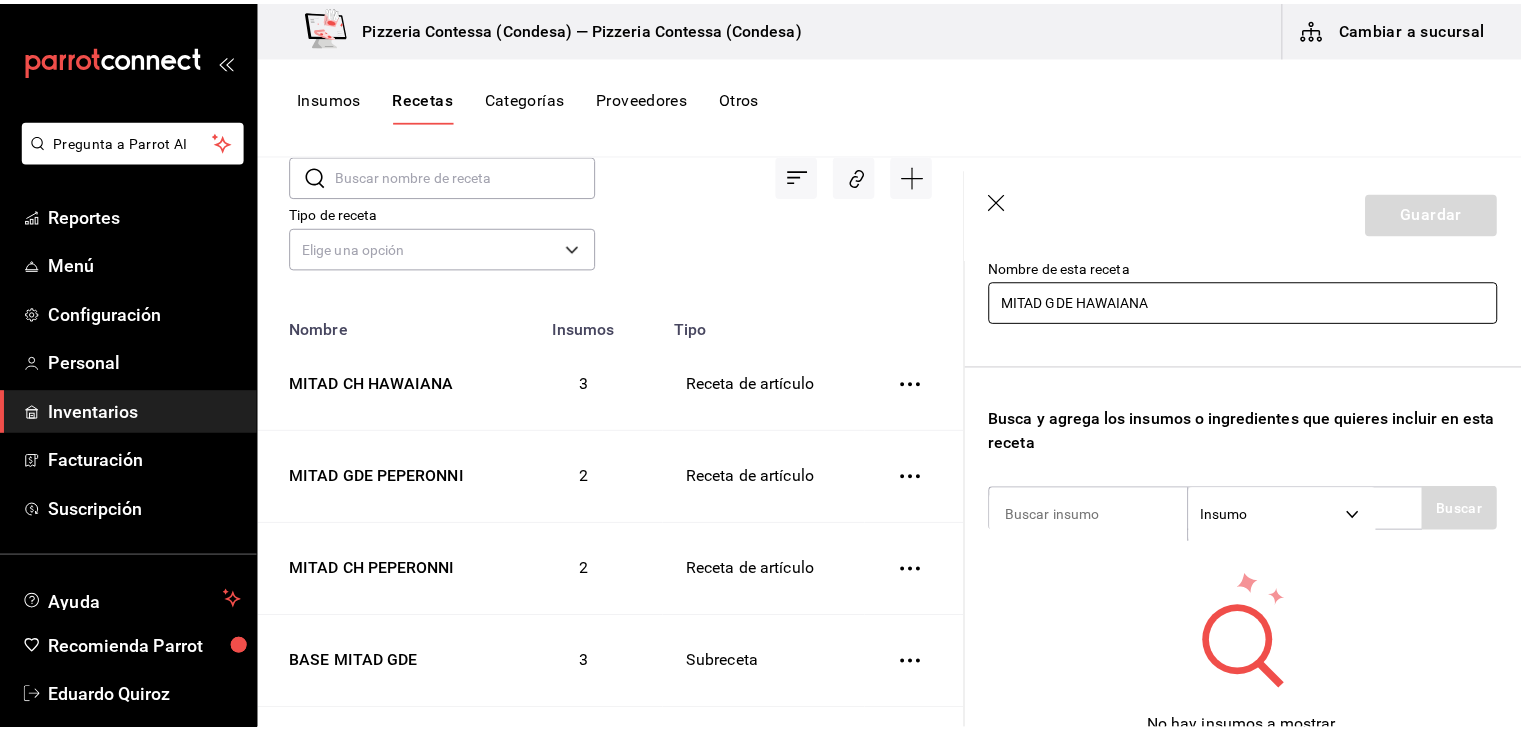 scroll, scrollTop: 300, scrollLeft: 0, axis: vertical 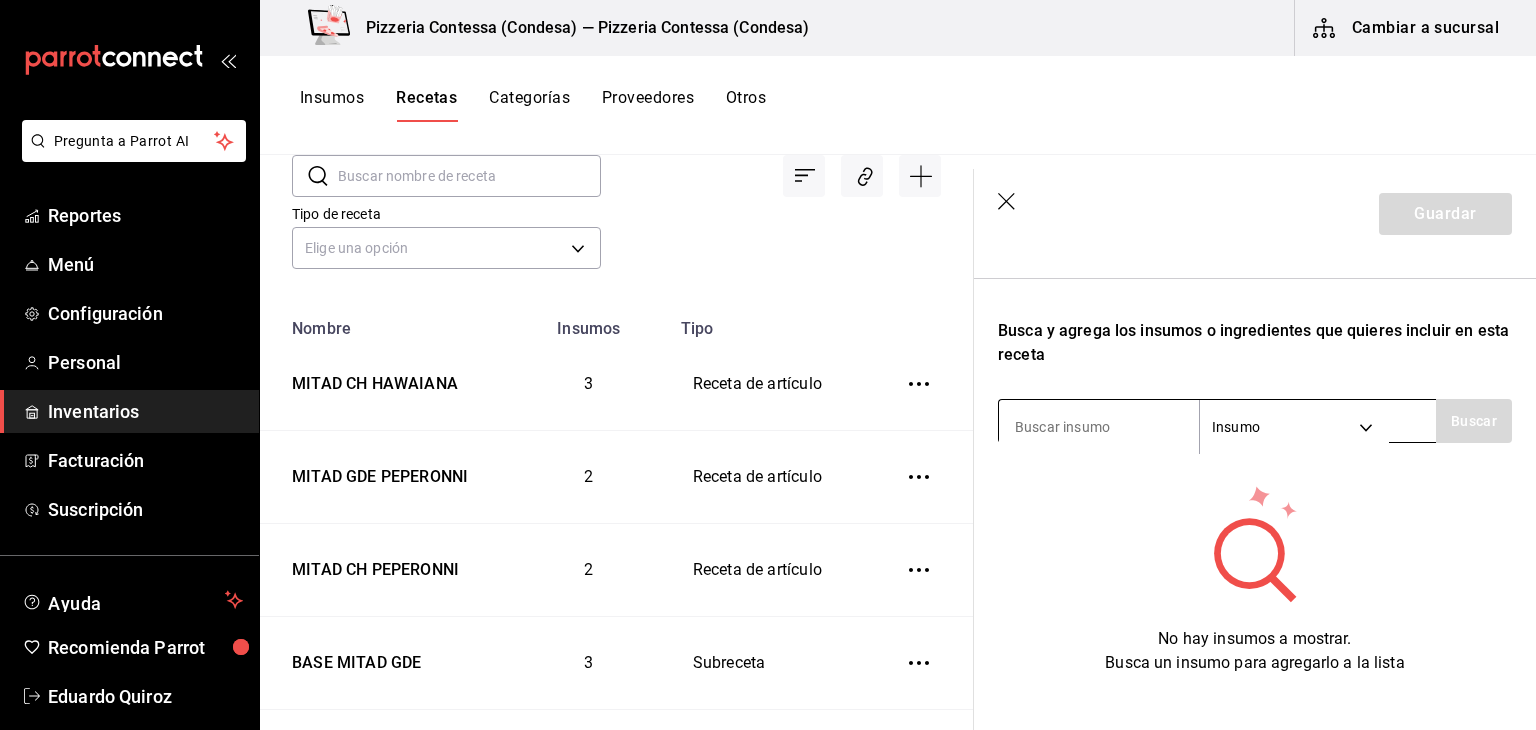 type on "MITAD GDE HAWAIANA" 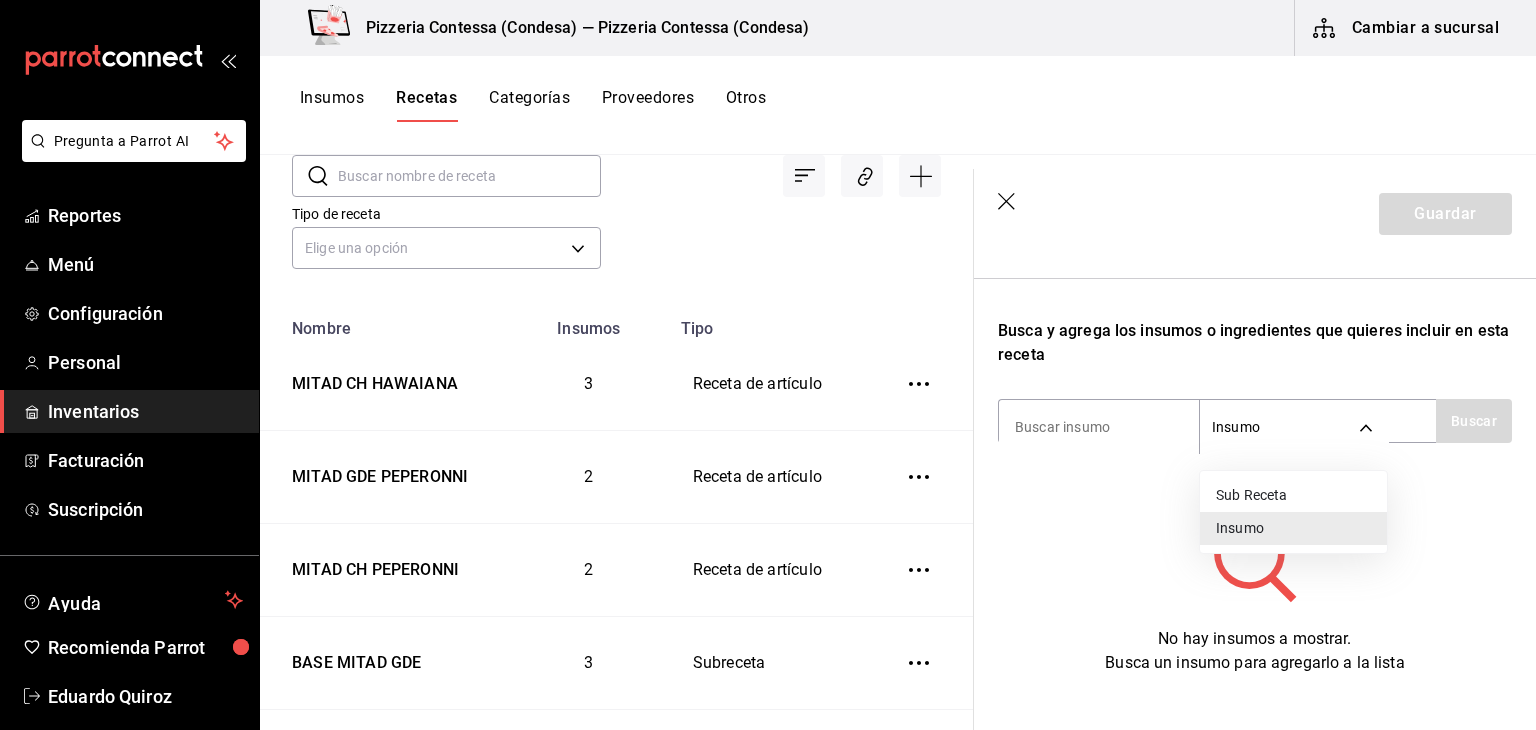 click on "Sub Receta" at bounding box center [1293, 495] 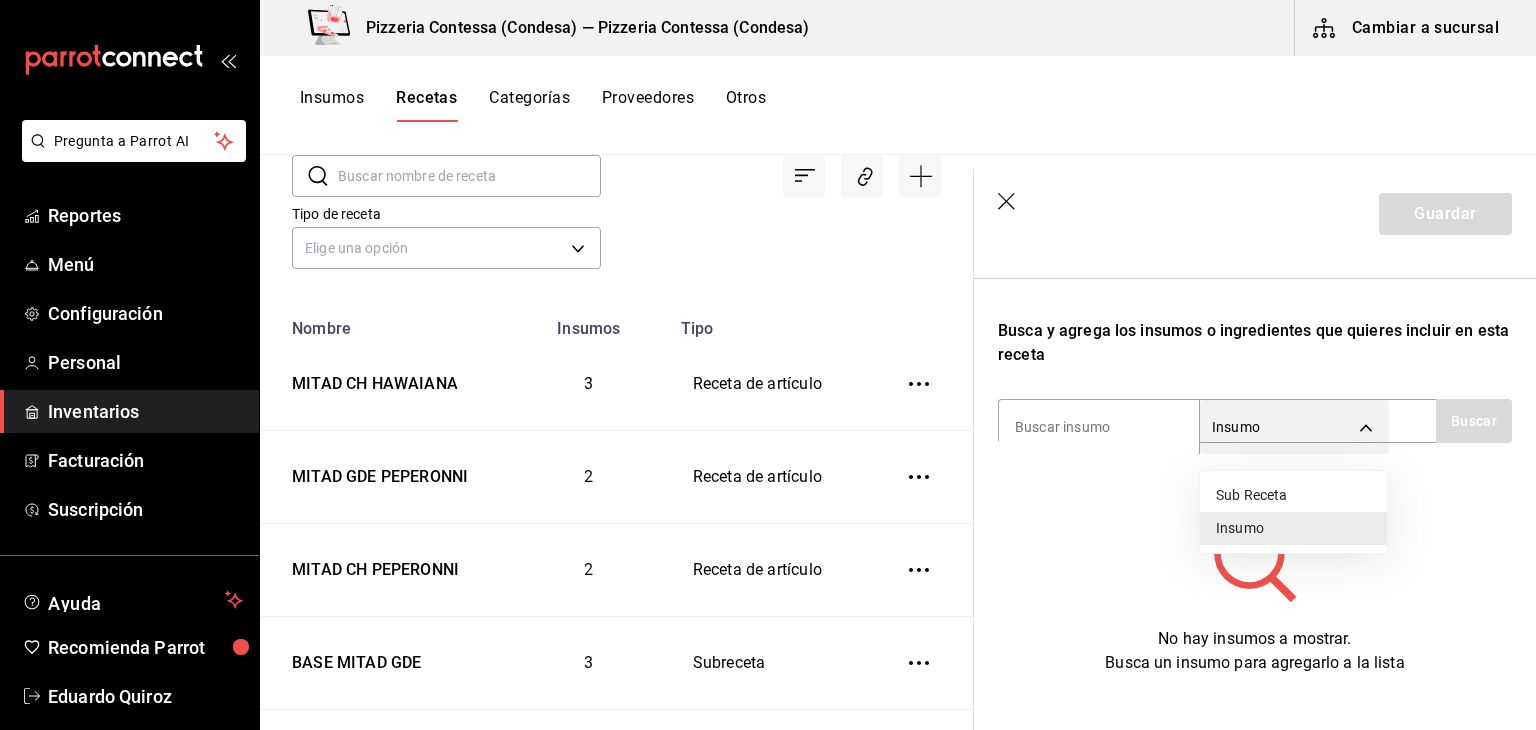 type on "SUBRECIPE" 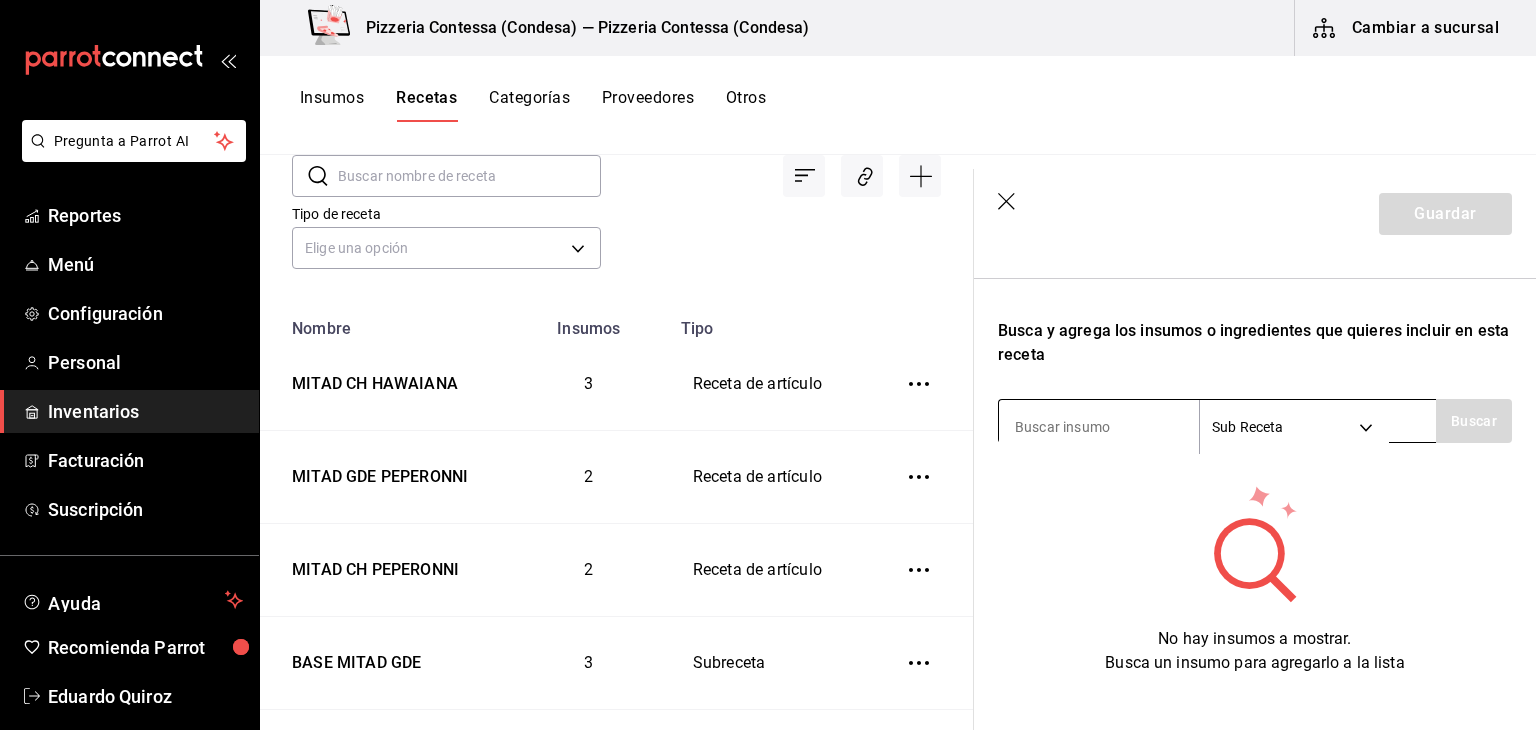 click at bounding box center [1099, 427] 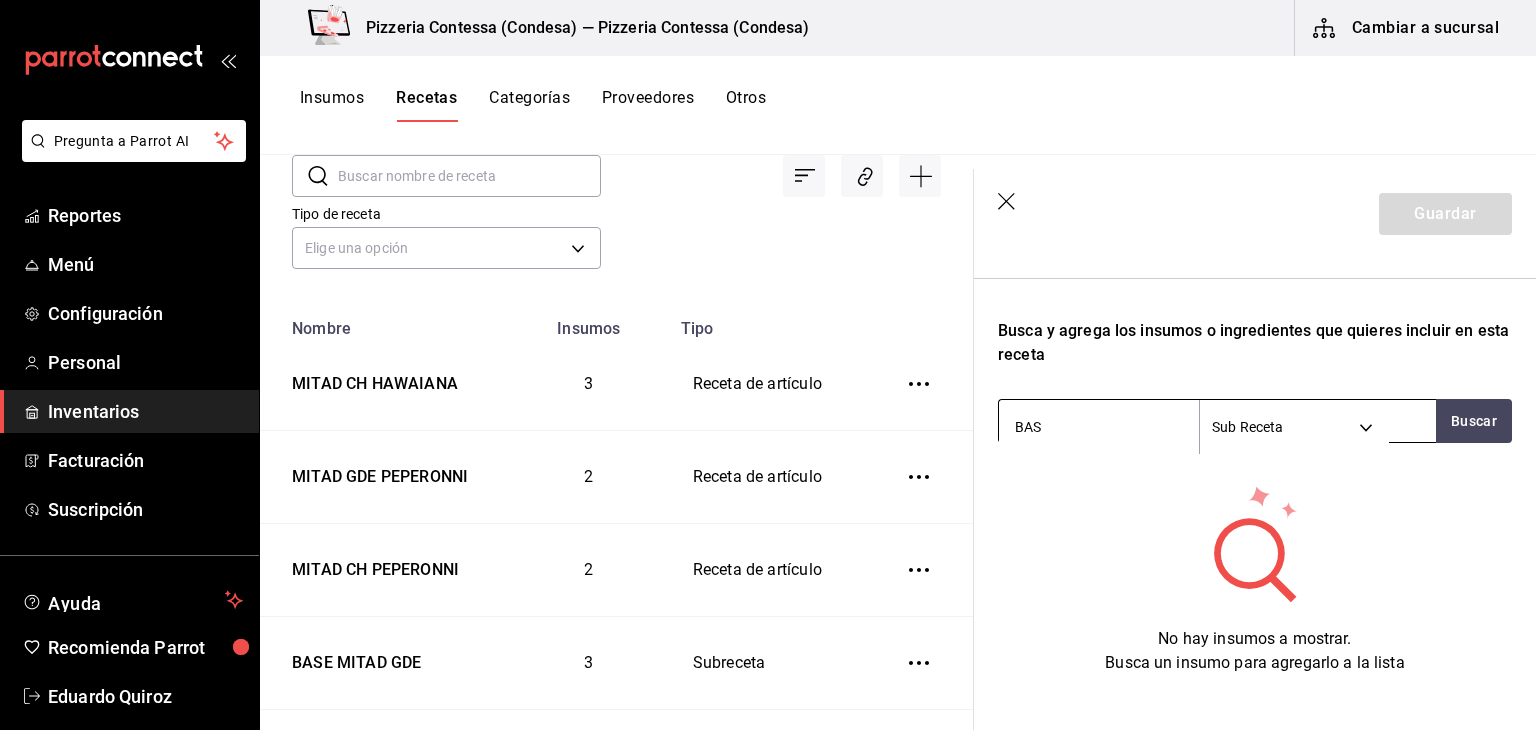 type on "BASE" 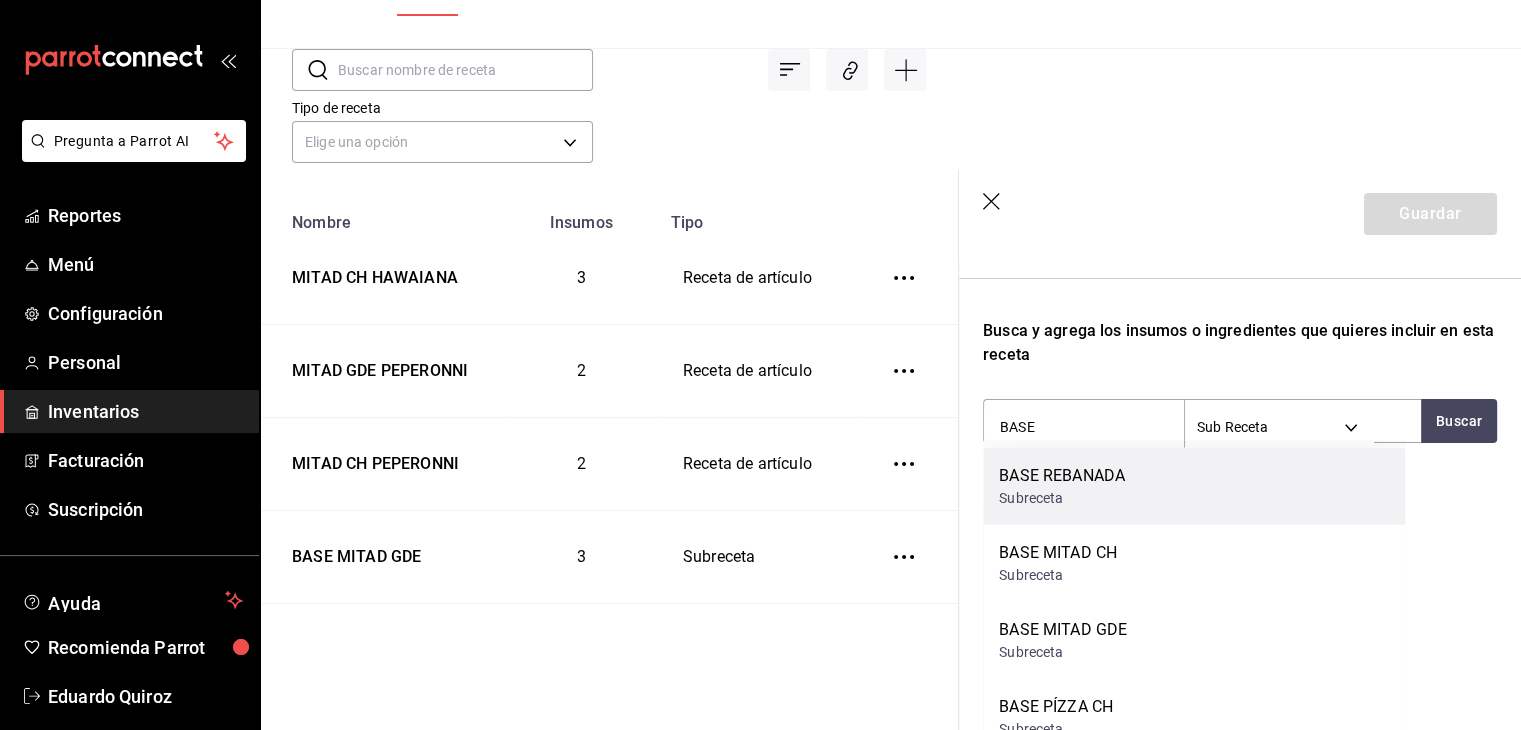 scroll, scrollTop: 123, scrollLeft: 0, axis: vertical 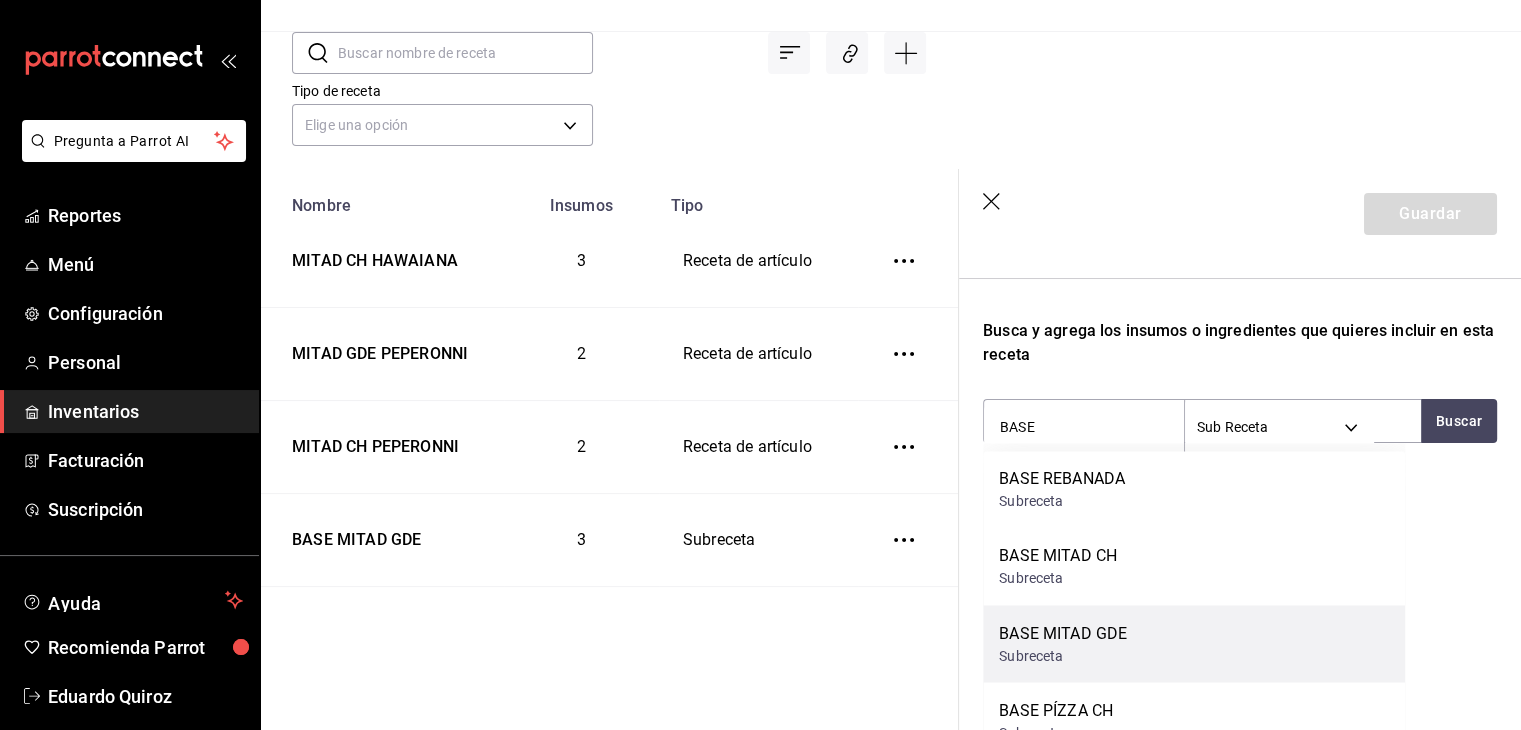 click on "BASE MITAD GDE Subreceta" at bounding box center (1194, 643) 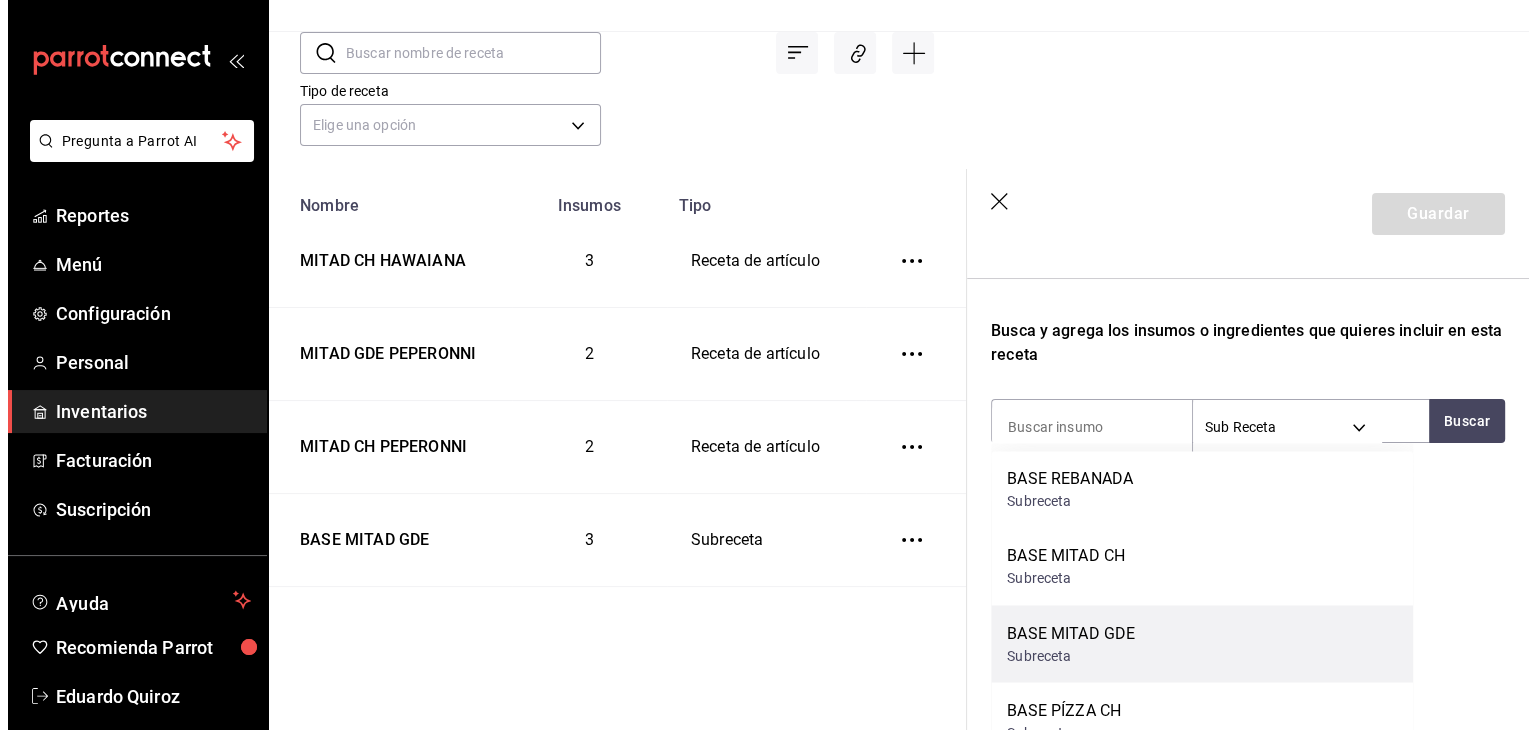 scroll, scrollTop: 0, scrollLeft: 0, axis: both 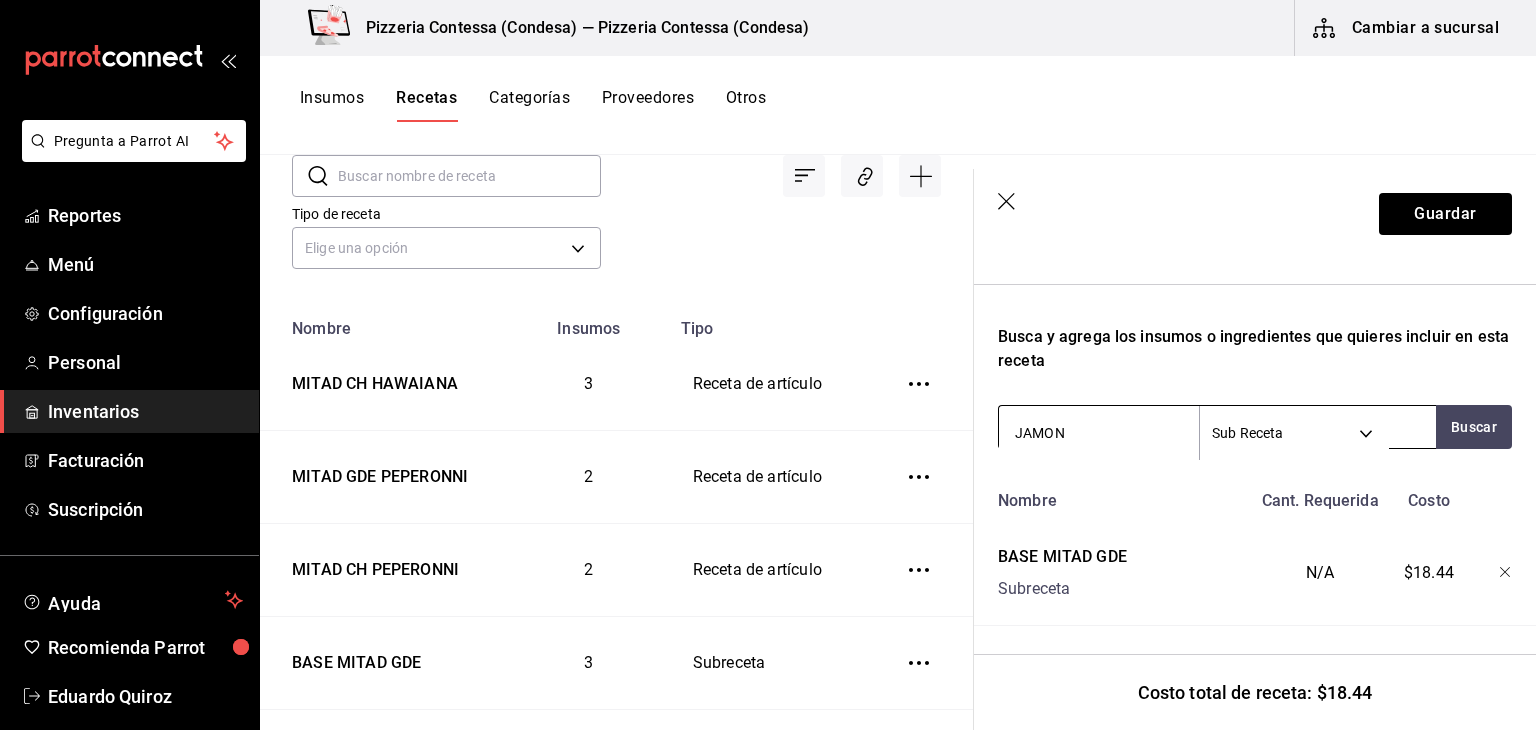 type on "JAMON" 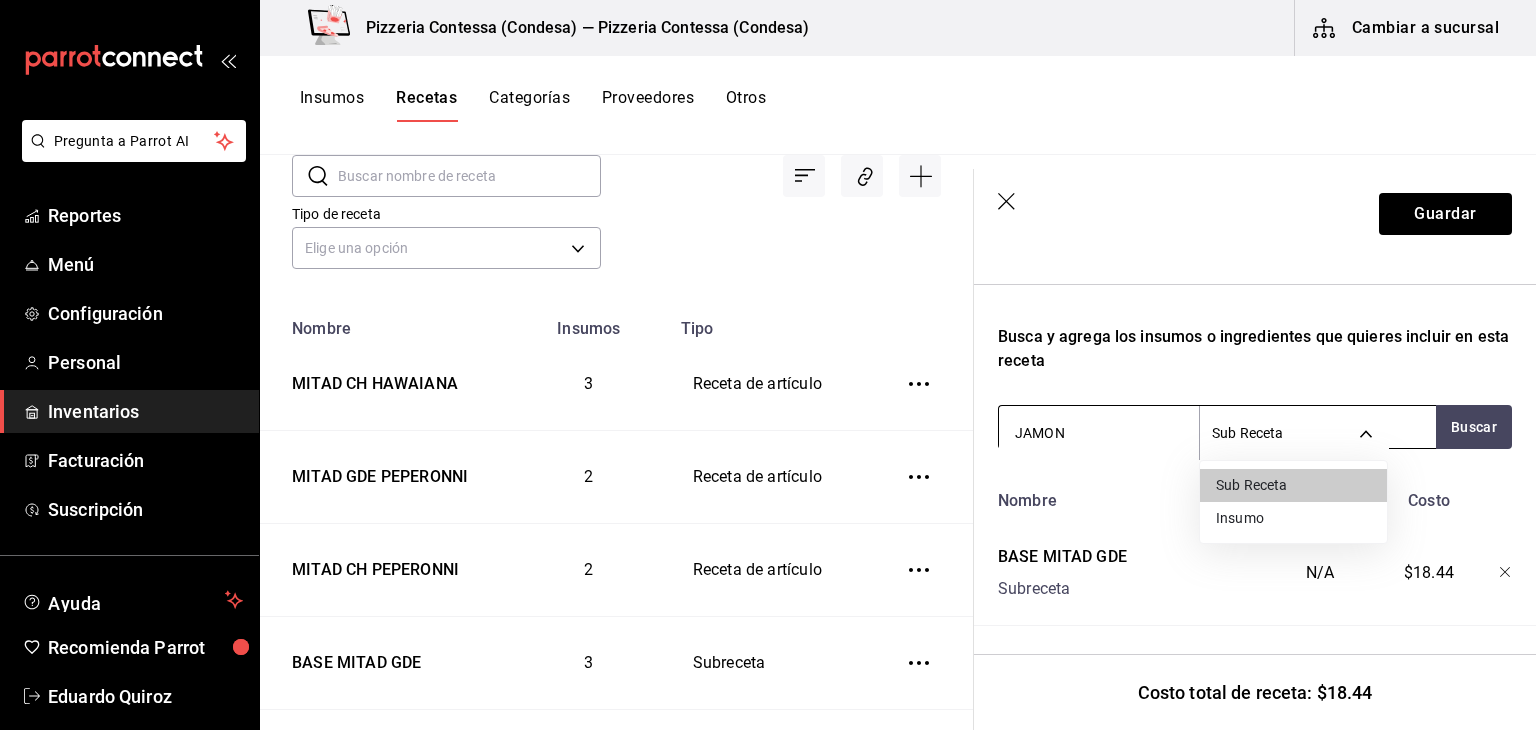 click on "Pregunta a Parrot AI Reportes   Menú   Configuración   Personal   Inventarios   Facturación   Suscripción   Ayuda Recomienda Parrot   [FIRST] [LAST]   Sugerir nueva función   Pizzeria Contessa (Condesa) — Pizzeria Contessa (Condesa) Cambiar a sucursal Insumos Recetas Categorías Proveedores Otros Recetas ​ ​ Tipo de receta Elige una opción default Nombre Insumos Tipo MITAD CH HAWAIANA 3 Receta de artículo MITAD GDE PEPERONNI 2 Receta de artículo MITAD CH PEPERONNI 2 Receta de artículo BASE MITAD GDE 3 Subreceta BASE MITAD CH 3 Subreceta REBANADA BOLOGNESA 2 Receta de artículo REBANADA HAWAIANA 3 Receta de artículo REBANADA PEPERONNI 2 Receta de artículo BASE REBANADA 3 Subreceta Refrescos pepsi - Squirt 1 Receta de artículo Refrescos pepsi - Pepsi 1 Receta de artículo Refrescos pepsi - Mirinda 1 Receta de artículo Refrescos pepsi - Manzanita sol 1 Receta de artículo Refrescos pepsi - 7up 1 Receta de artículo PIZZA GDE SALAMI HOT 3 Receta de artículo PIZZA CH SALAMI HOT 3 Receta de artículo PIZZA GDE CARNES FRIAS 6 Receta de artículo PIZZA CH CARNES FRIAS 6 6 6 5 5 5 6 5" at bounding box center (768, 358) 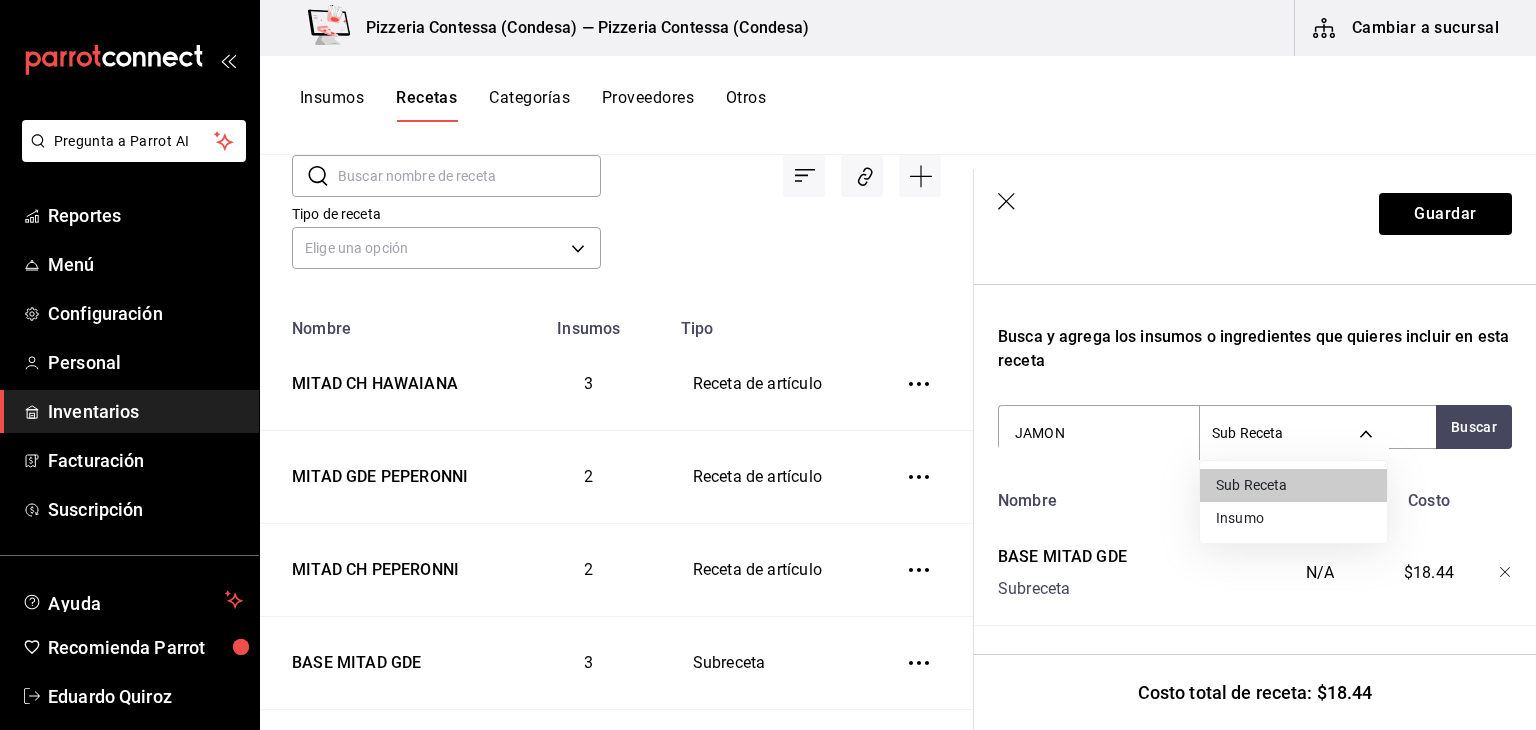 click on "Insumo" at bounding box center (1293, 518) 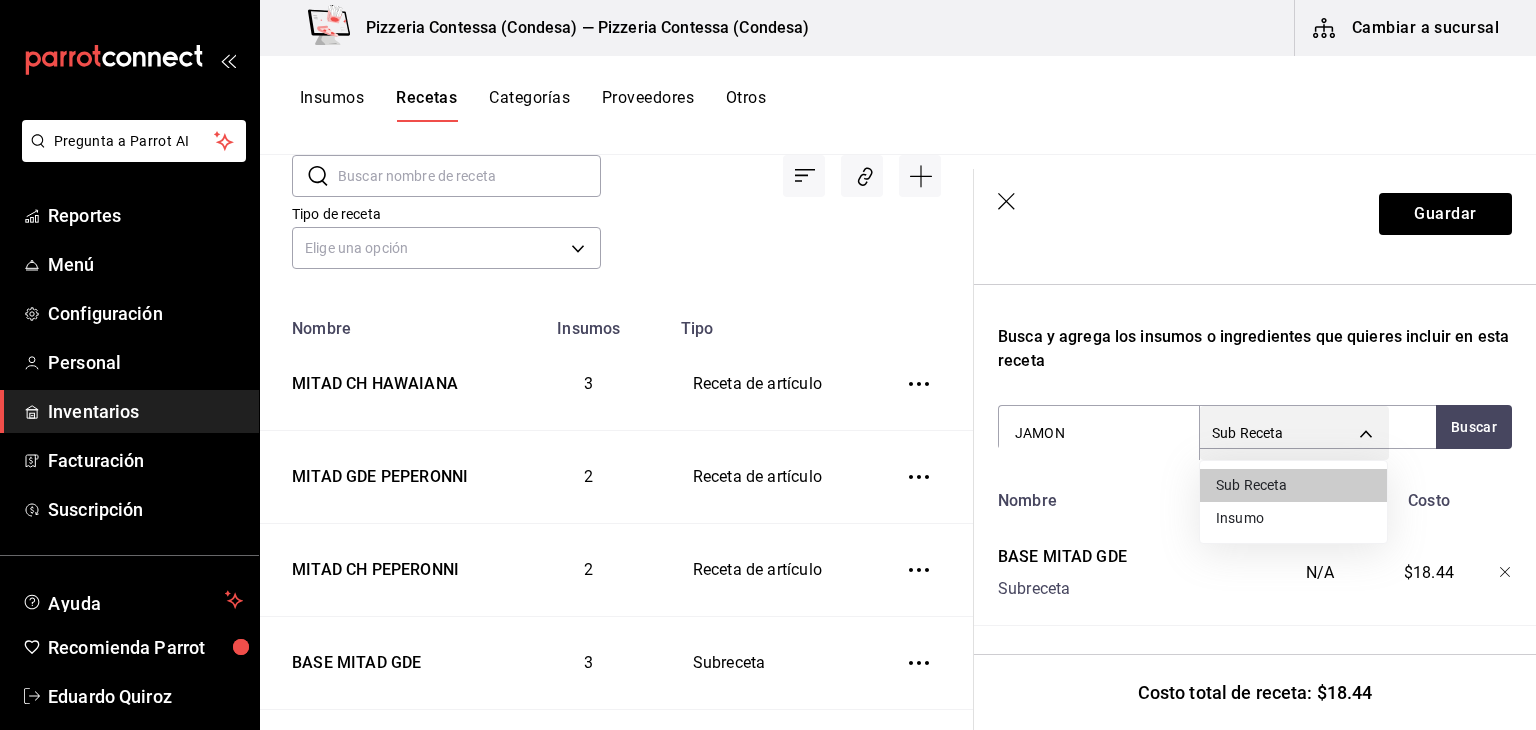 type on "SUPPLY" 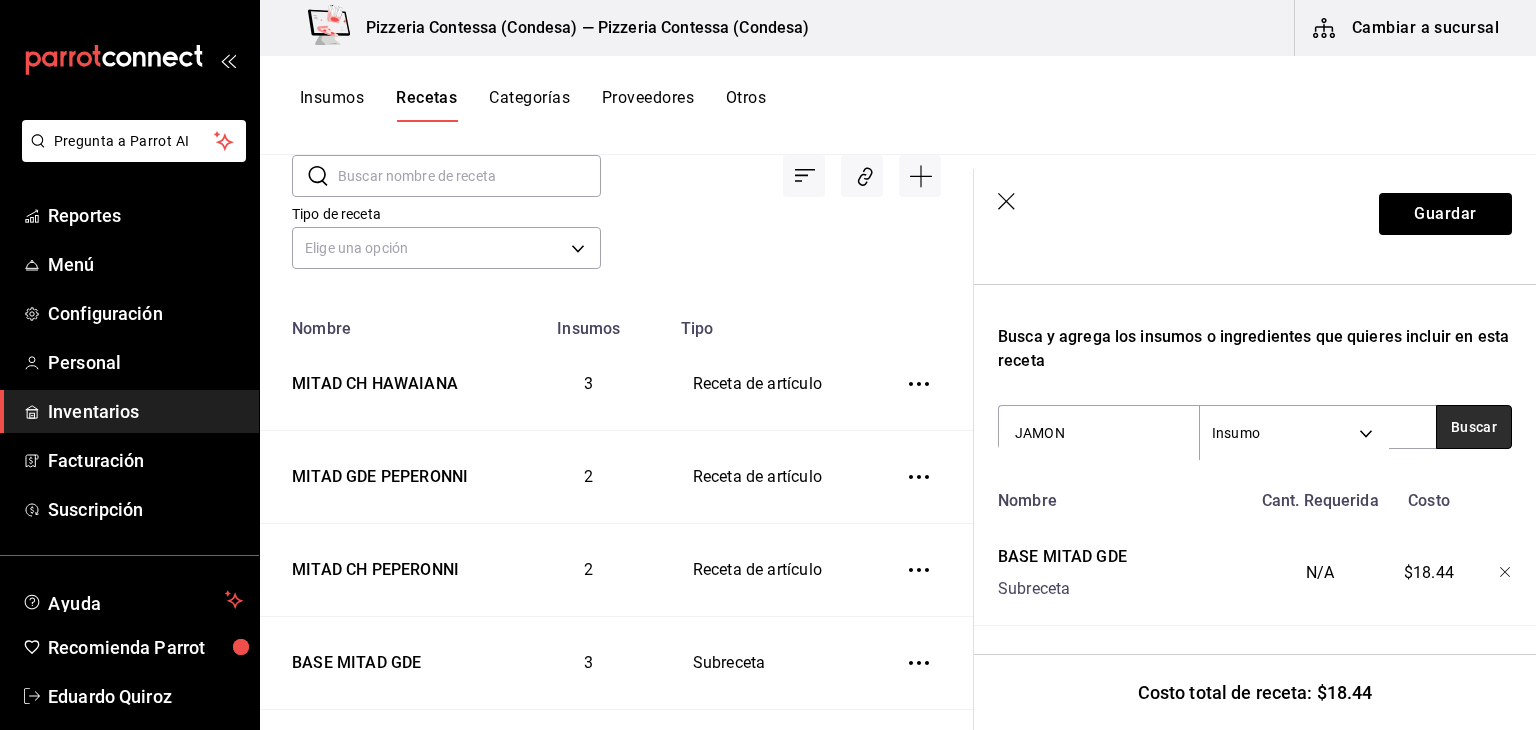 click on "Buscar" at bounding box center [1474, 427] 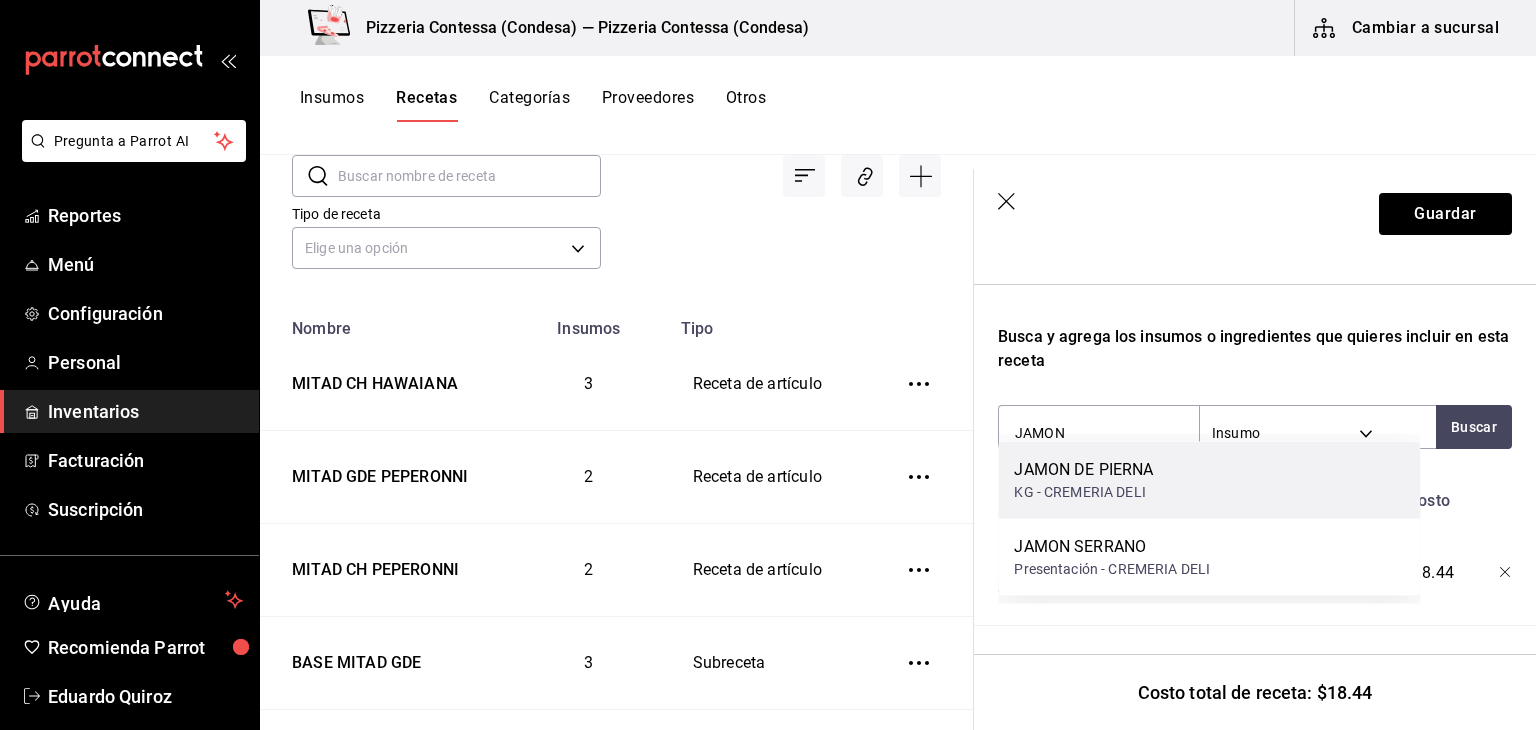 click on "JAMON DE PIERNA" at bounding box center (1083, 470) 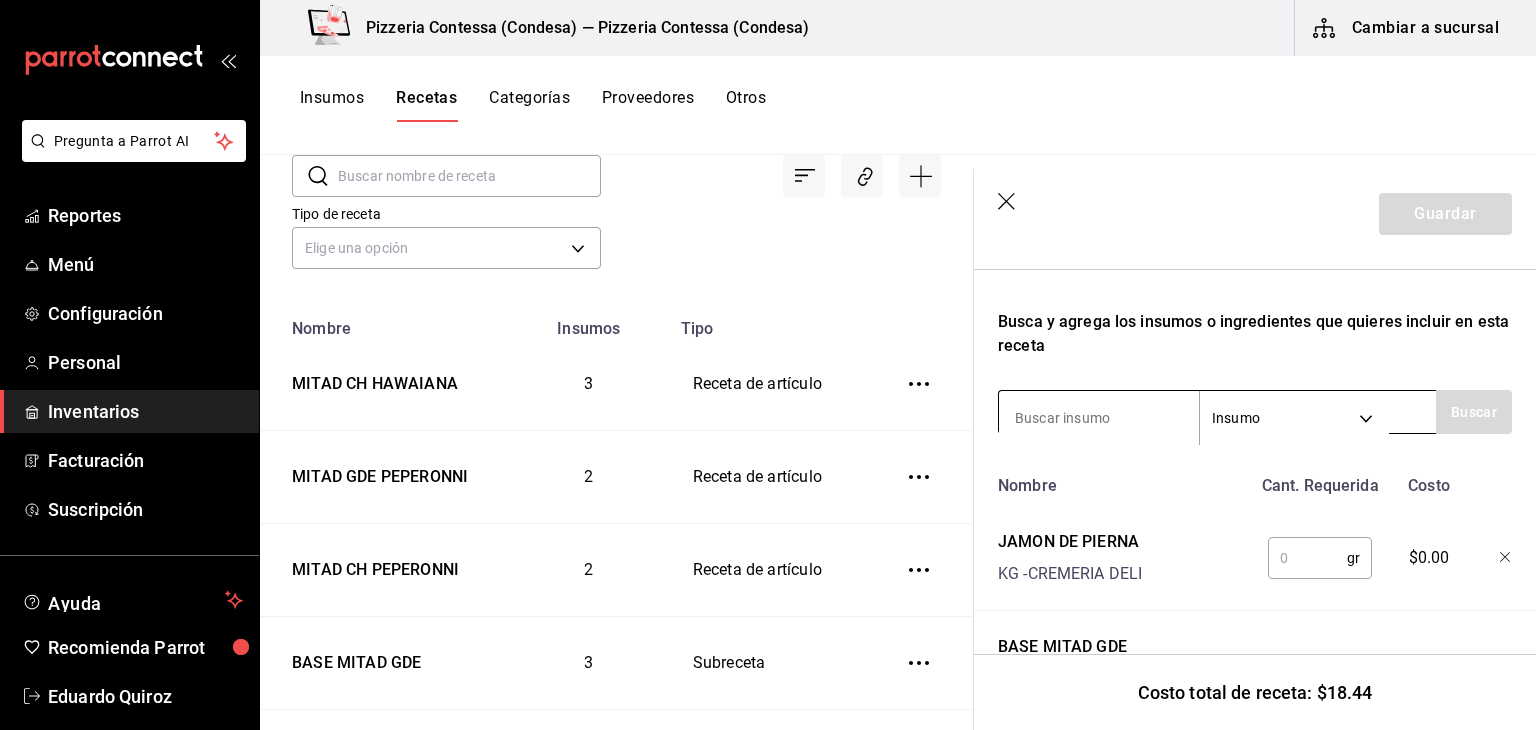 click at bounding box center (1099, 418) 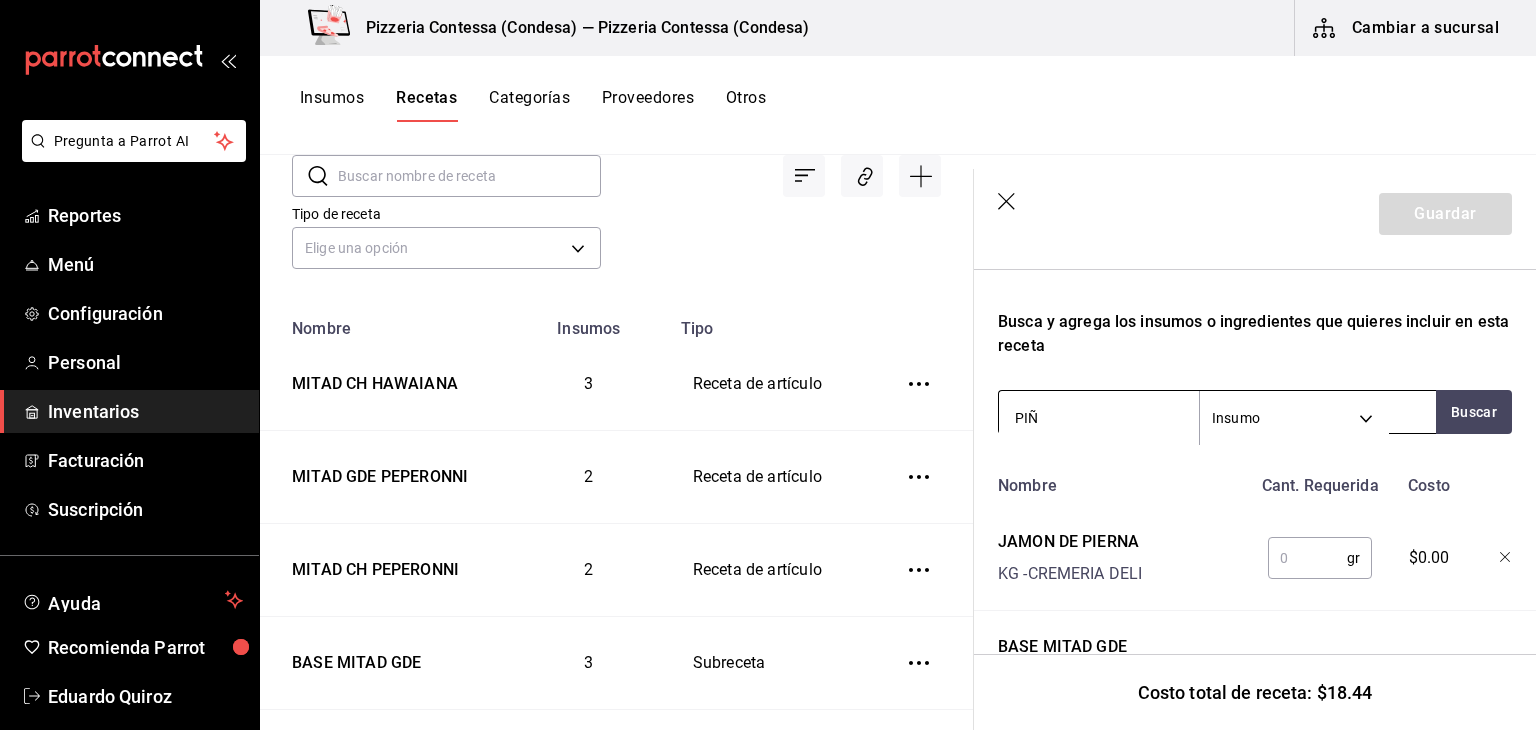 type on "PIÑA" 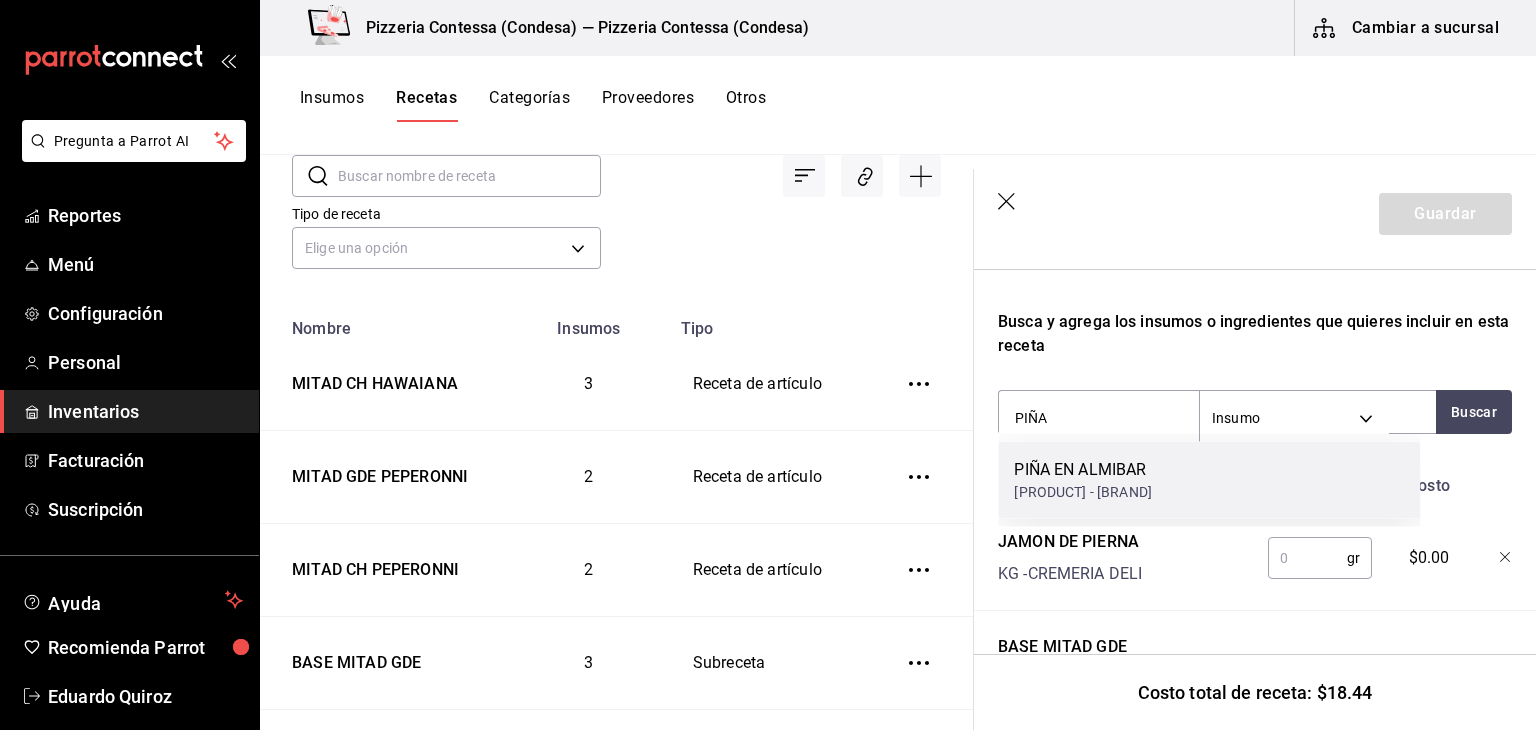 click on "PIÑA EN ALMIBAR" at bounding box center [1083, 470] 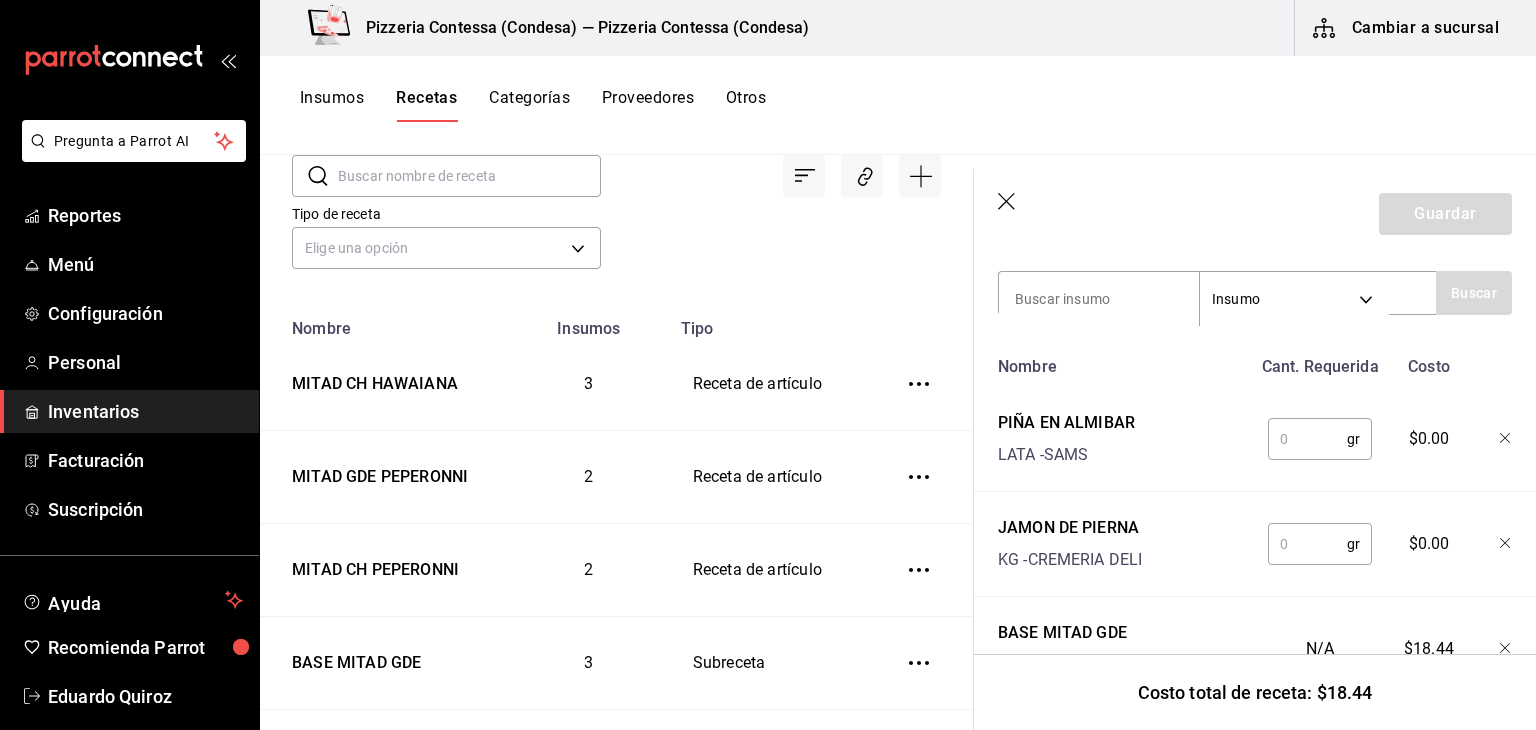 scroll, scrollTop: 509, scrollLeft: 0, axis: vertical 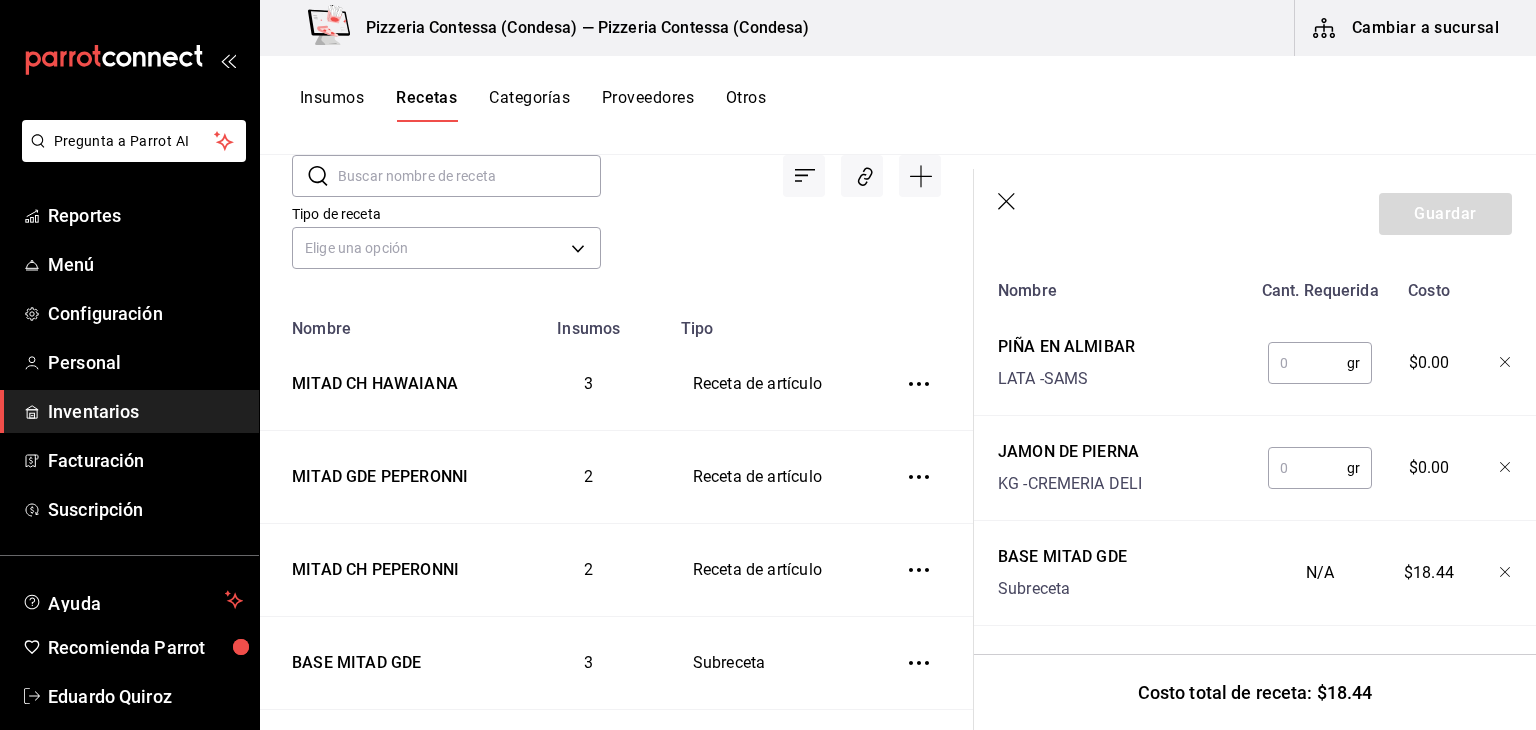 click at bounding box center [1307, 468] 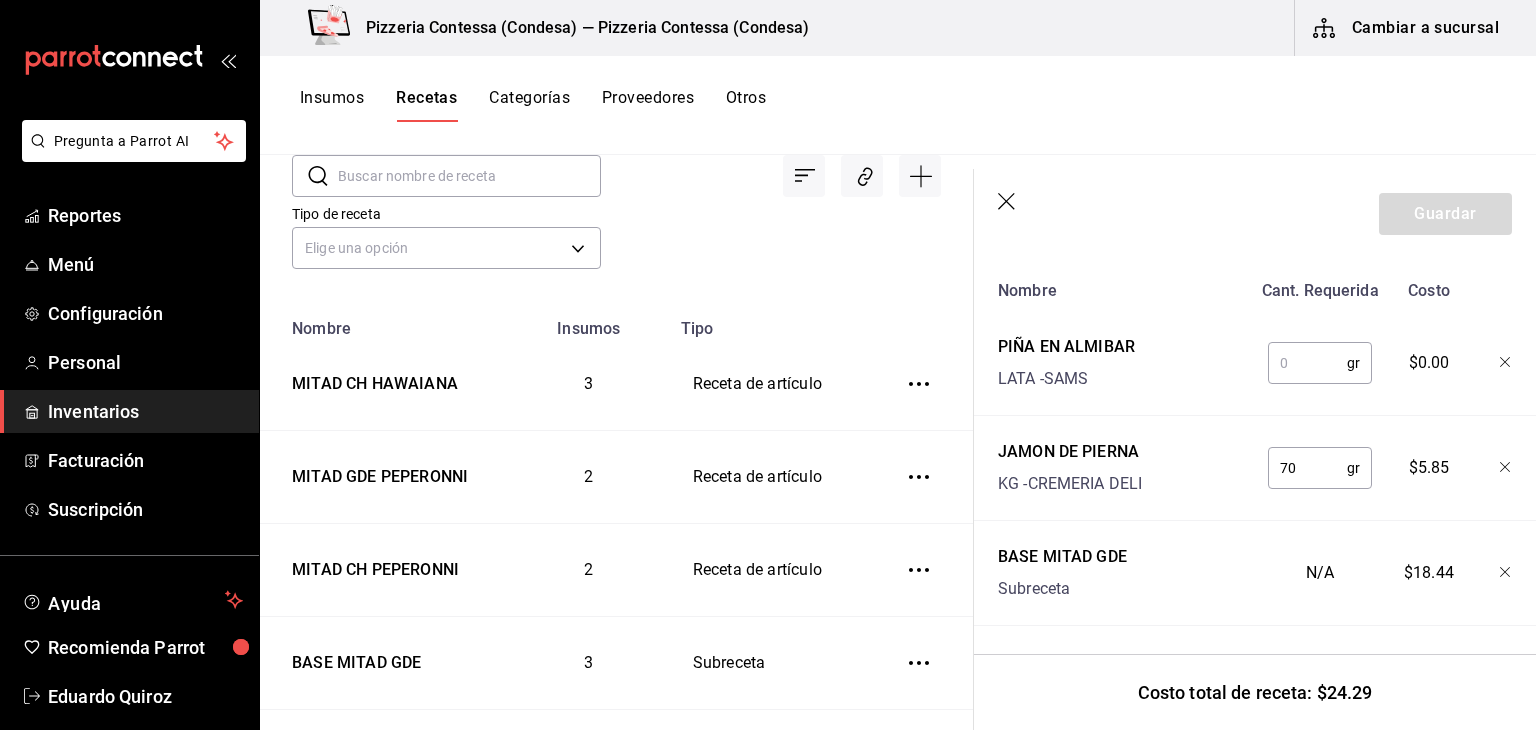 type on "70" 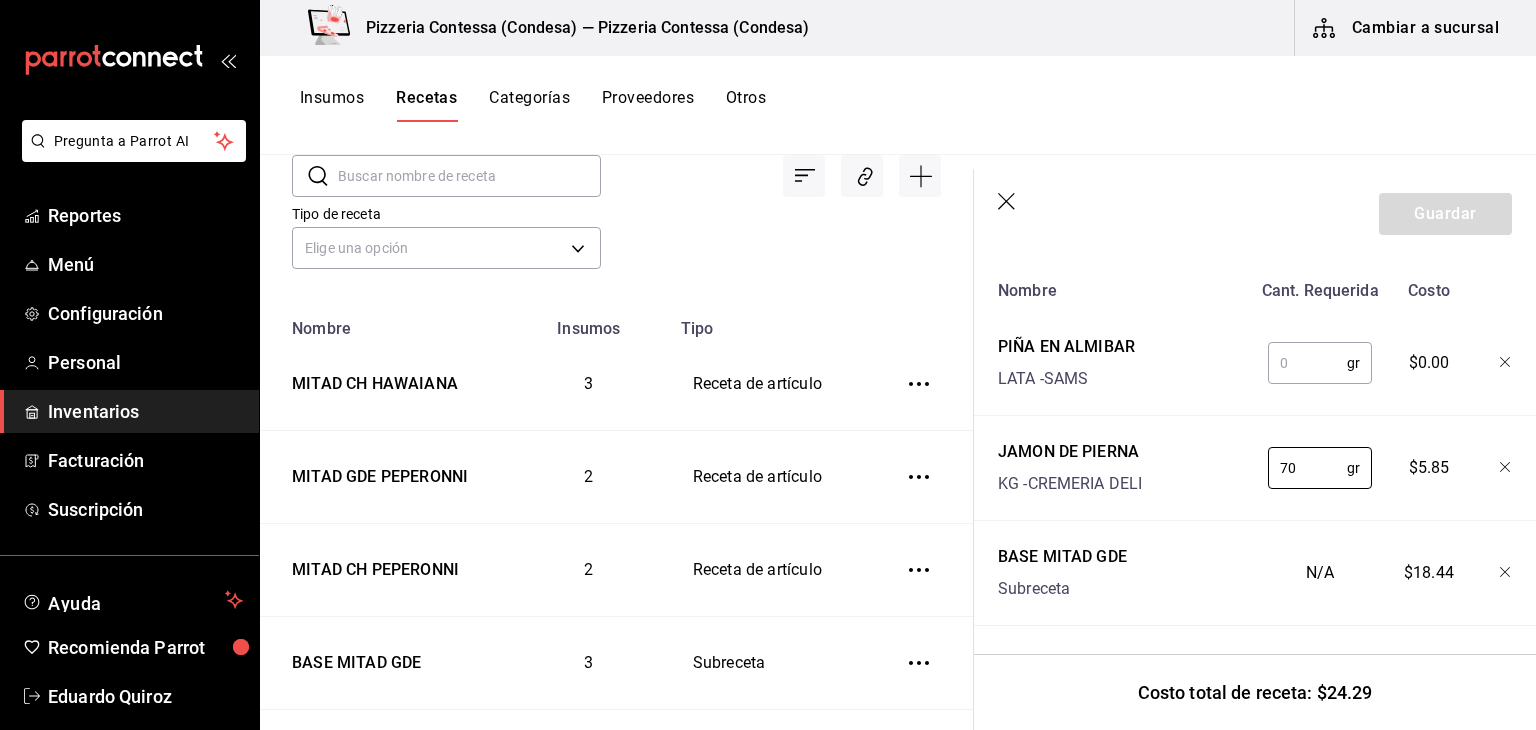click on "Nombre Cant. Requerida Costo [PRODUCT] [PRODUCT_TYPE] - [BRAND] gr ​ $0.00 JAMON DE PIERNA KG - [BRAND] 70 gr ​ $5.85 BASE MITAD GDE Subreceta N/A $18.44" at bounding box center (1255, 448) 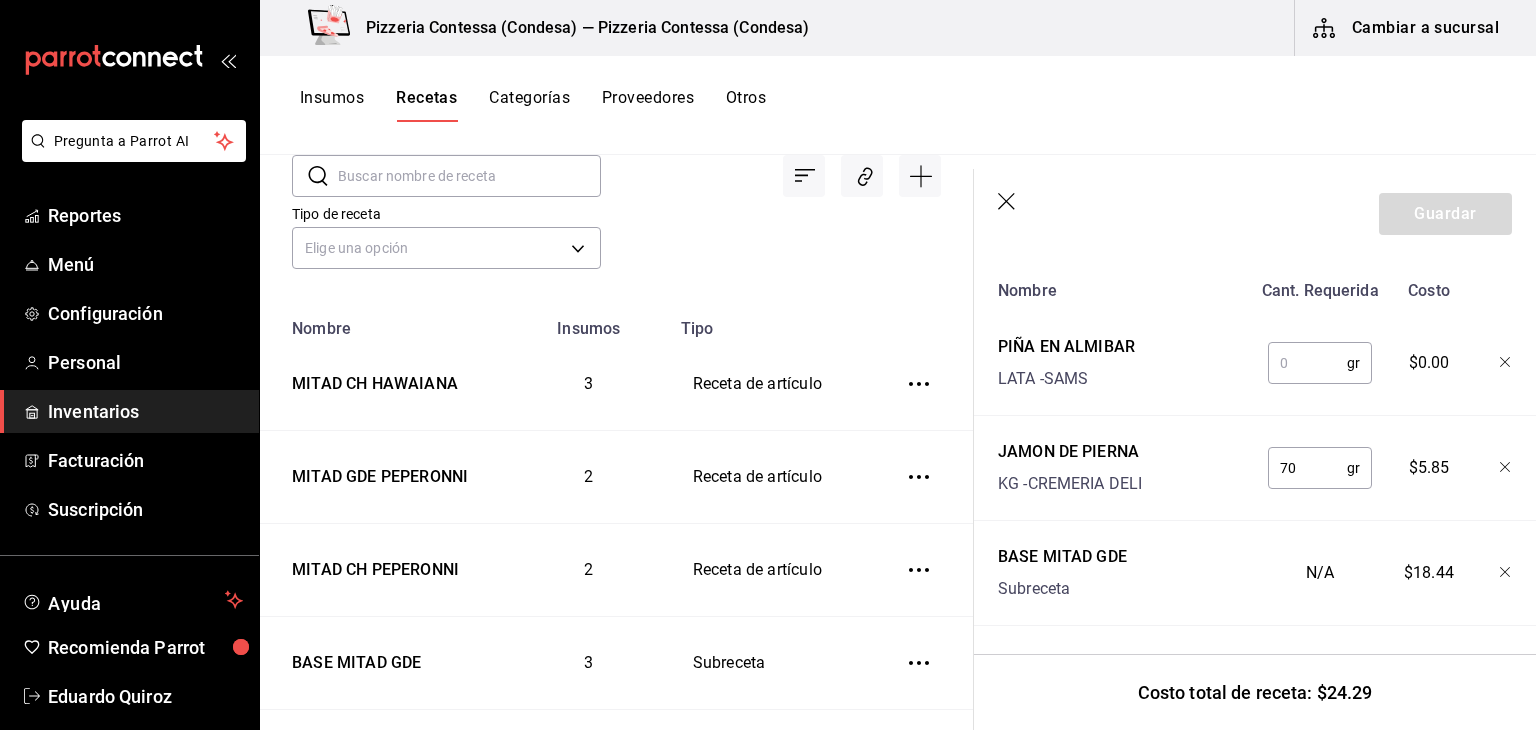 click at bounding box center [1307, 363] 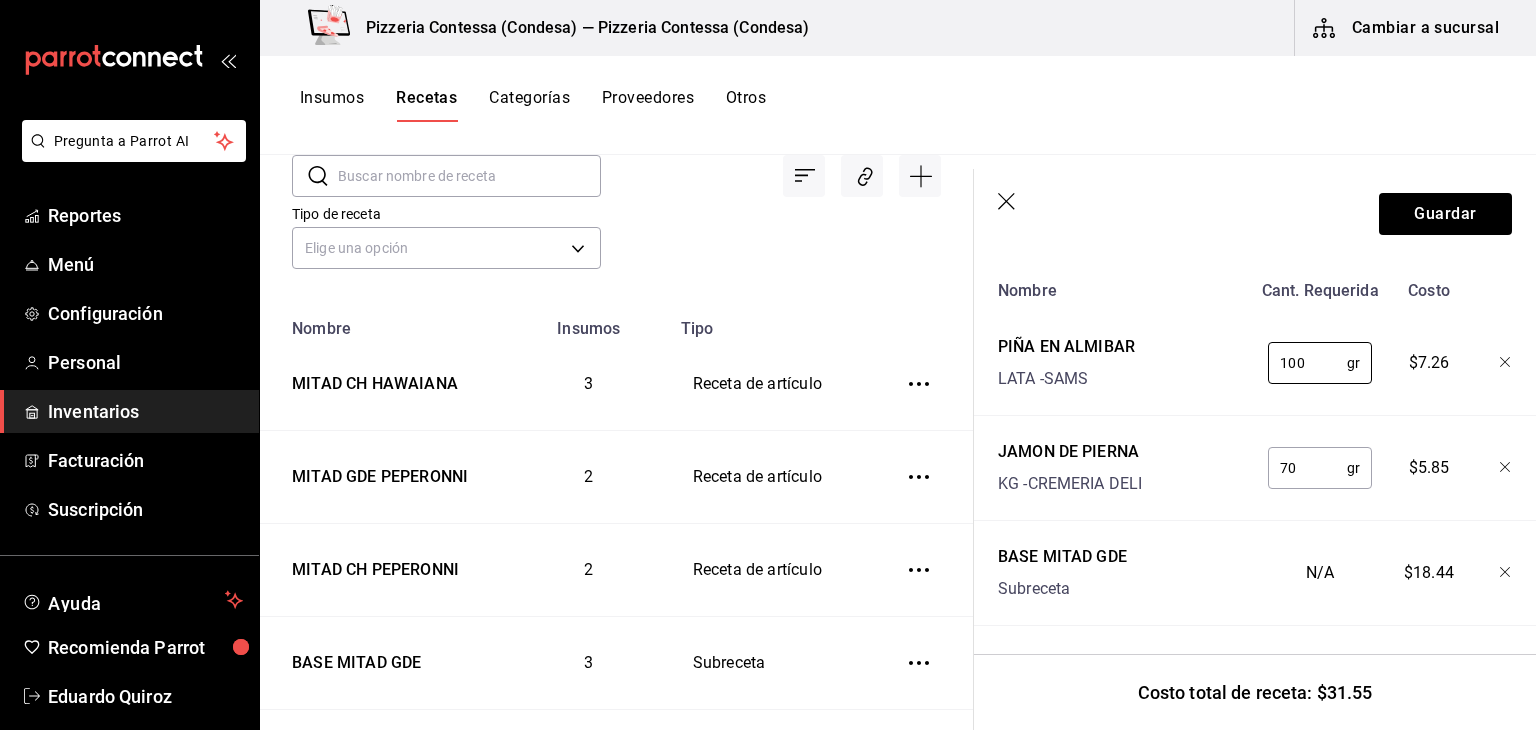 scroll, scrollTop: 519, scrollLeft: 0, axis: vertical 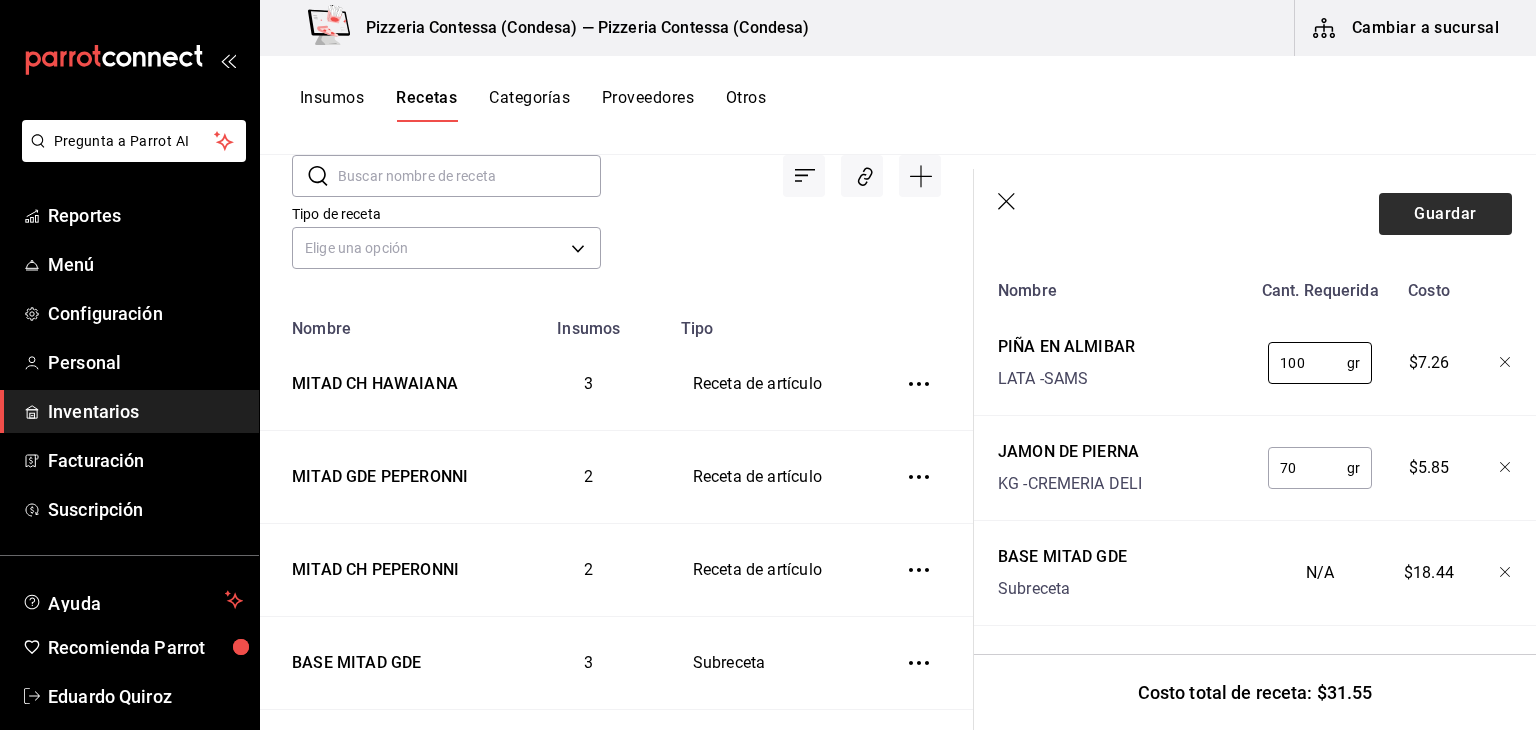type on "100" 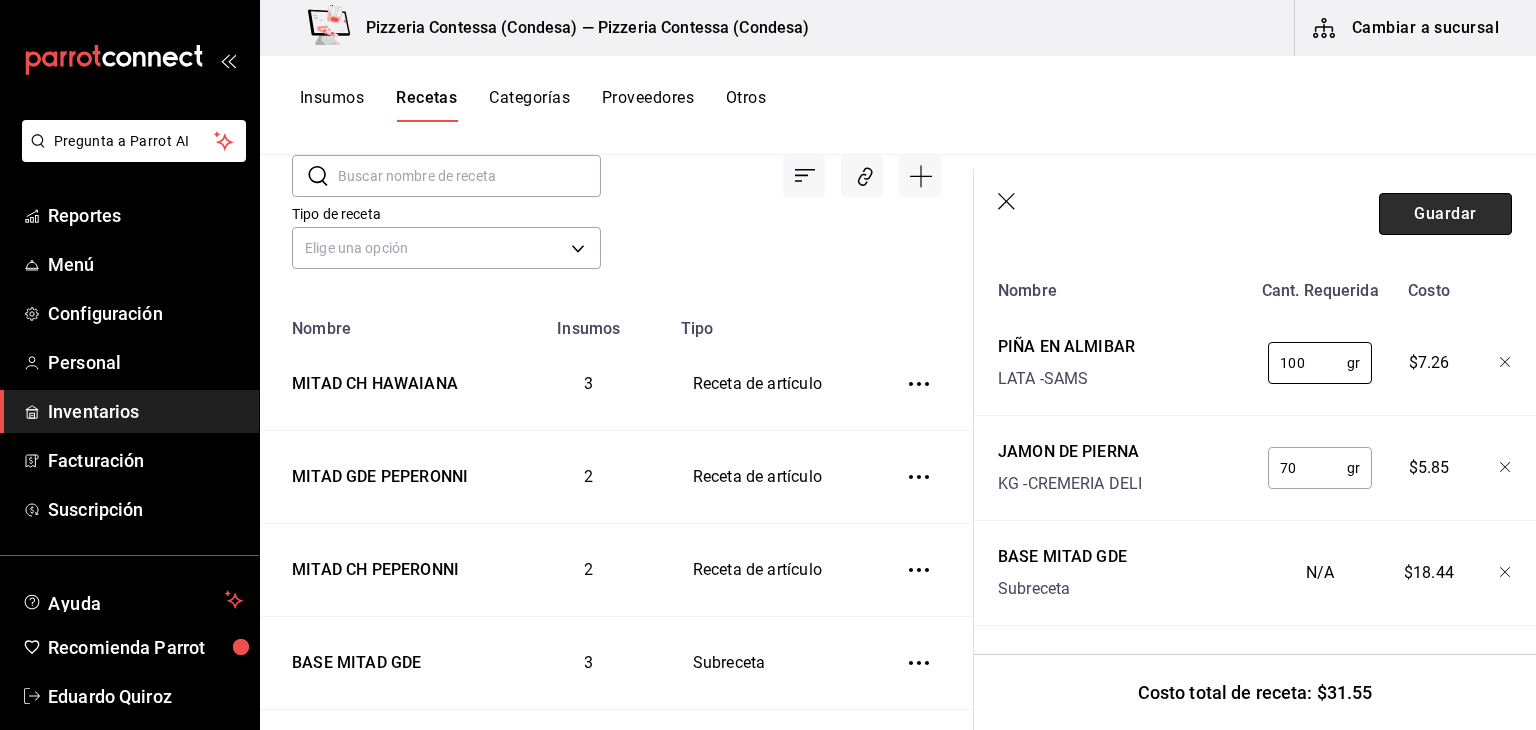 click on "Guardar" at bounding box center (1445, 214) 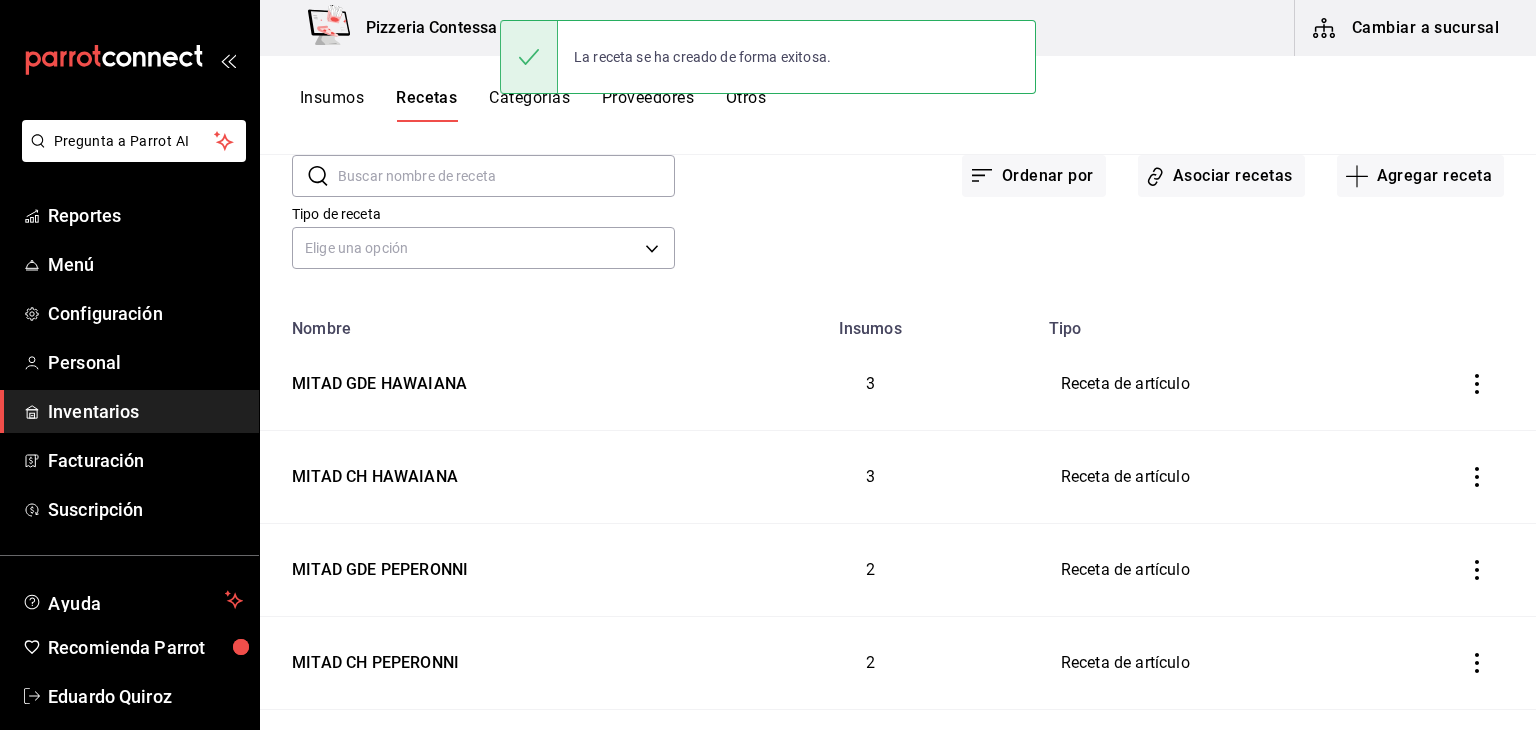 scroll, scrollTop: 0, scrollLeft: 0, axis: both 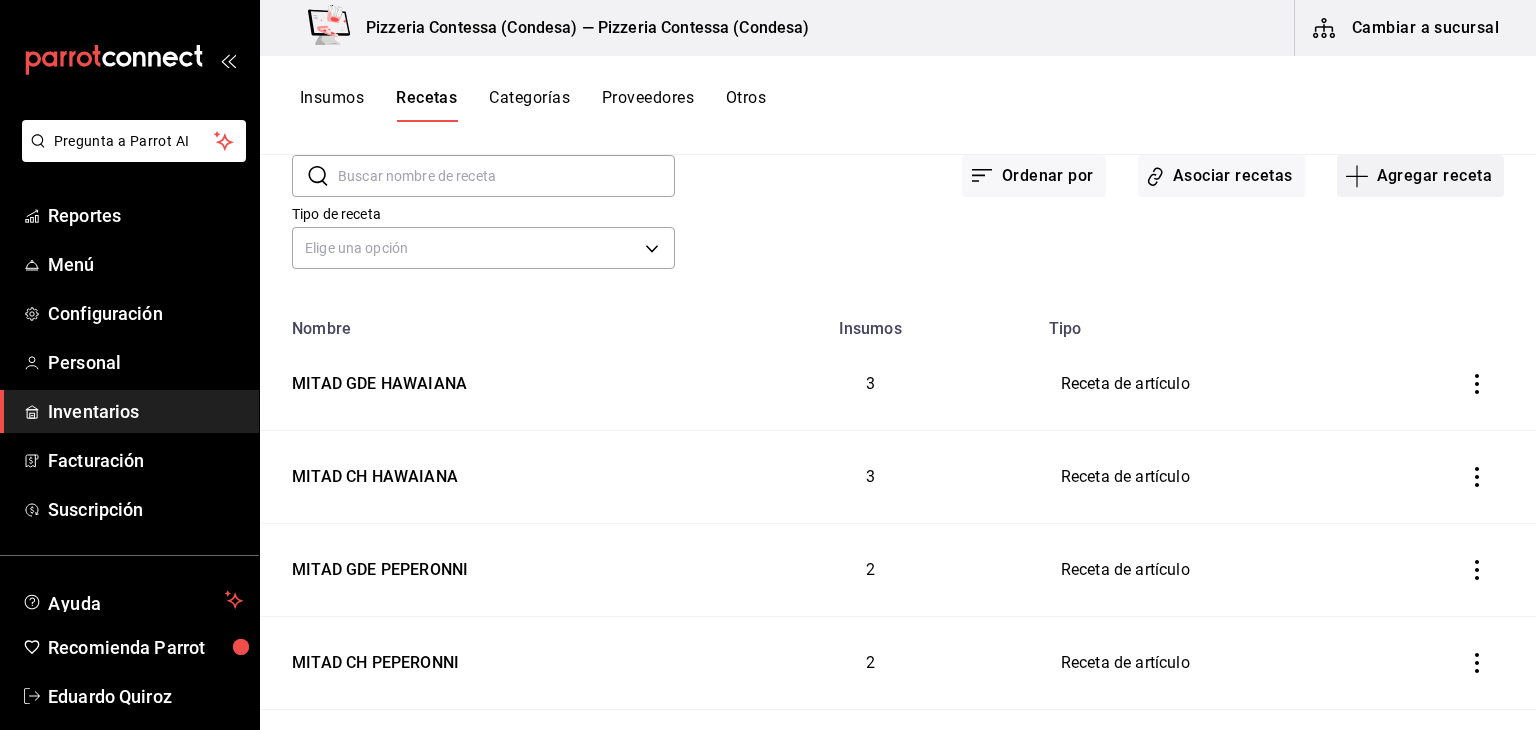 click on "Agregar receta" at bounding box center [1420, 176] 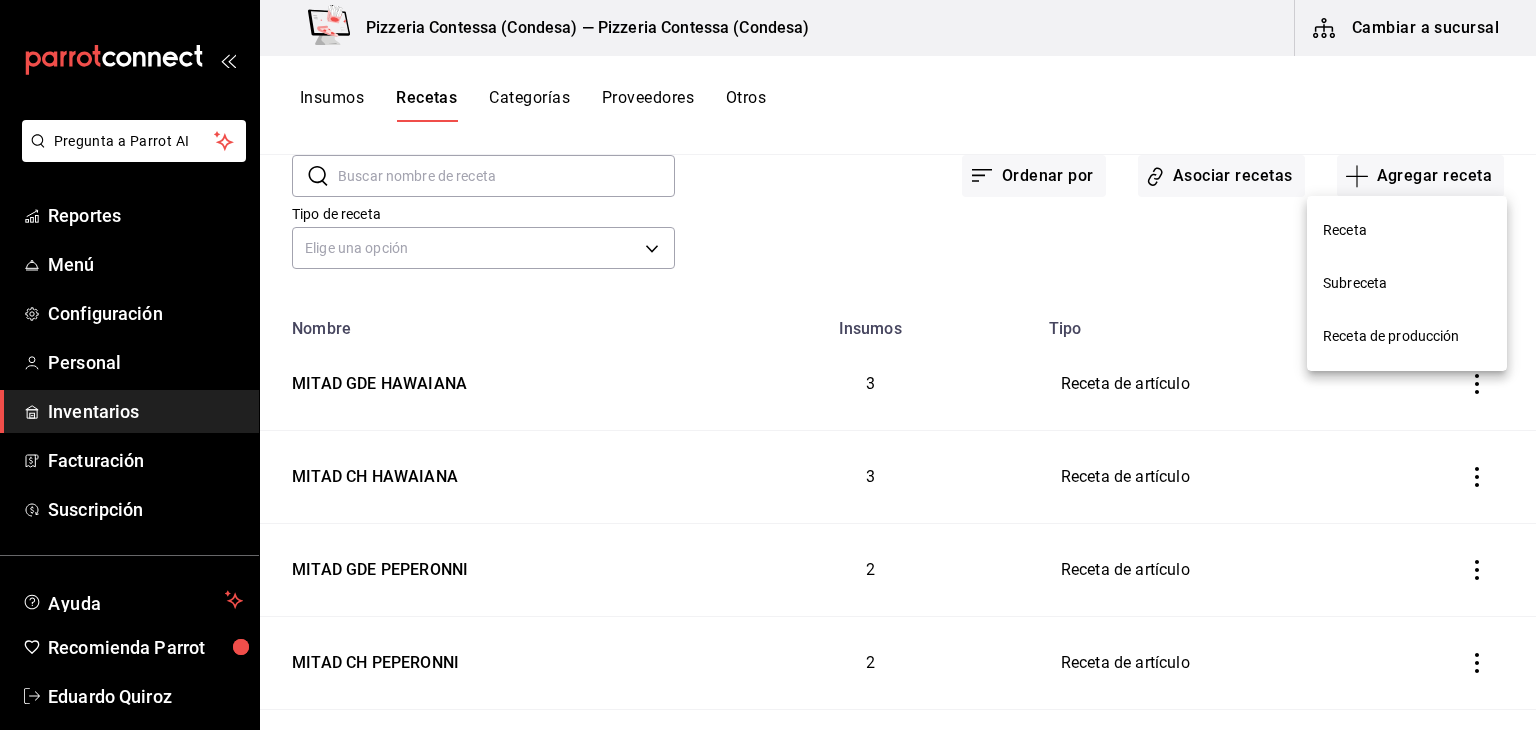click on "Receta" at bounding box center [1407, 230] 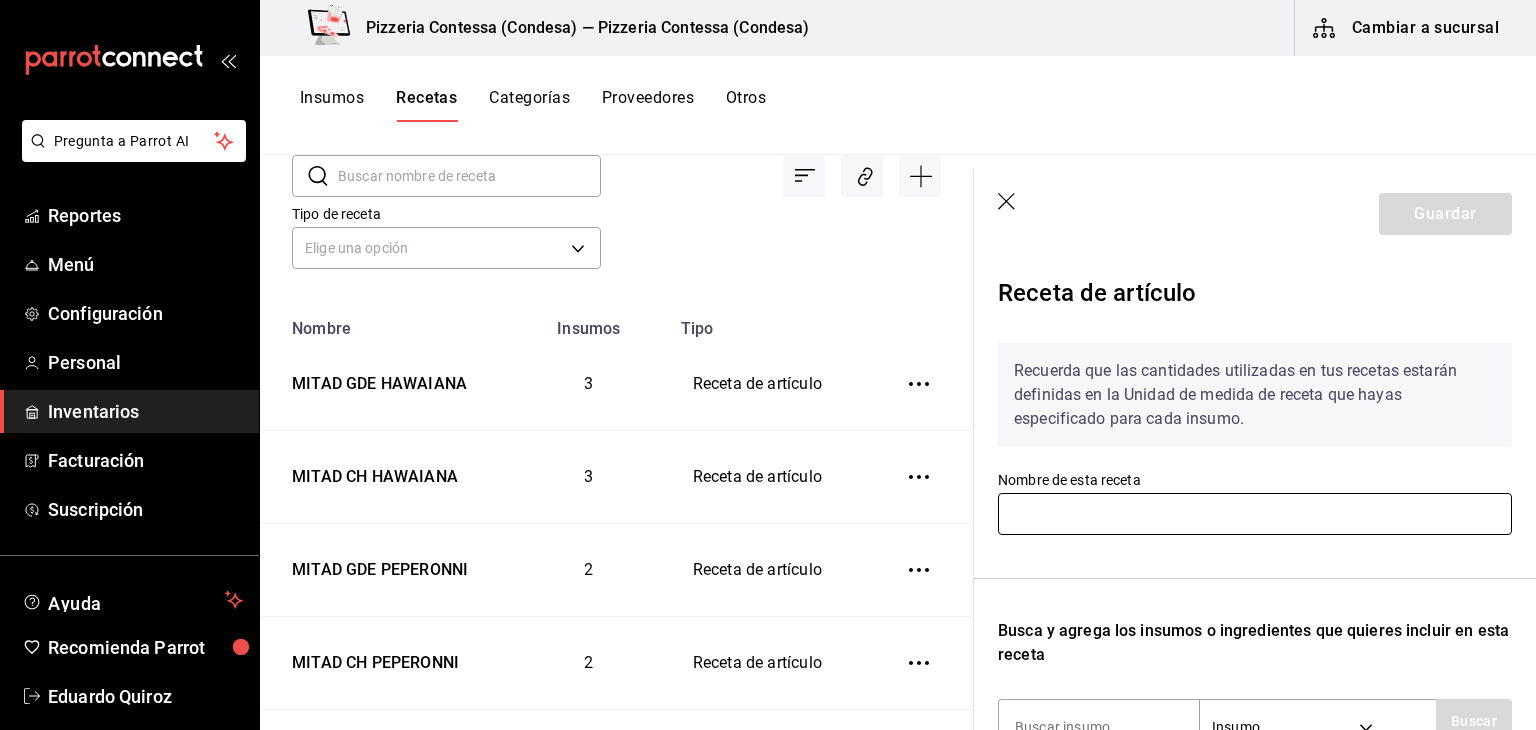 click at bounding box center [1255, 514] 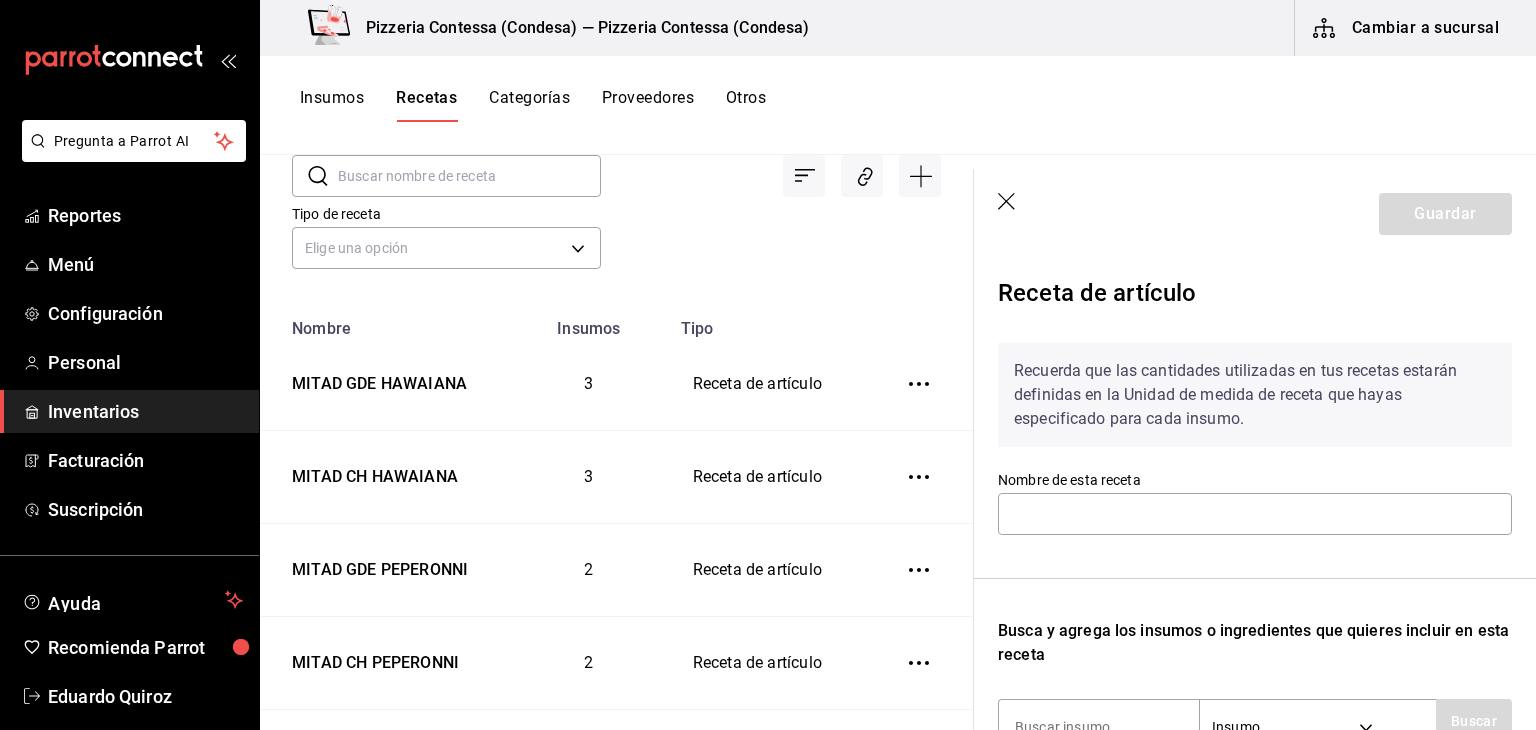 click on "Guardar" at bounding box center (1255, 214) 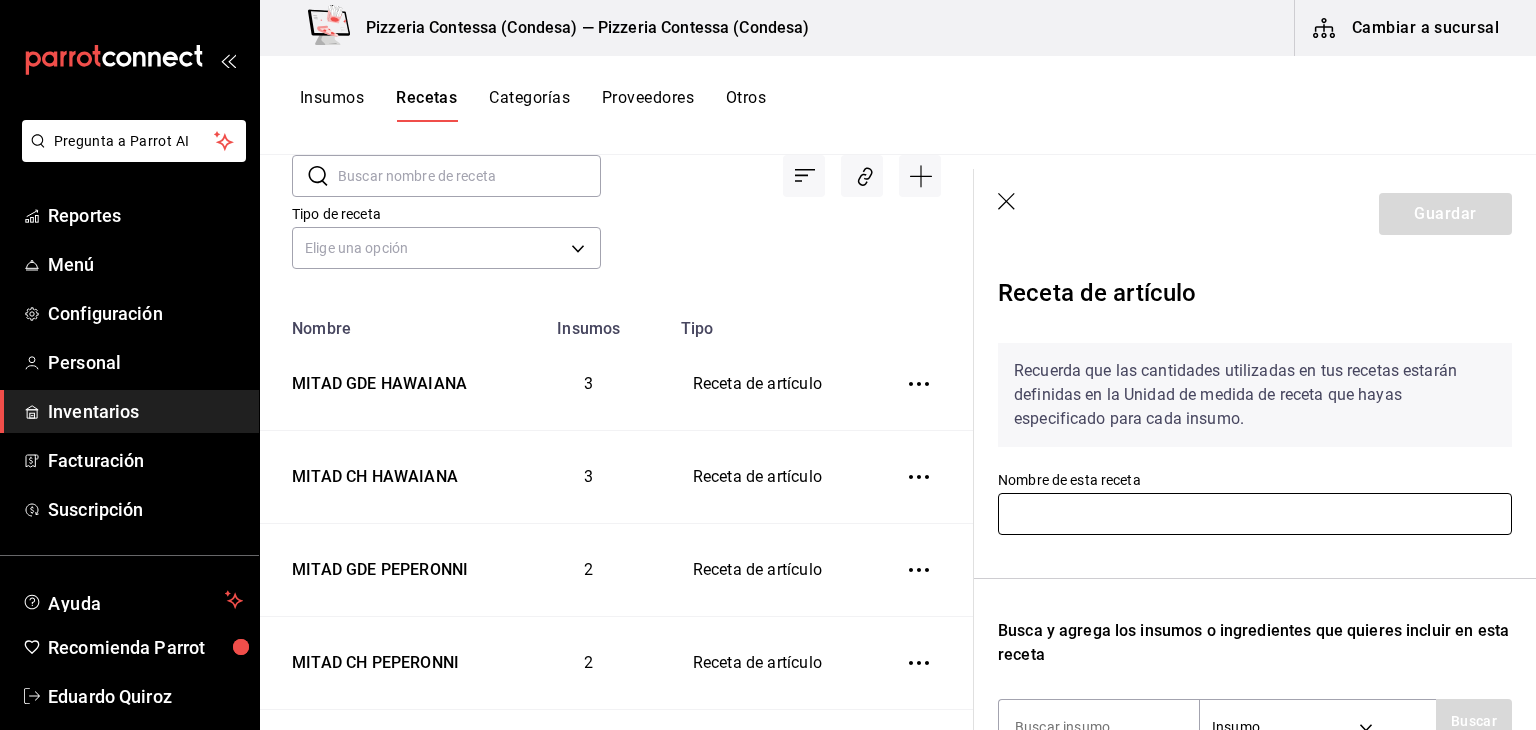 click at bounding box center (1255, 514) 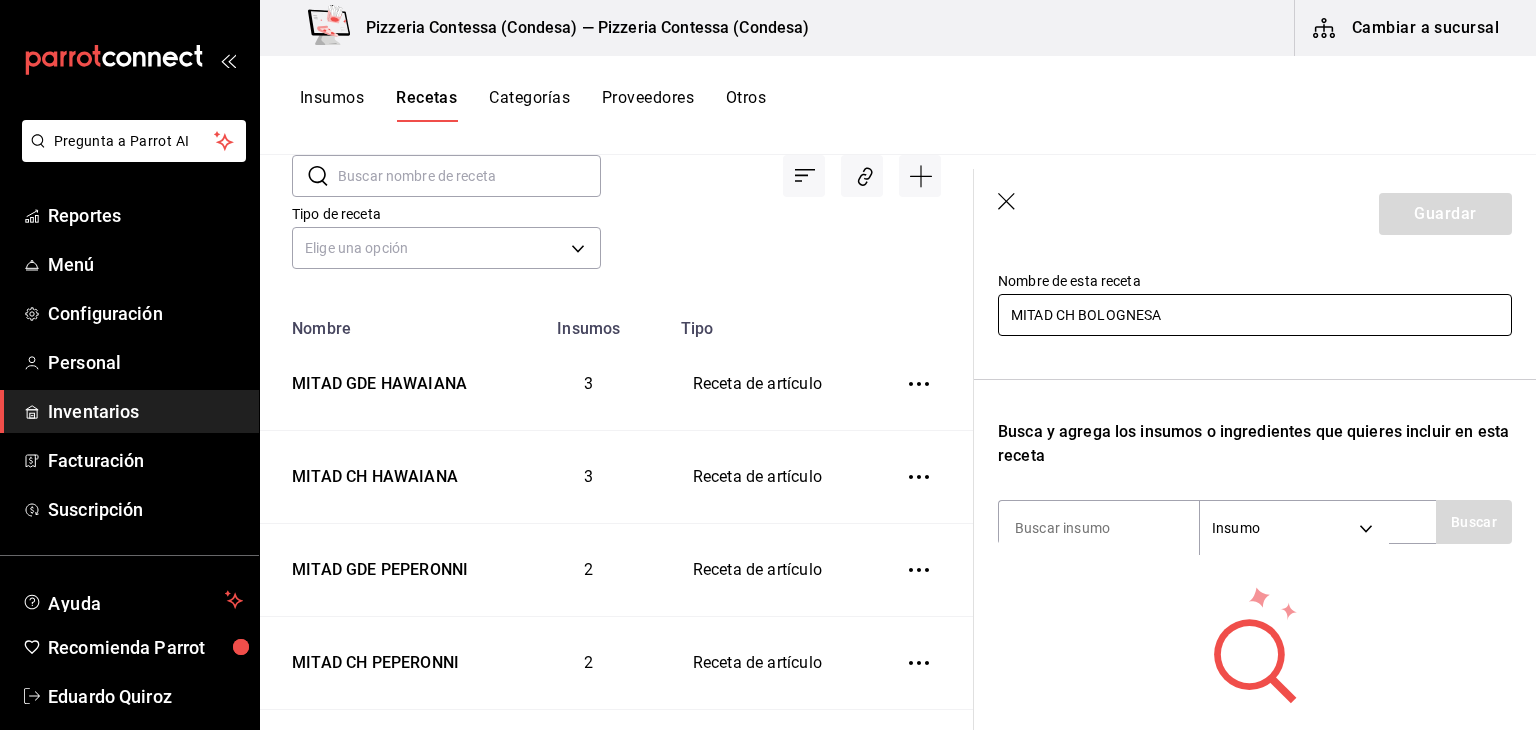 scroll, scrollTop: 200, scrollLeft: 0, axis: vertical 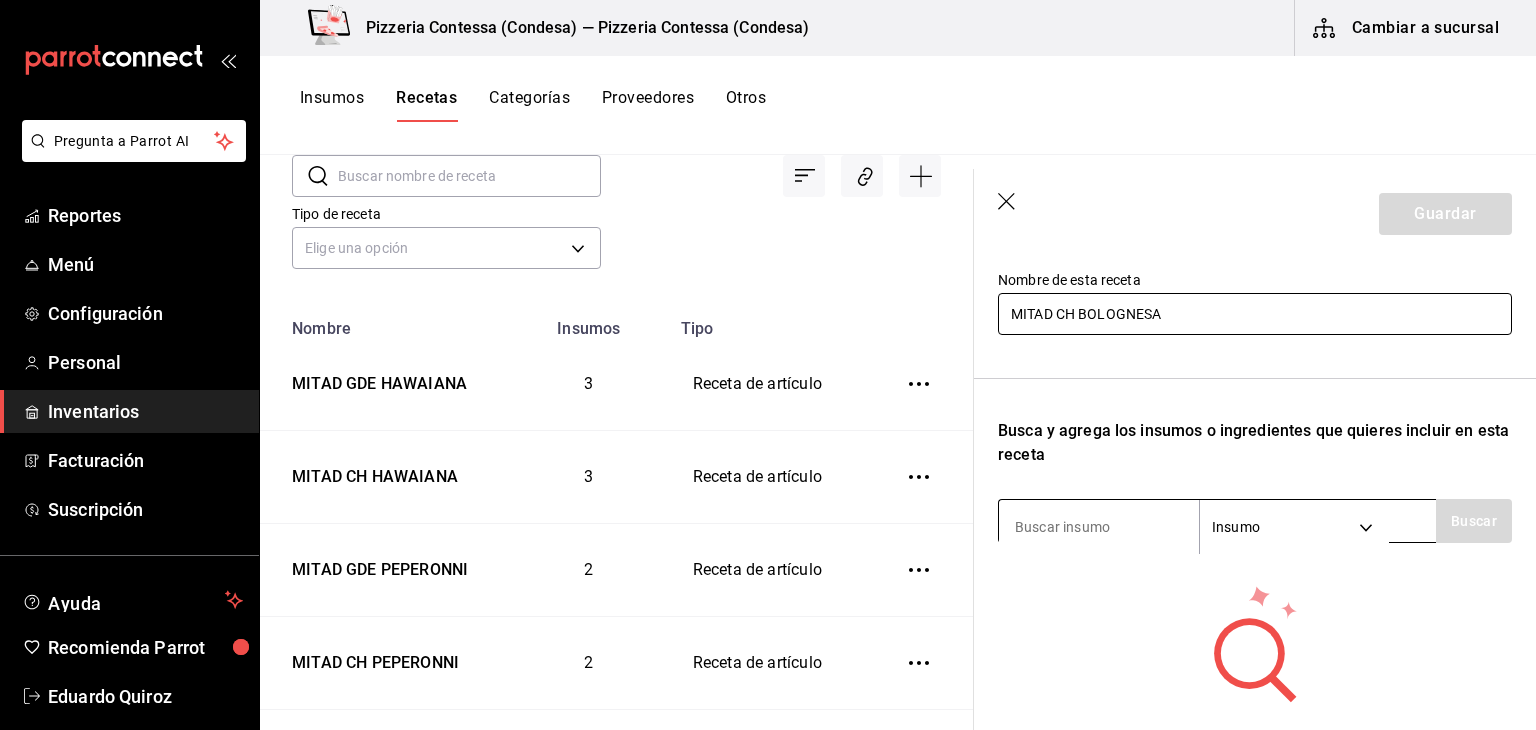 type on "MITAD CH BOLOGNESA" 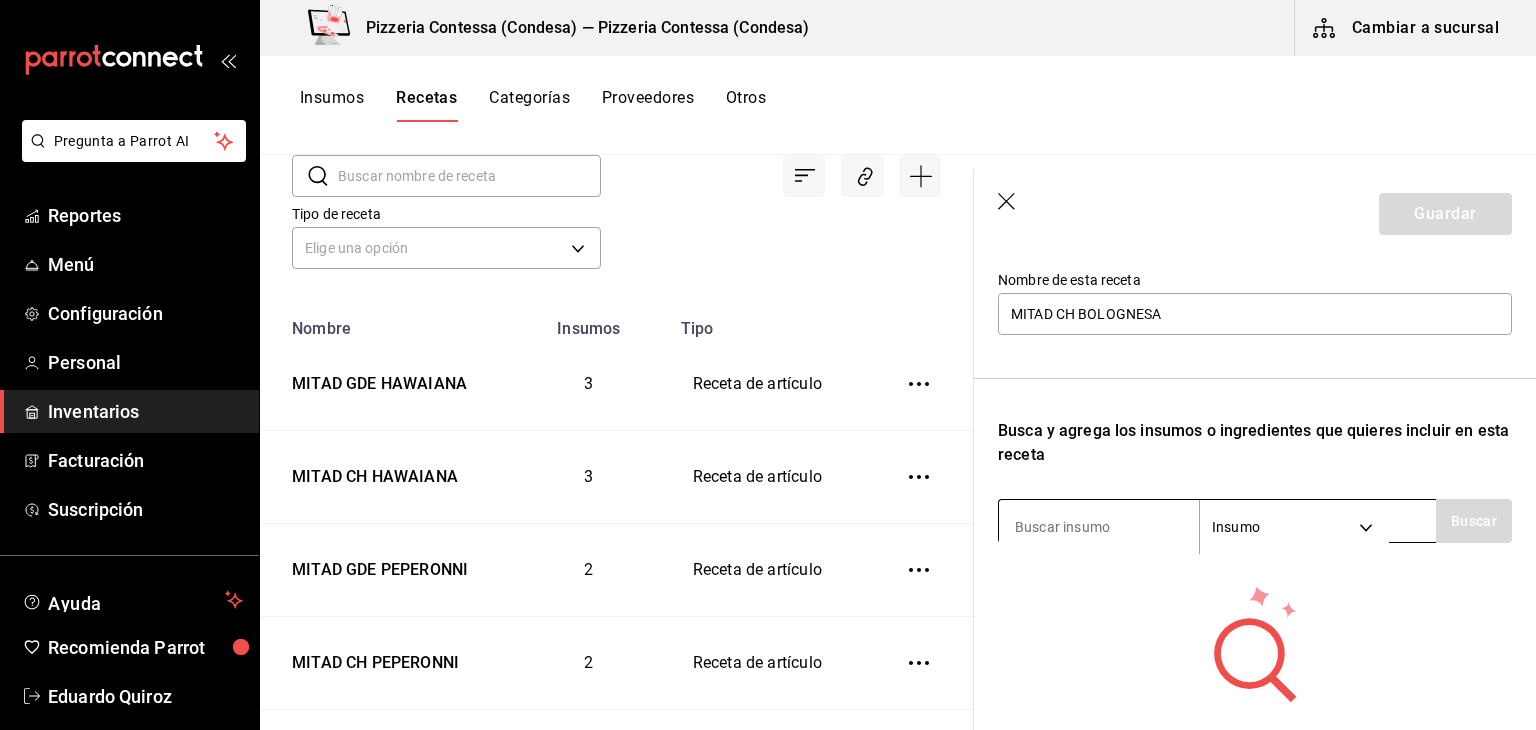 click at bounding box center [1099, 527] 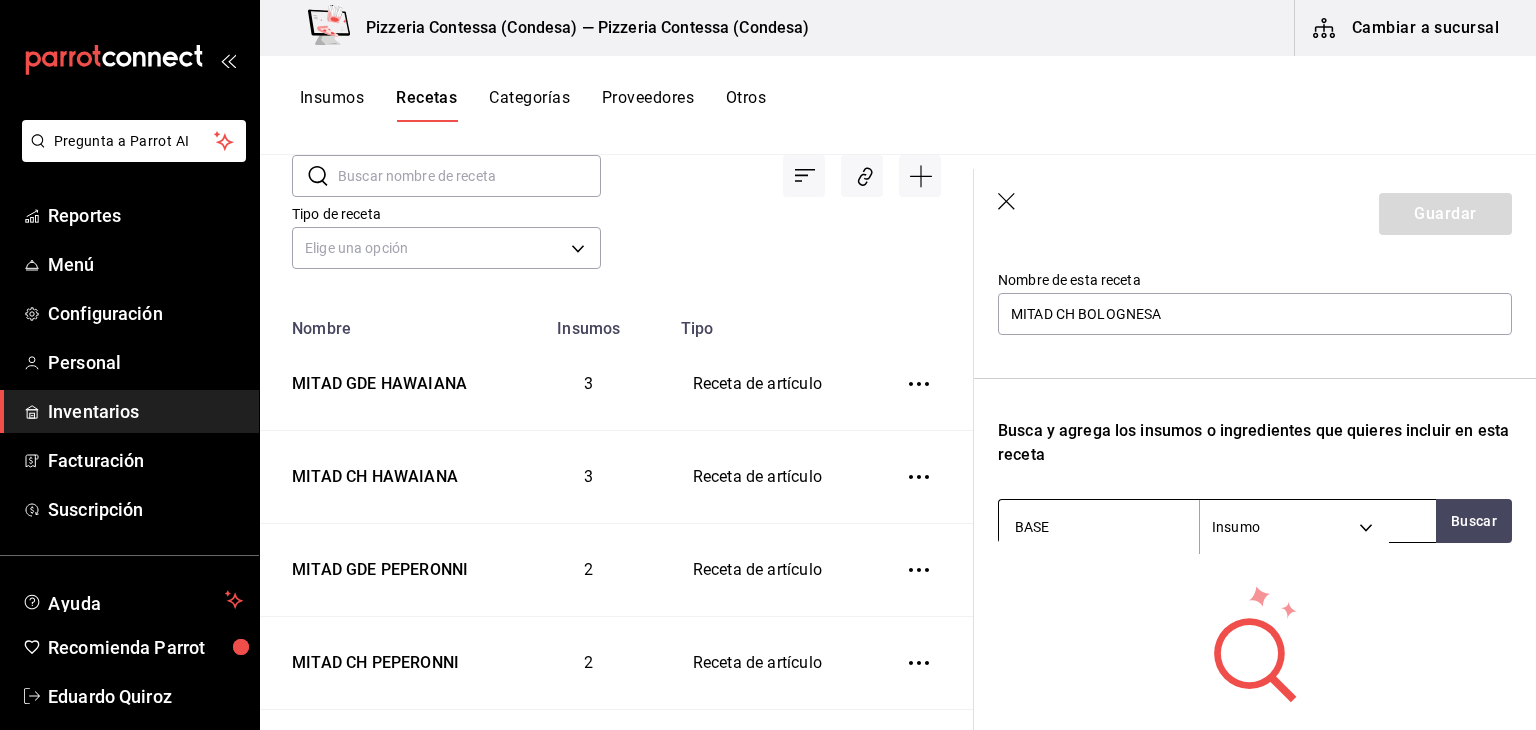 type on "BASE" 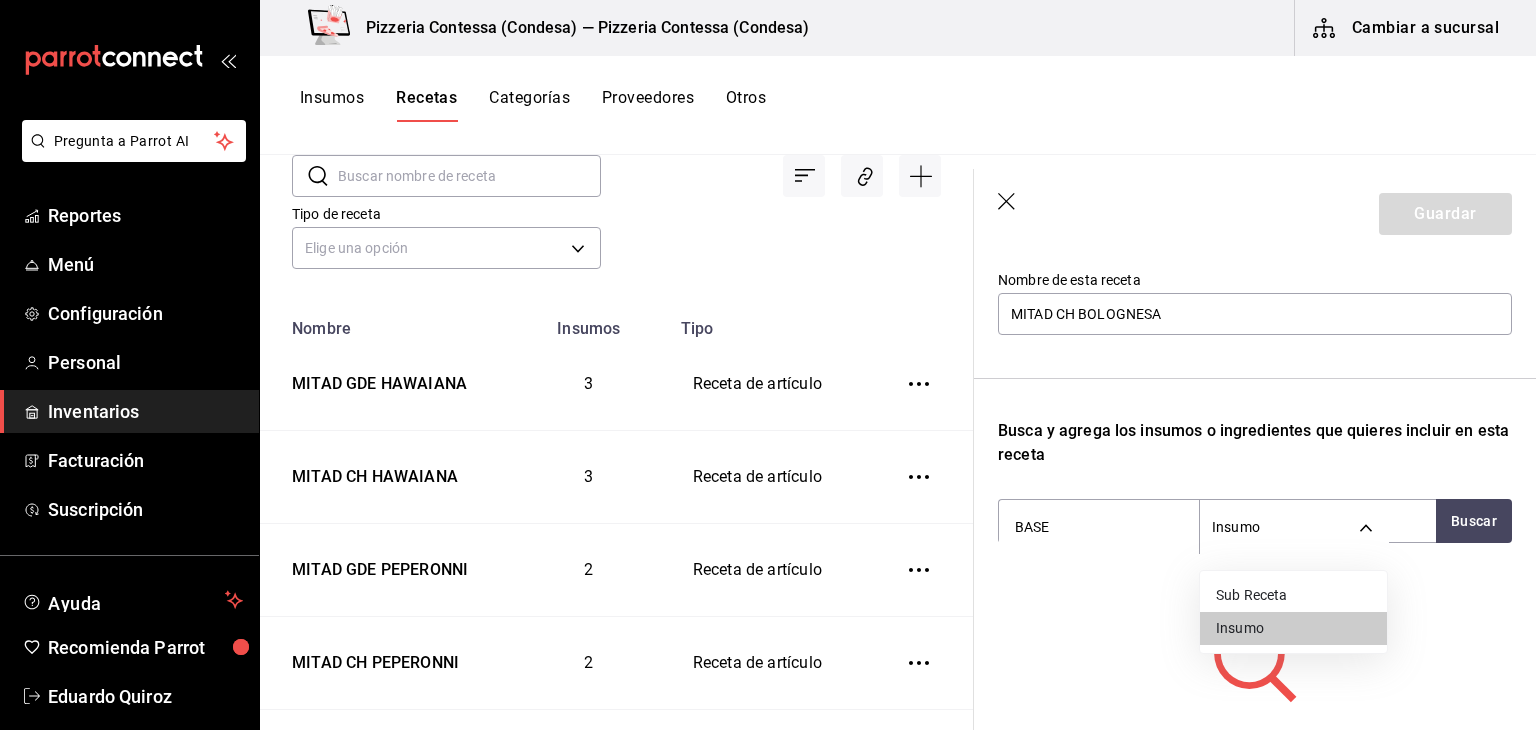 click on "Sub Receta" at bounding box center [1293, 595] 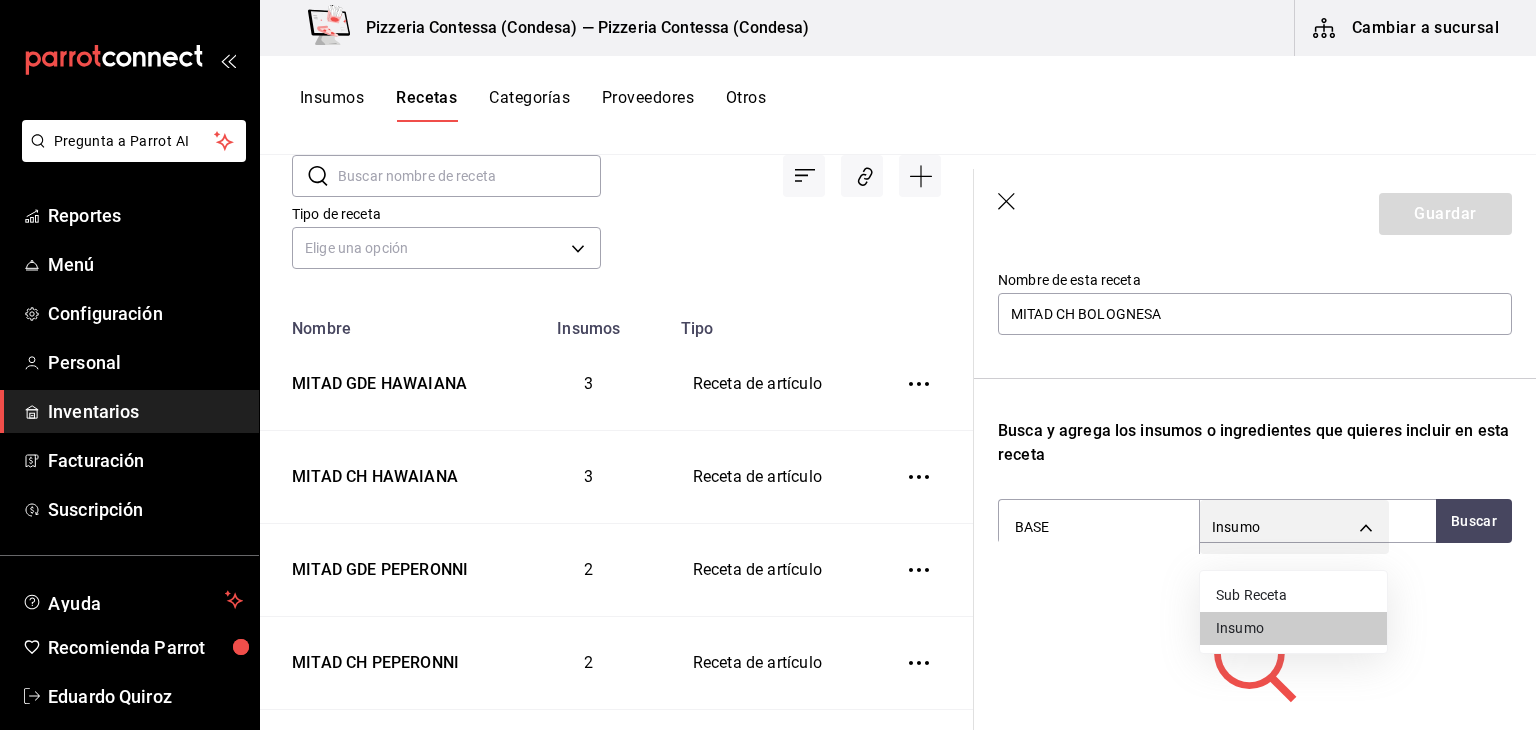 type on "SUBRECIPE" 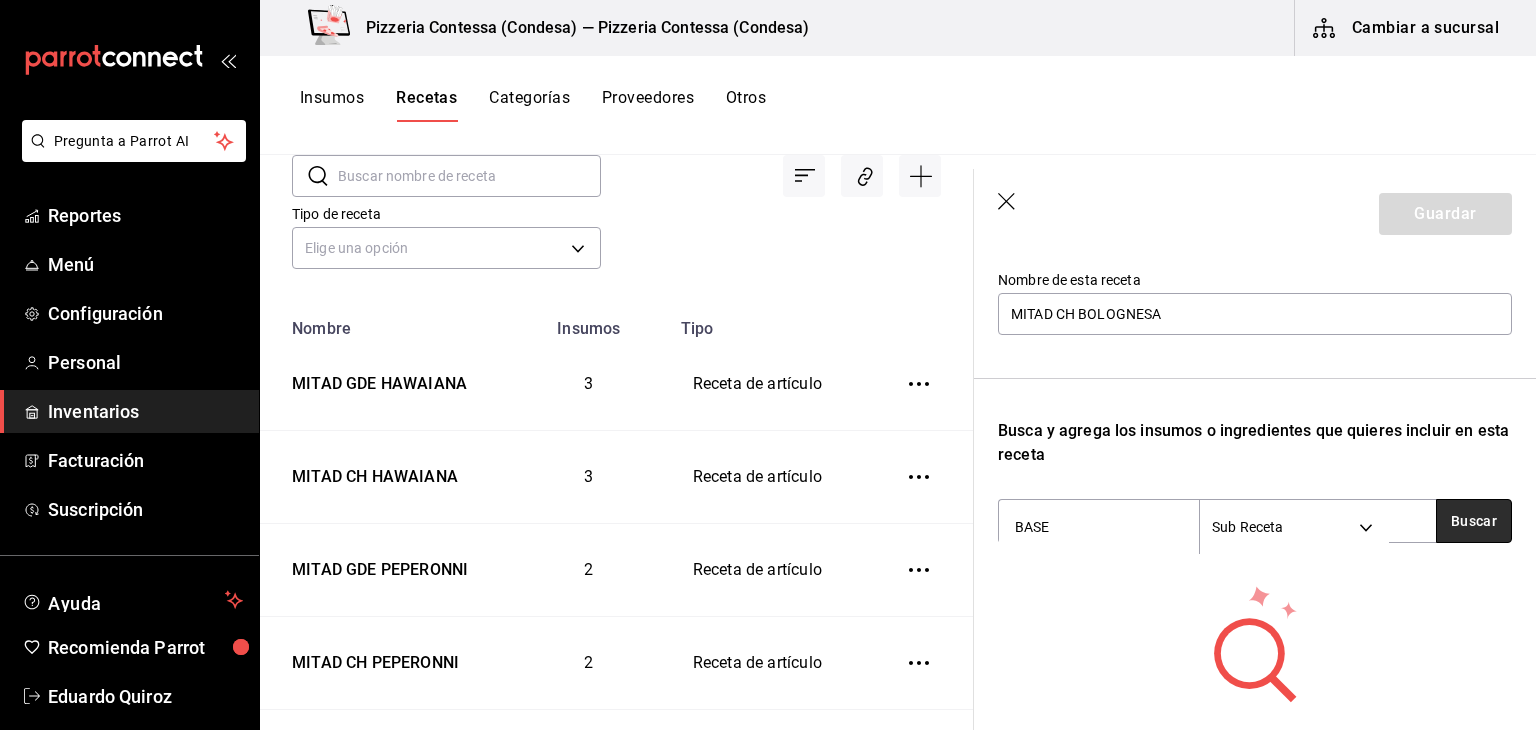 click on "Buscar" at bounding box center (1474, 521) 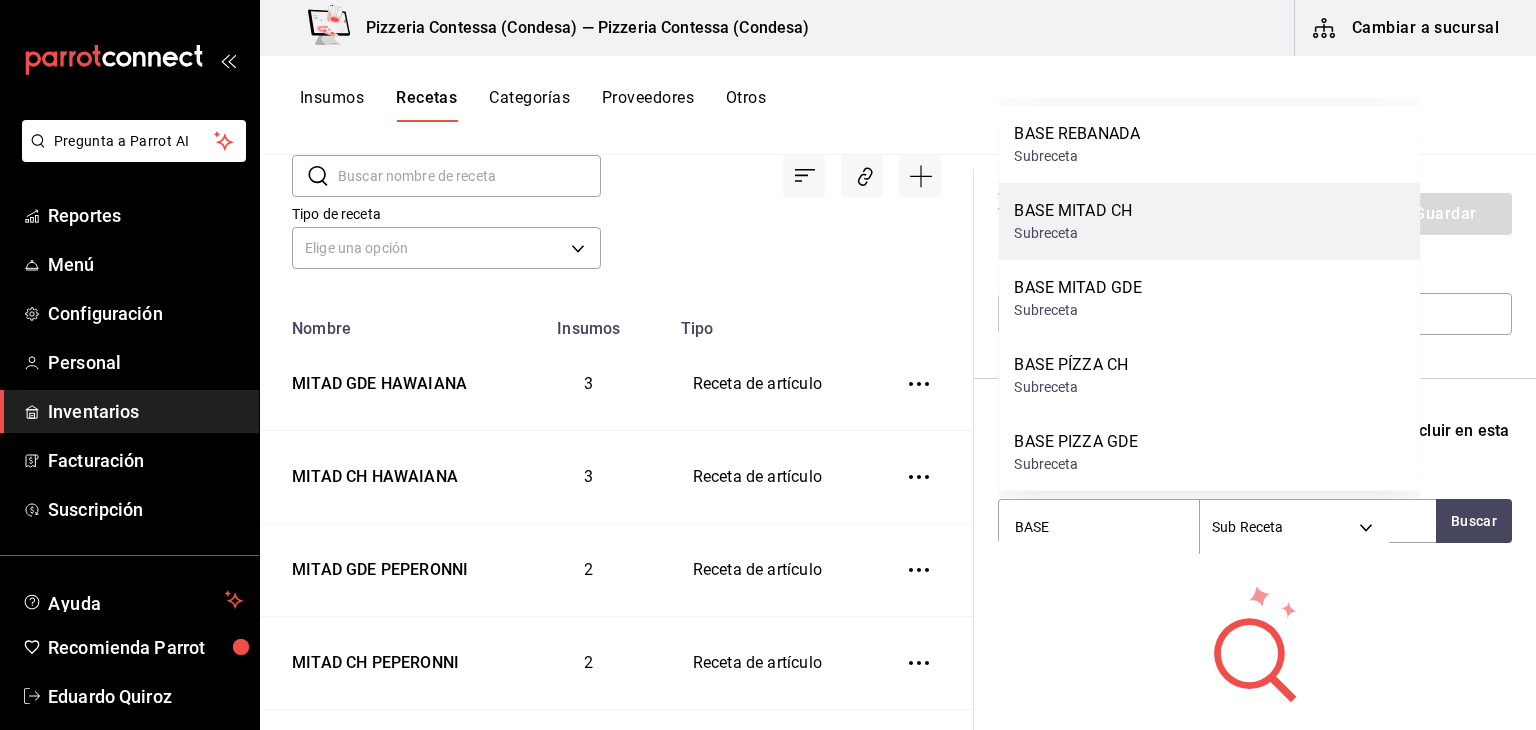 click on "BASE MITAD CH" at bounding box center [1073, 211] 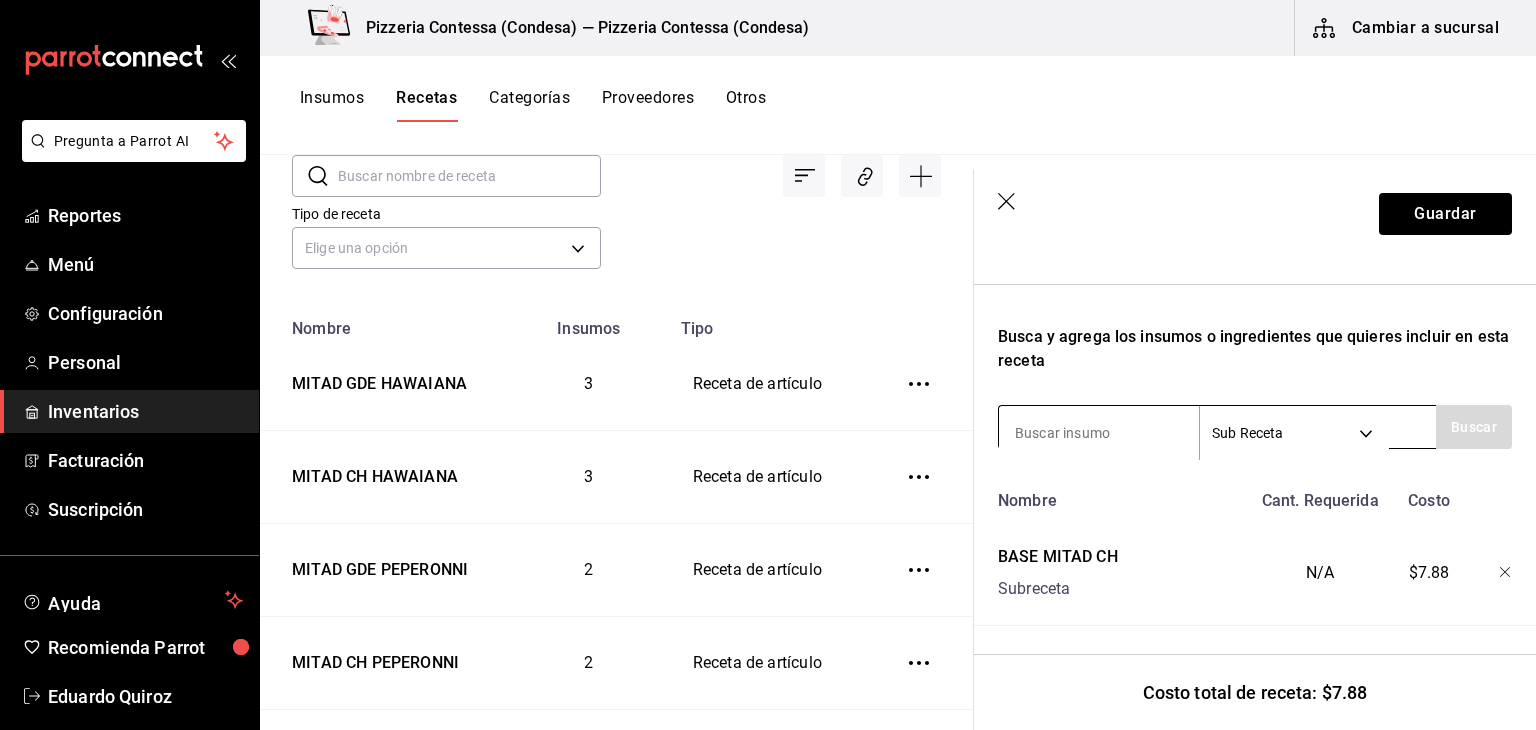 scroll, scrollTop: 300, scrollLeft: 0, axis: vertical 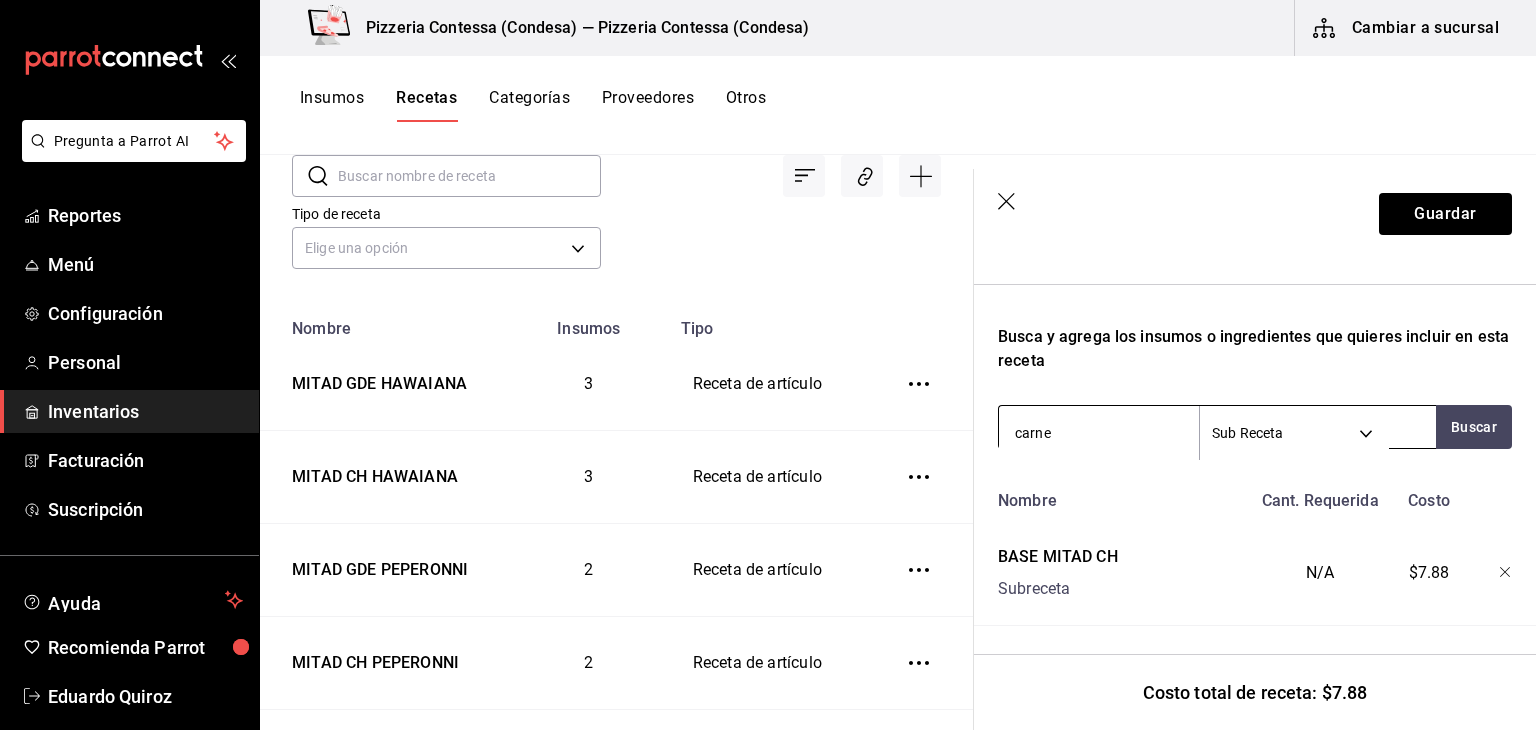 type on "carne" 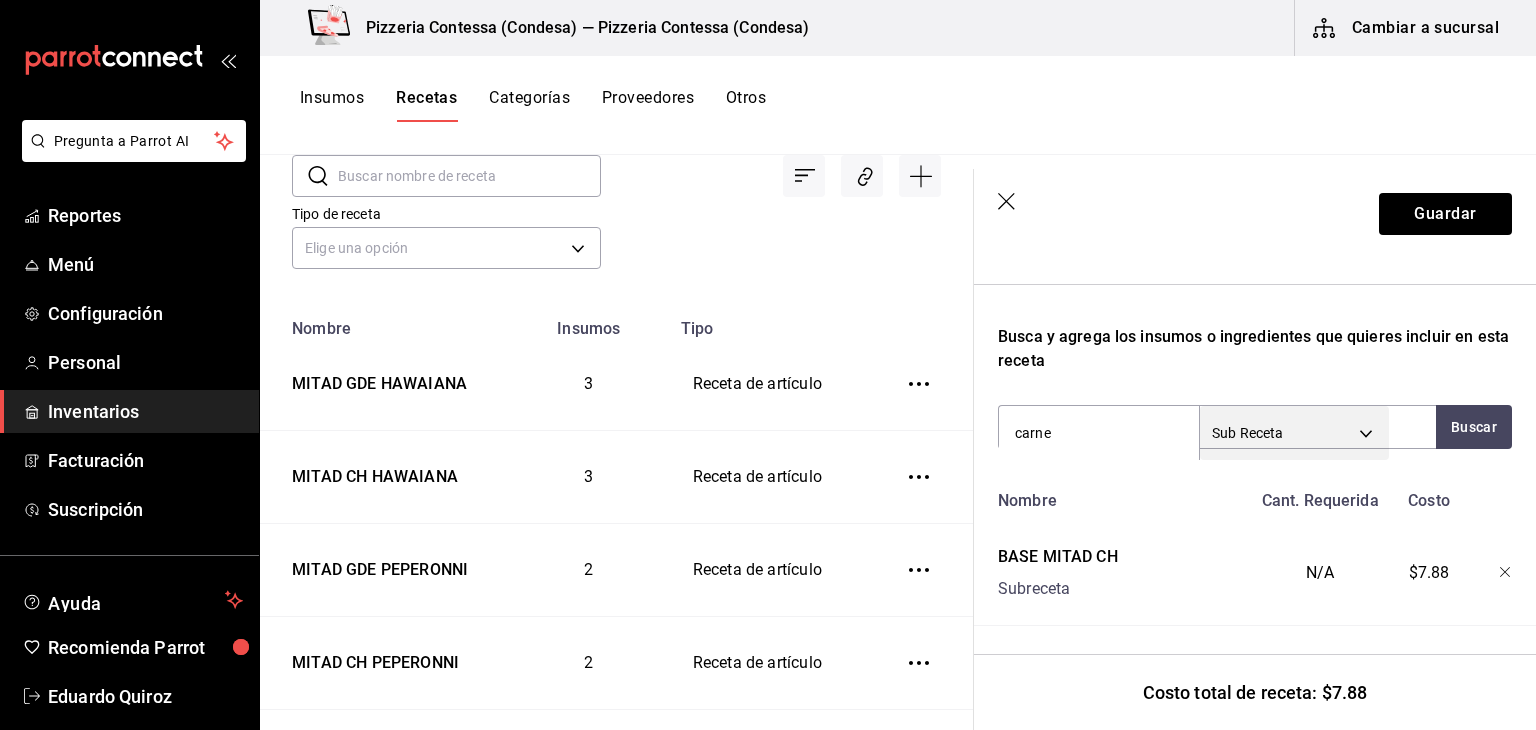 scroll, scrollTop: 309, scrollLeft: 0, axis: vertical 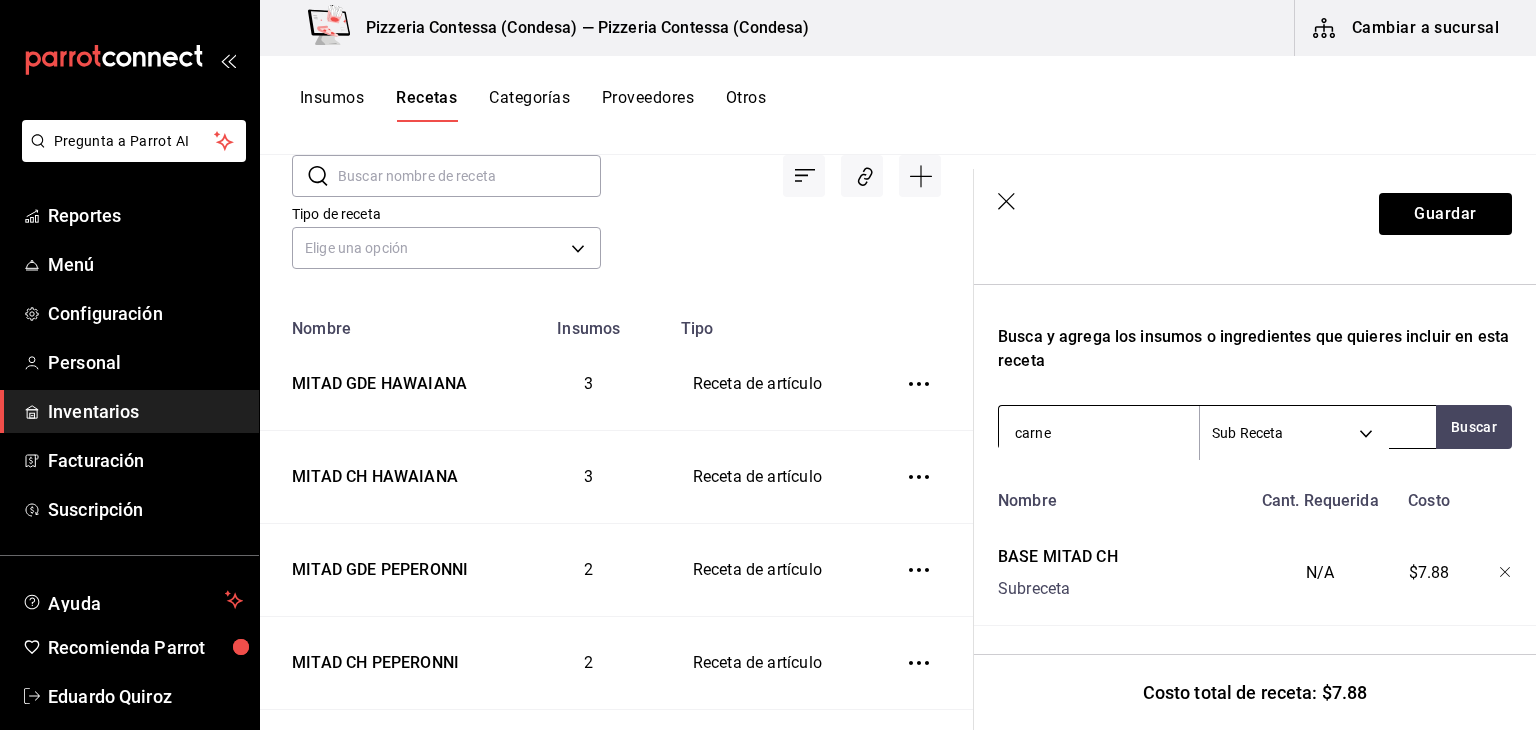 click on "Pregunta a Parrot AI Reportes   Menú   Configuración   Personal   Inventarios   Facturación   Suscripción   Ayuda Recomienda Parrot   [FIRST] [LAST]   Sugerir nueva función   Pizzeria Contessa (Condesa) — Pizzeria Contessa (Condesa) Cambiar a sucursal Insumos Recetas Categorías Proveedores Otros Recetas ​ ​ Tipo de receta Elige una opción default Nombre Insumos Tipo MITAD GDE HAWAIANA 3 Receta de artículo MITAD CH HAWAIANA 3 Receta de artículo MITAD GDE PEPERONNI 2 Receta de artículo MITAD CH PEPERONNI 2 Receta de artículo BASE MITAD GDE 3 Subreceta BASE MITAD CH 3 Subreceta REBANADA BOLOGNESA 2 Receta de artículo REBANADA HAWAIANA 3 Receta de artículo REBANADA PEPERONNI 2 Receta de artículo BASE REBANADA 3 Subreceta Refrescos pepsi - Squirt 1 Receta de artículo Refrescos pepsi - Pepsi 1 Receta de artículo Refrescos pepsi - Mirinda 1 Receta de artículo Refrescos pepsi - Manzanita sol 1 Receta de artículo Refrescos pepsi - 7up 1 Receta de artículo PIZZA GDE SALAMI HOT 3 3 6 6 5 5 5 6 5" at bounding box center [768, 358] 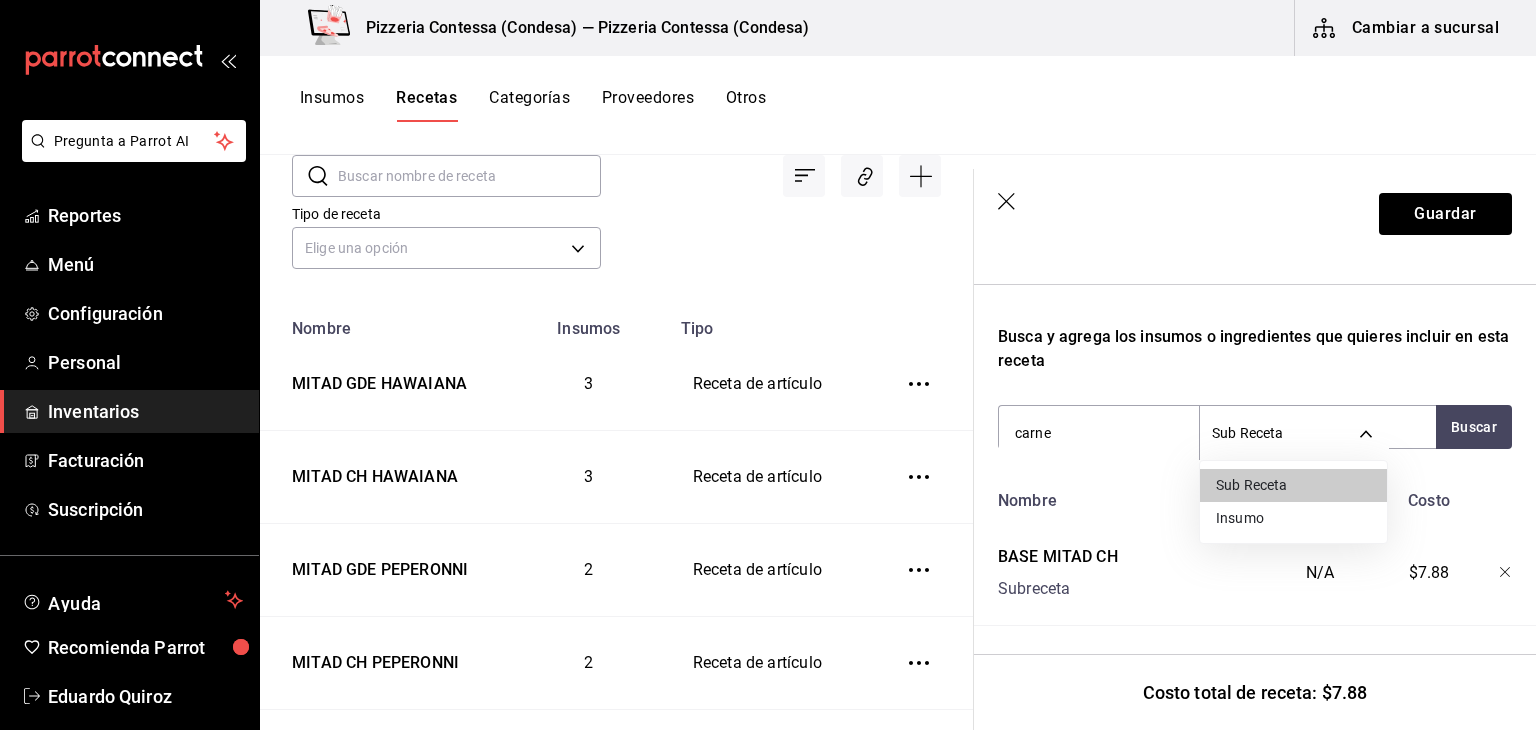 click on "Insumo" at bounding box center [1293, 518] 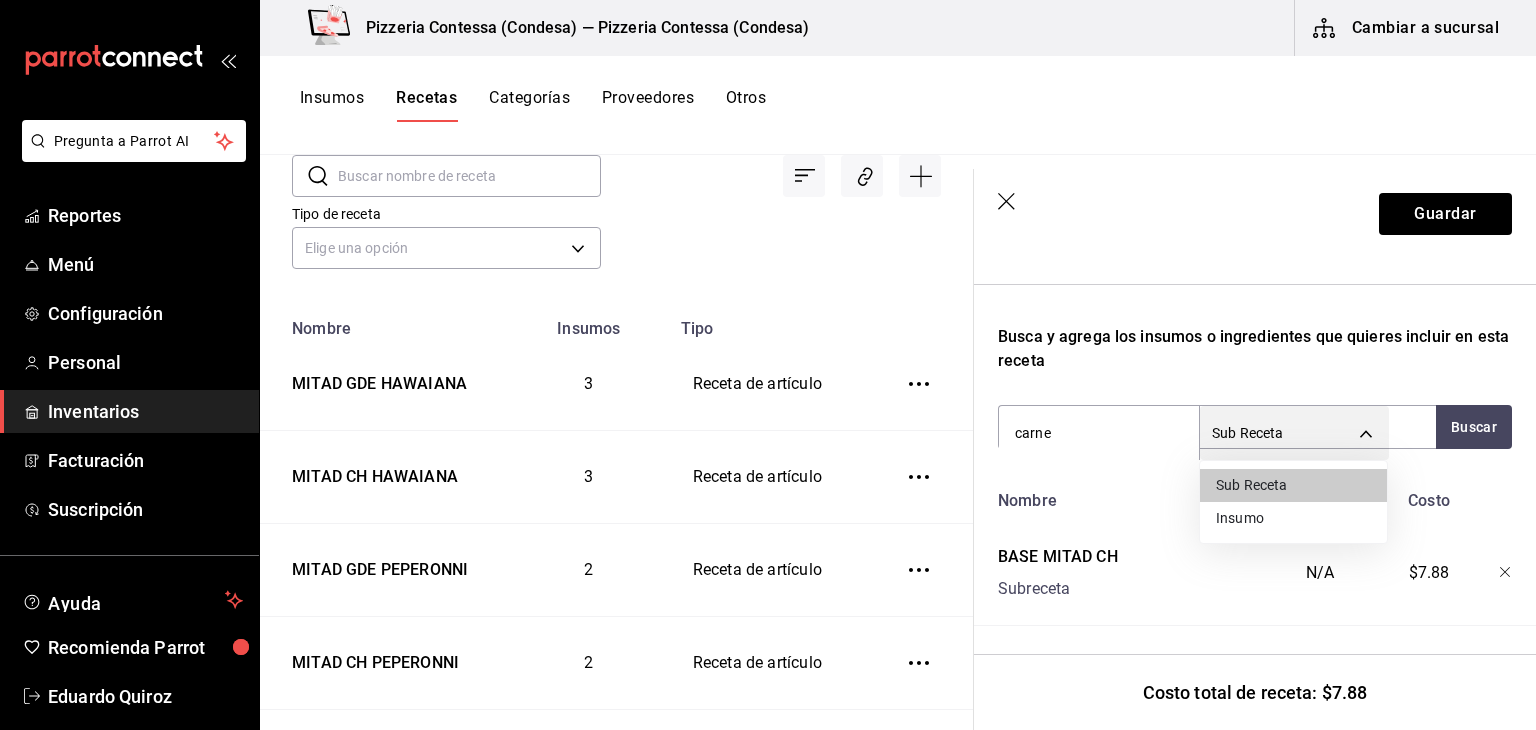 type on "SUPPLY" 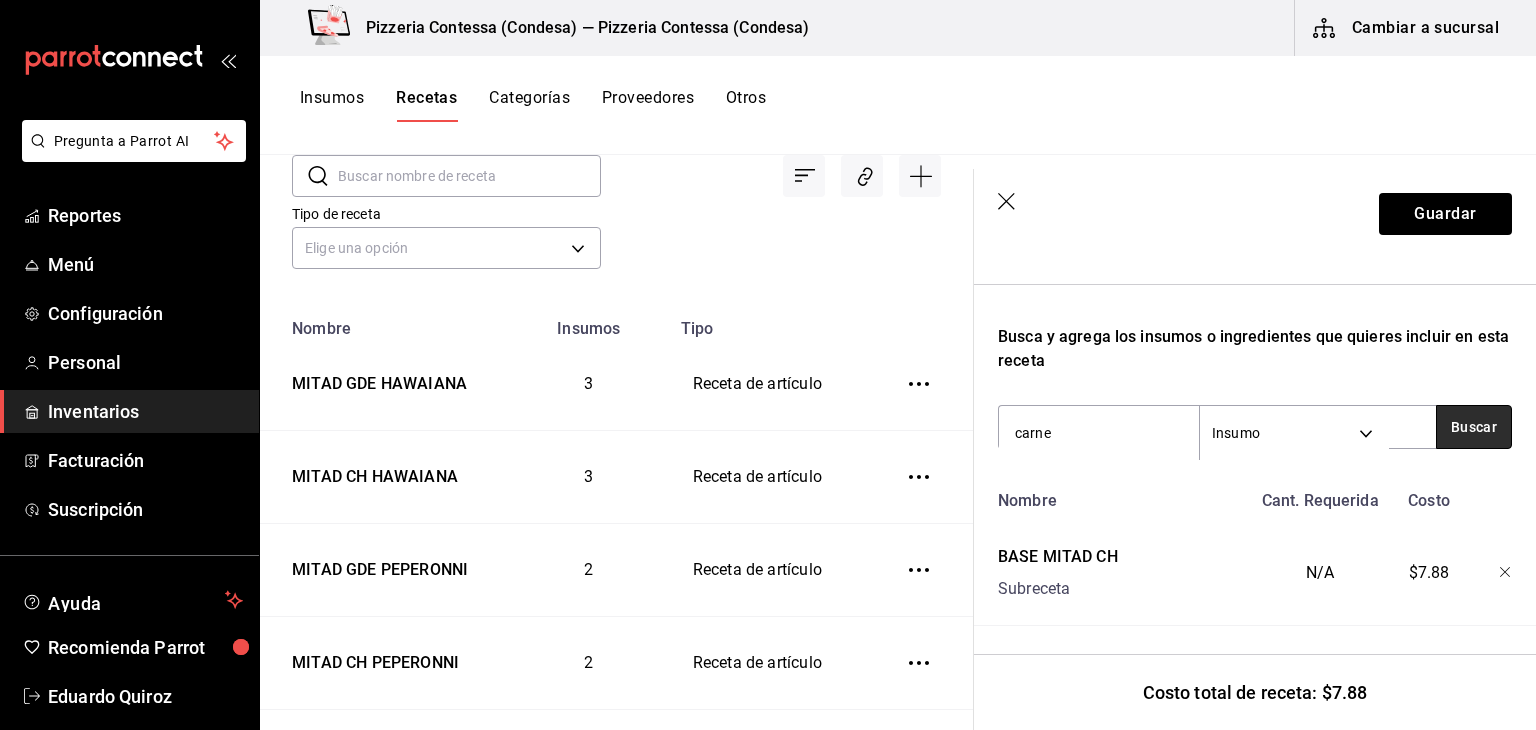 click on "Buscar" at bounding box center (1474, 427) 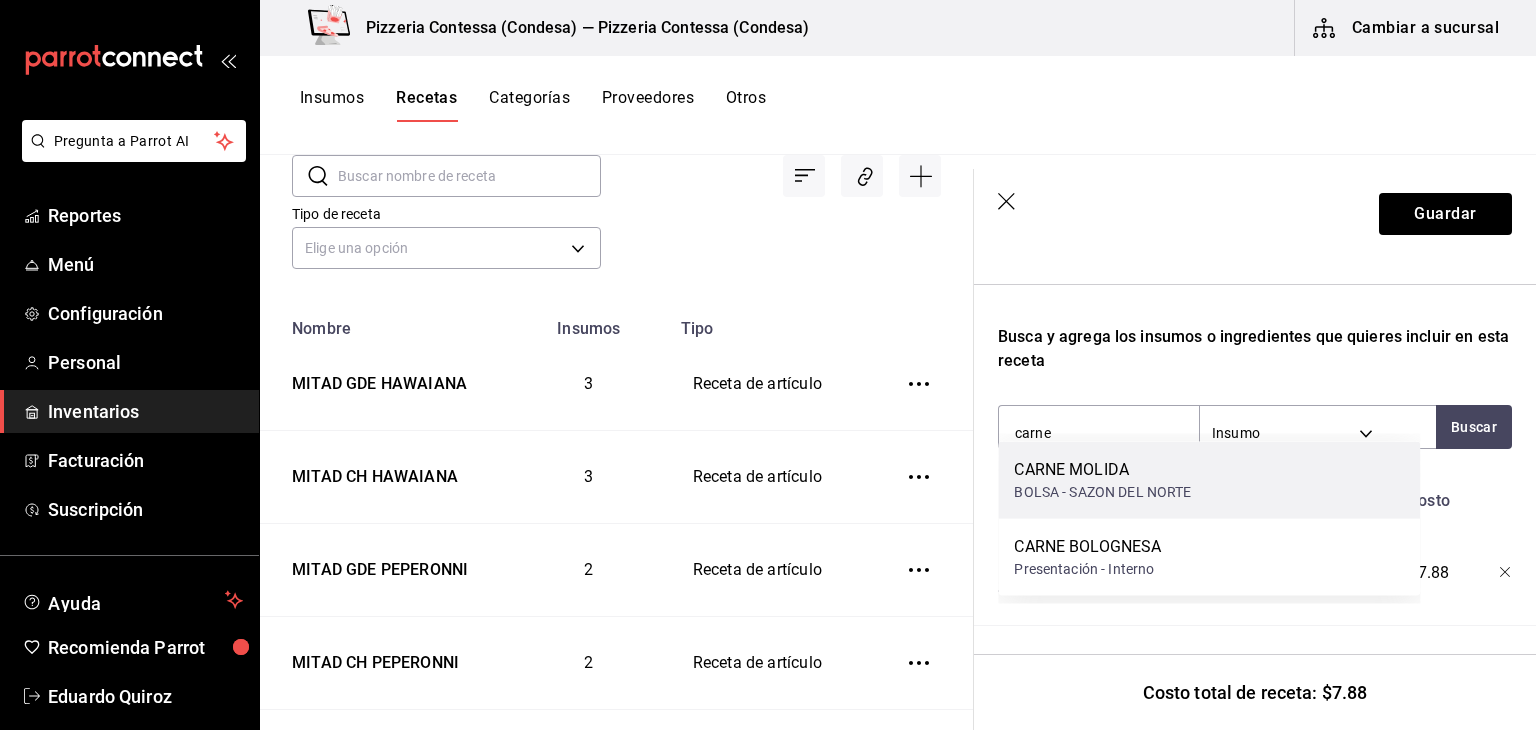 click on "CARNE MOLIDA" at bounding box center [1102, 470] 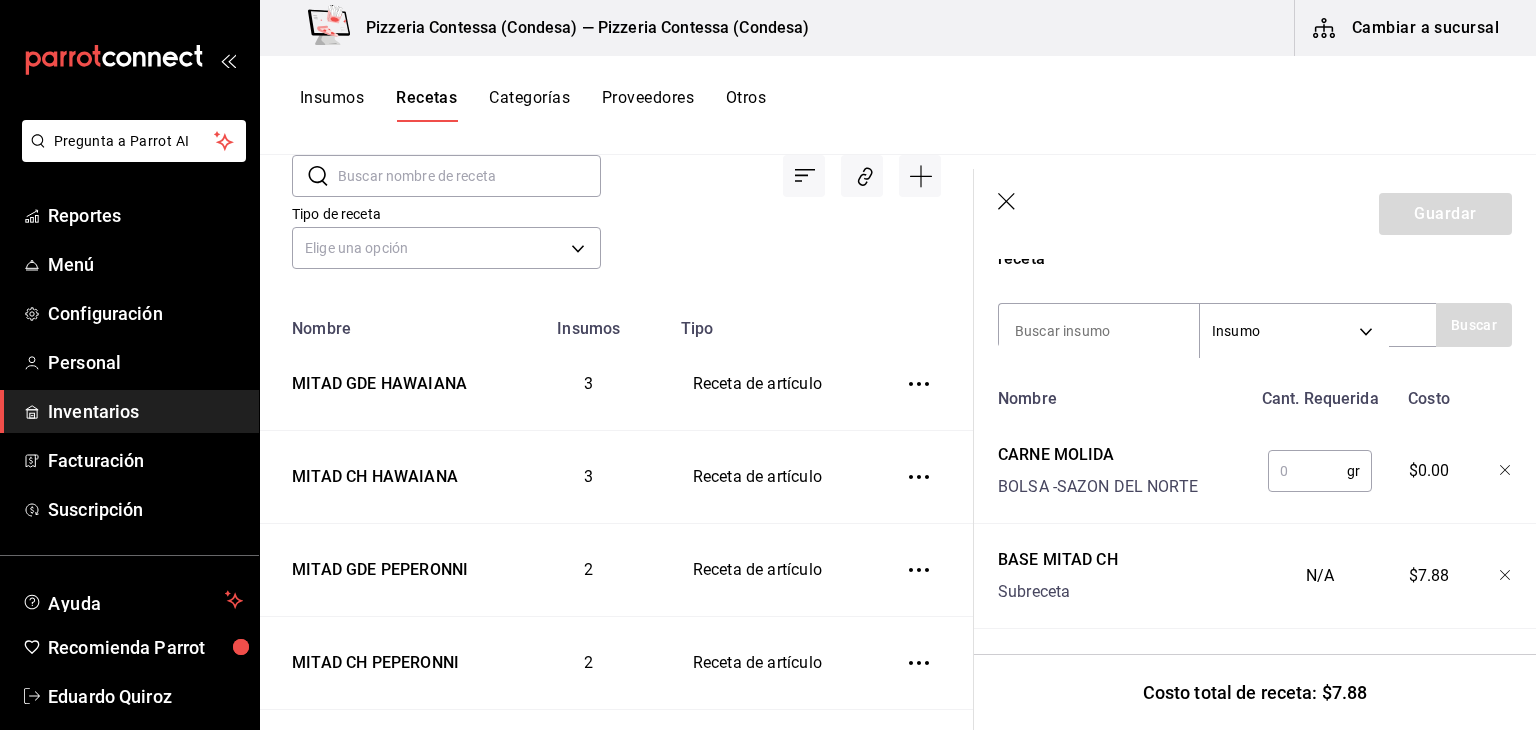 scroll, scrollTop: 414, scrollLeft: 0, axis: vertical 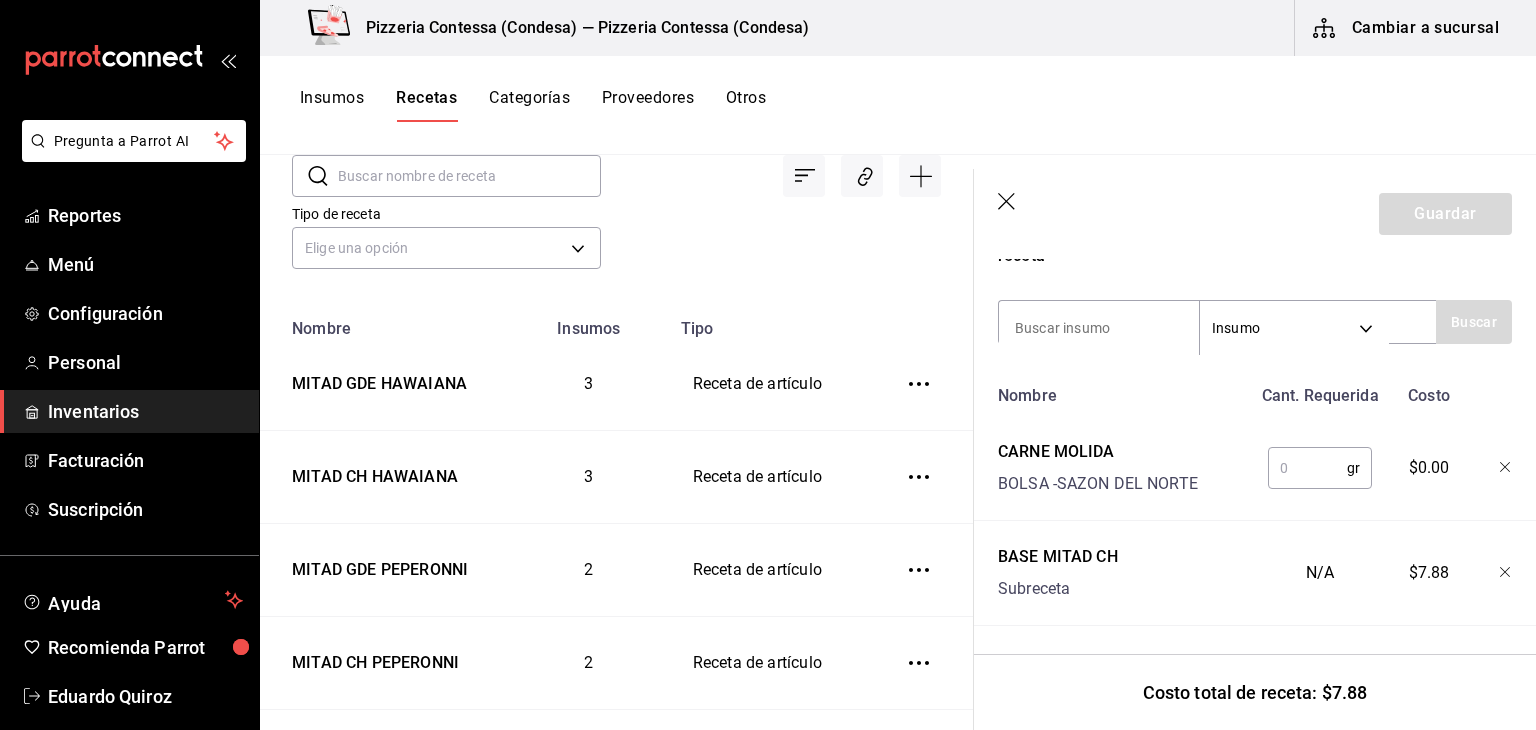 click at bounding box center (1307, 468) 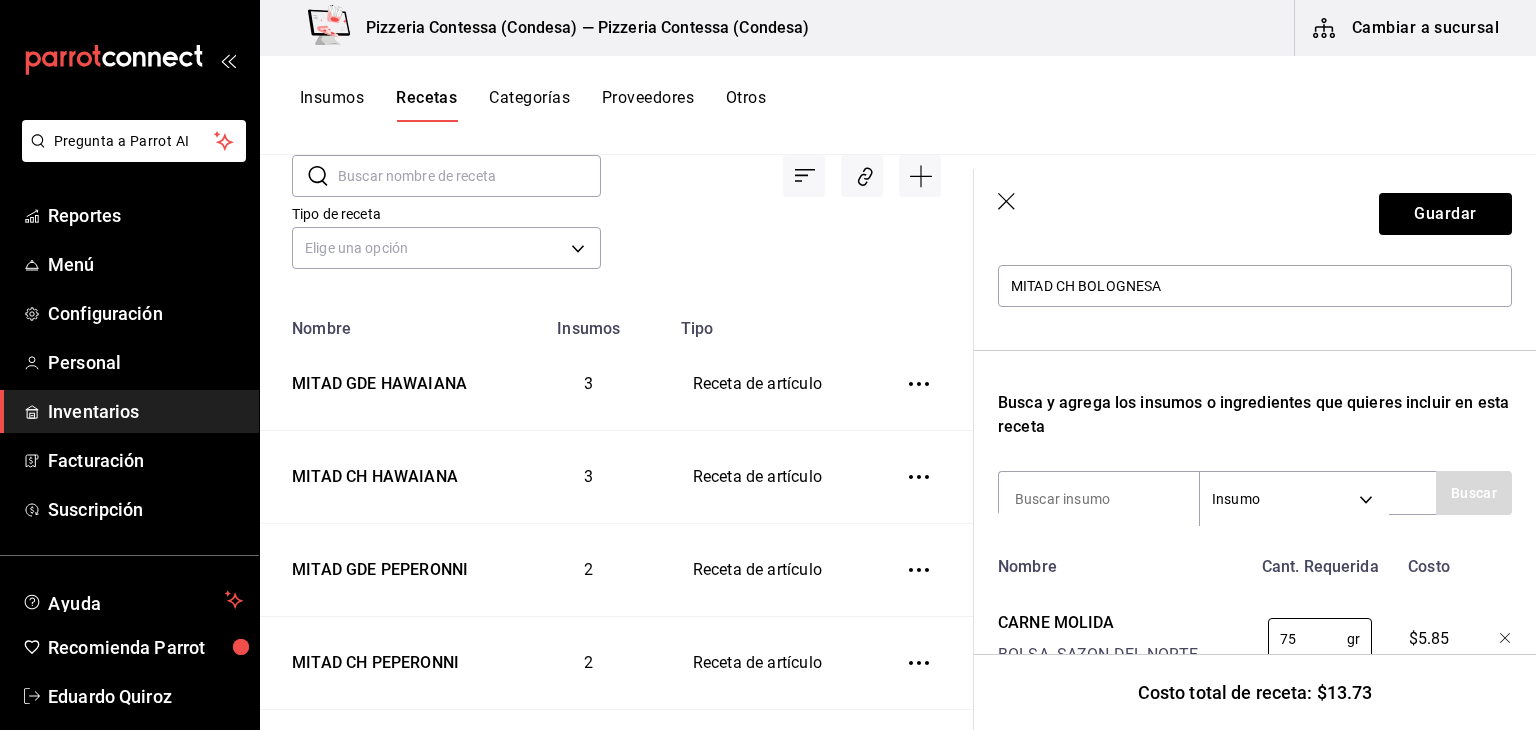 scroll, scrollTop: 14, scrollLeft: 0, axis: vertical 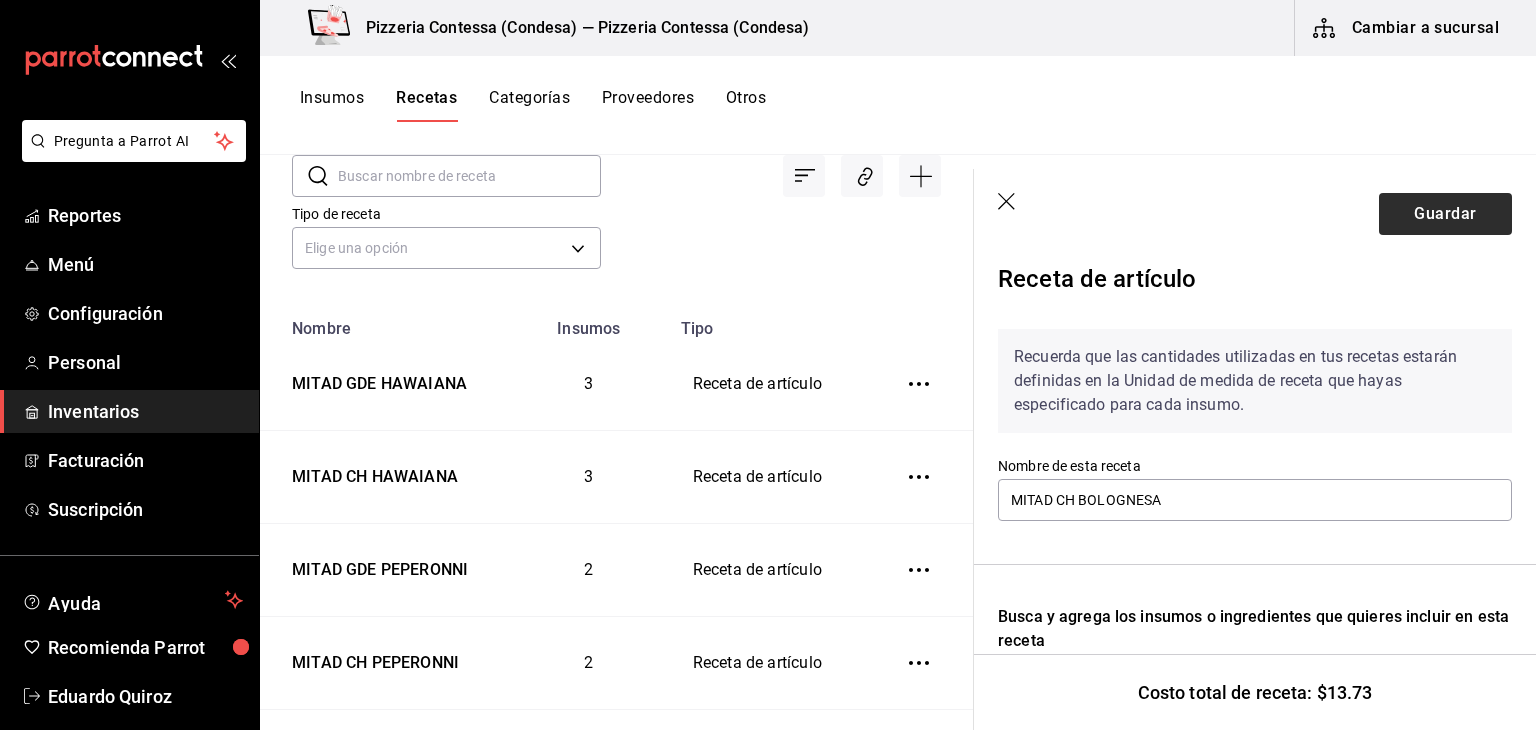 type on "75" 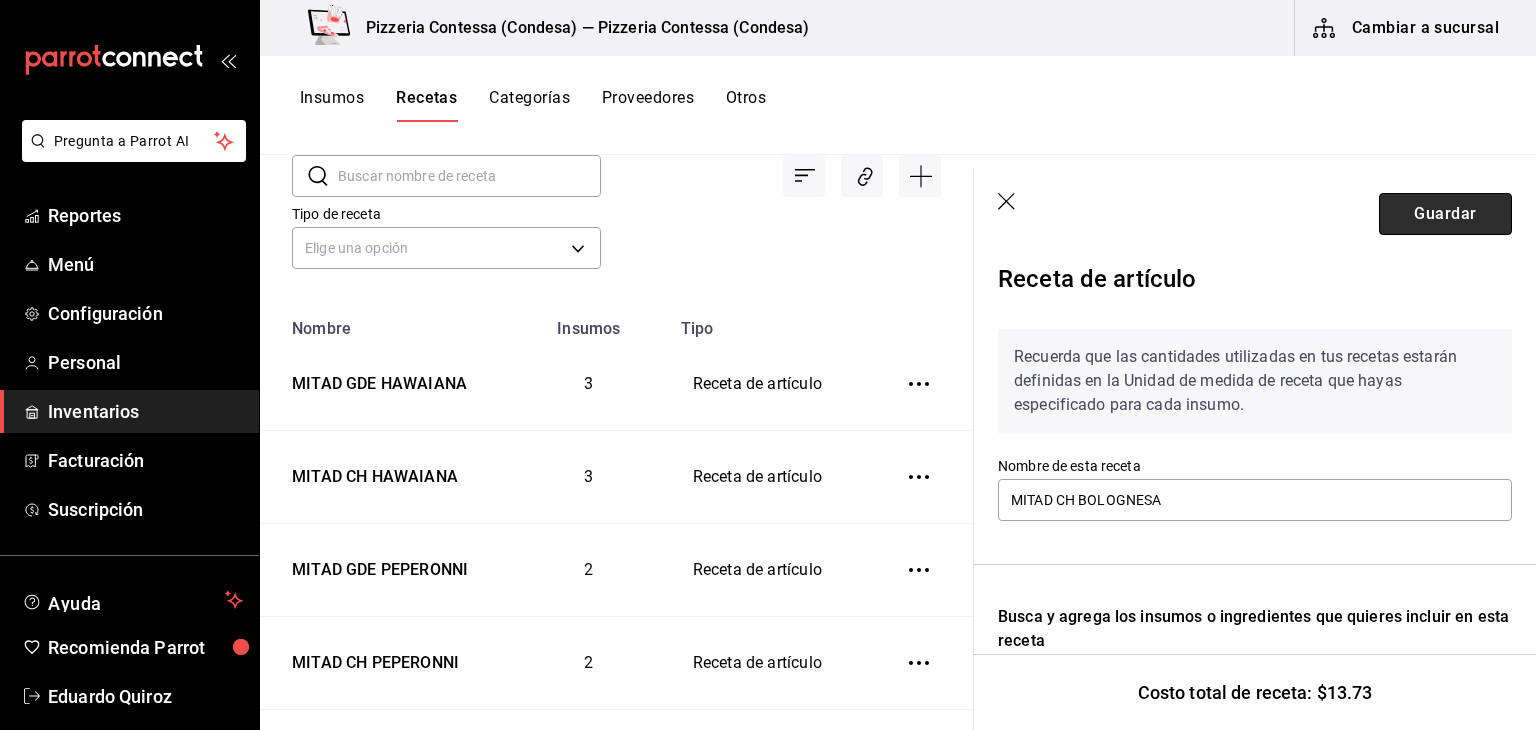 click on "Guardar" at bounding box center [1445, 214] 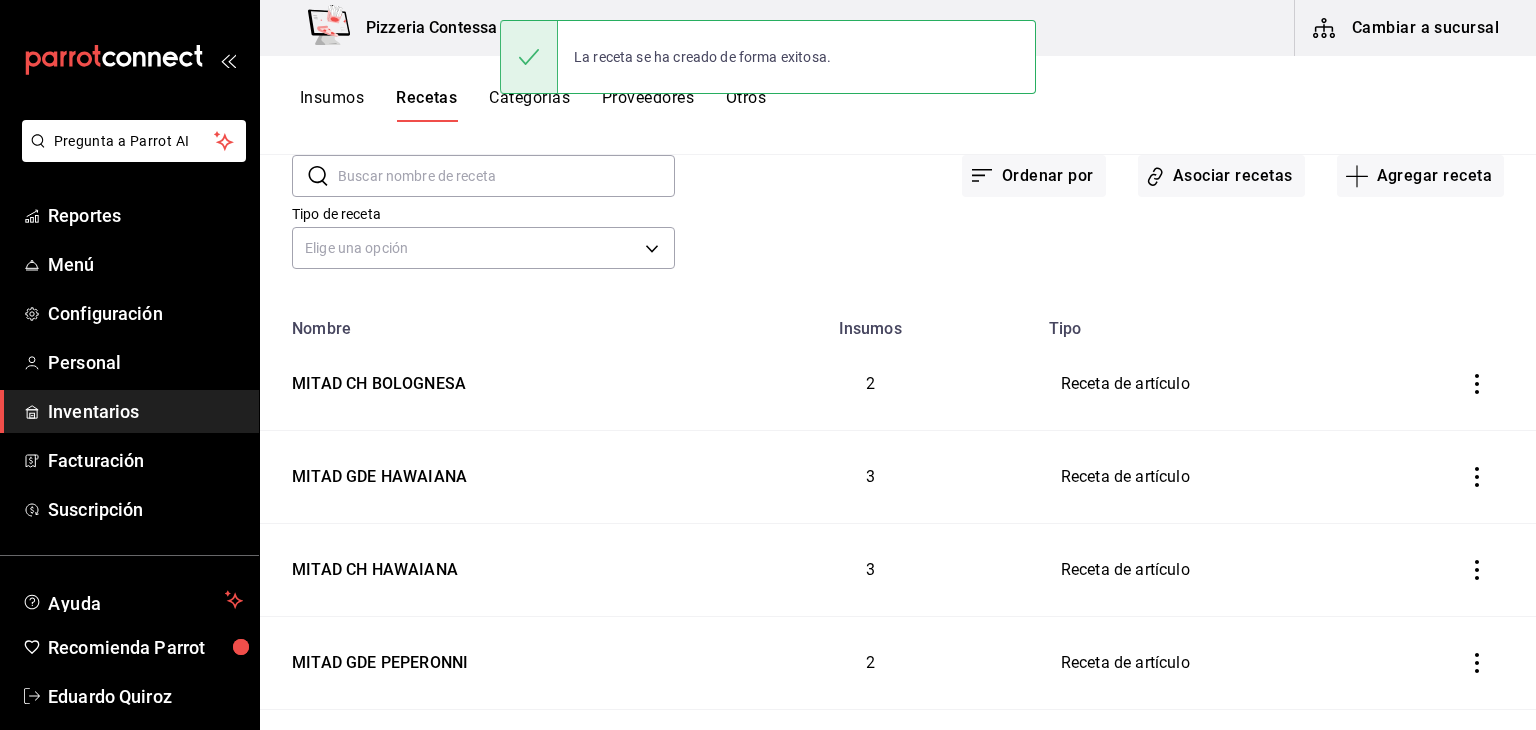 scroll, scrollTop: 0, scrollLeft: 0, axis: both 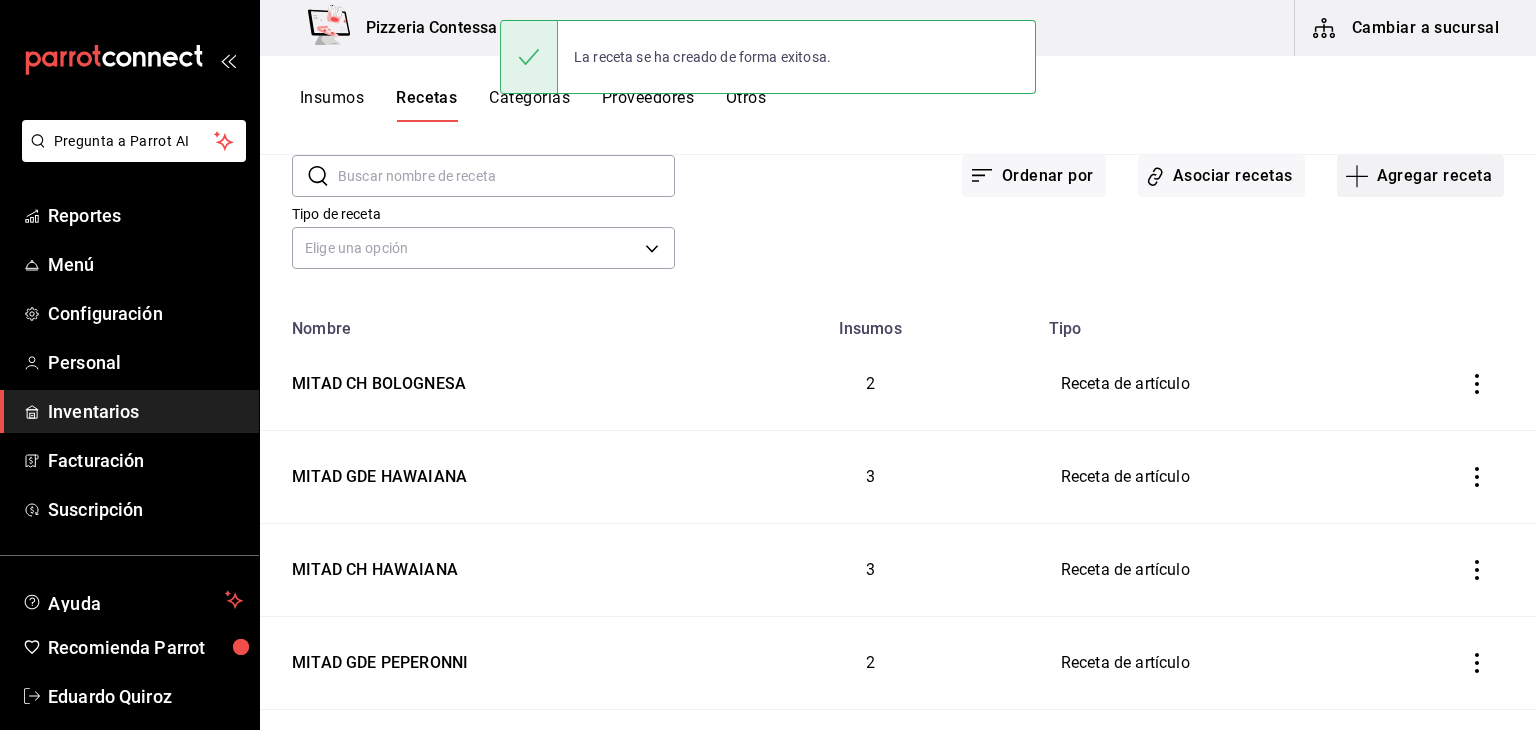 click 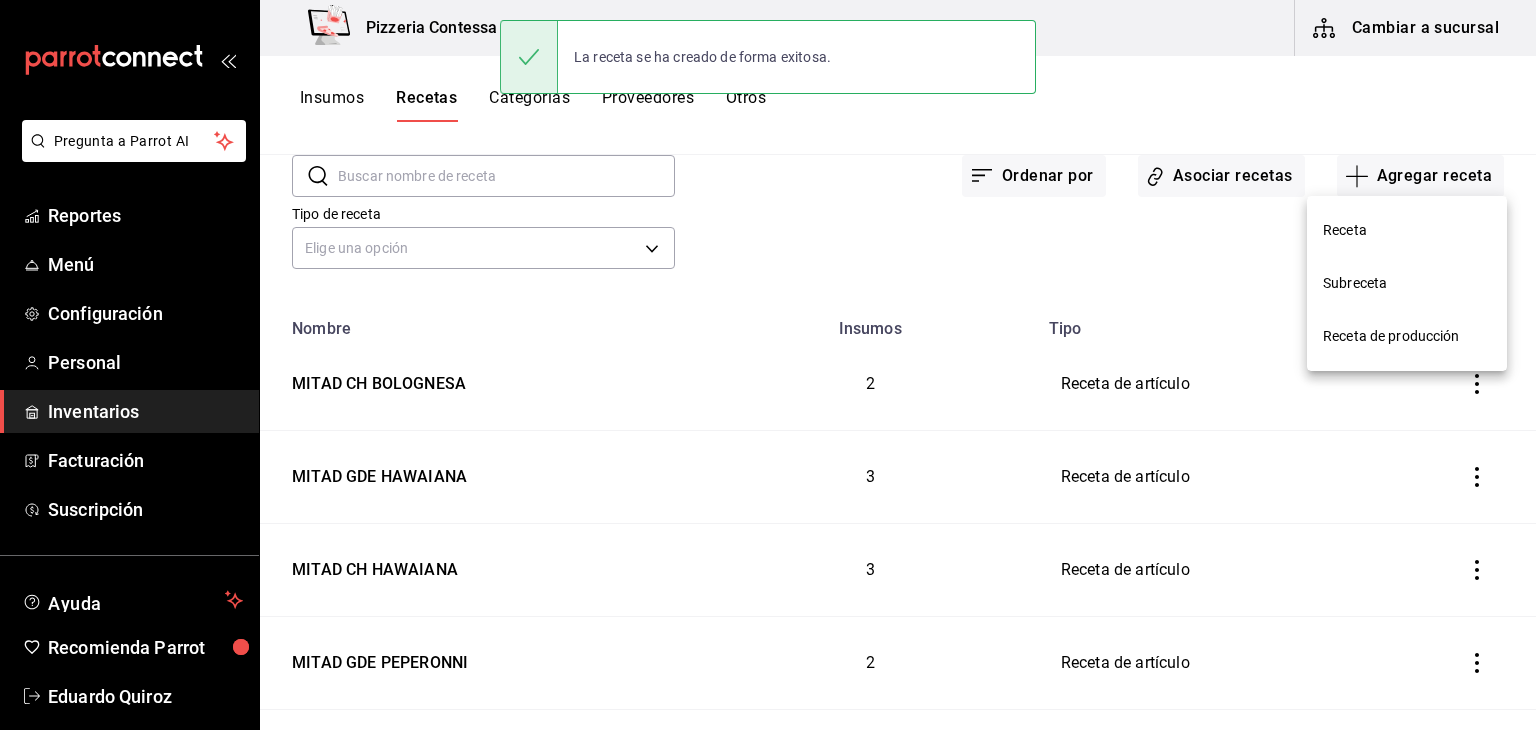 click on "Subreceta" at bounding box center [1407, 283] 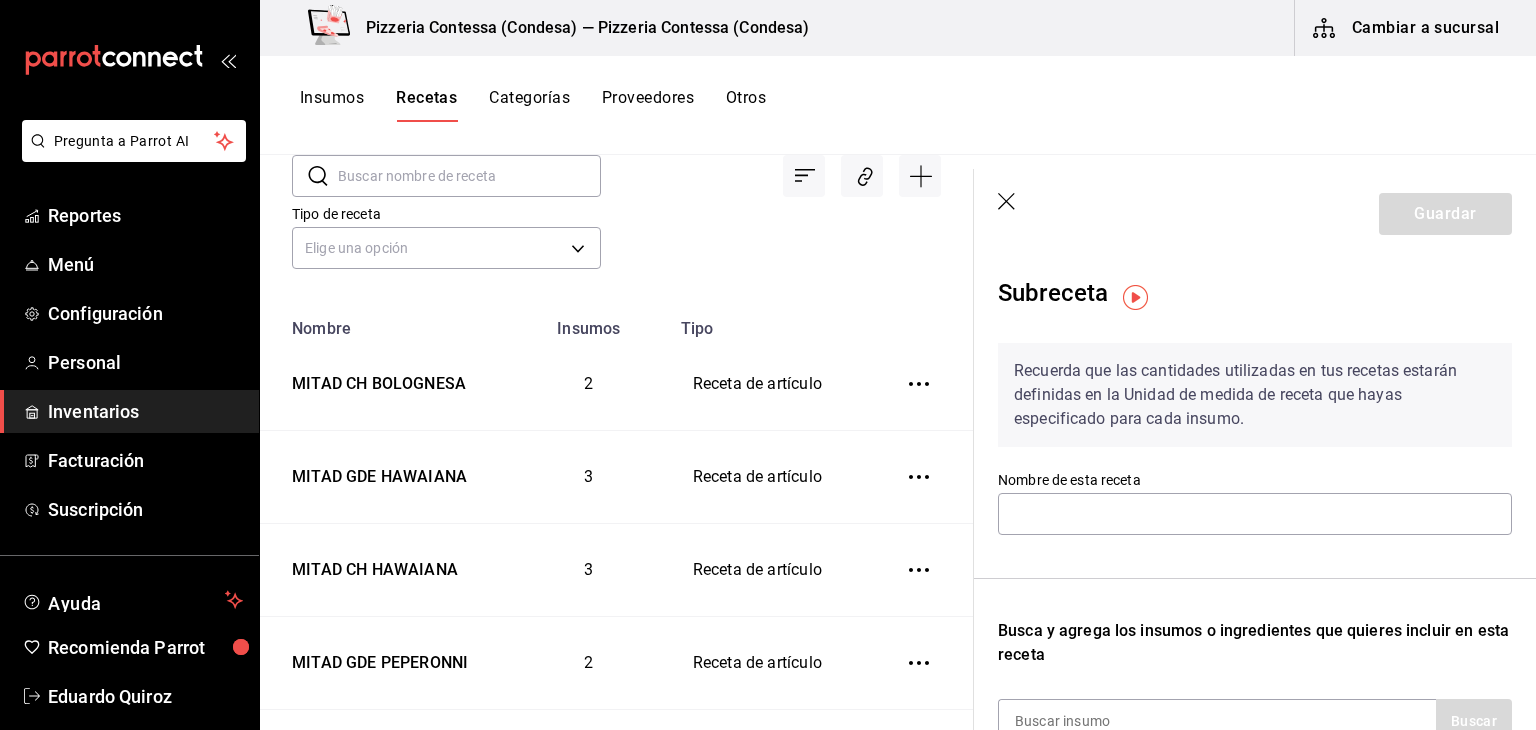 click 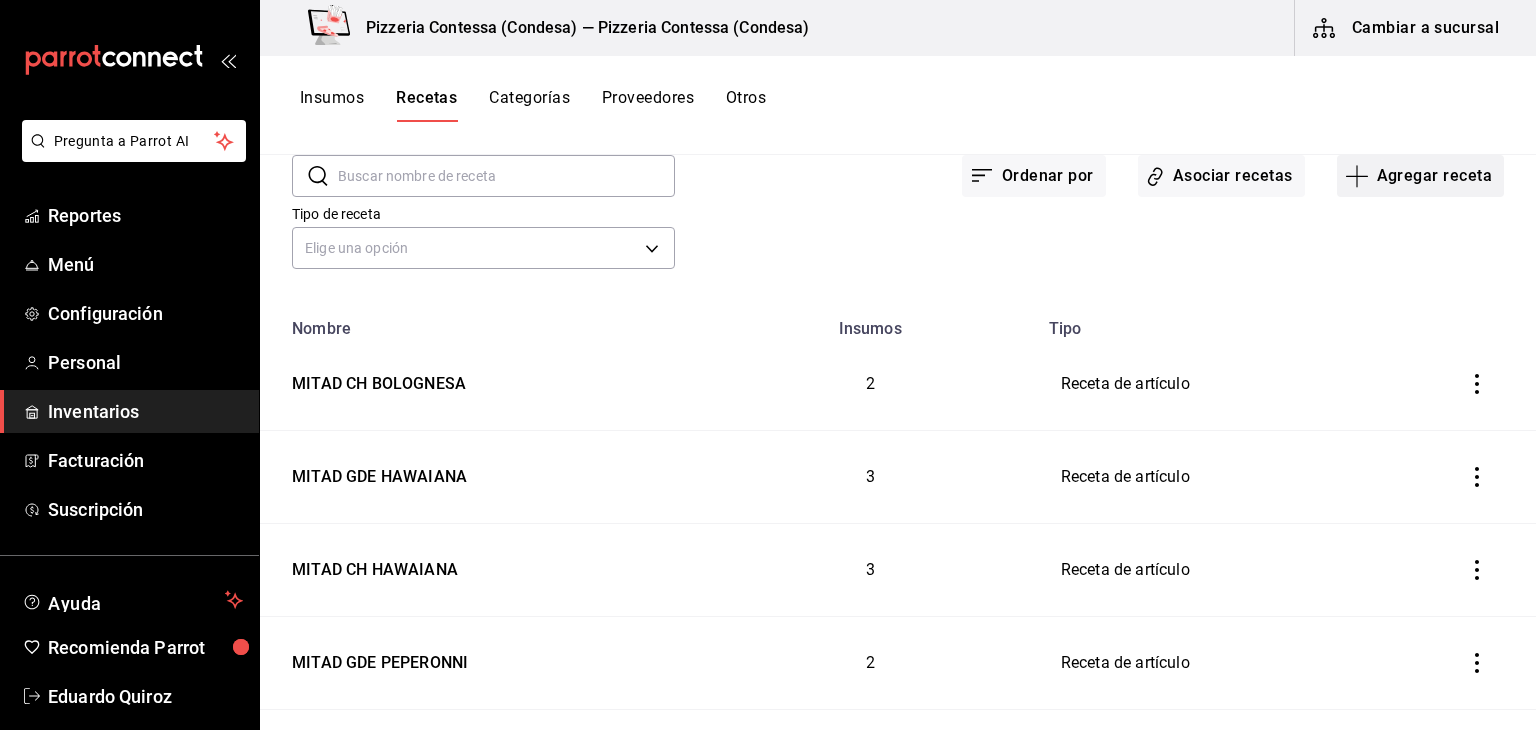 click on "Agregar receta" at bounding box center (1420, 176) 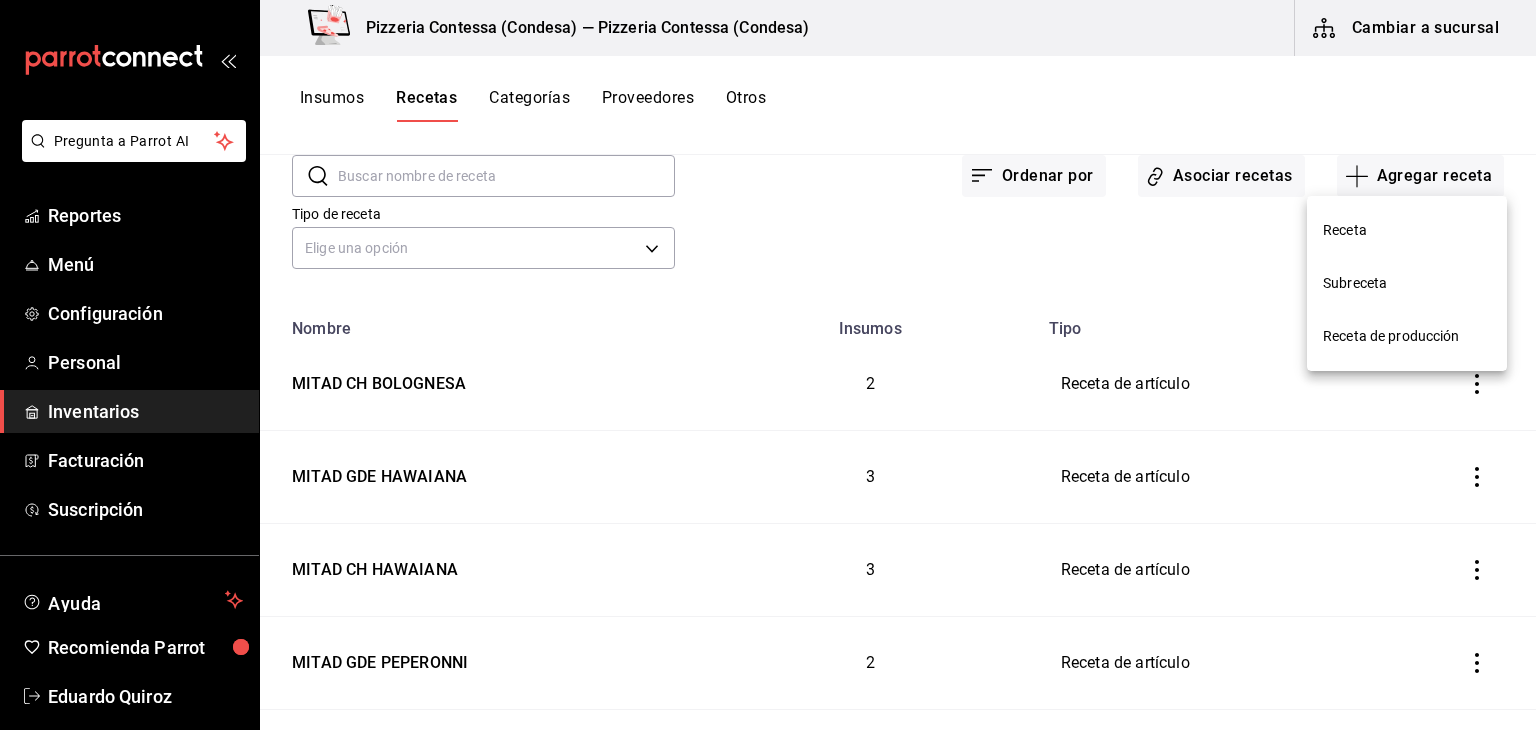 click on "Receta" at bounding box center [1407, 230] 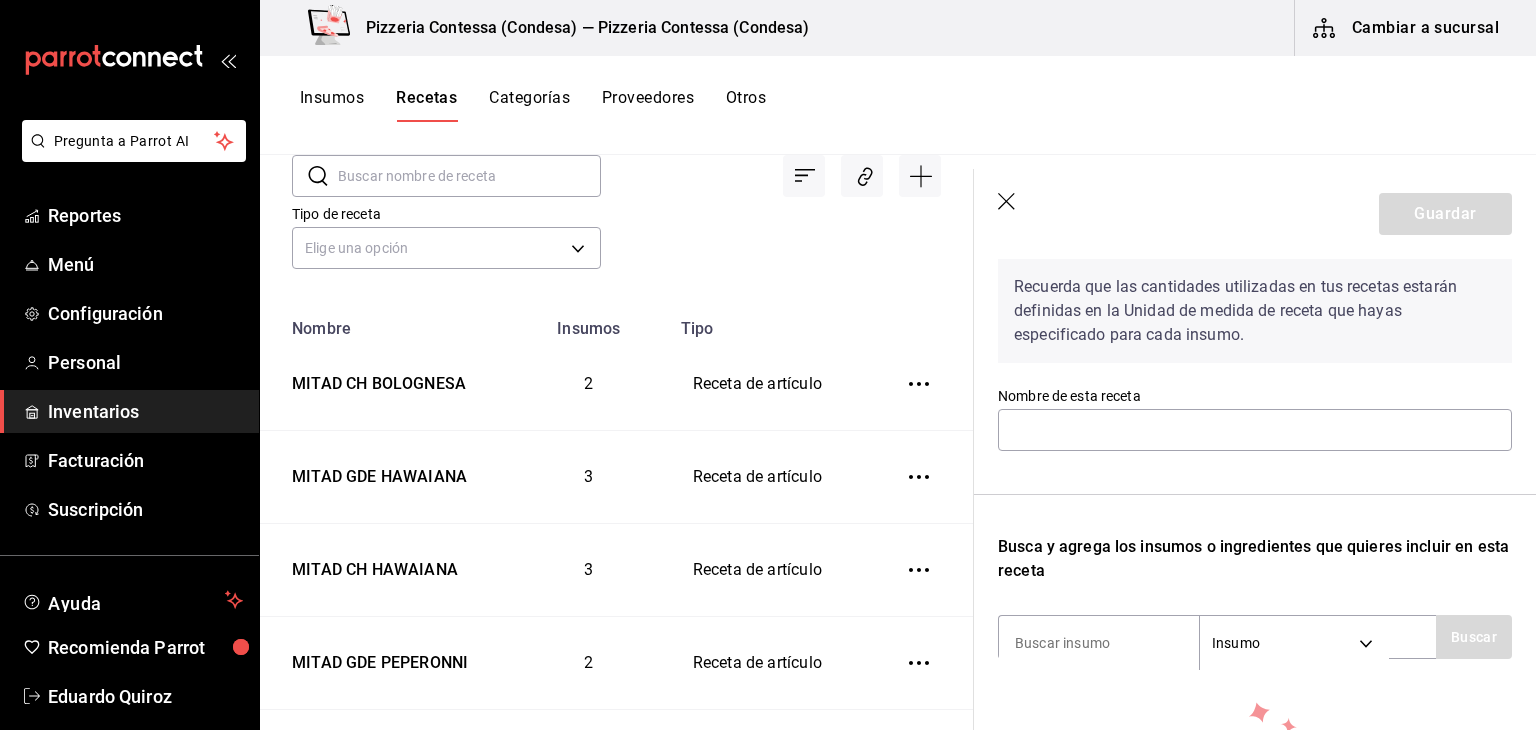 scroll, scrollTop: 100, scrollLeft: 0, axis: vertical 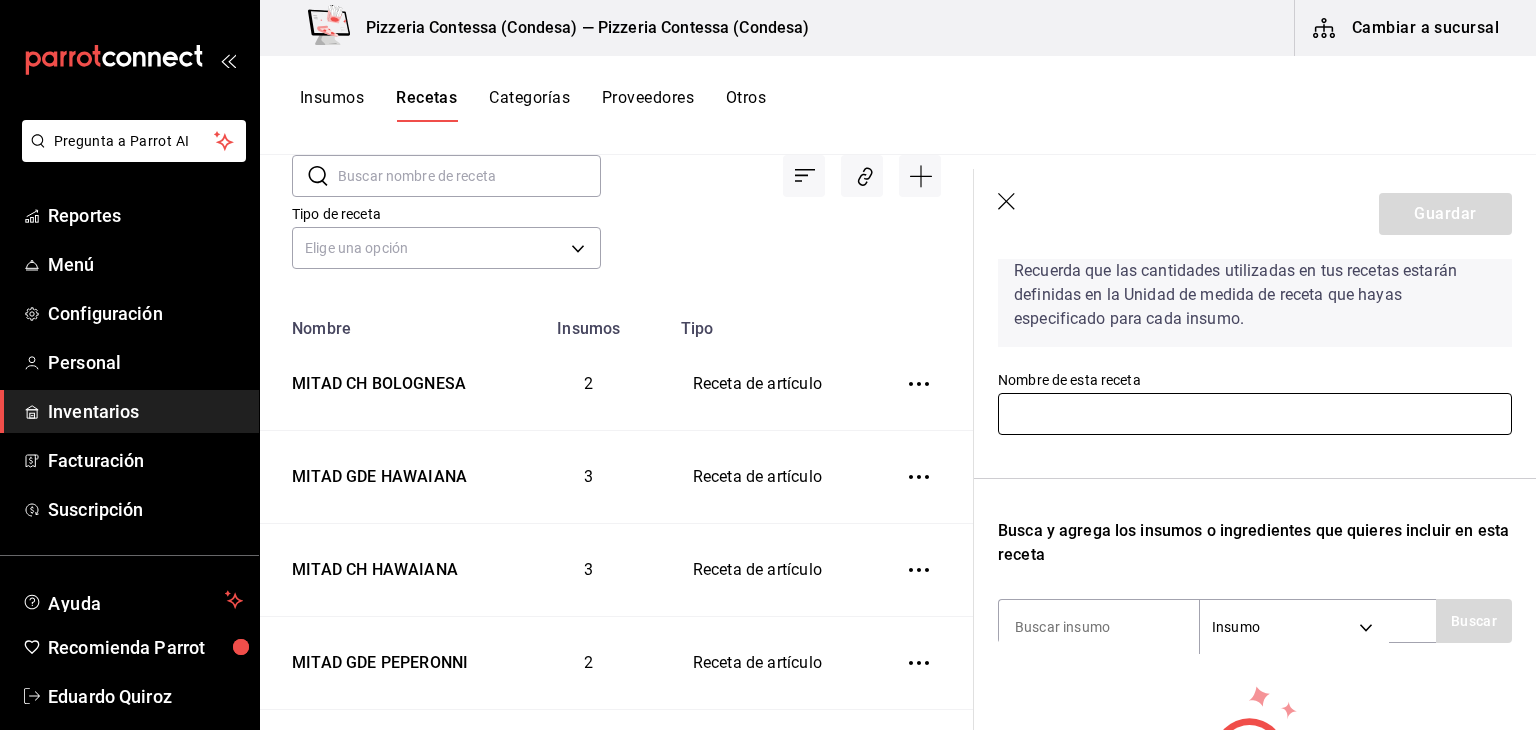 click at bounding box center [1255, 414] 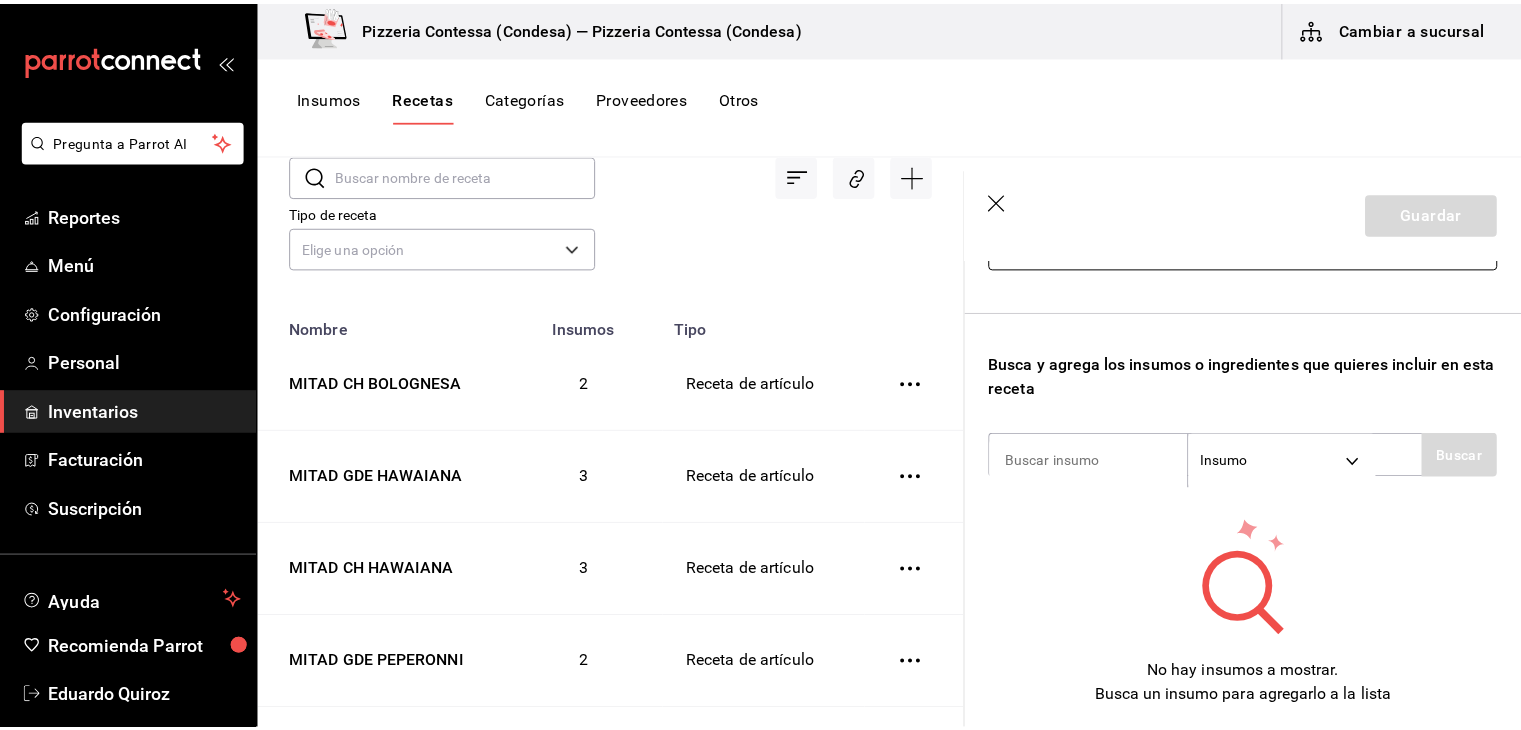scroll, scrollTop: 300, scrollLeft: 0, axis: vertical 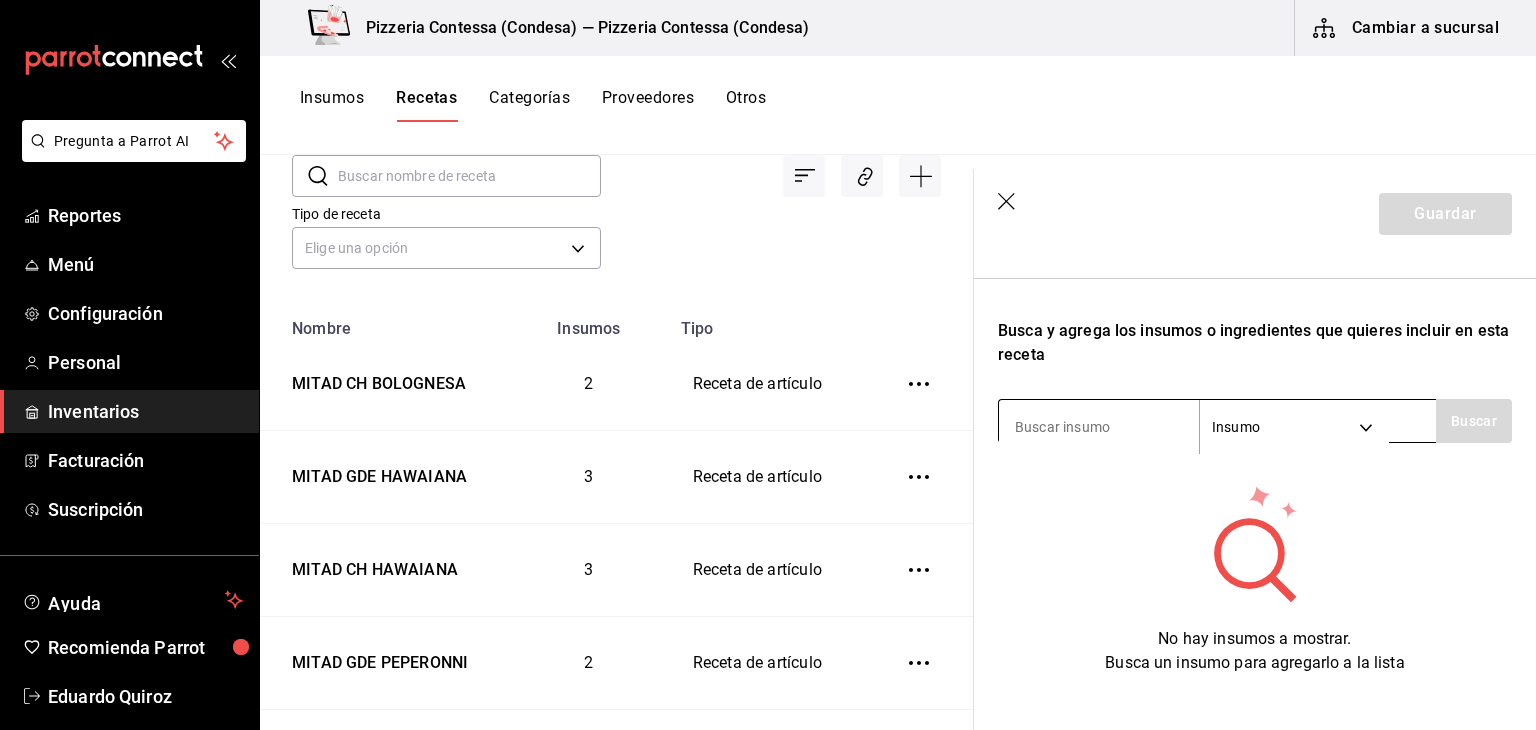 type on "MITAD GDE BOLOGNESA" 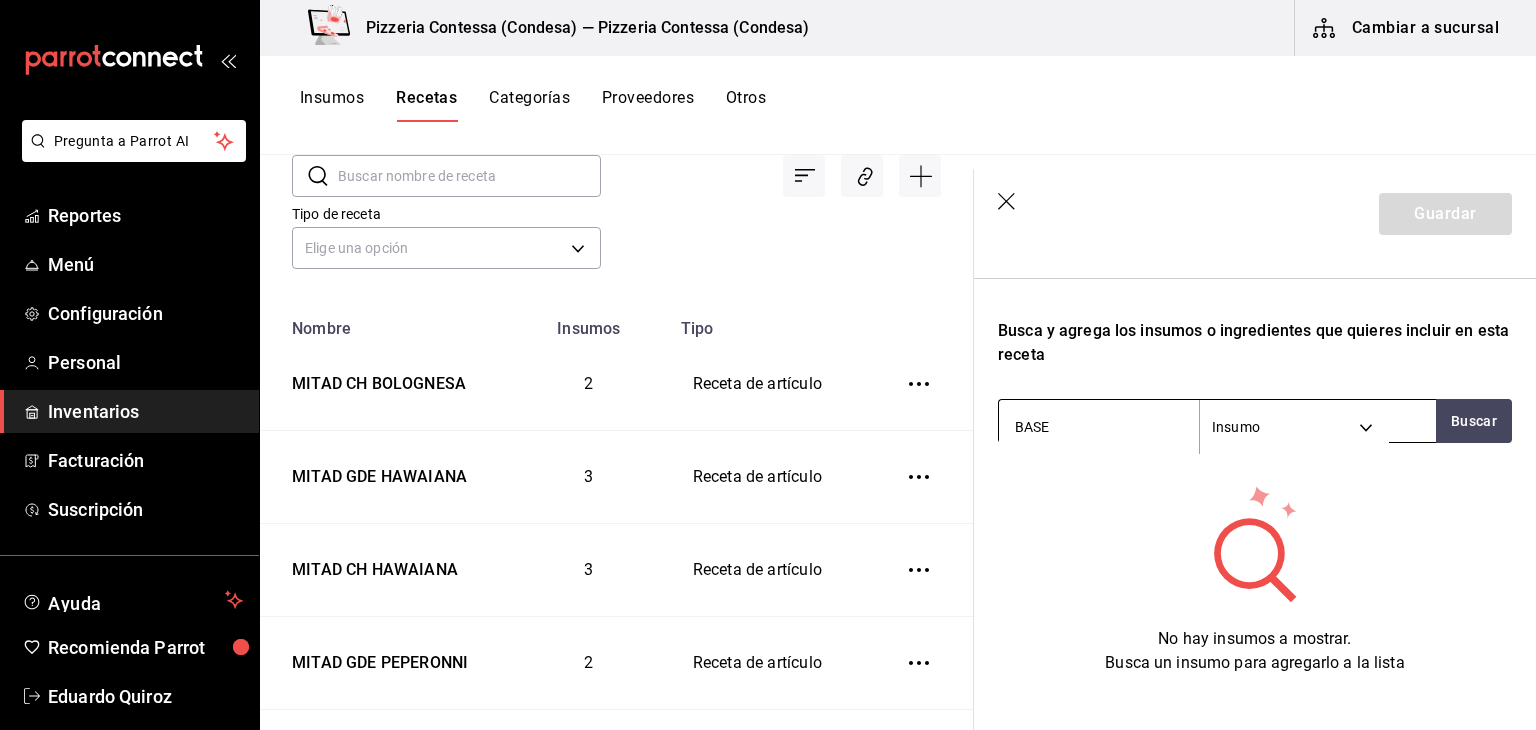 type on "BASE" 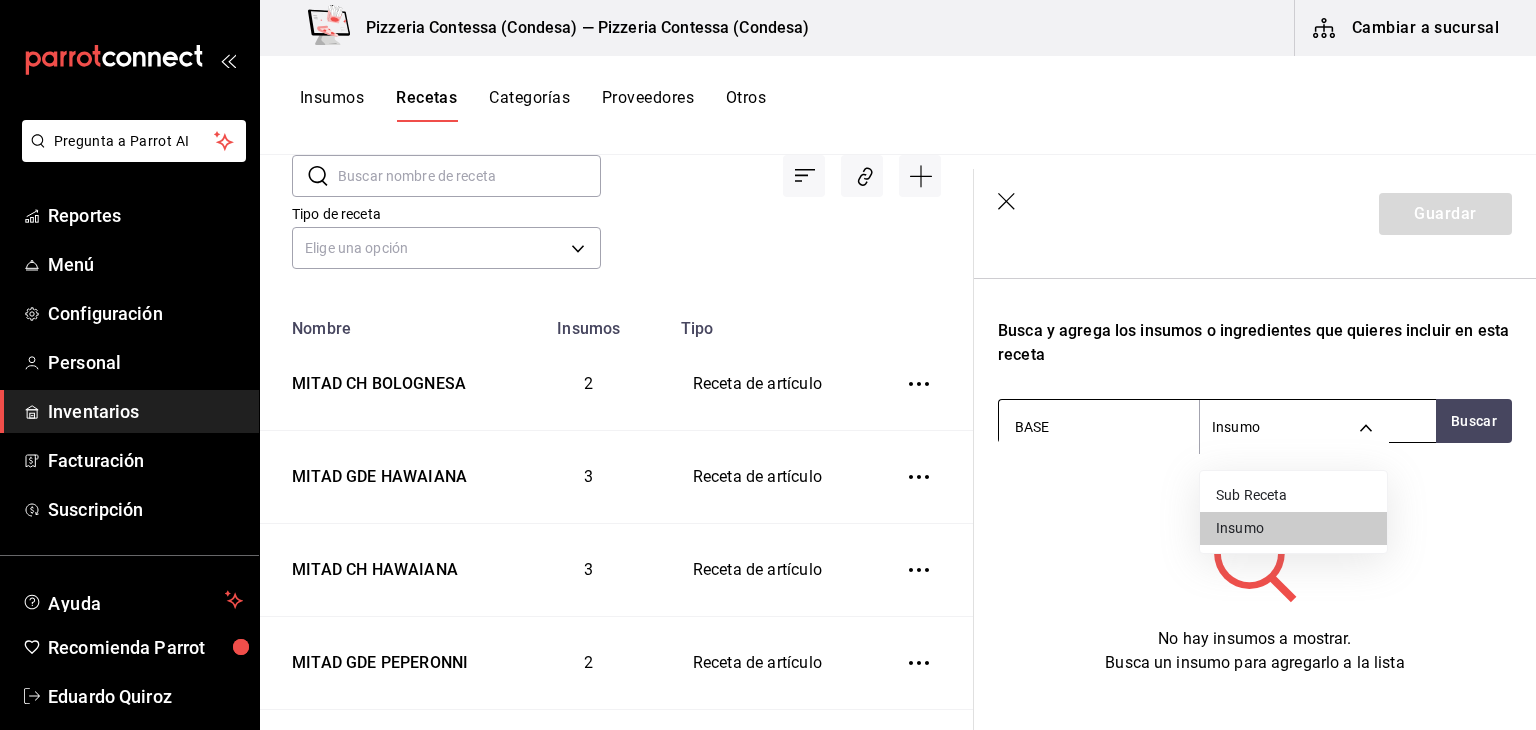 click on "Pregunta a Parrot AI Reportes   Menú   Configuración   Personal   Inventarios   Facturación   Suscripción   Ayuda Recomienda Parrot   [FIRST] [LAST]   Sugerir nueva función   Pizzeria Contessa (Condesa) — Pizzeria Contessa (Condesa) Cambiar a sucursal Insumos Recetas Categorías Proveedores Otros Recetas ​ ​ Tipo de receta Elige una opción default Nombre Insumos Tipo MITAD CH BOLOGNESA 2 Receta de artículo MITAD GDE HAWAIANA 3 Receta de artículo MITAD CH HAWAIANA 3 Receta de artículo MITAD GDE PEPERONNI 2 Receta de artículo MITAD CH PEPERONNI 2 Receta de artículo BASE MITAD GDE 3 Subreceta BASE MITAD CH 3 Subreceta REBANADA BOLOGNESA 2 Receta de artículo REBANADA HAWAIANA 3 Receta de artículo REBANADA PEPERONNI 2 Receta de artículo BASE REBANADA 3 Subreceta Refrescos pepsi - Squirt 1 Receta de artículo Refrescos pepsi - Pepsi 1 Receta de artículo Refrescos pepsi - Mirinda 1 Receta de artículo Refrescos pepsi - Manzanita sol 1 Receta de artículo Refrescos pepsi - 7up 1 3 3 6 6 5 5 5 6 5" at bounding box center (768, 358) 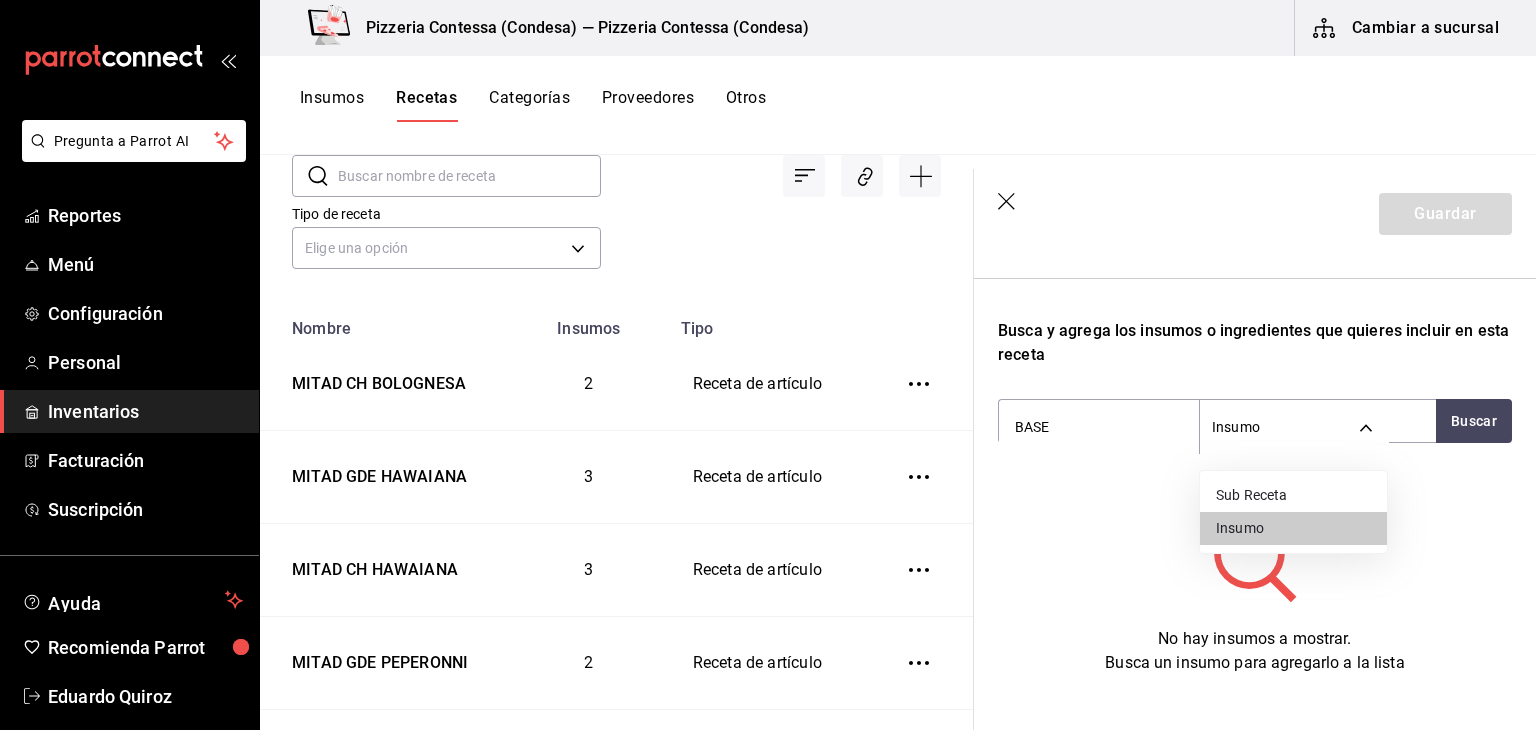 click on "Sub Receta" at bounding box center (1293, 495) 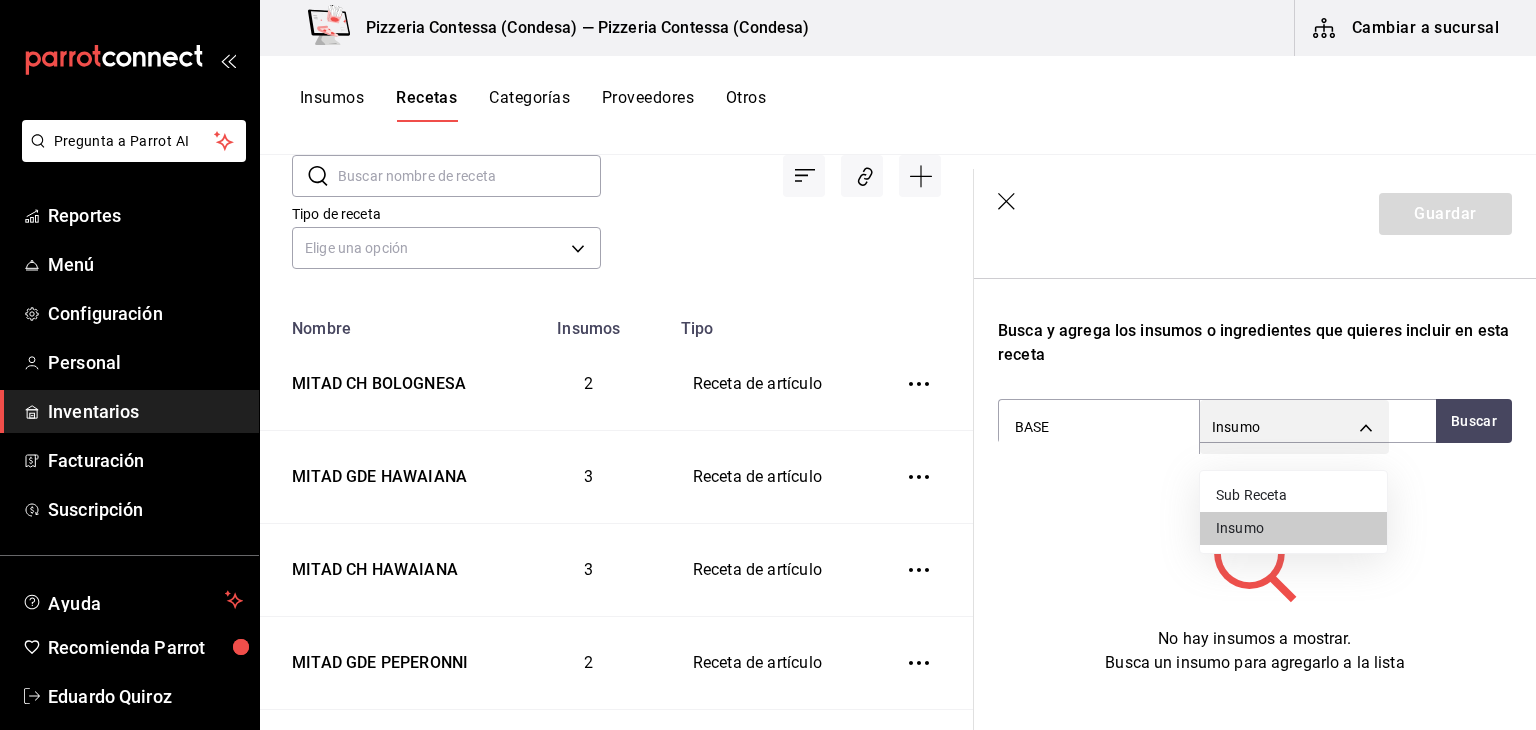 type on "SUBRECIPE" 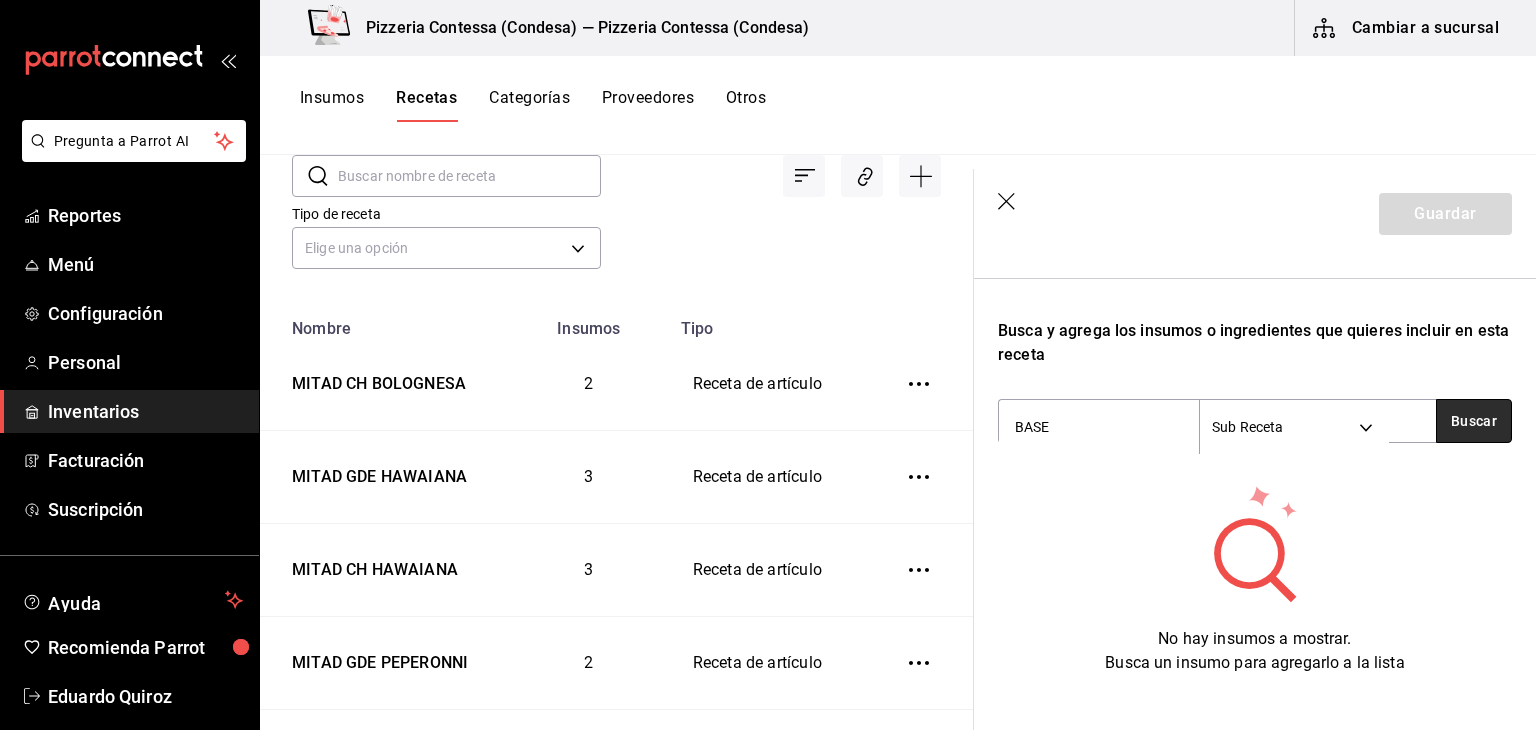 click on "Buscar" at bounding box center [1474, 421] 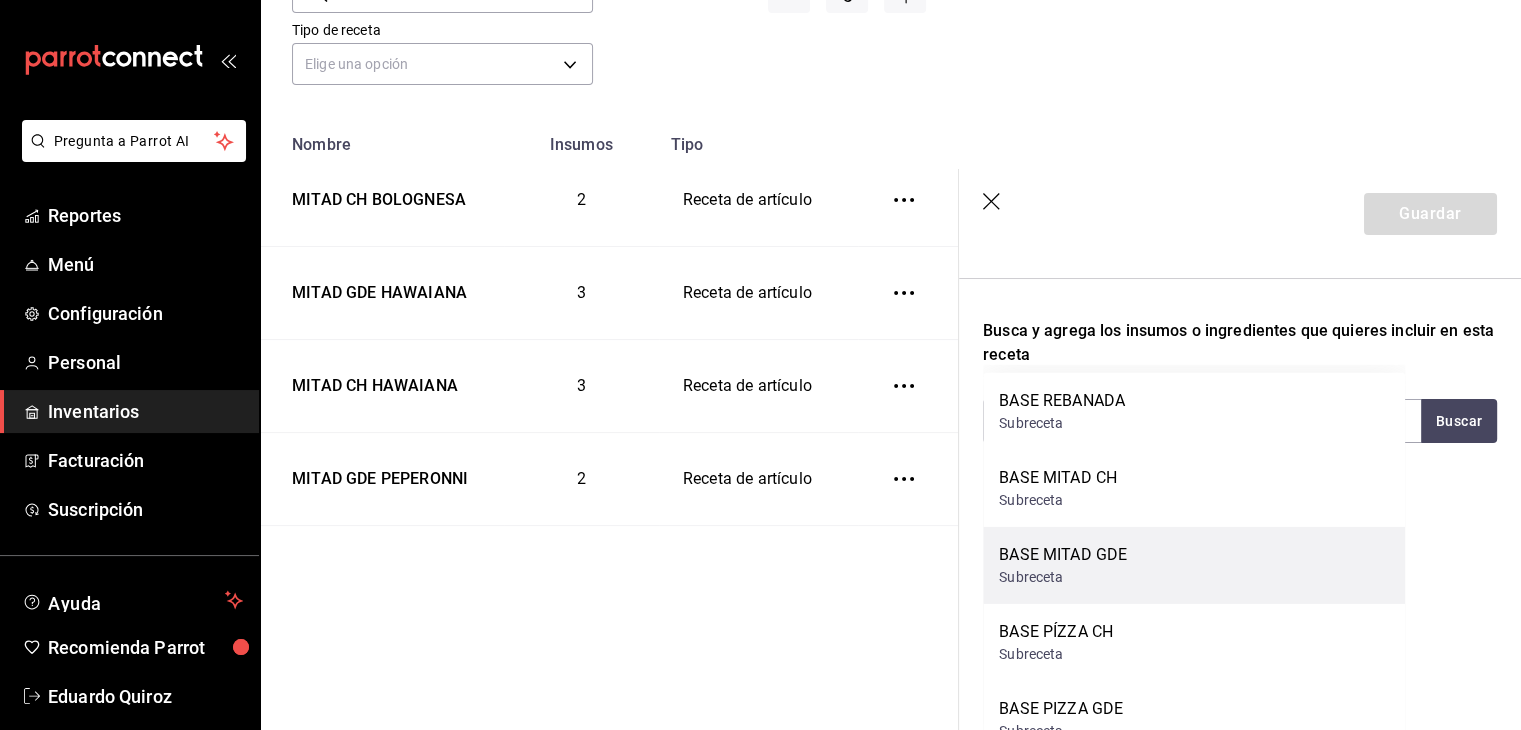 scroll, scrollTop: 200, scrollLeft: 0, axis: vertical 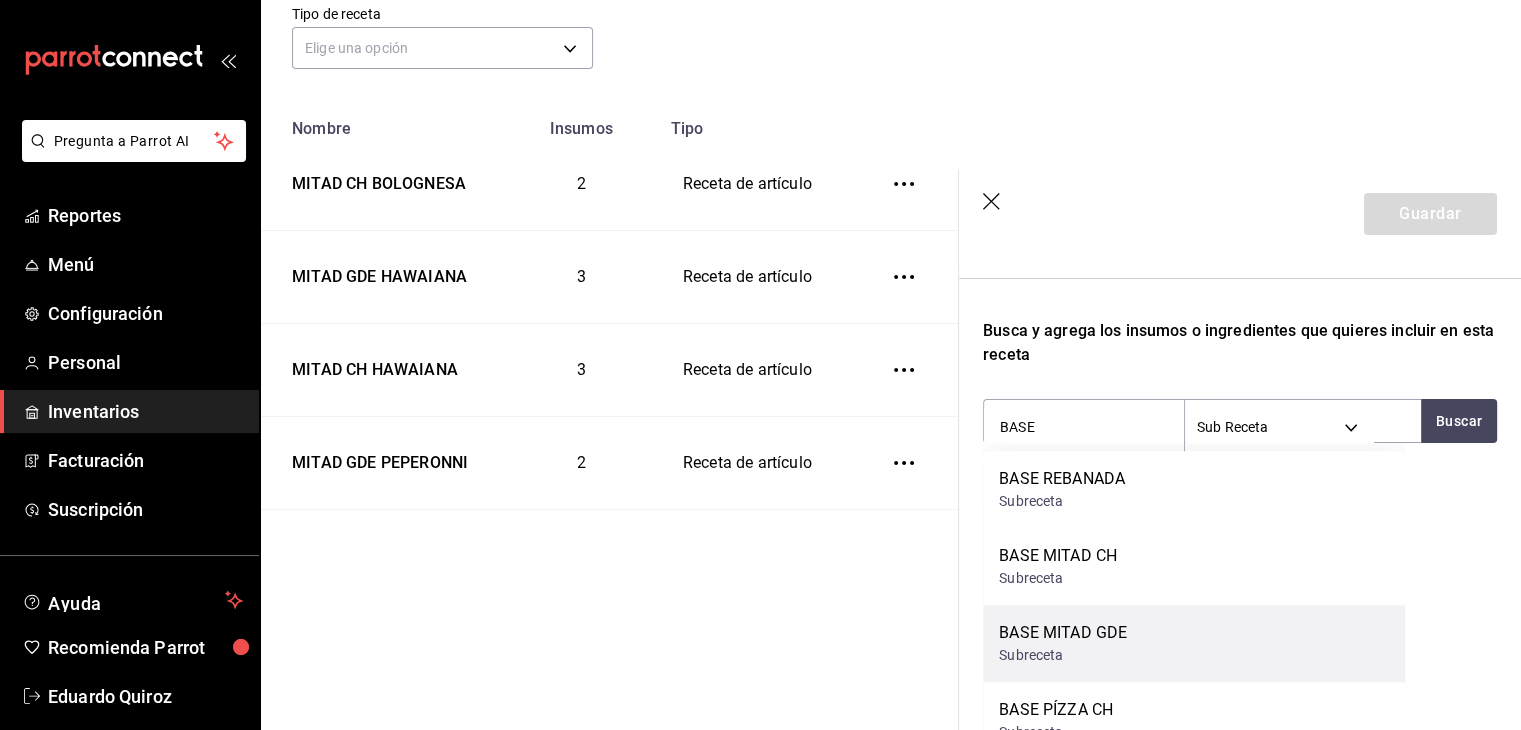 click on "BASE MITAD GDE Subreceta" at bounding box center [1194, 643] 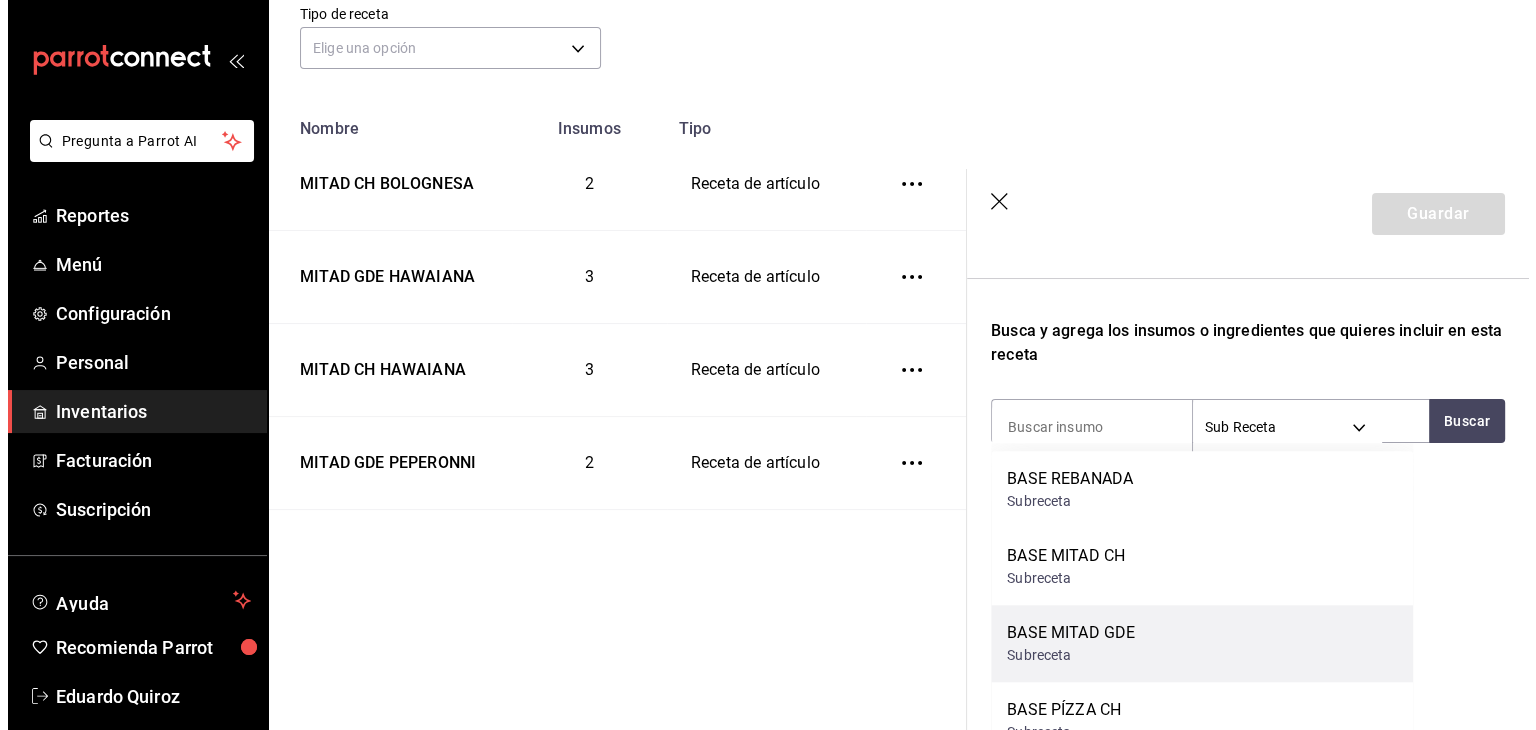 scroll, scrollTop: 0, scrollLeft: 0, axis: both 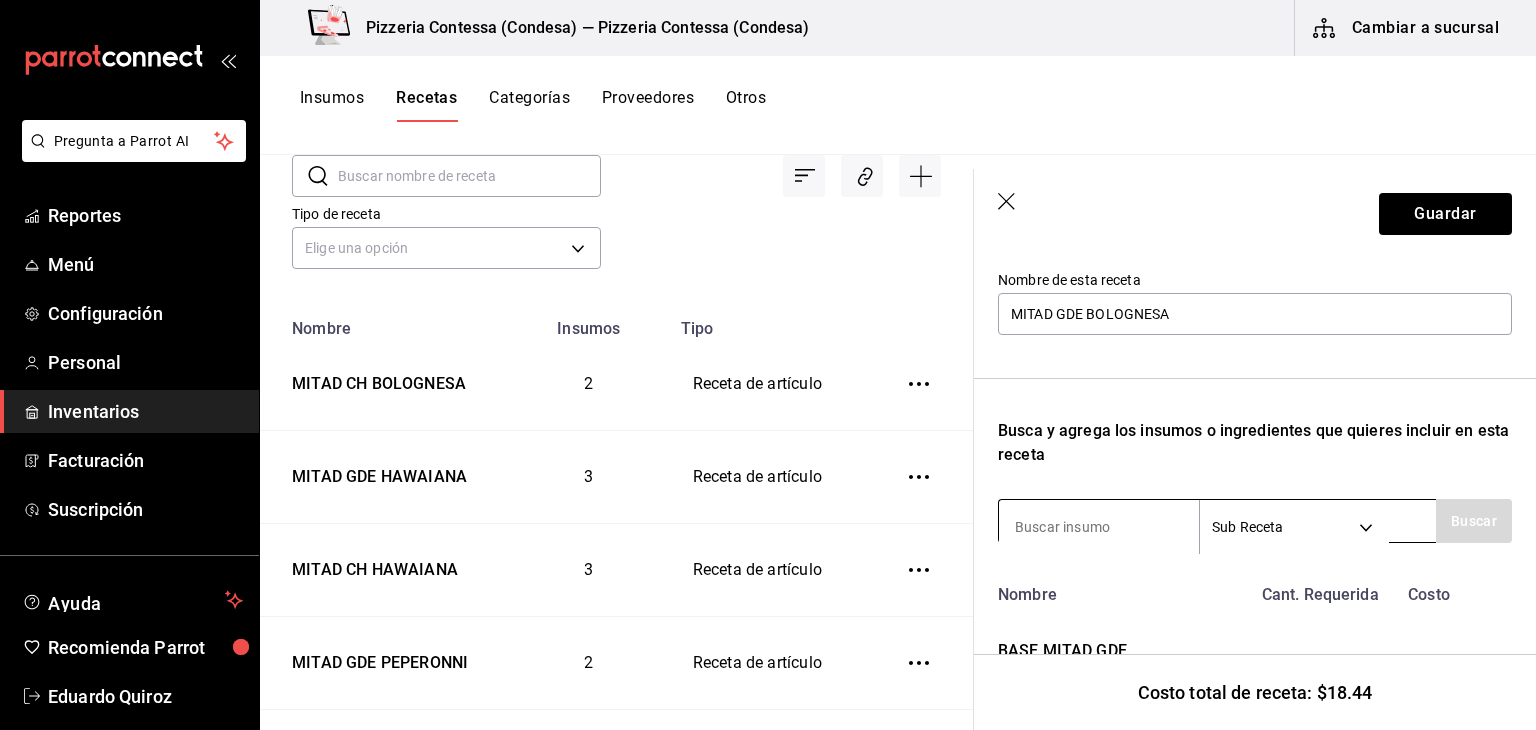 click at bounding box center [1099, 527] 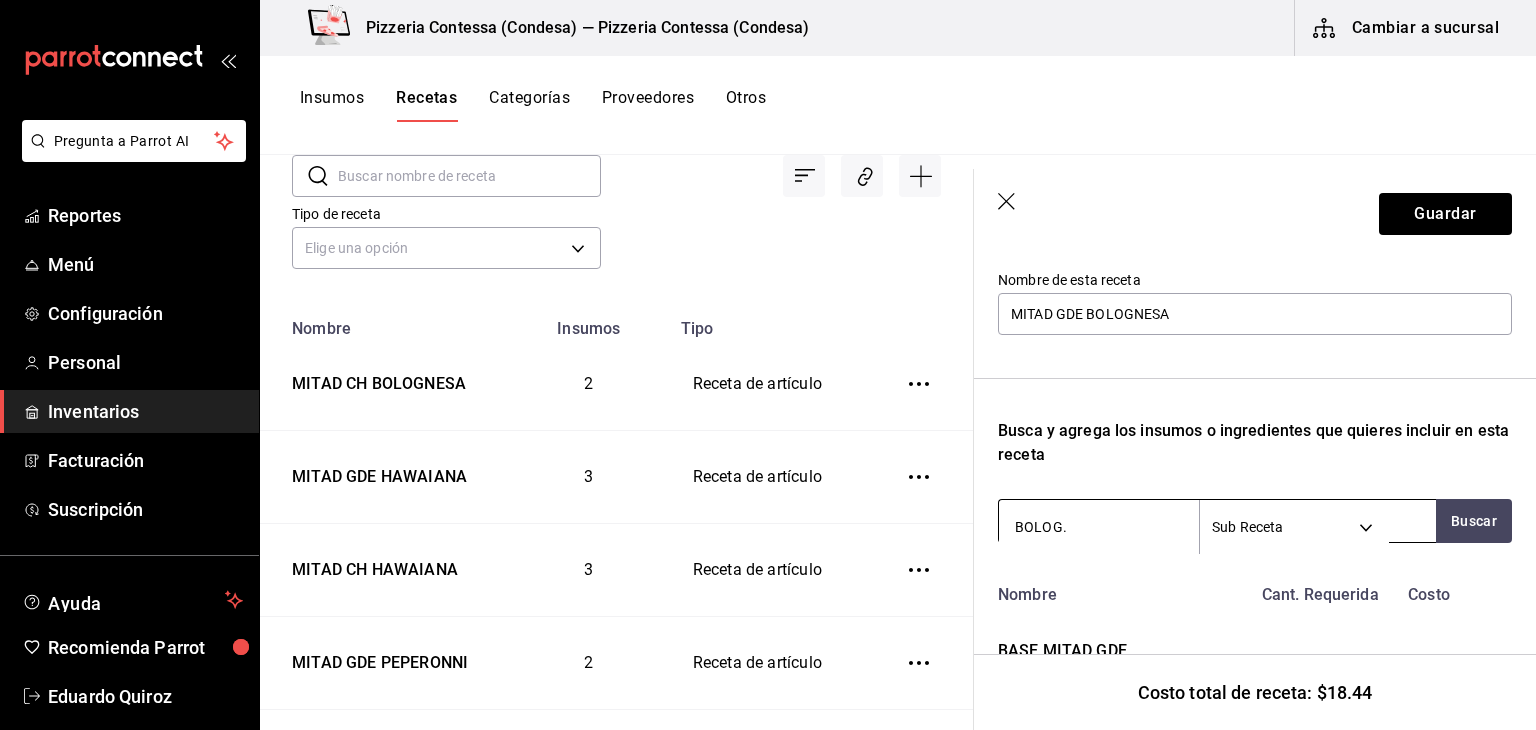 type on "BOLOG." 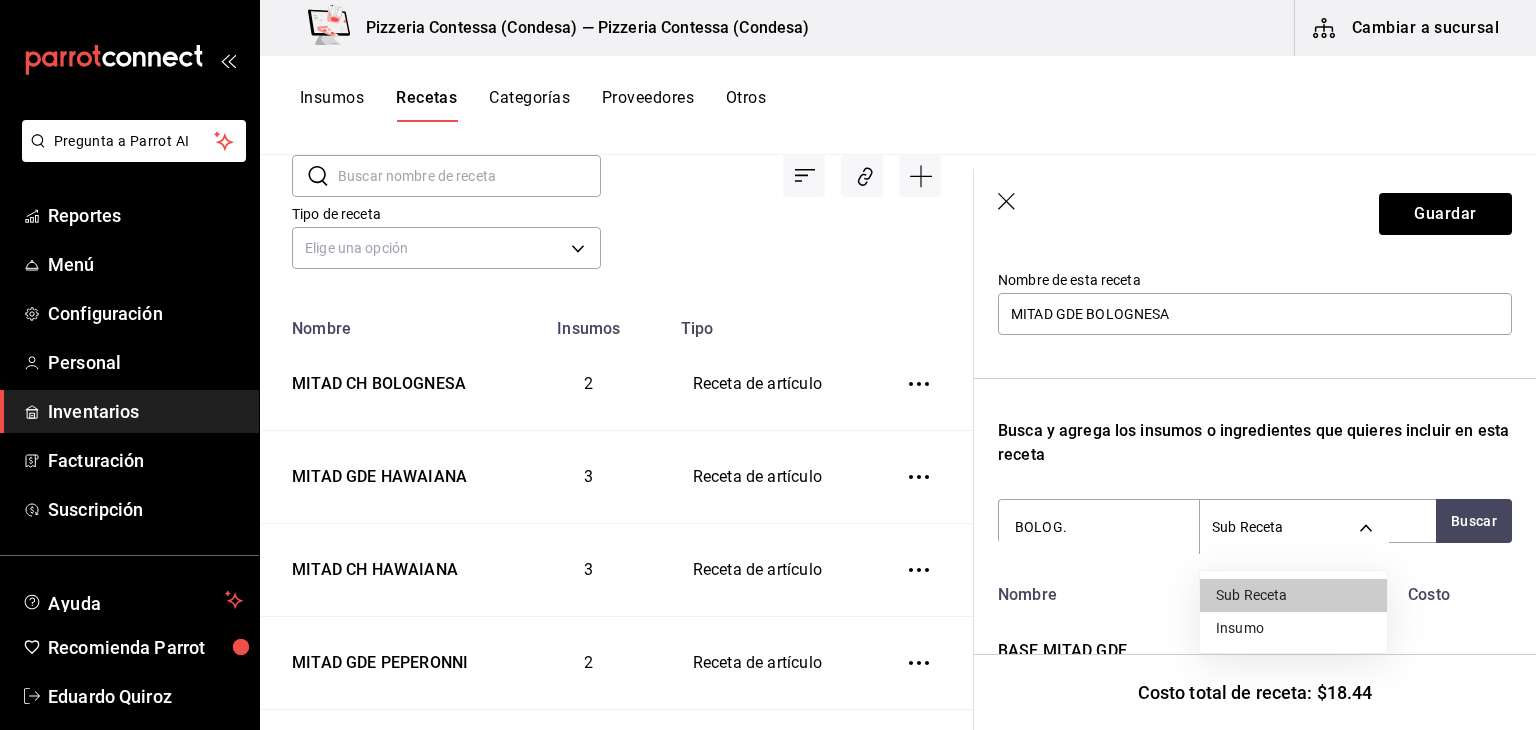 click on "Insumo" at bounding box center [1293, 628] 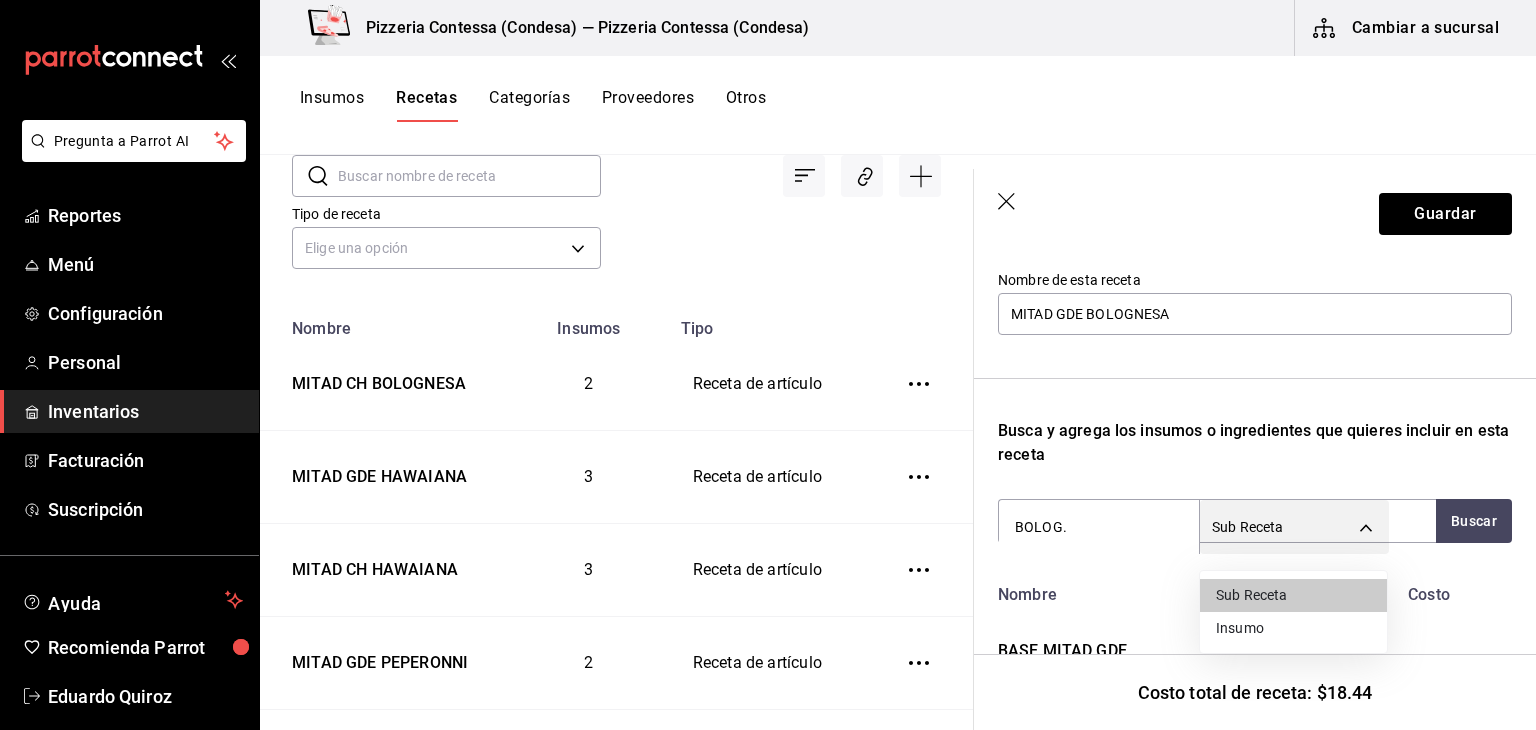 type on "SUPPLY" 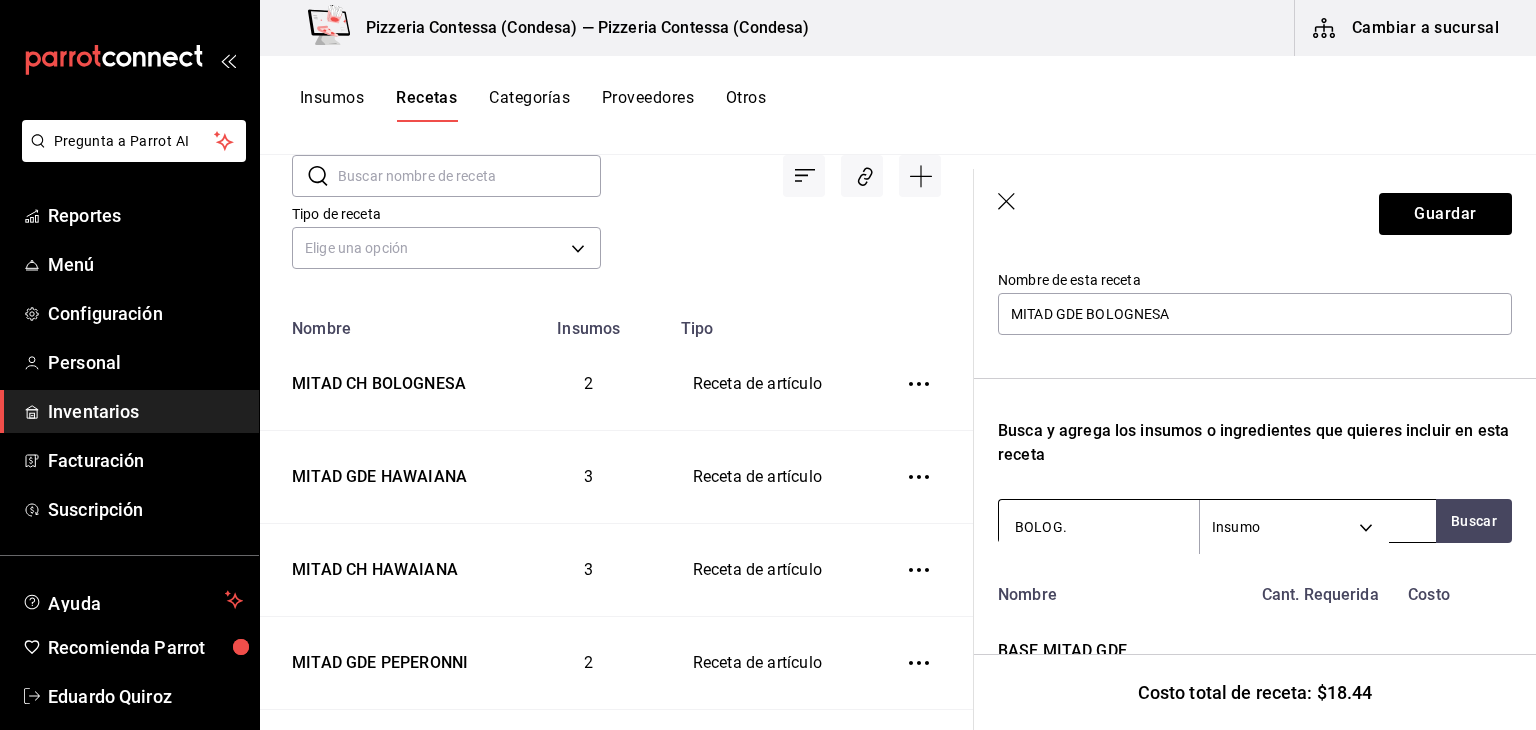 click on "BOLOG." at bounding box center [1099, 527] 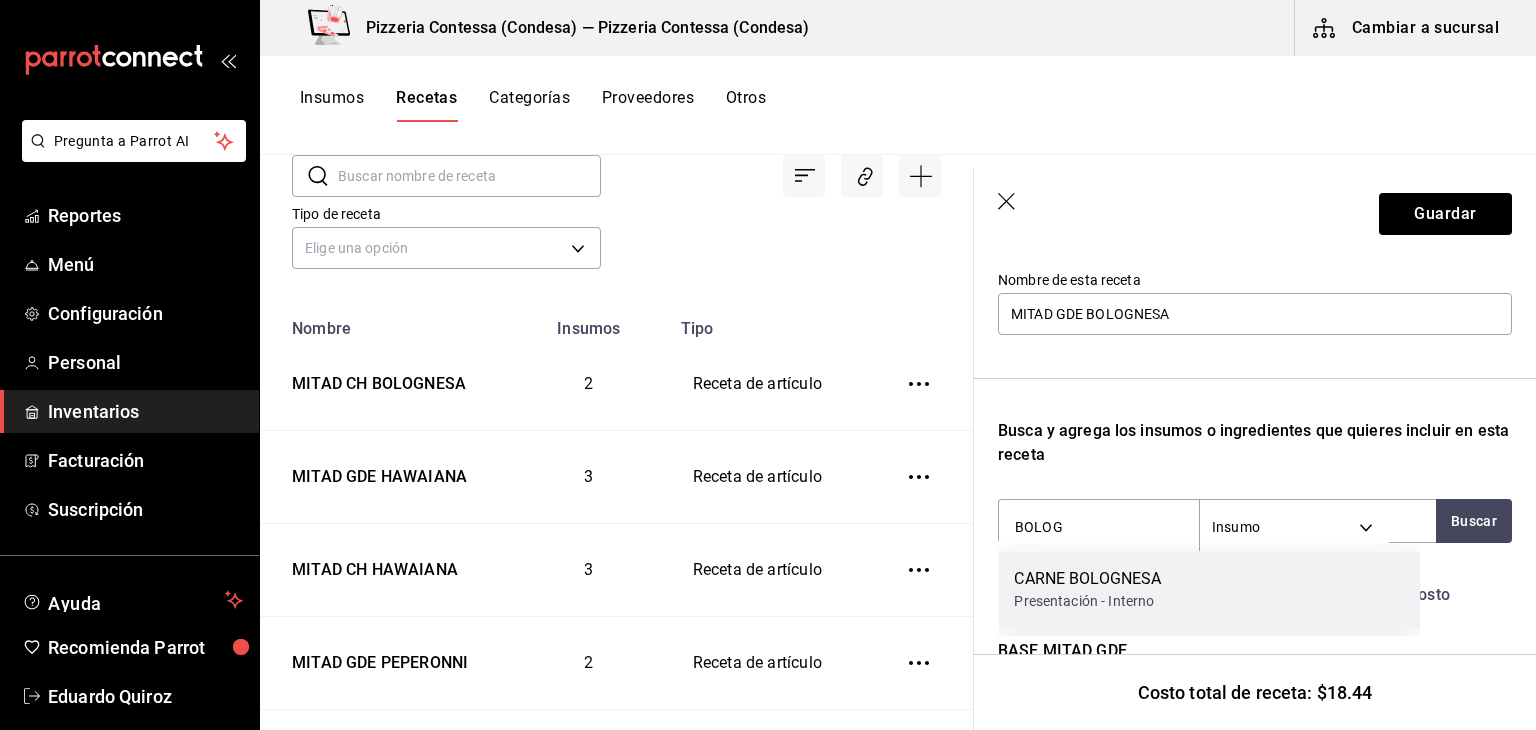 click on "Presentación - Interno" at bounding box center [1087, 601] 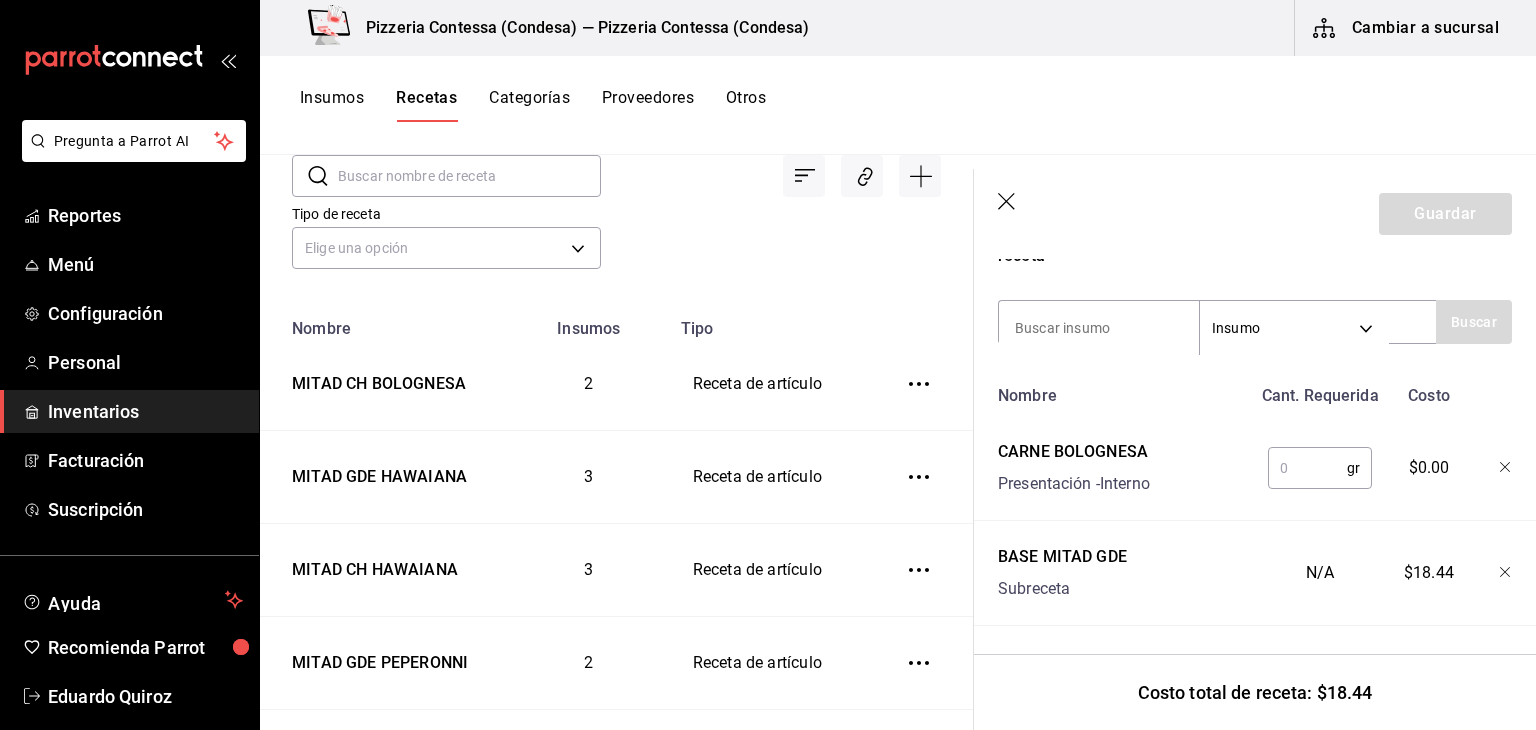 scroll, scrollTop: 400, scrollLeft: 0, axis: vertical 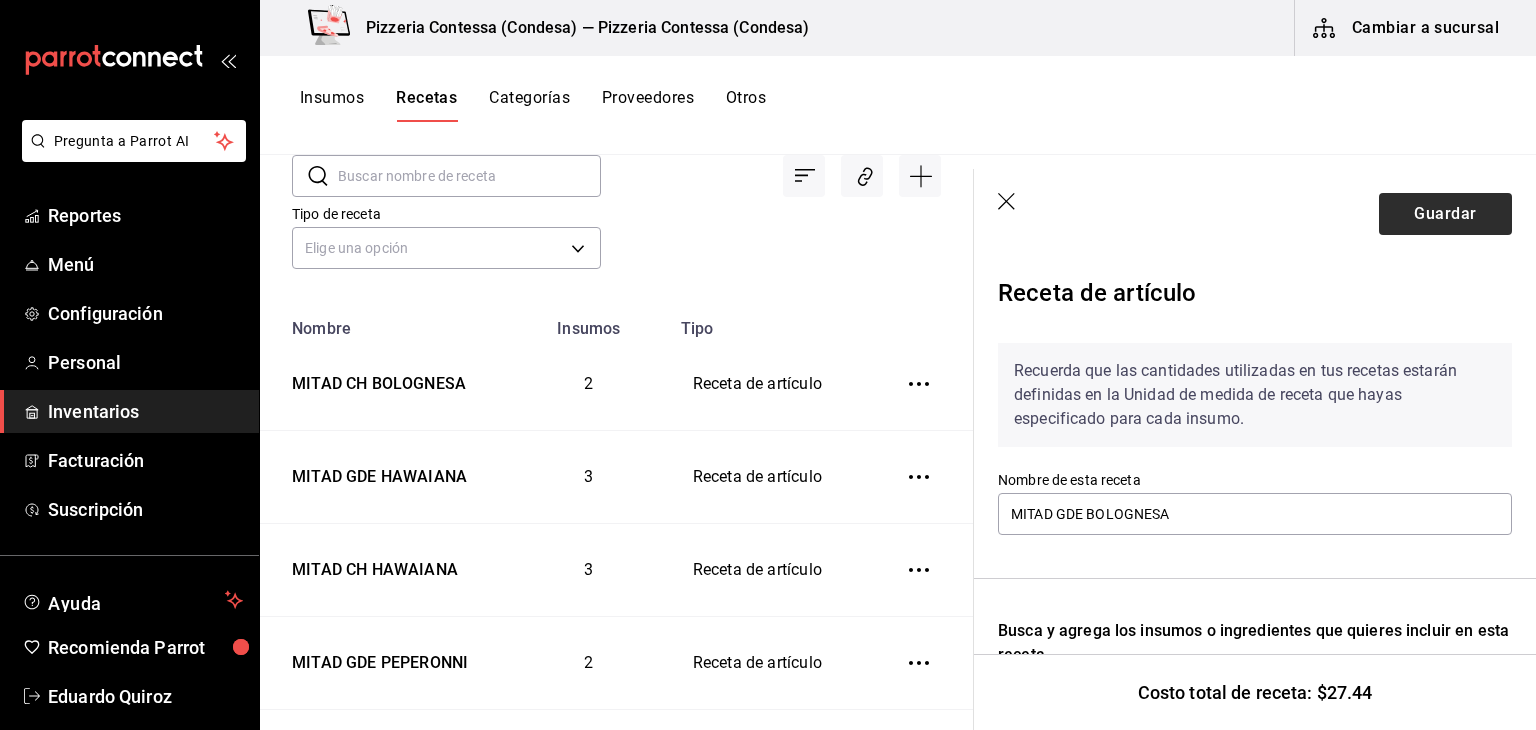 type on "150" 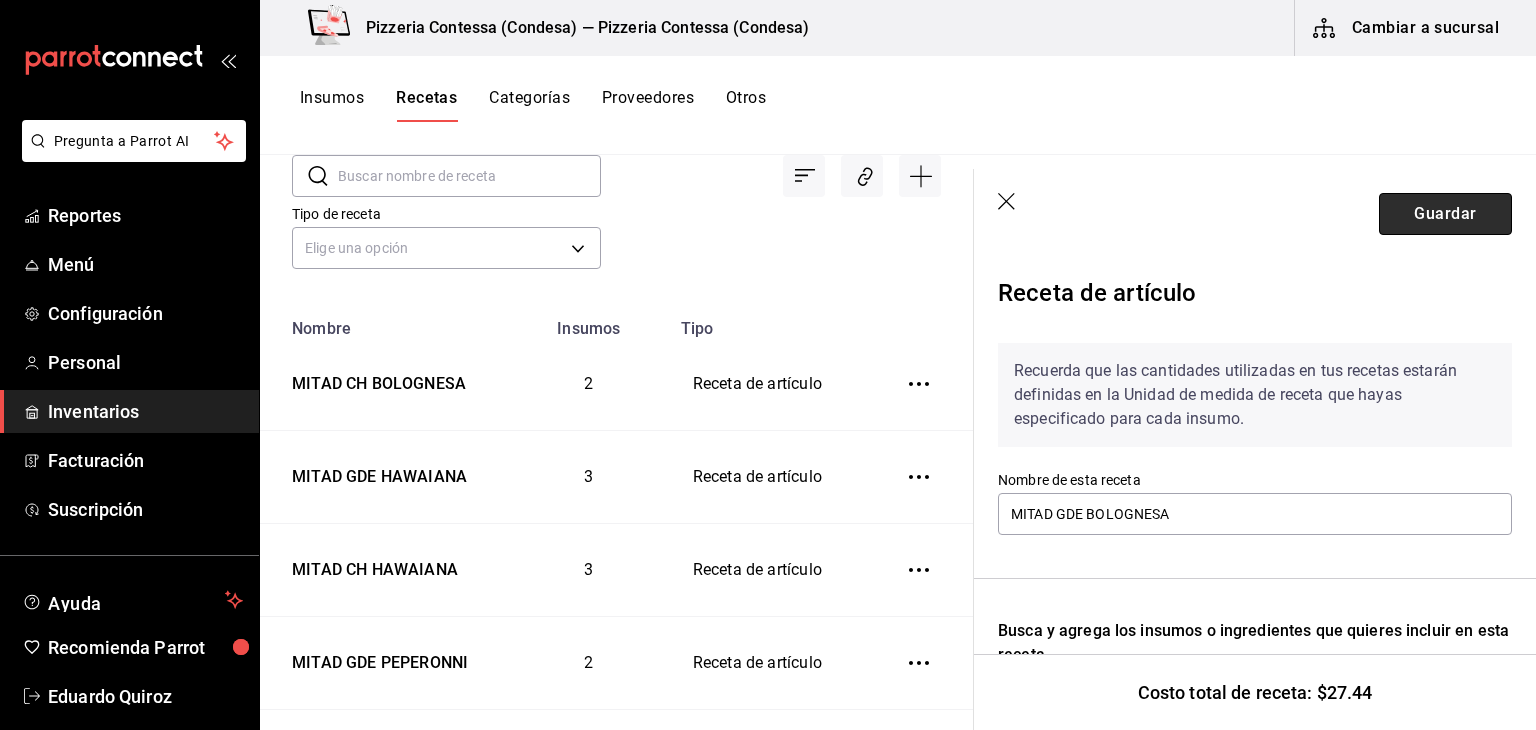 click on "Guardar" at bounding box center (1445, 214) 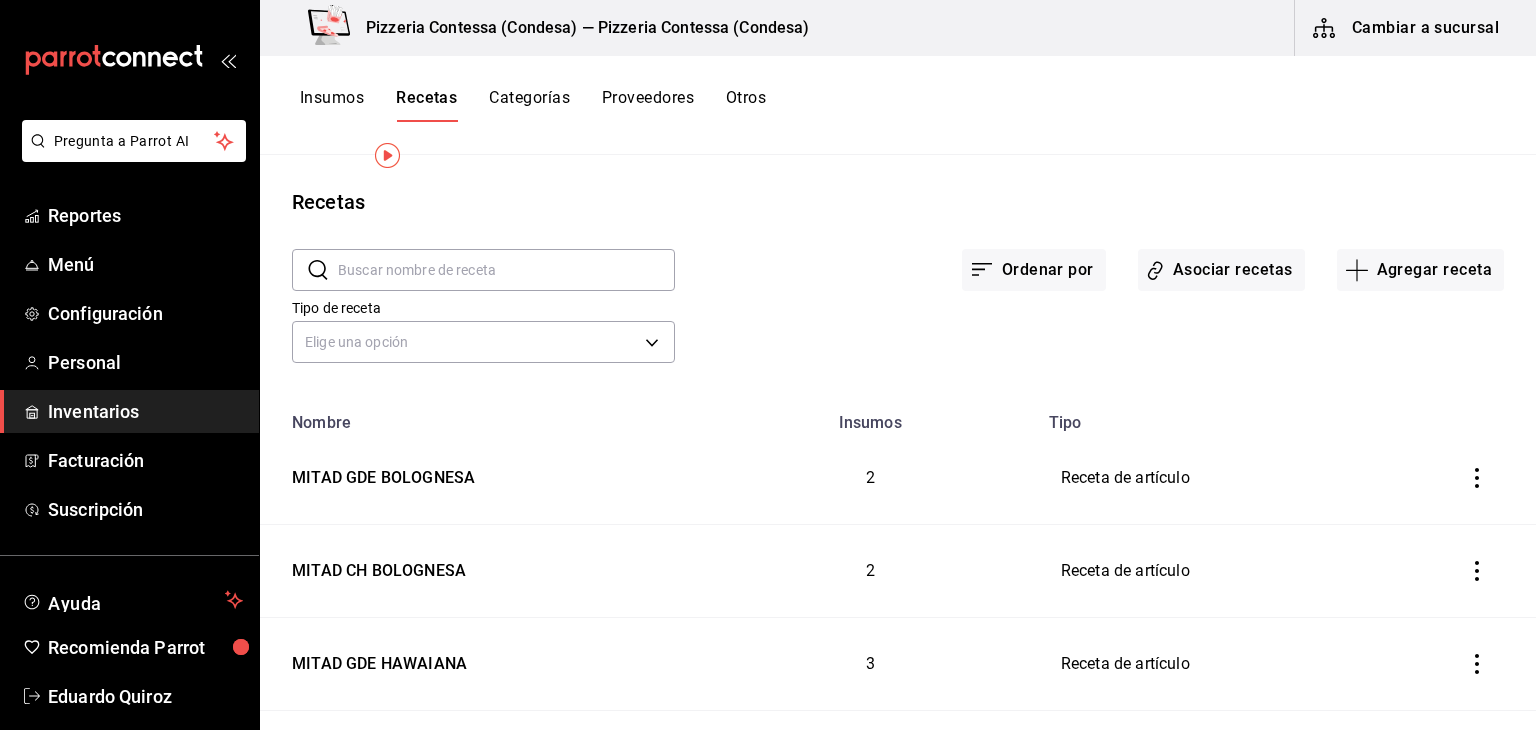 scroll, scrollTop: 0, scrollLeft: 0, axis: both 